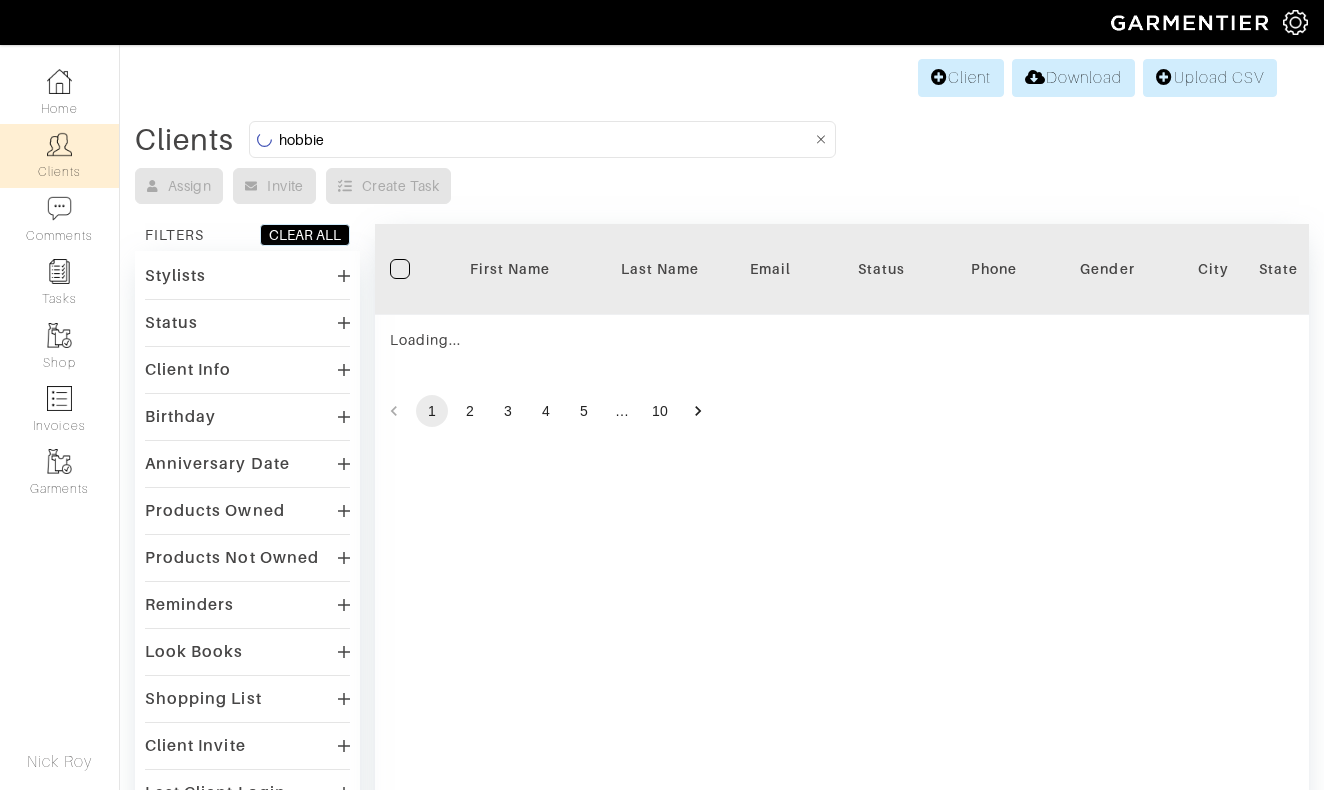 scroll, scrollTop: 0, scrollLeft: 0, axis: both 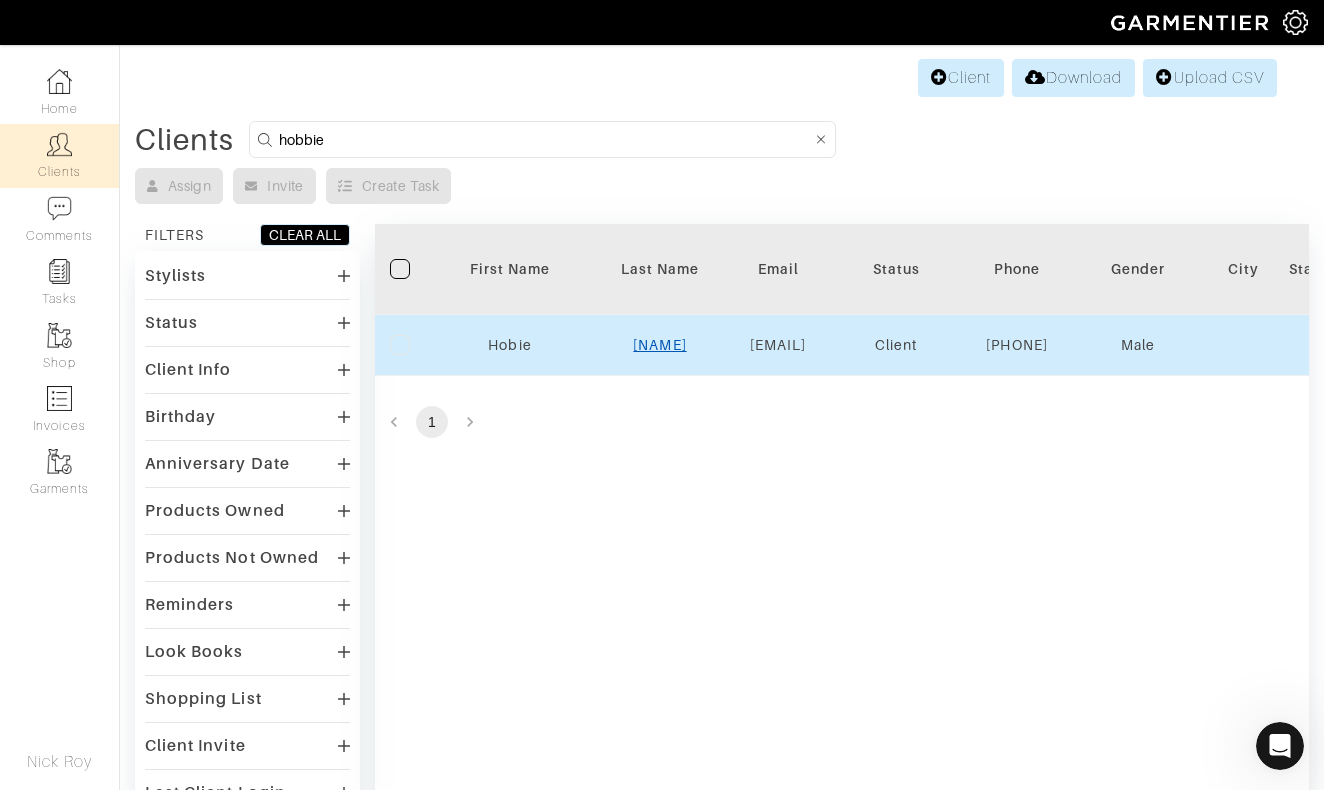 click on "[NAME]" at bounding box center [659, 345] 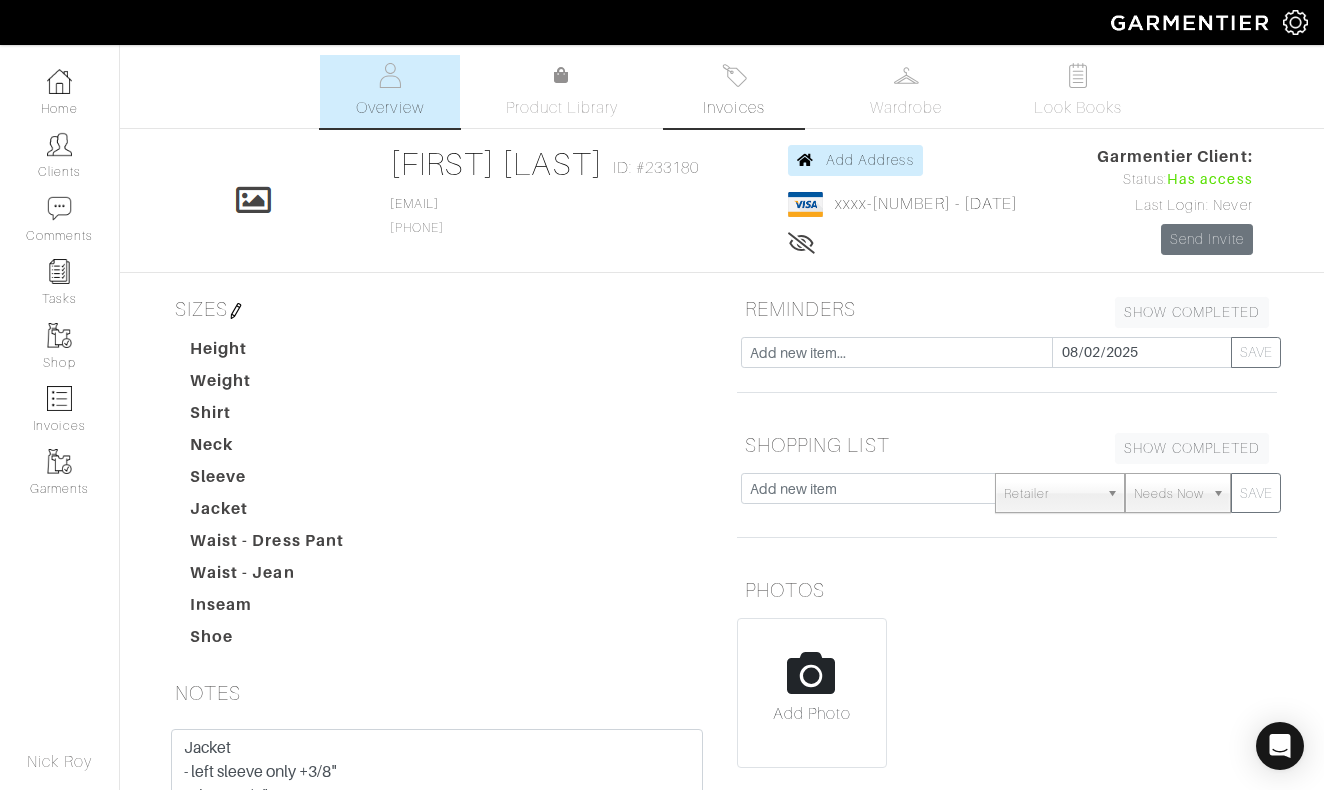 scroll, scrollTop: 0, scrollLeft: 0, axis: both 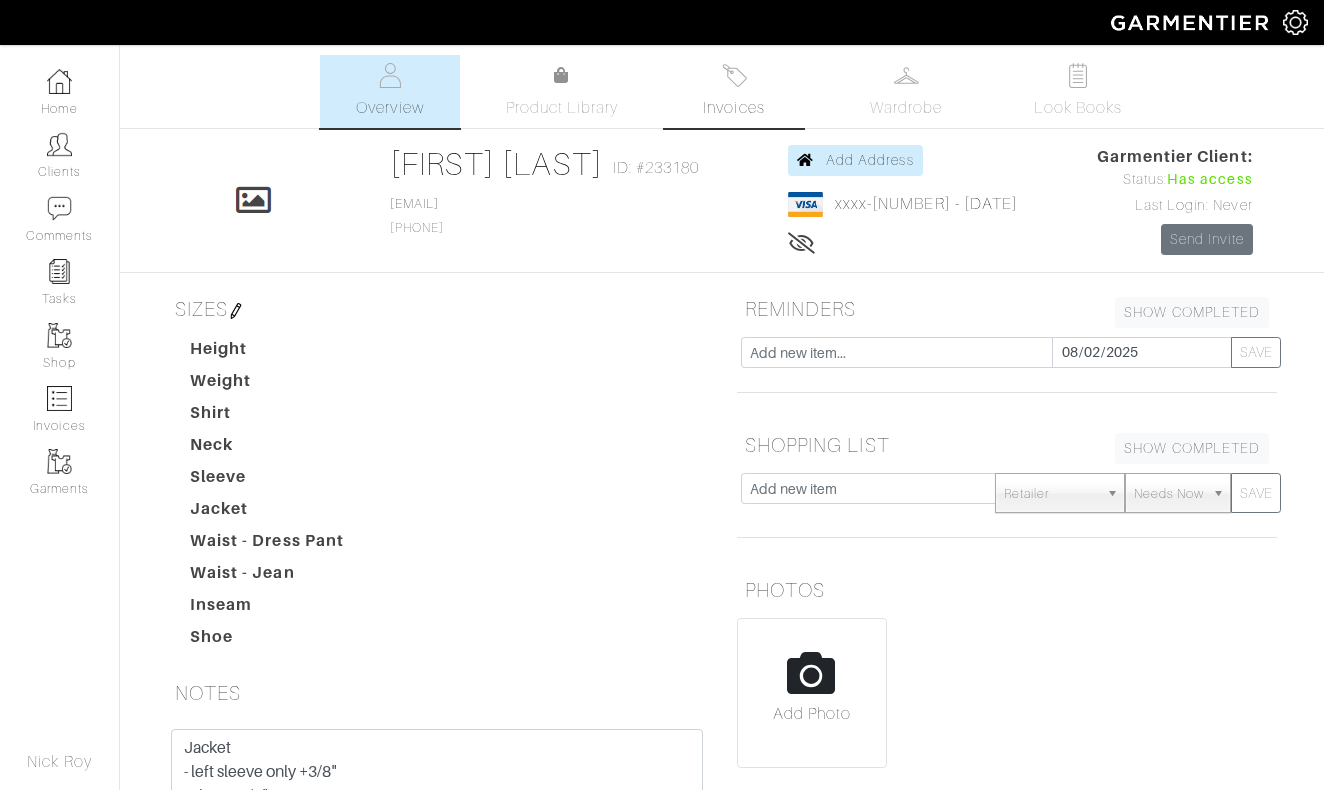 click on "Invoices" at bounding box center (734, 91) 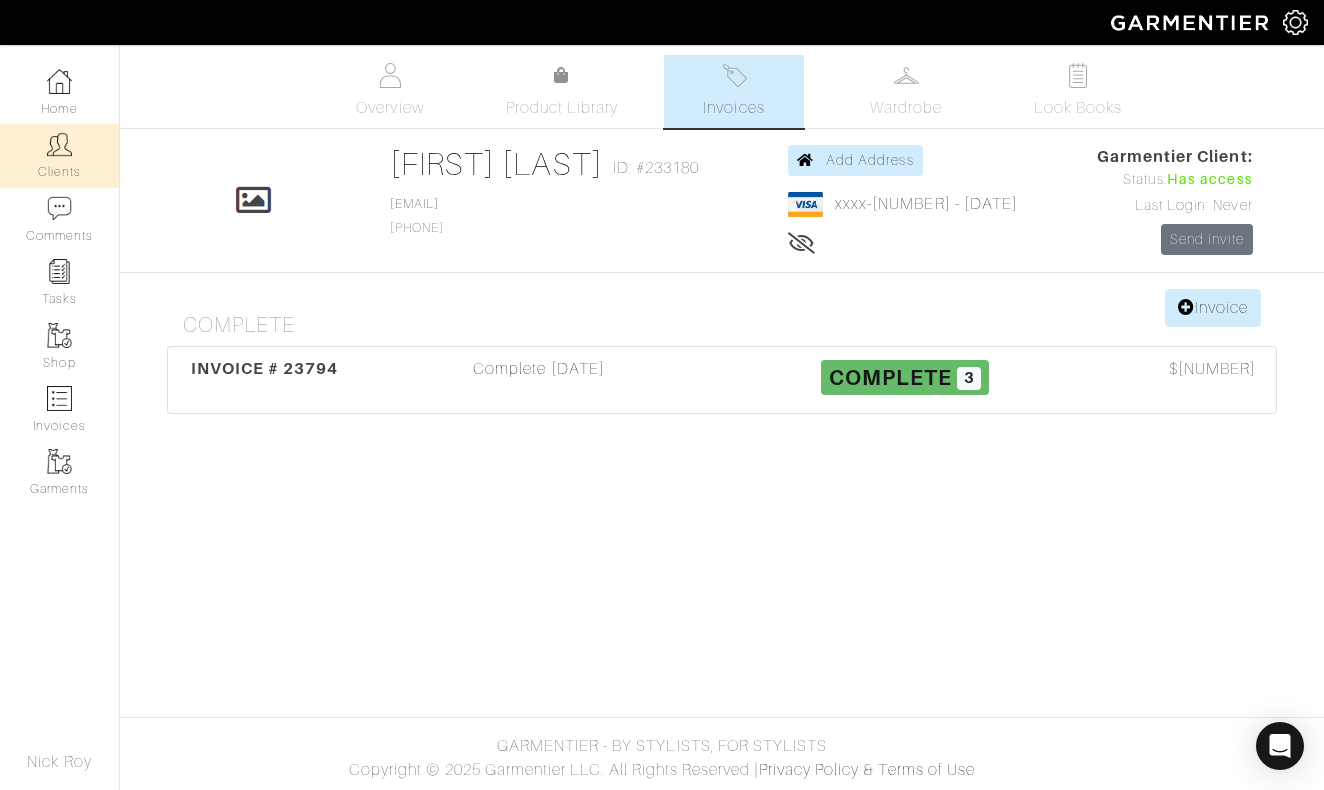 click on "Clients" at bounding box center [59, 155] 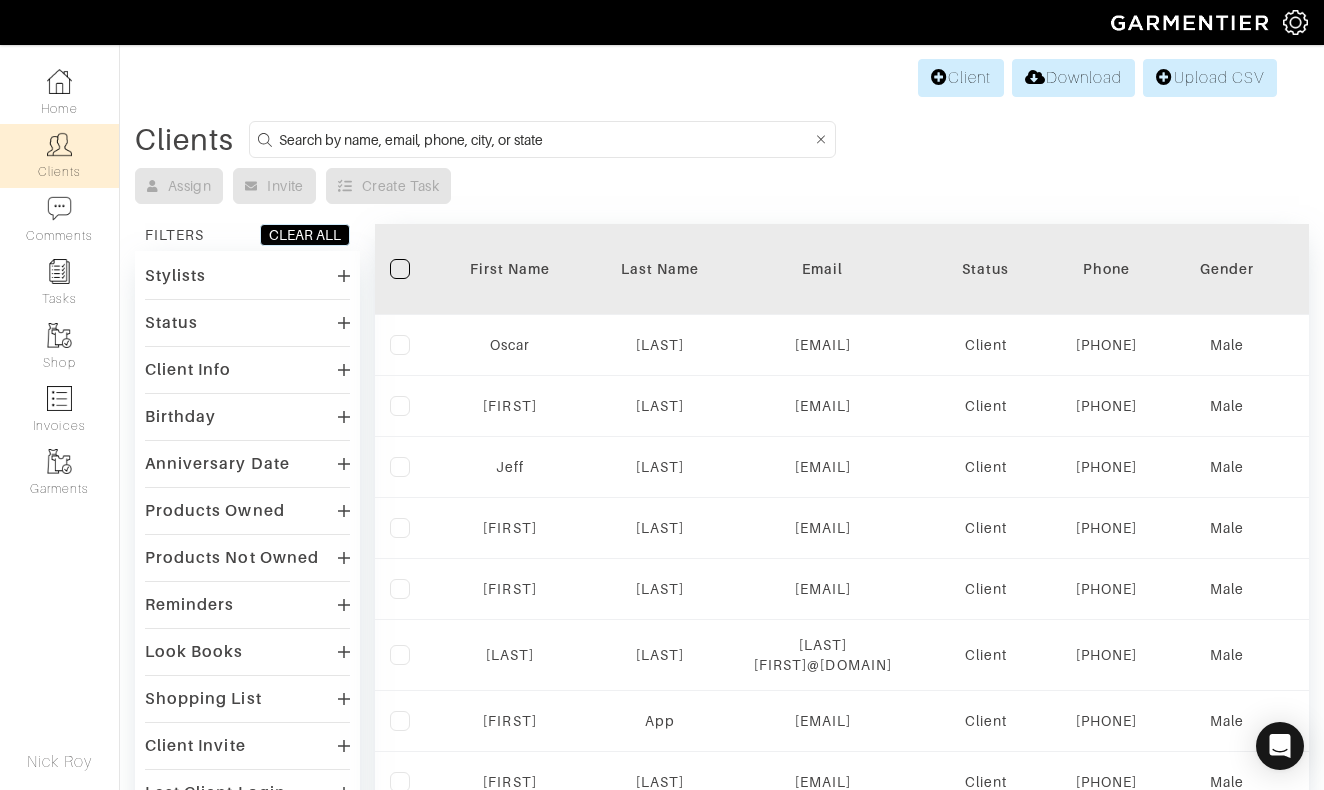 click at bounding box center [545, 139] 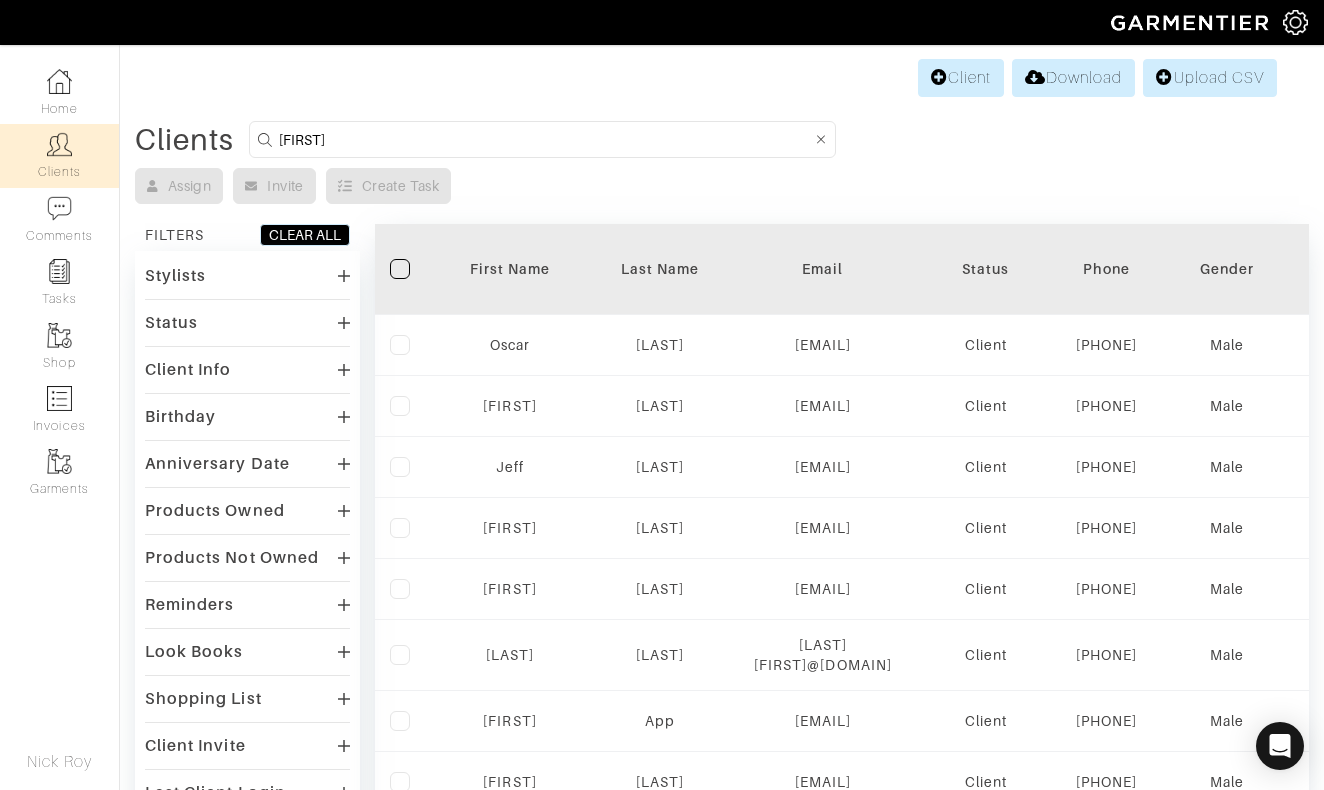 type on "drew" 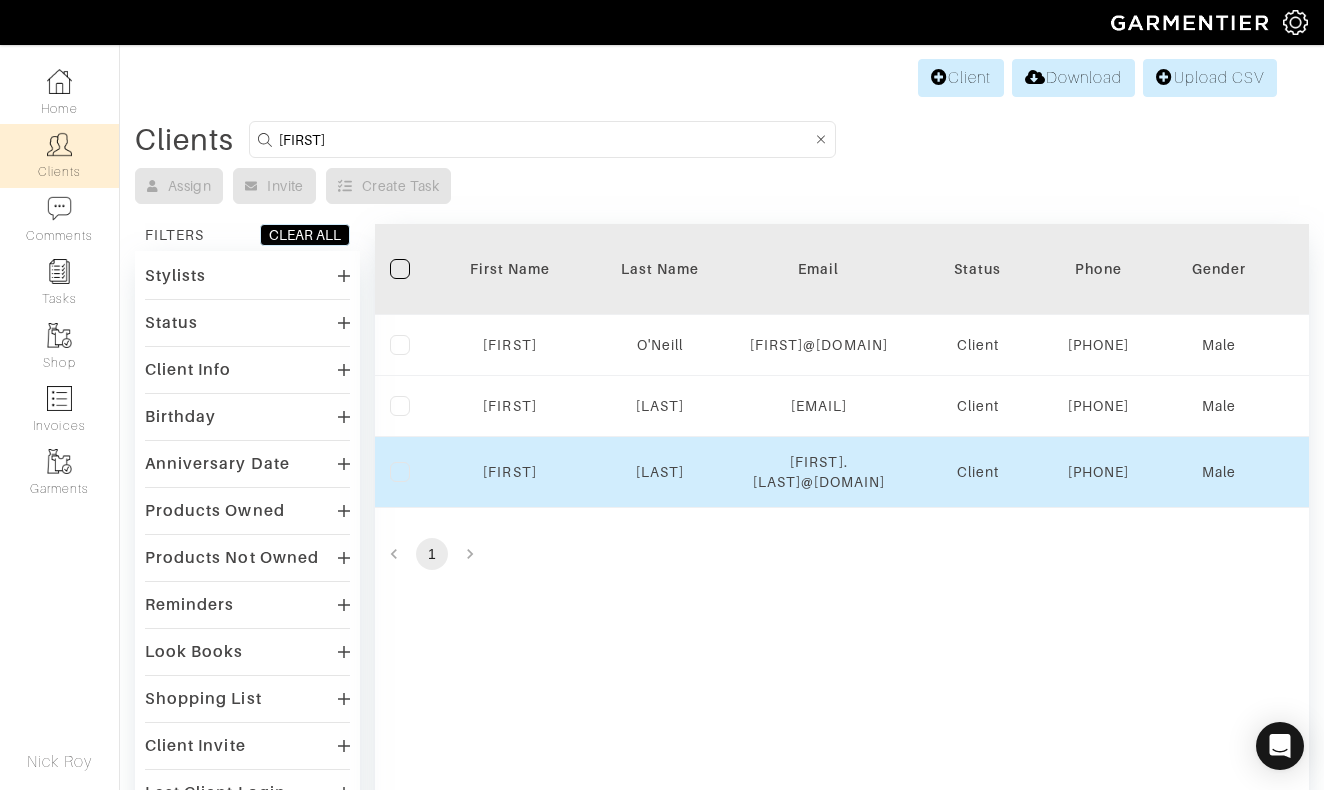 click on "Oneill" at bounding box center (660, 472) 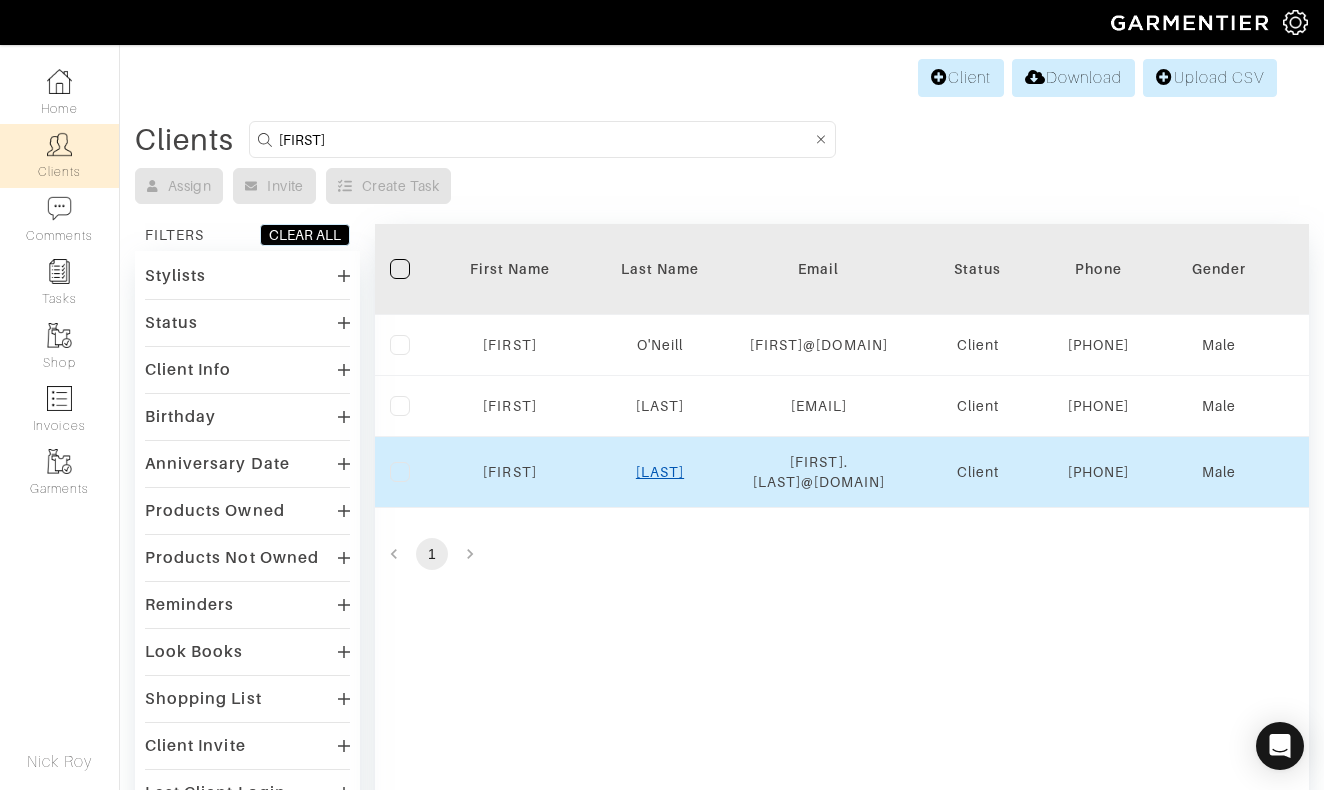 click on "[LAST]" at bounding box center [660, 472] 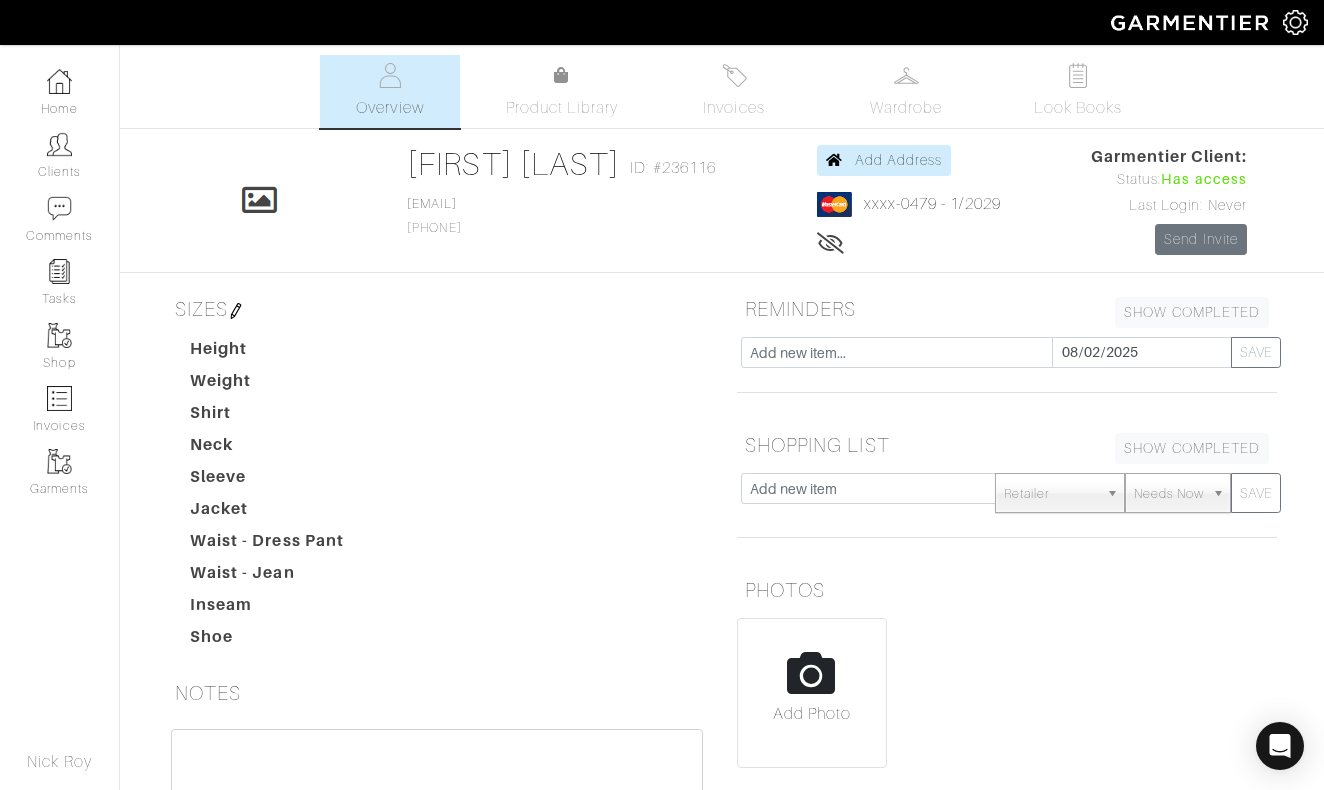 scroll, scrollTop: 0, scrollLeft: 0, axis: both 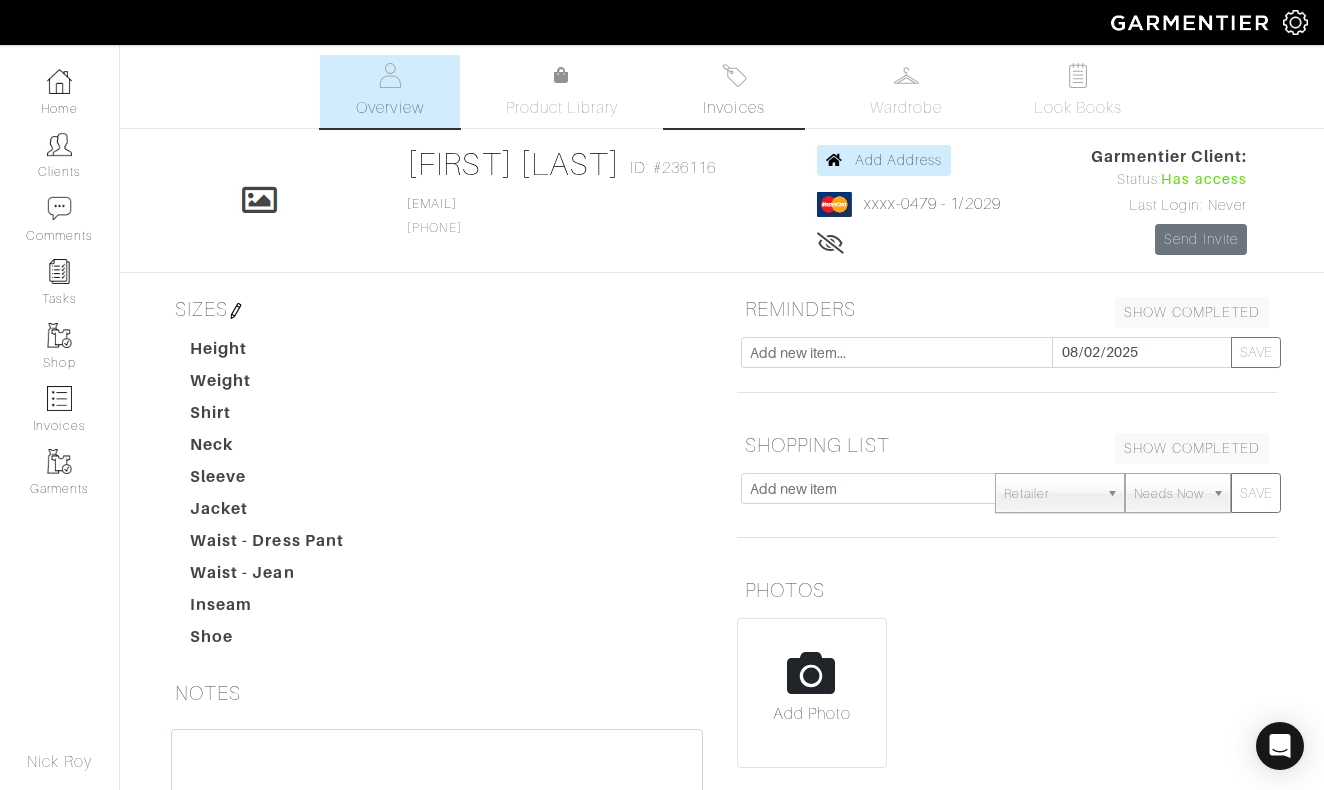 click on "Invoices" at bounding box center [734, 91] 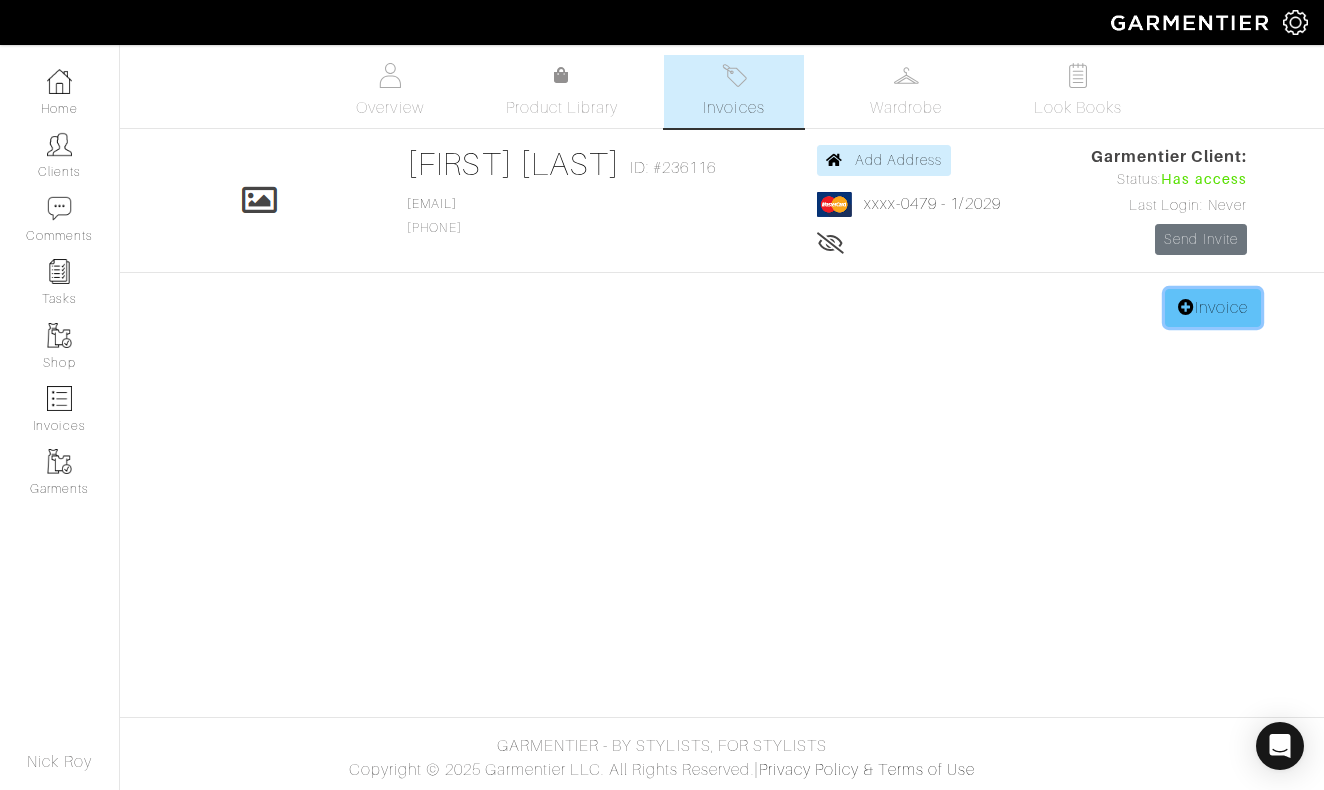 click on "Invoice" at bounding box center [1213, 308] 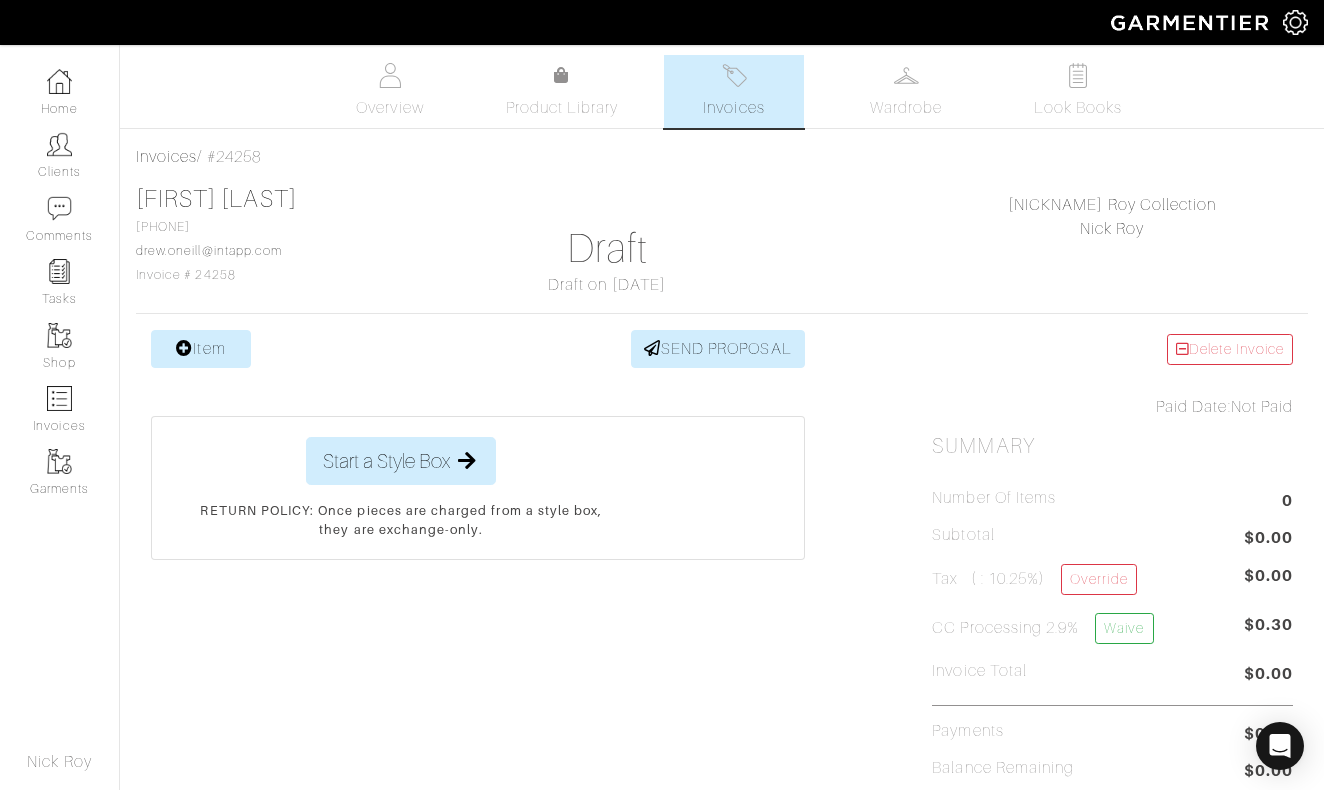 scroll, scrollTop: 0, scrollLeft: 0, axis: both 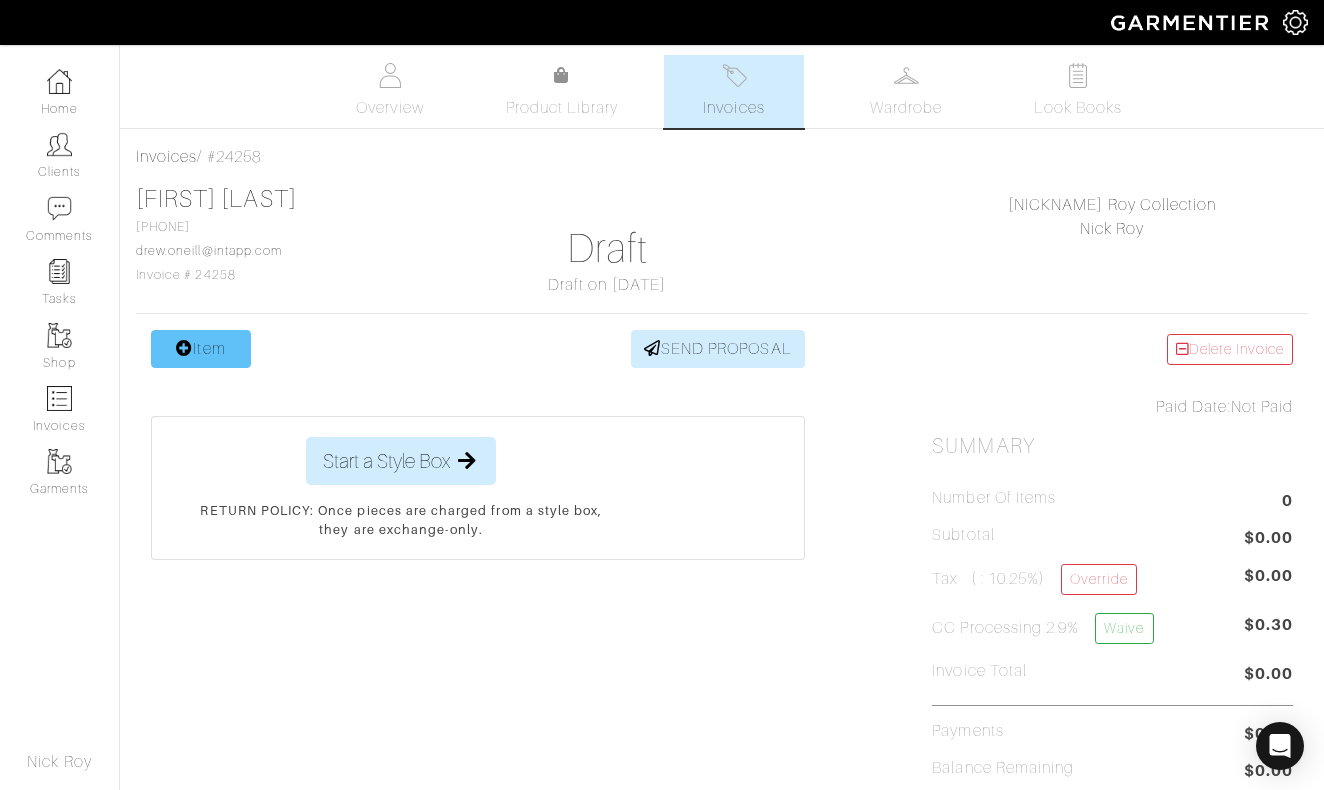 click on "Item" at bounding box center (201, 349) 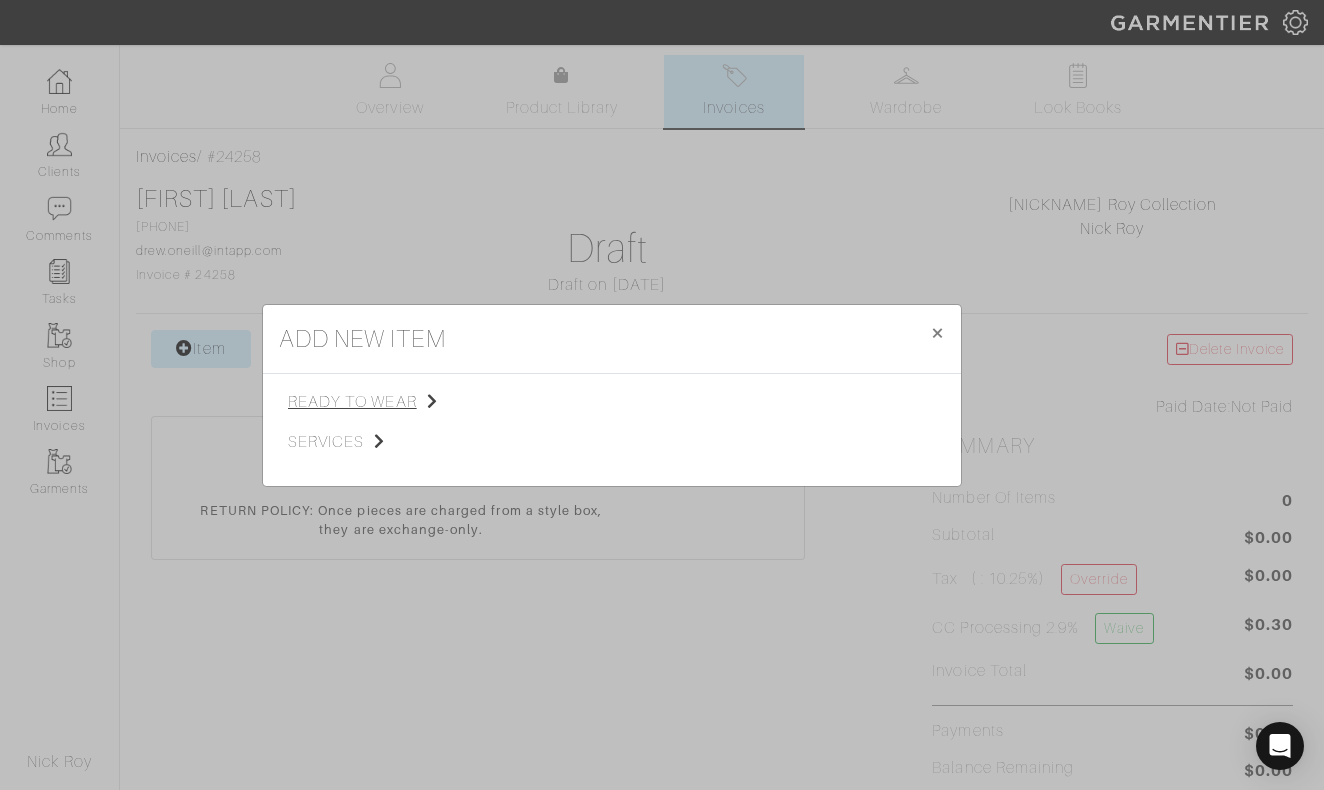click on "ready to wear" at bounding box center (388, 402) 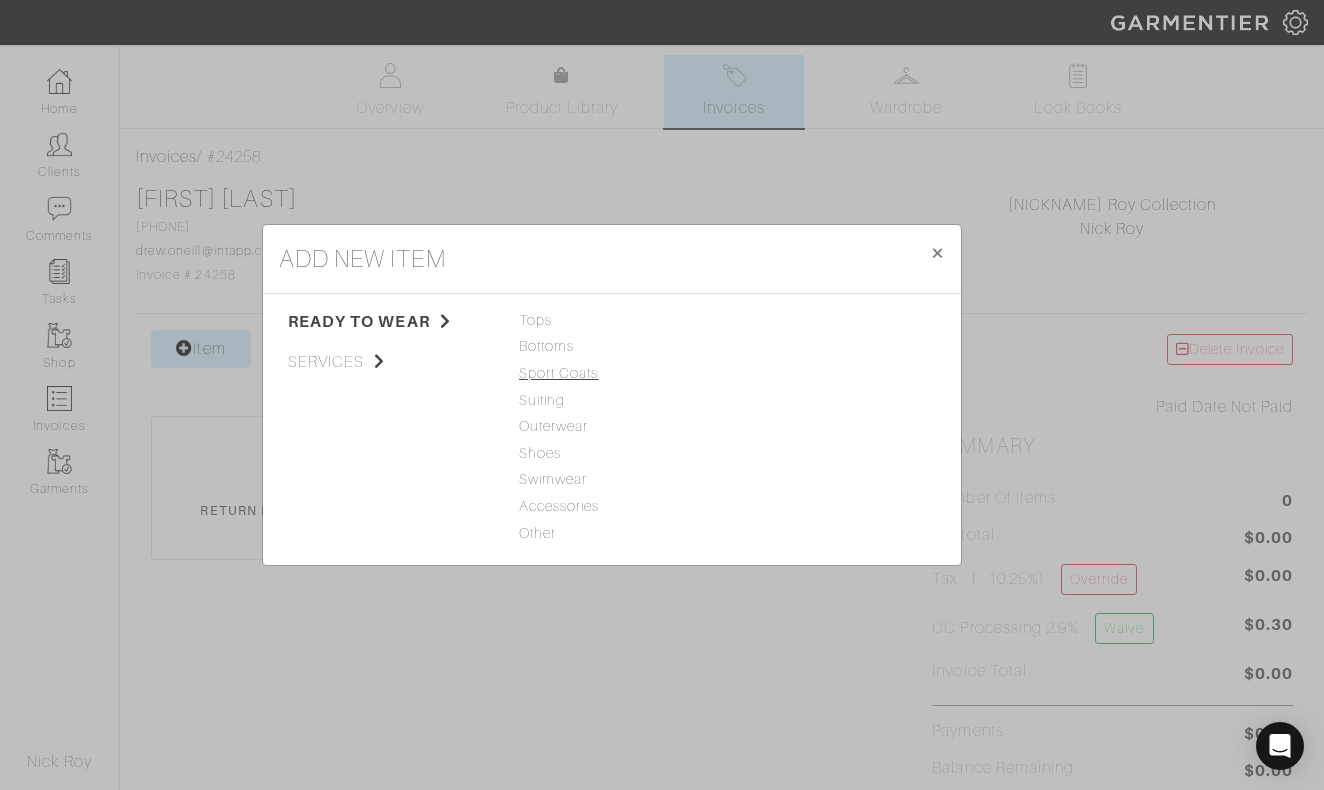 click on "Sport Coats" at bounding box center [612, 374] 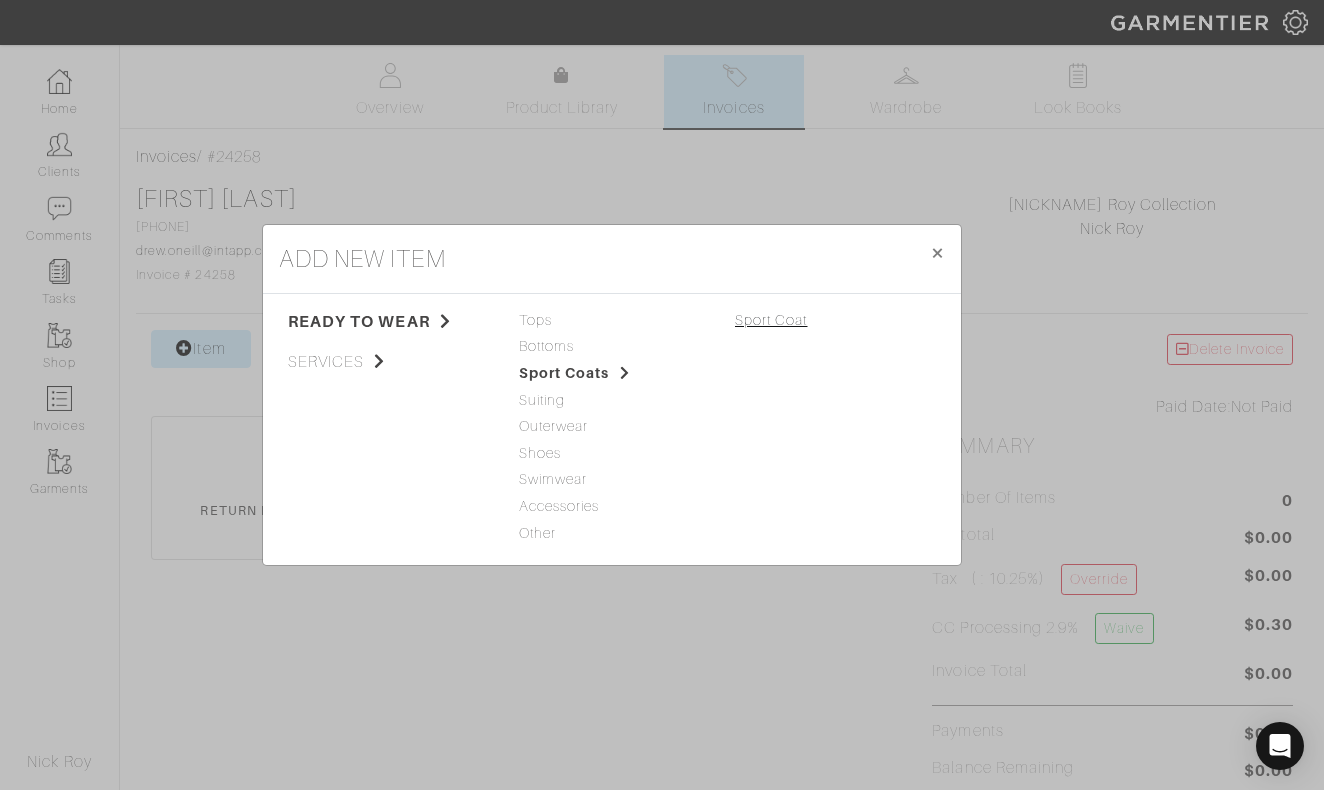 click on "Sport Coat" at bounding box center [771, 320] 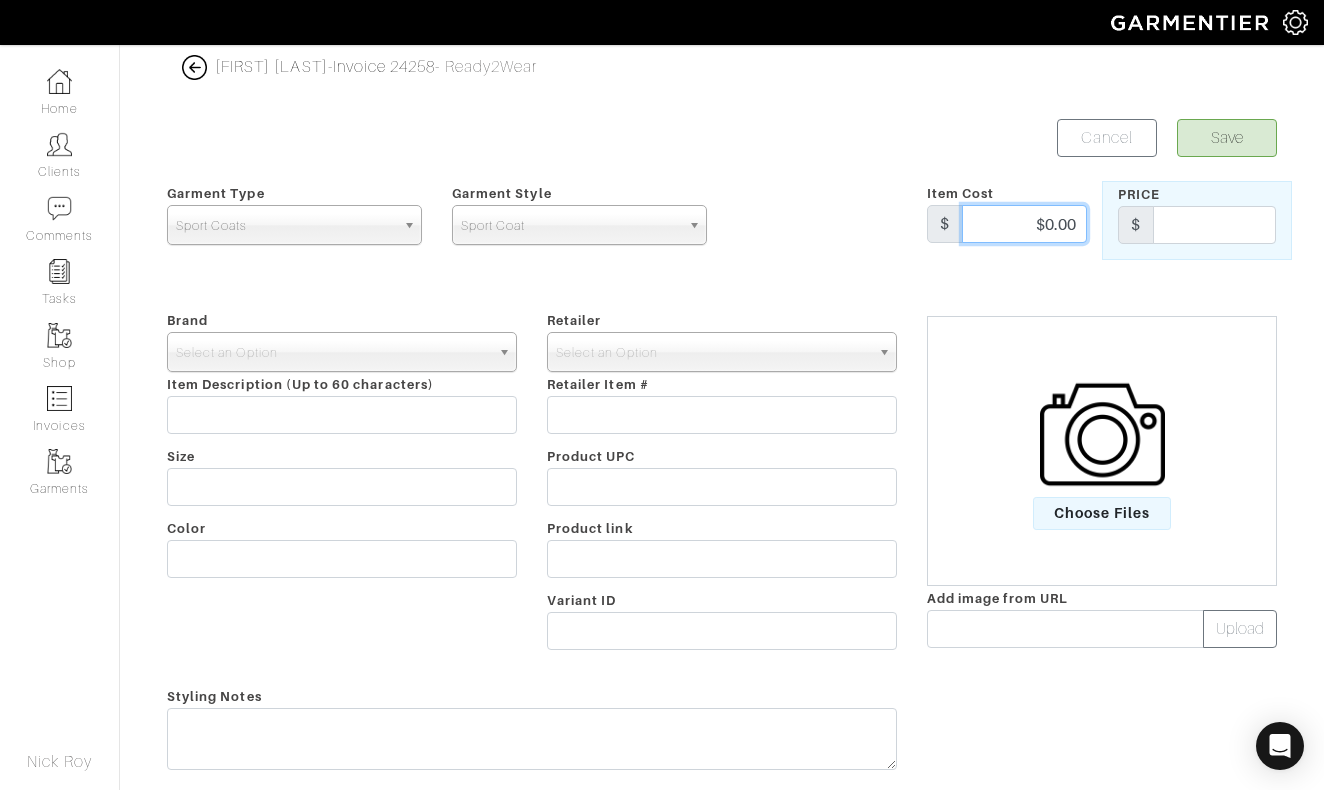 drag, startPoint x: 1028, startPoint y: 224, endPoint x: 1144, endPoint y: 224, distance: 116 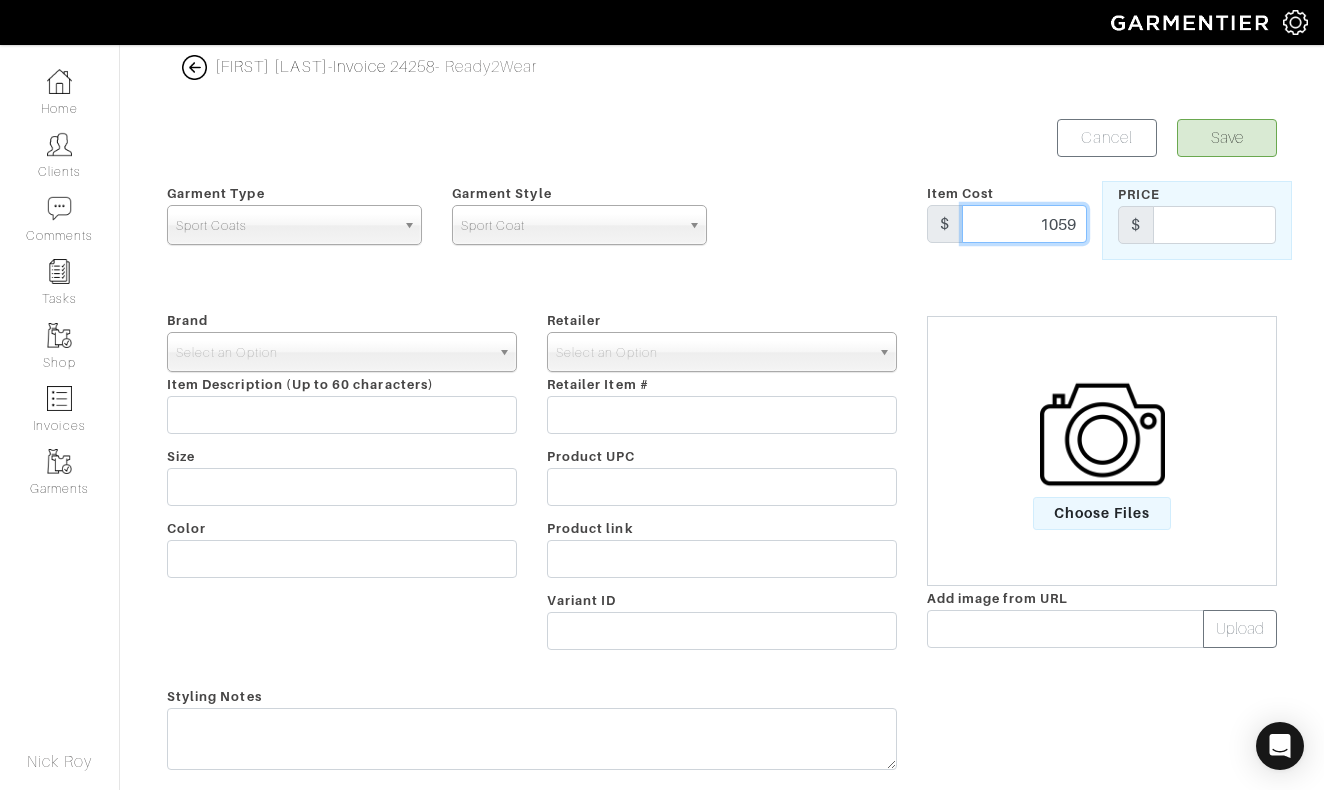 type on "1059" 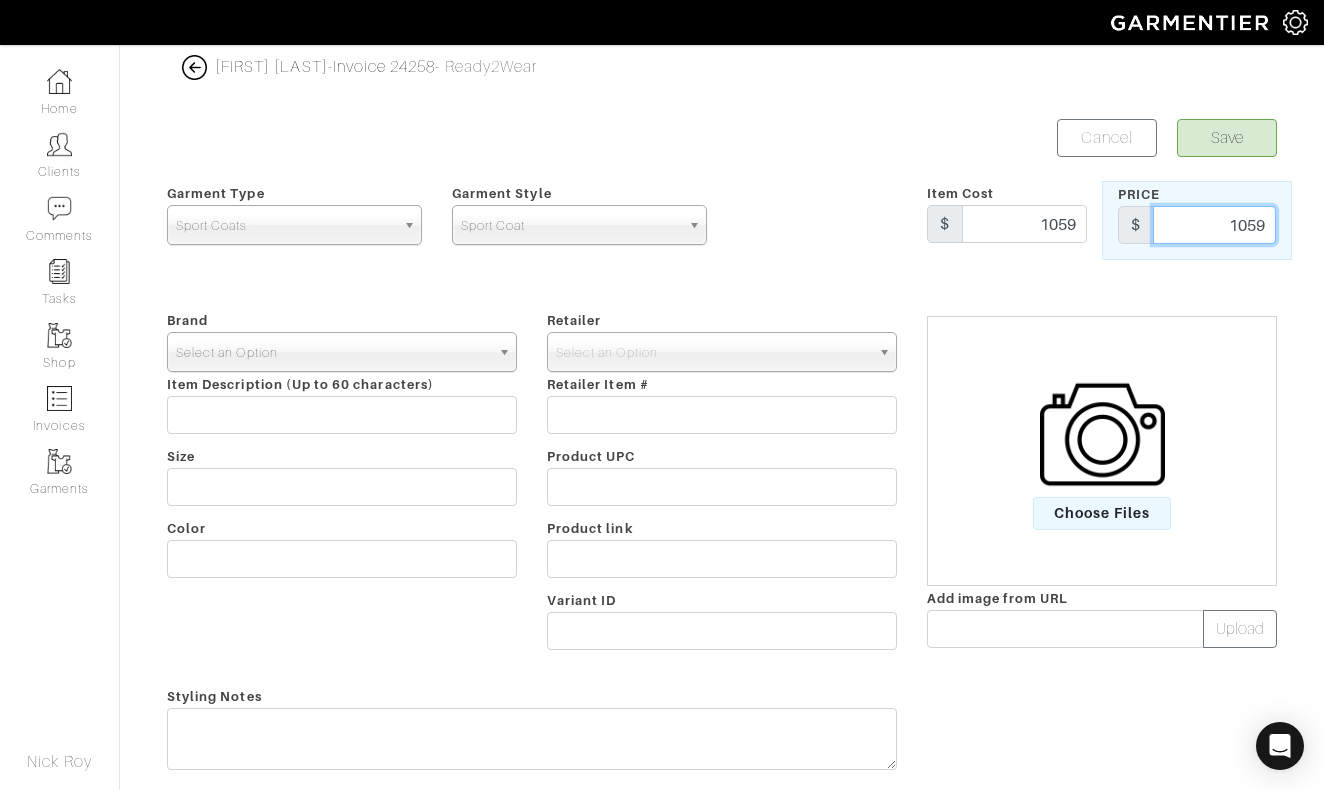 type on "1059" 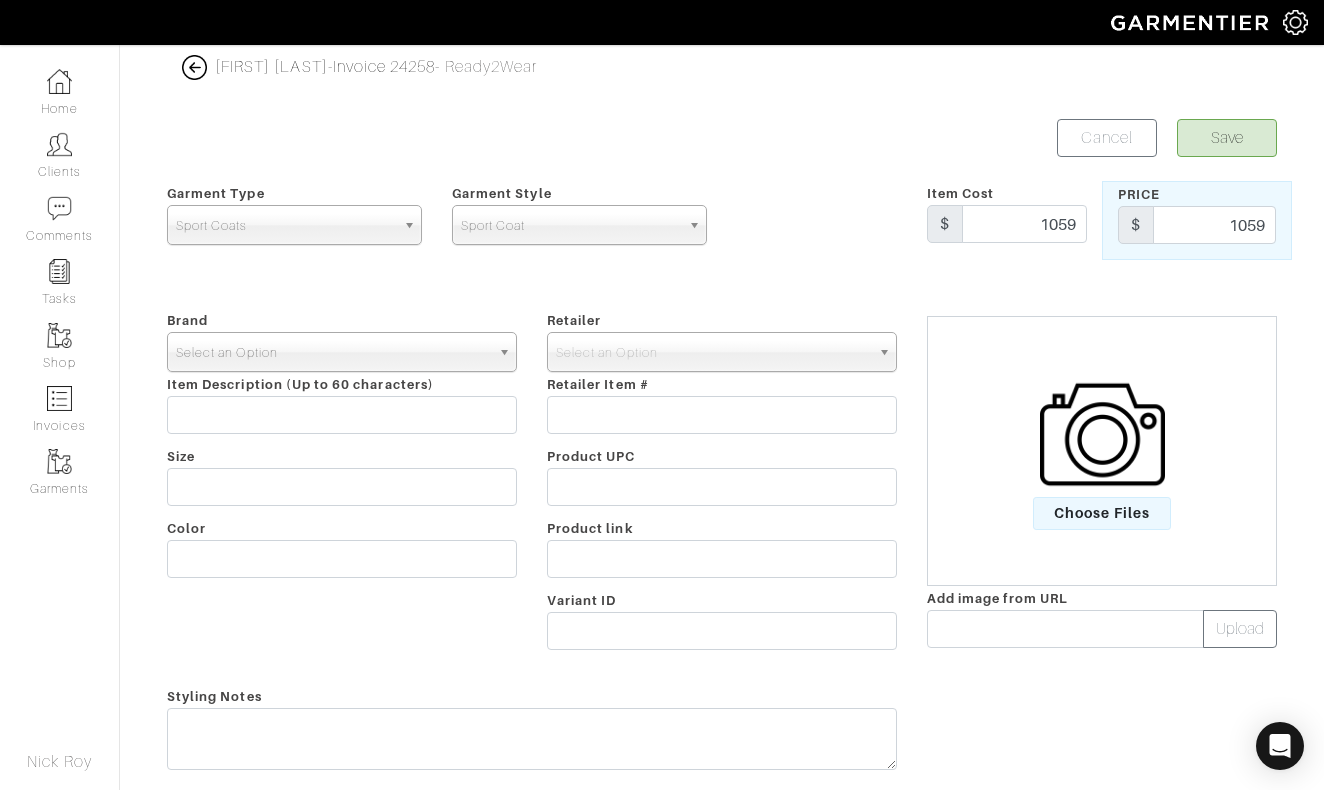 click on "Select an Option" at bounding box center (333, 353) 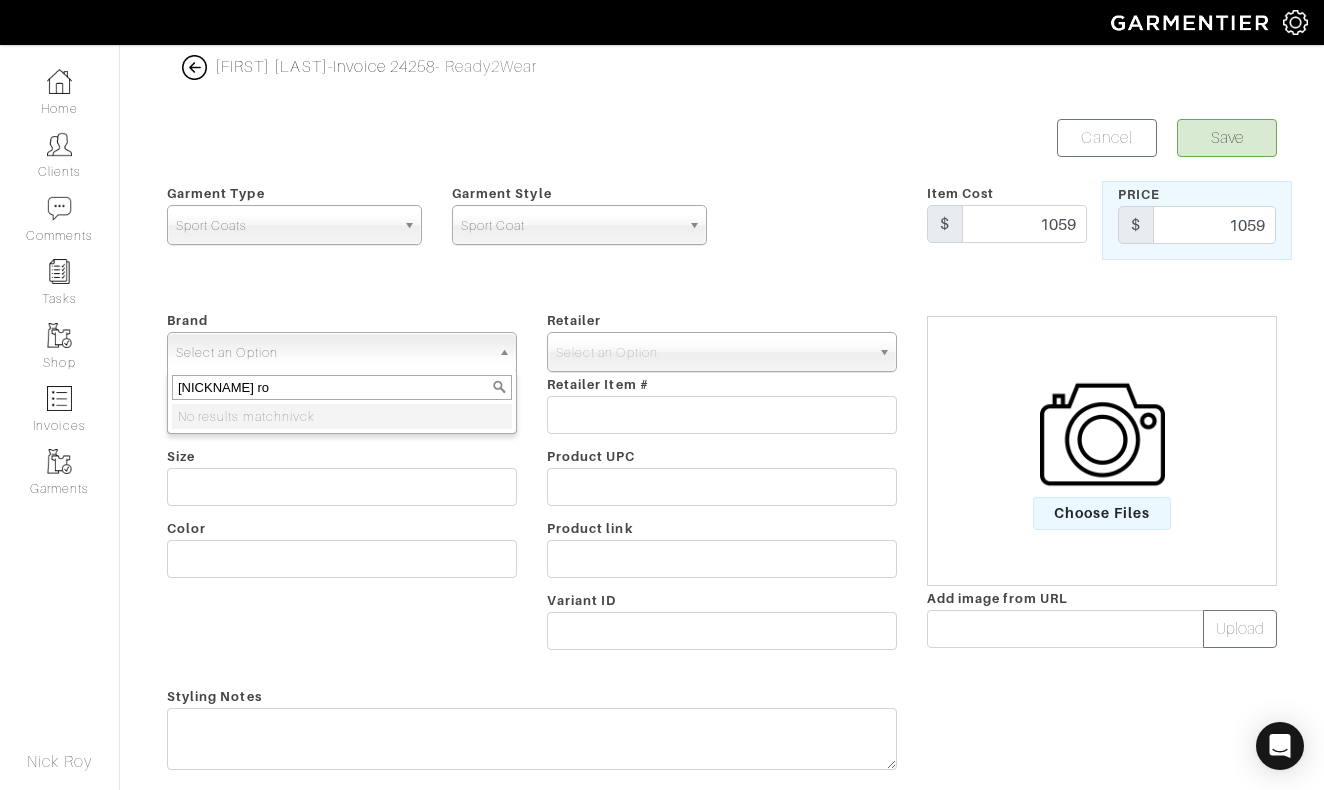 type on "Nick roy" 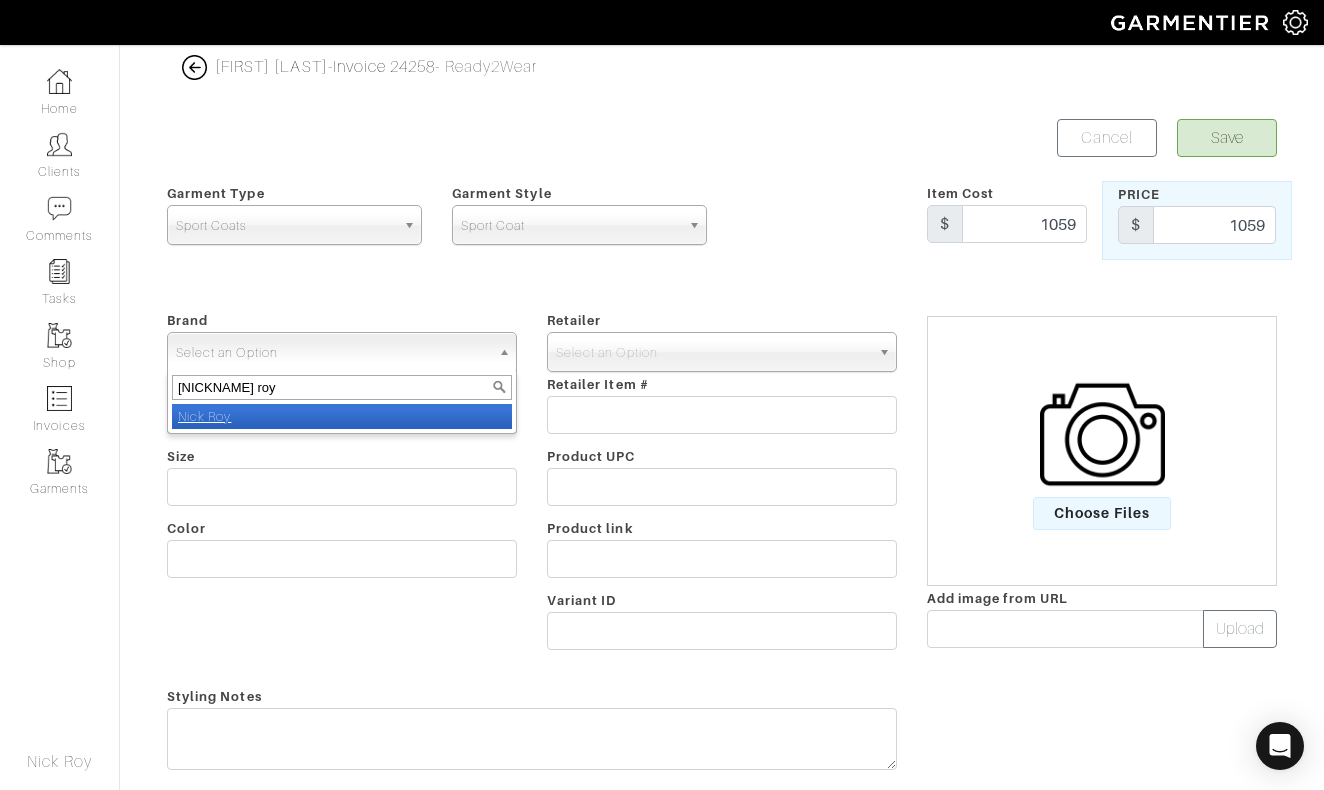 select on "Nick Roy" 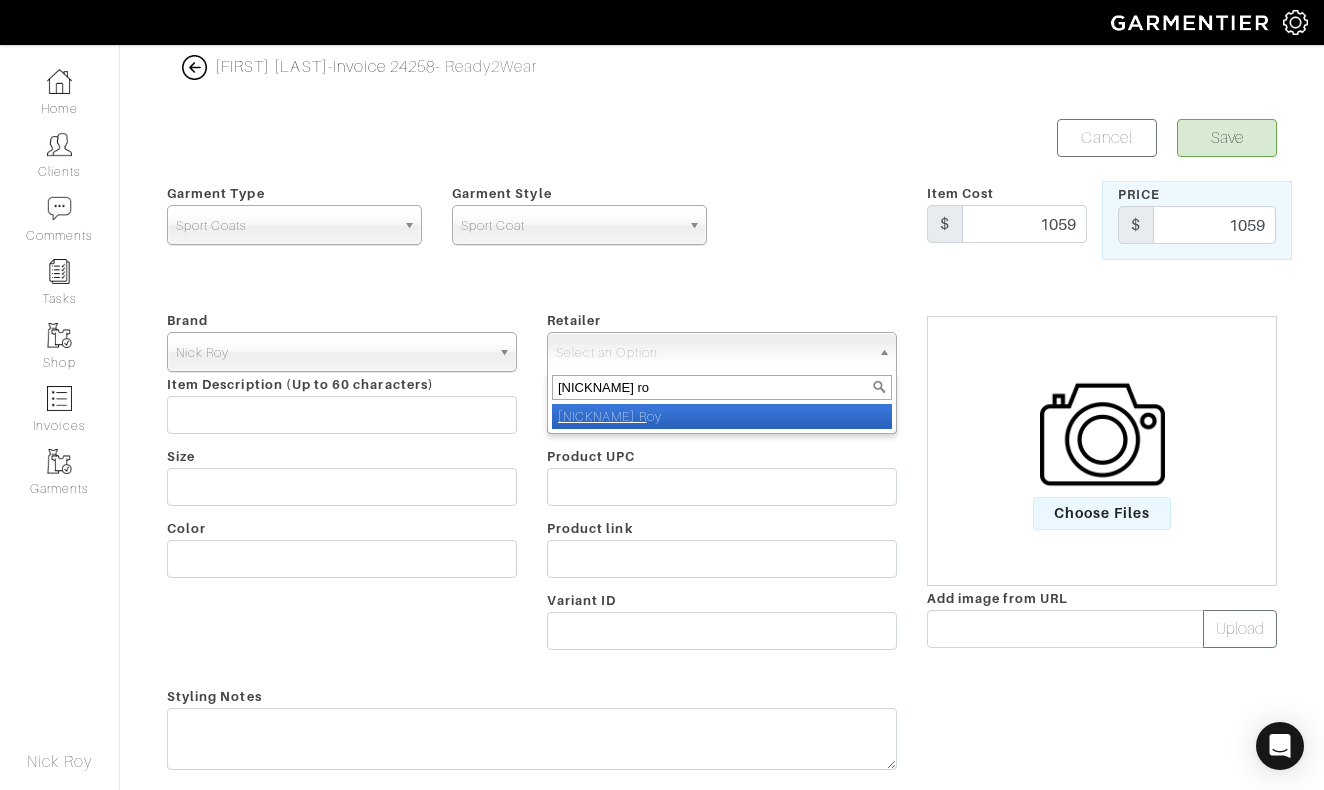type on "nick roy" 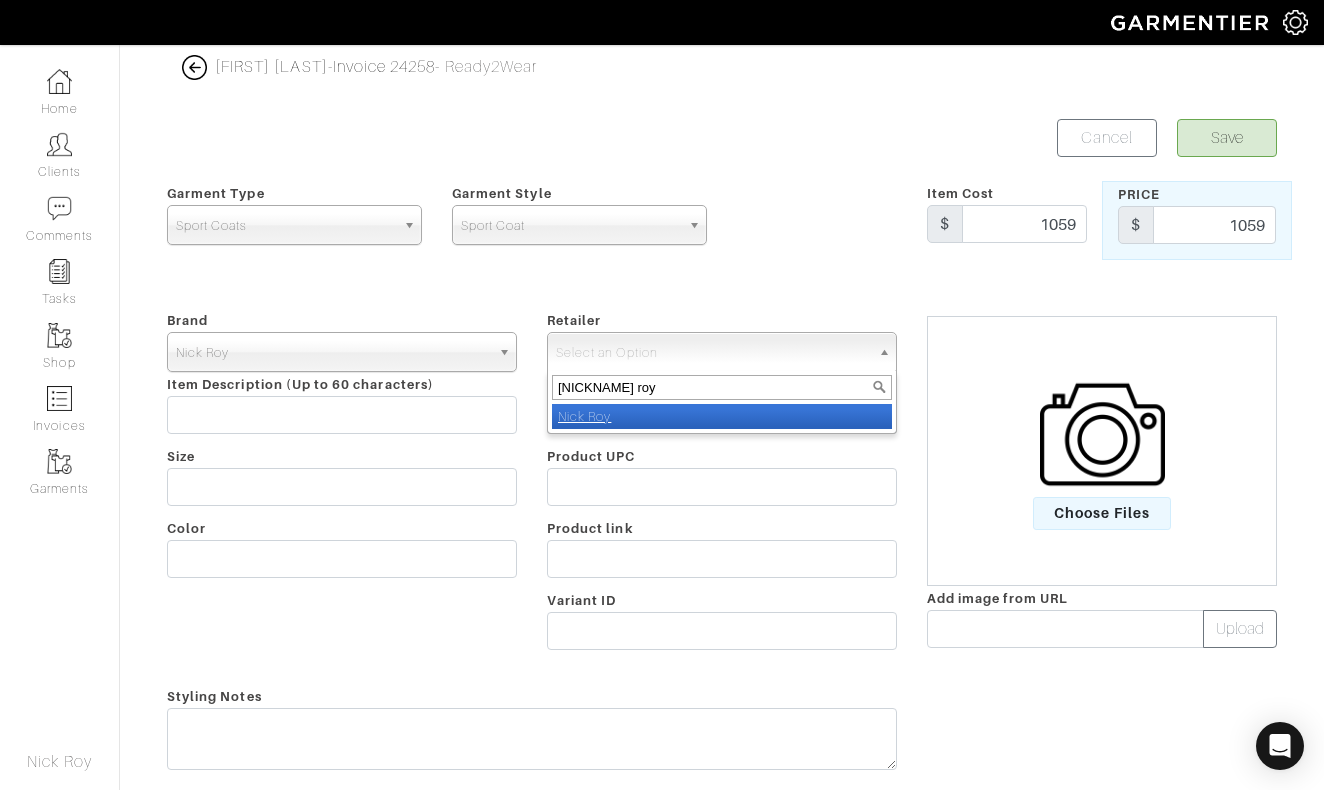 select on "5031" 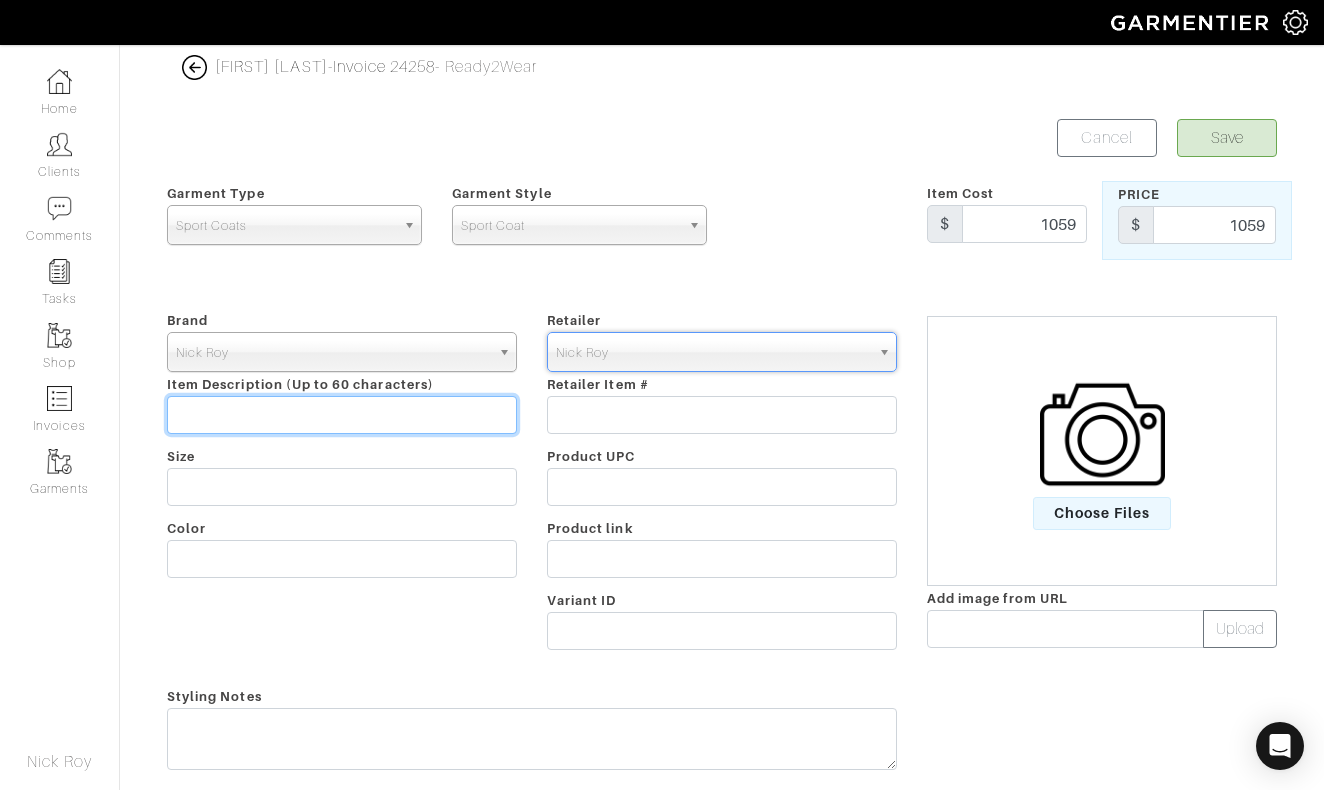 click at bounding box center (342, 415) 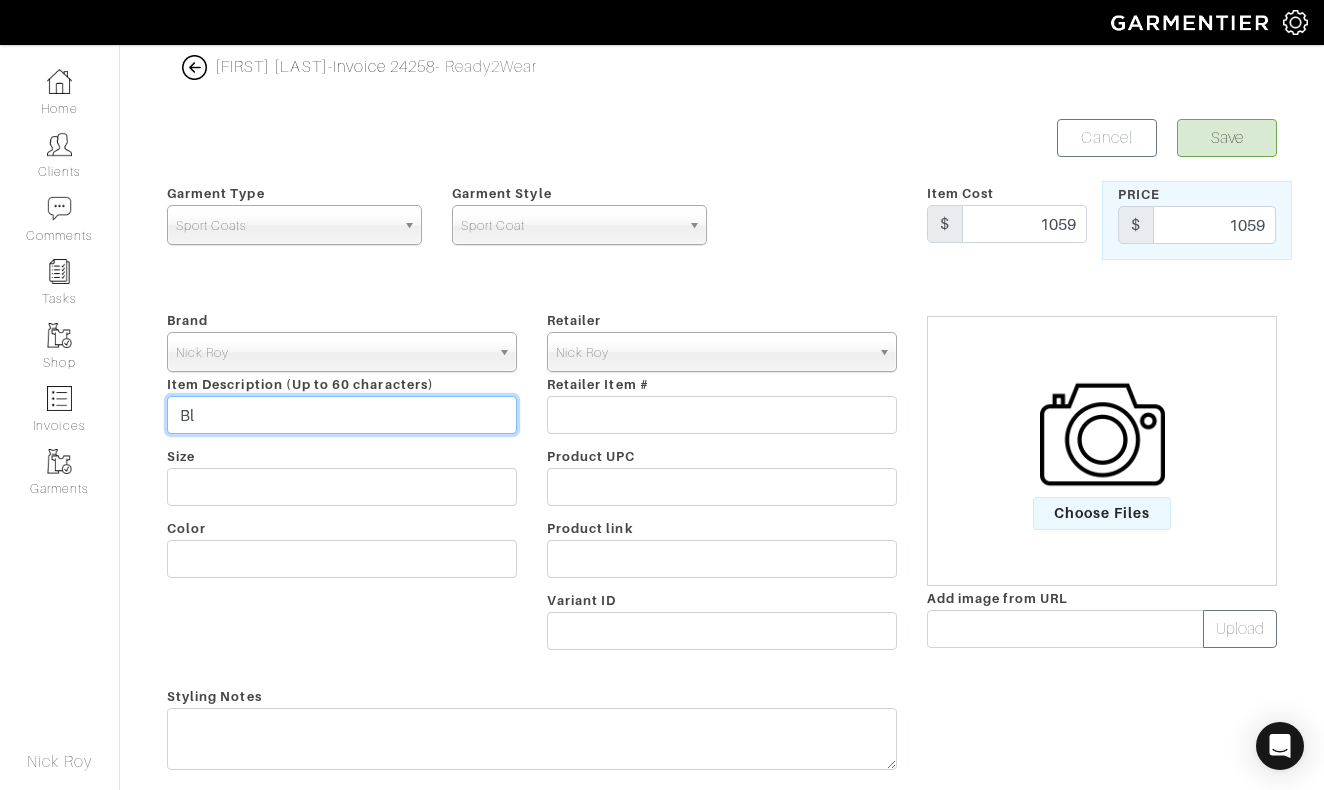 type on "B" 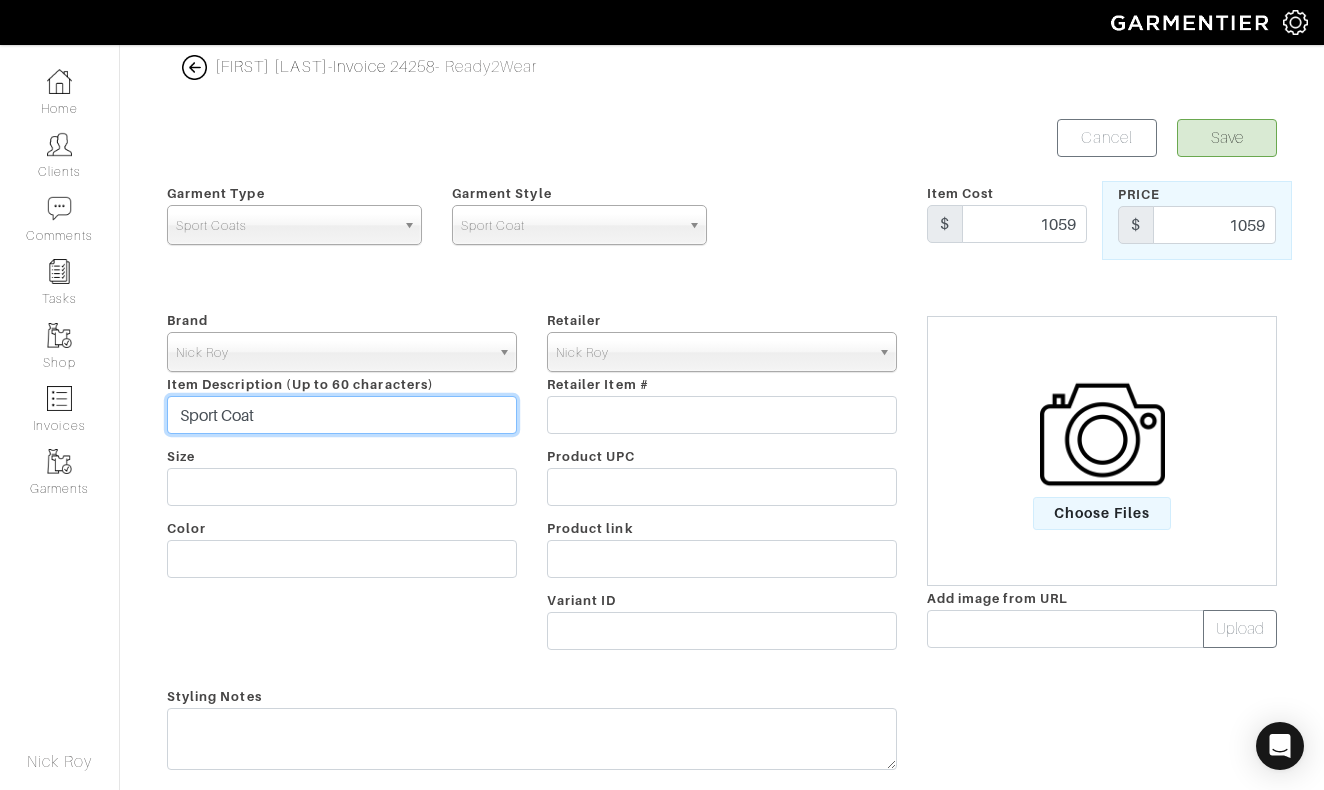 type on "Sport Coat" 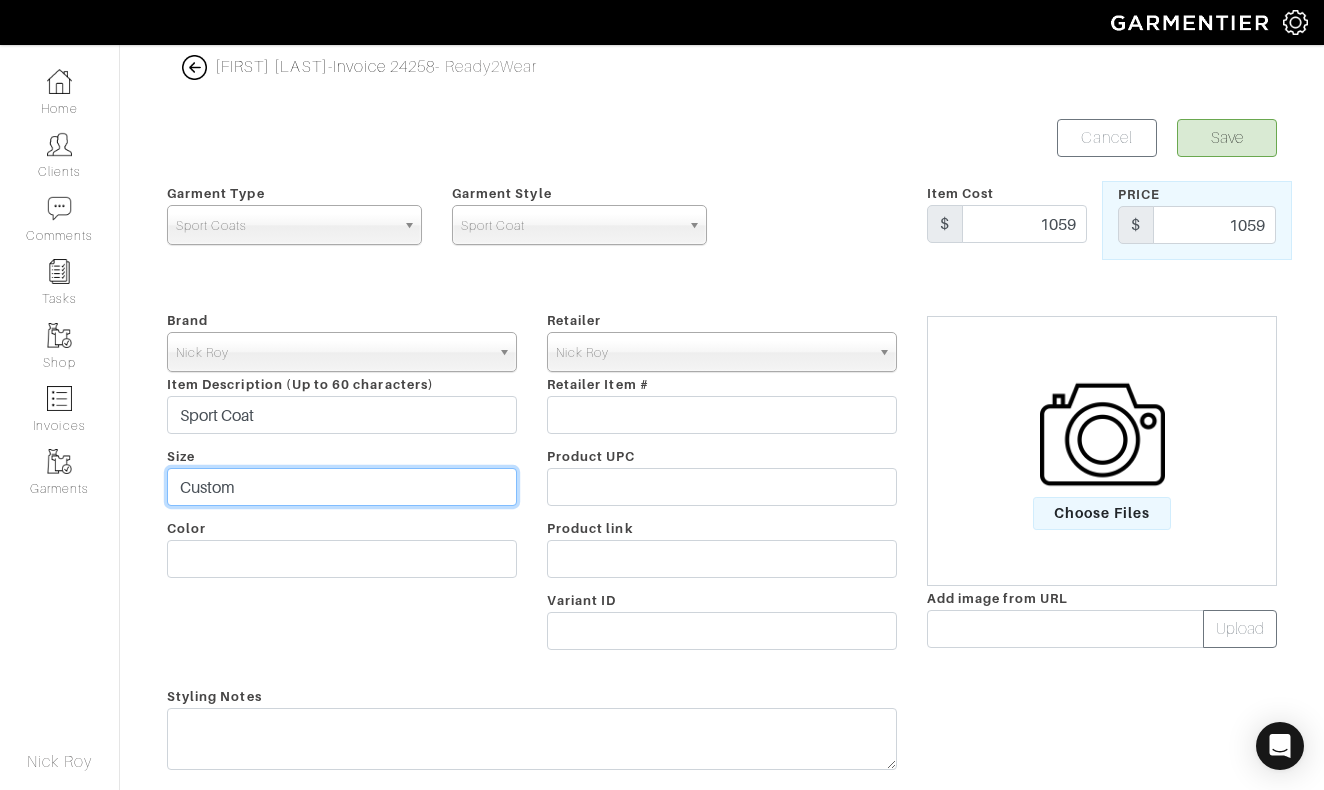 type on "Custom" 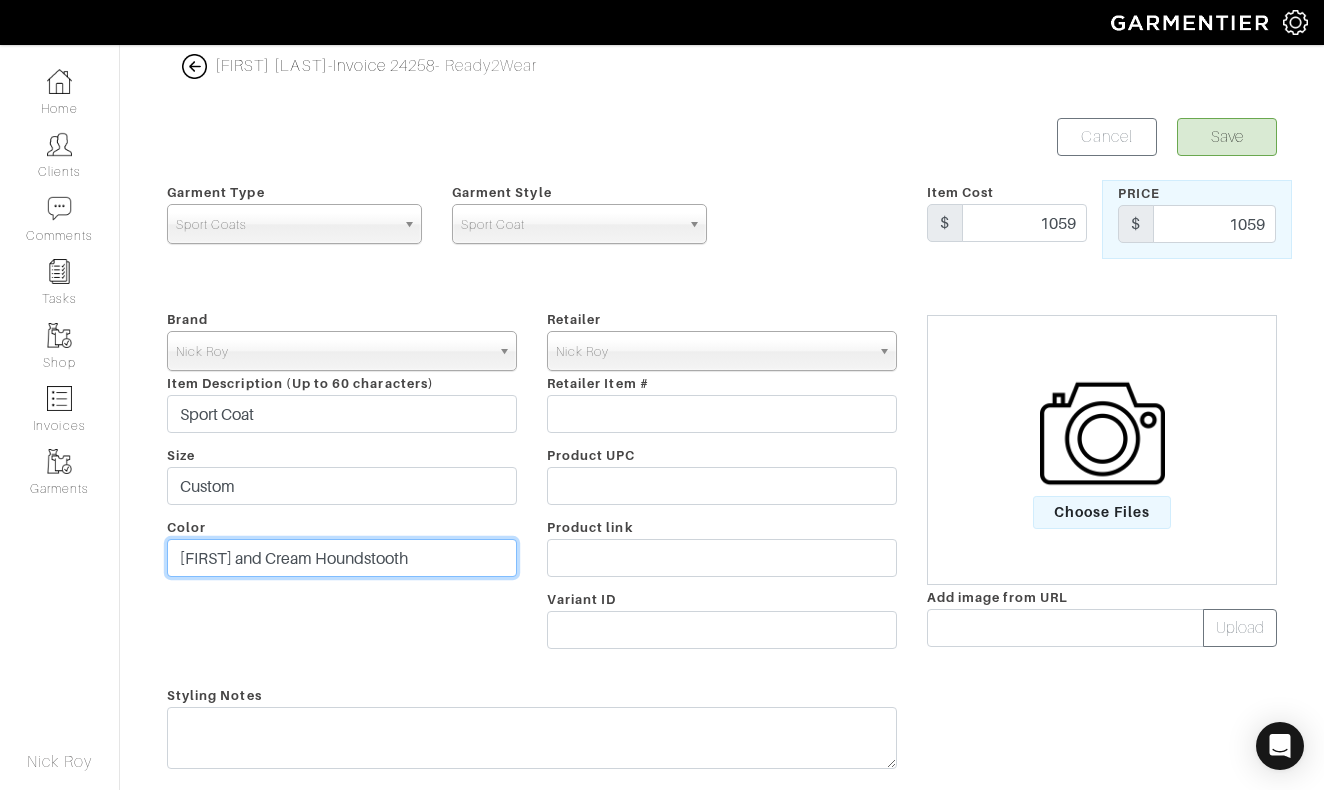 scroll, scrollTop: 4, scrollLeft: 0, axis: vertical 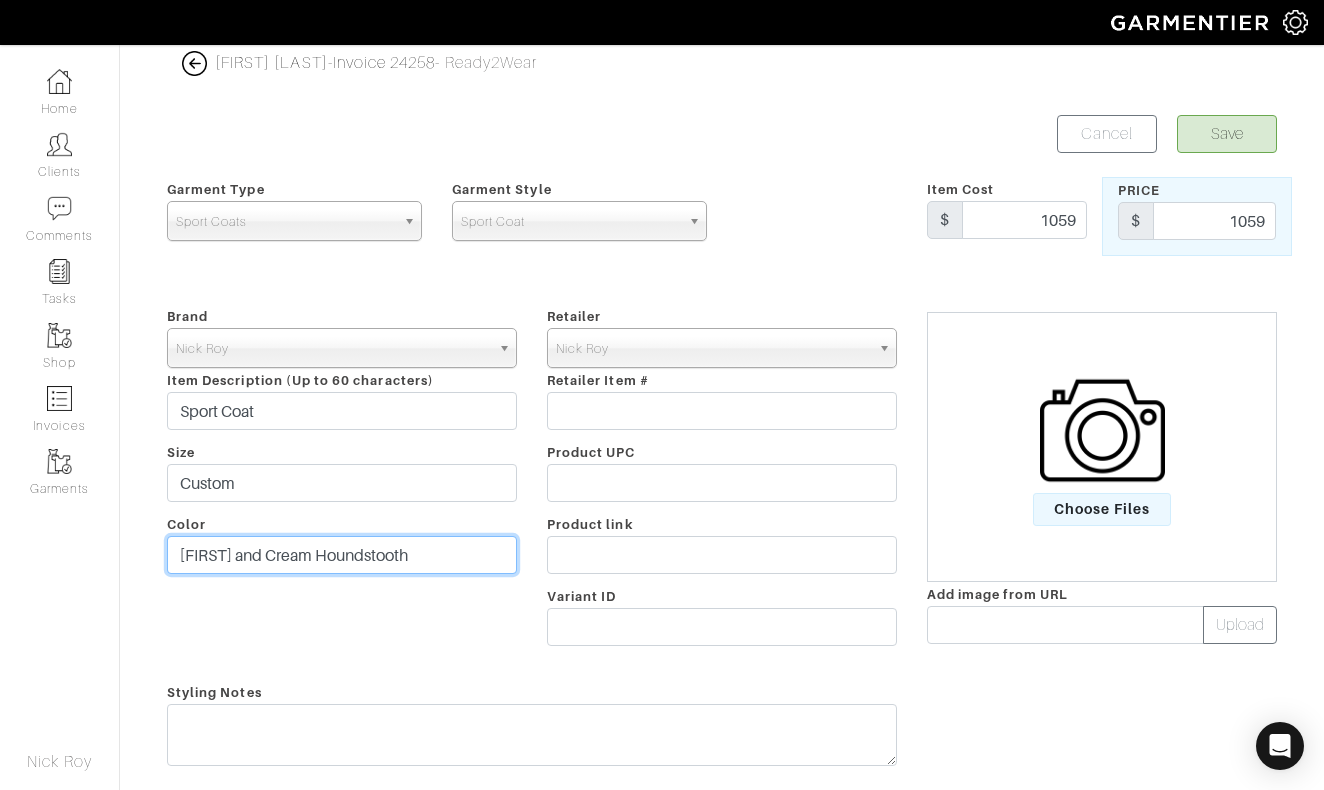 type on "Blue and Cream Houndstooth" 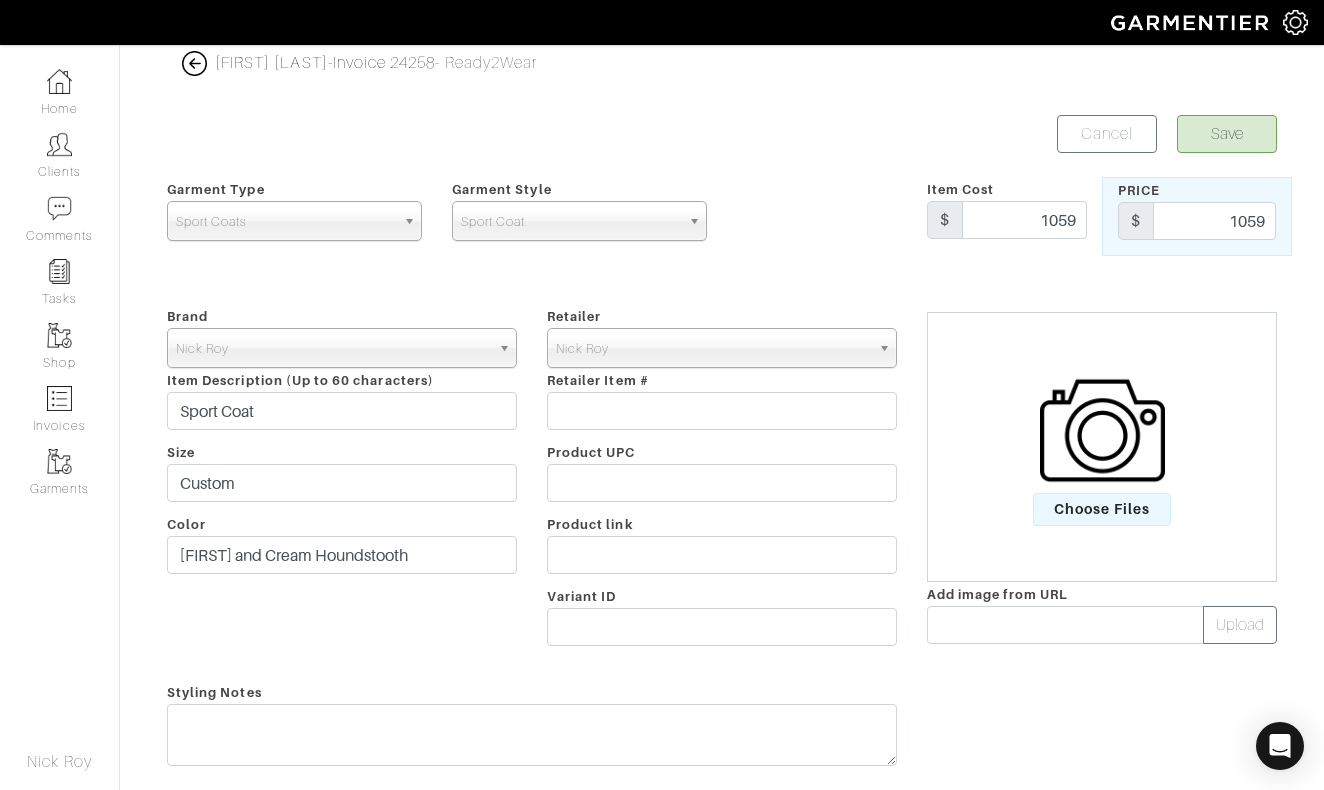 click on "Save" at bounding box center (1227, 134) 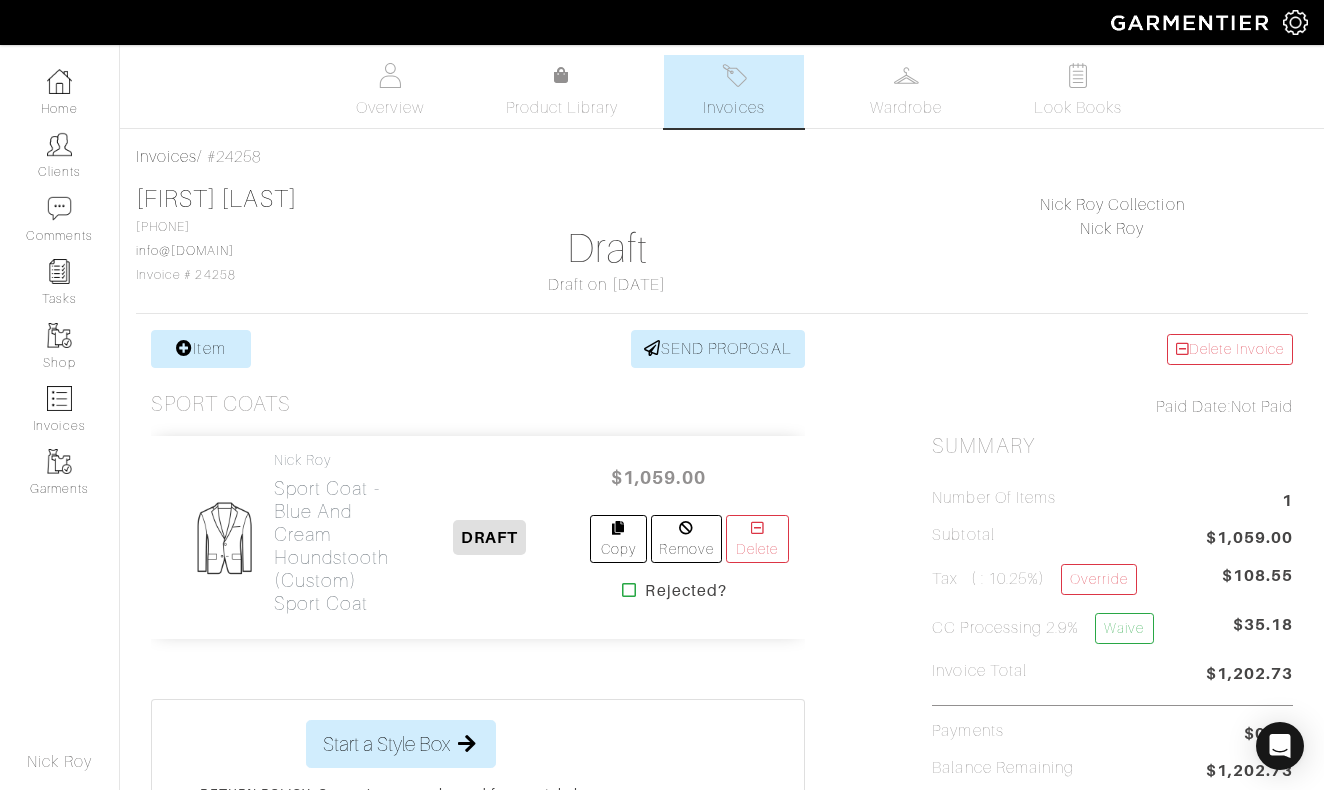 scroll, scrollTop: 0, scrollLeft: 0, axis: both 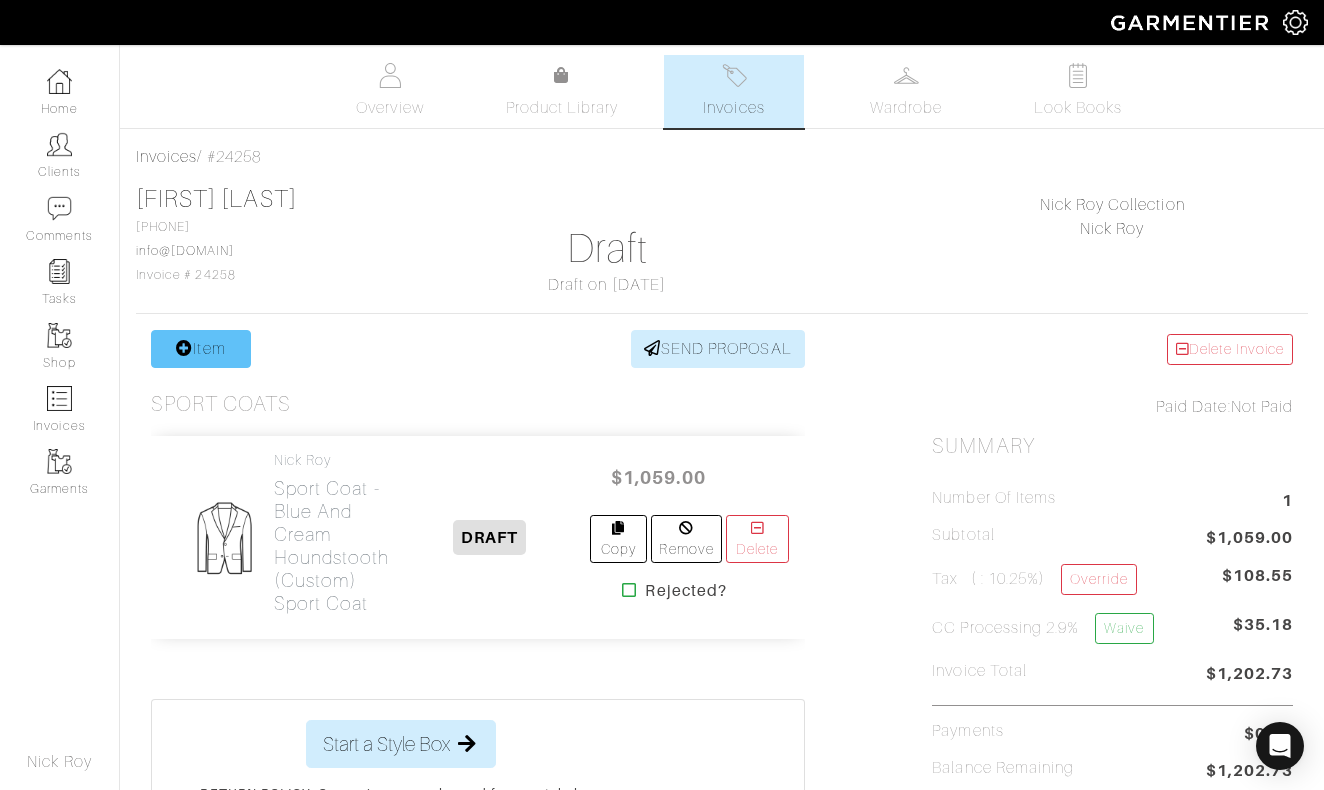 click on "Item" at bounding box center [201, 349] 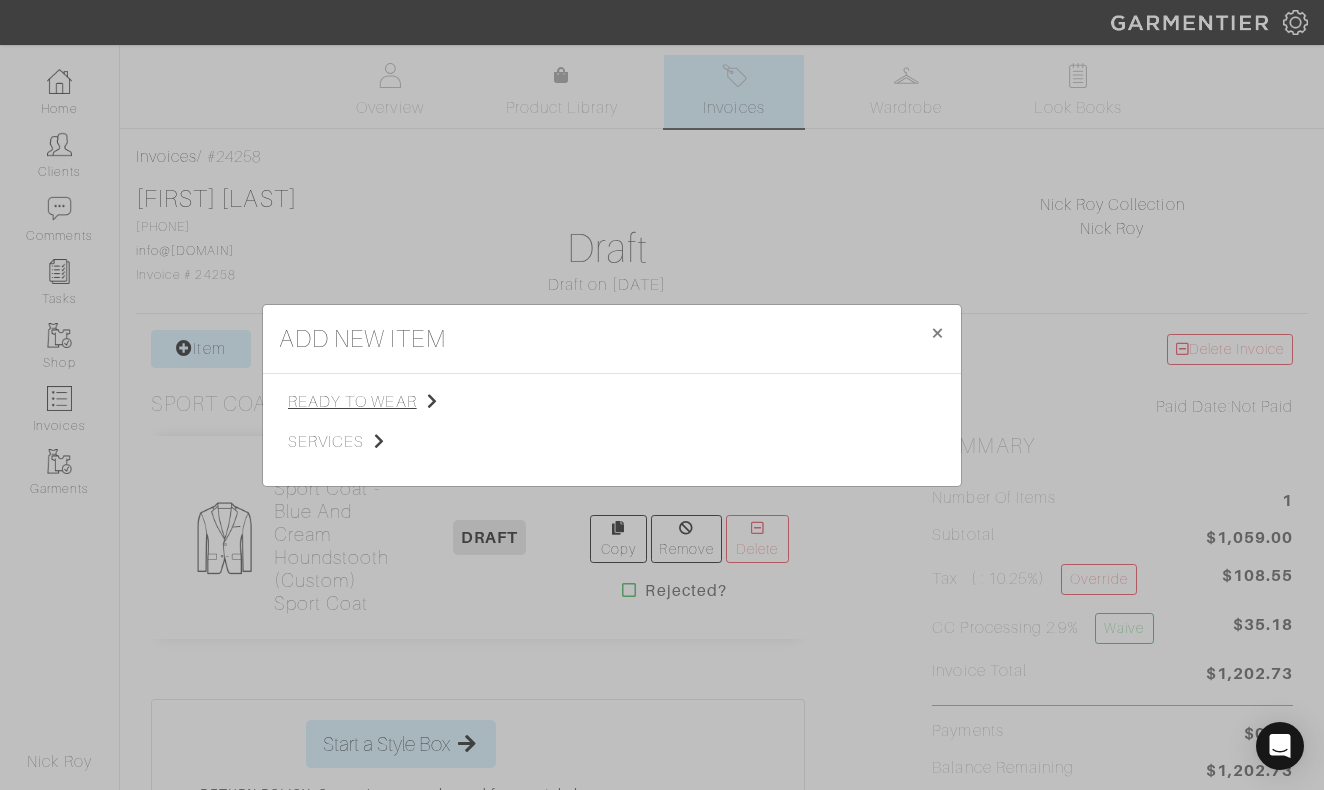 click on "ready to wear" at bounding box center (388, 402) 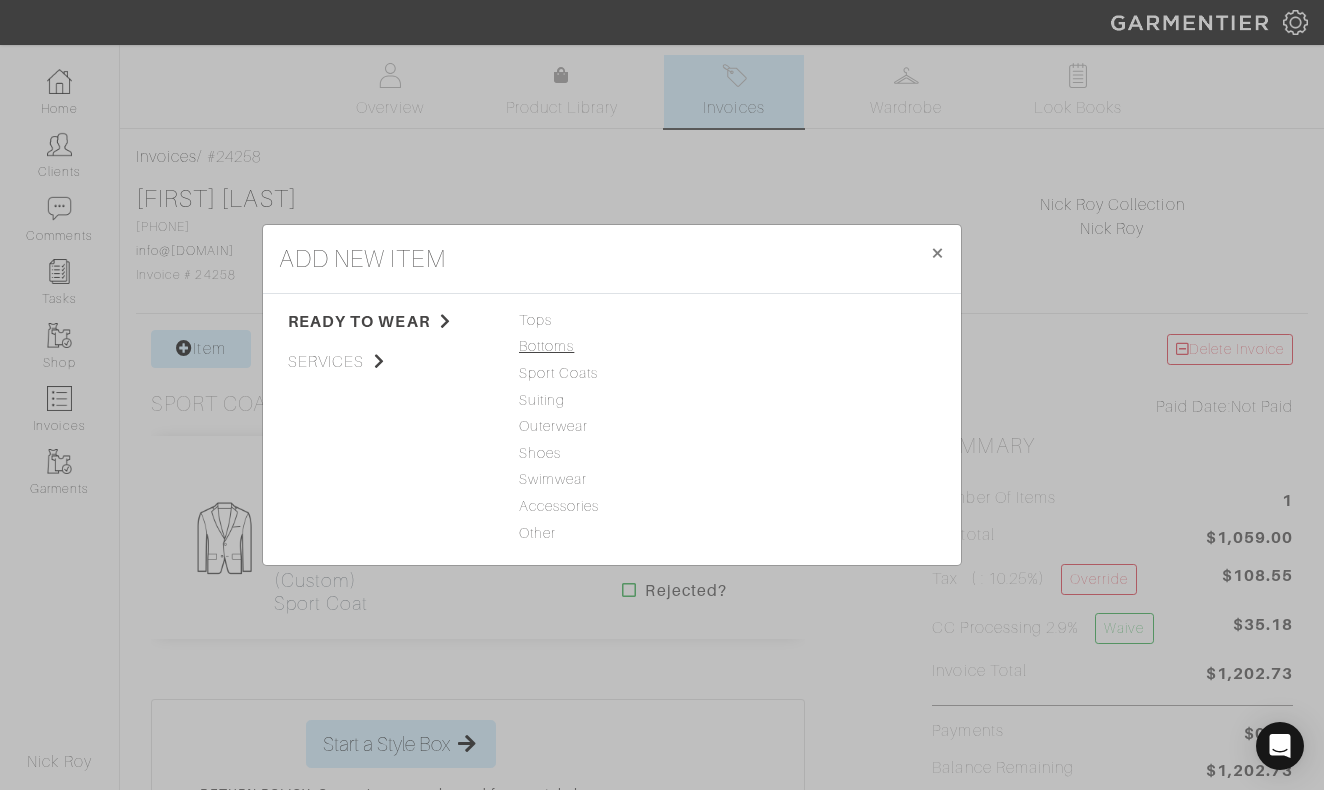 click on "Bottoms" at bounding box center (612, 347) 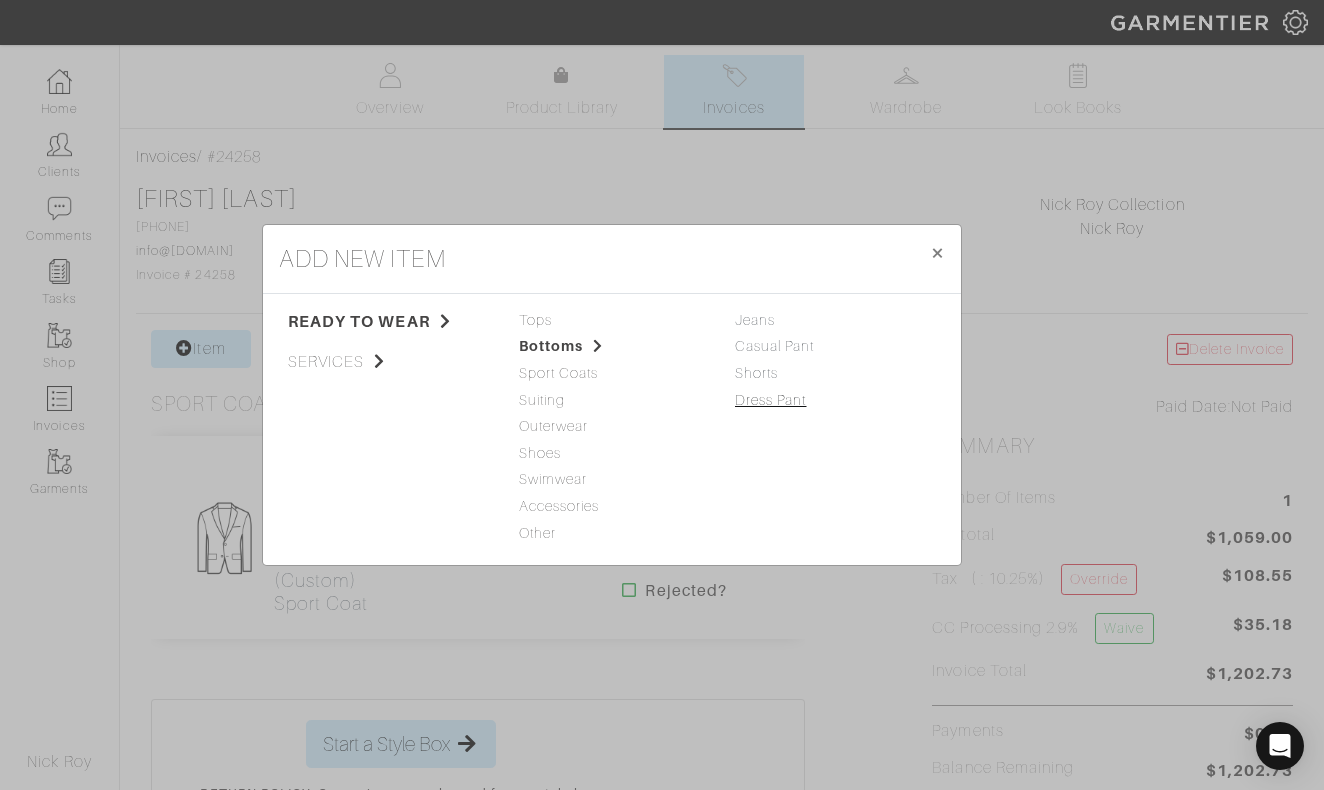 click on "Dress Pant" at bounding box center (771, 400) 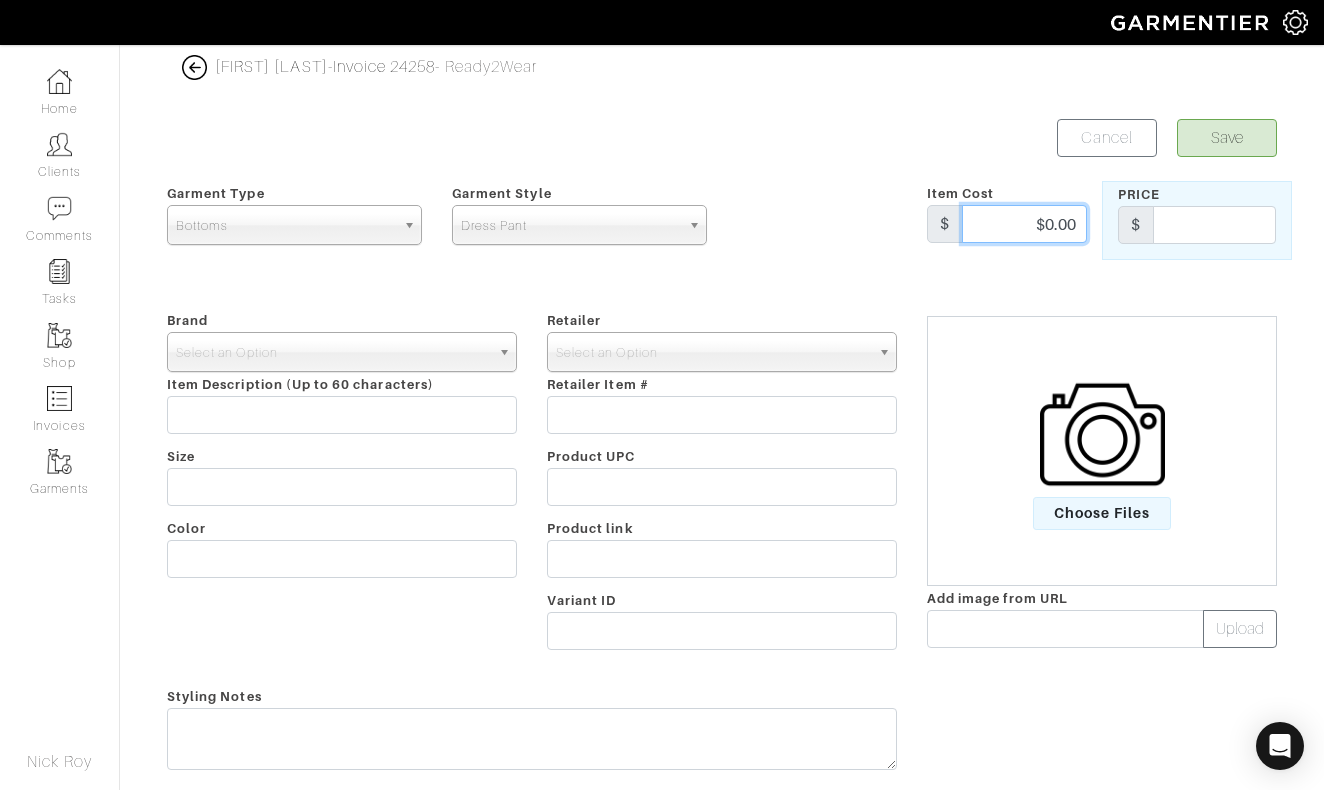 drag, startPoint x: 1023, startPoint y: 217, endPoint x: 1196, endPoint y: 217, distance: 173 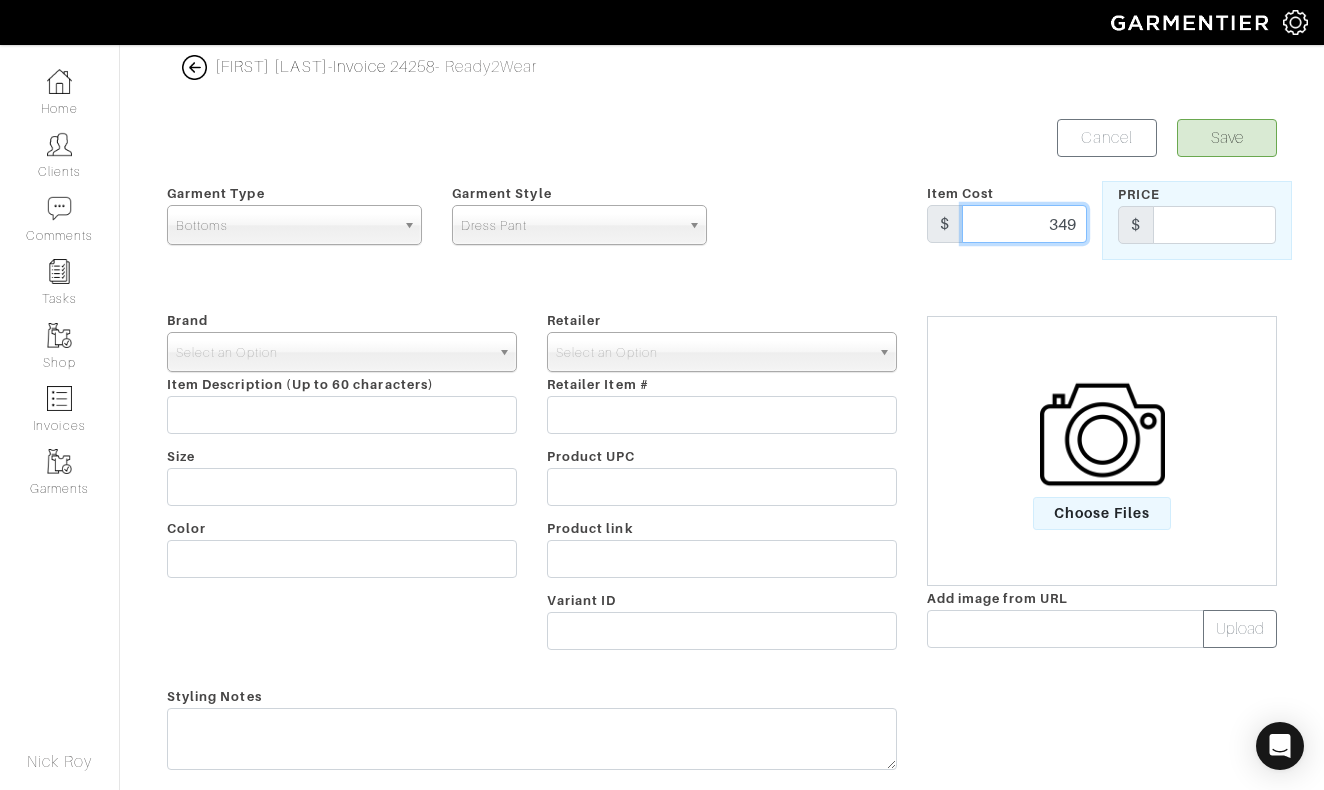 type on "349" 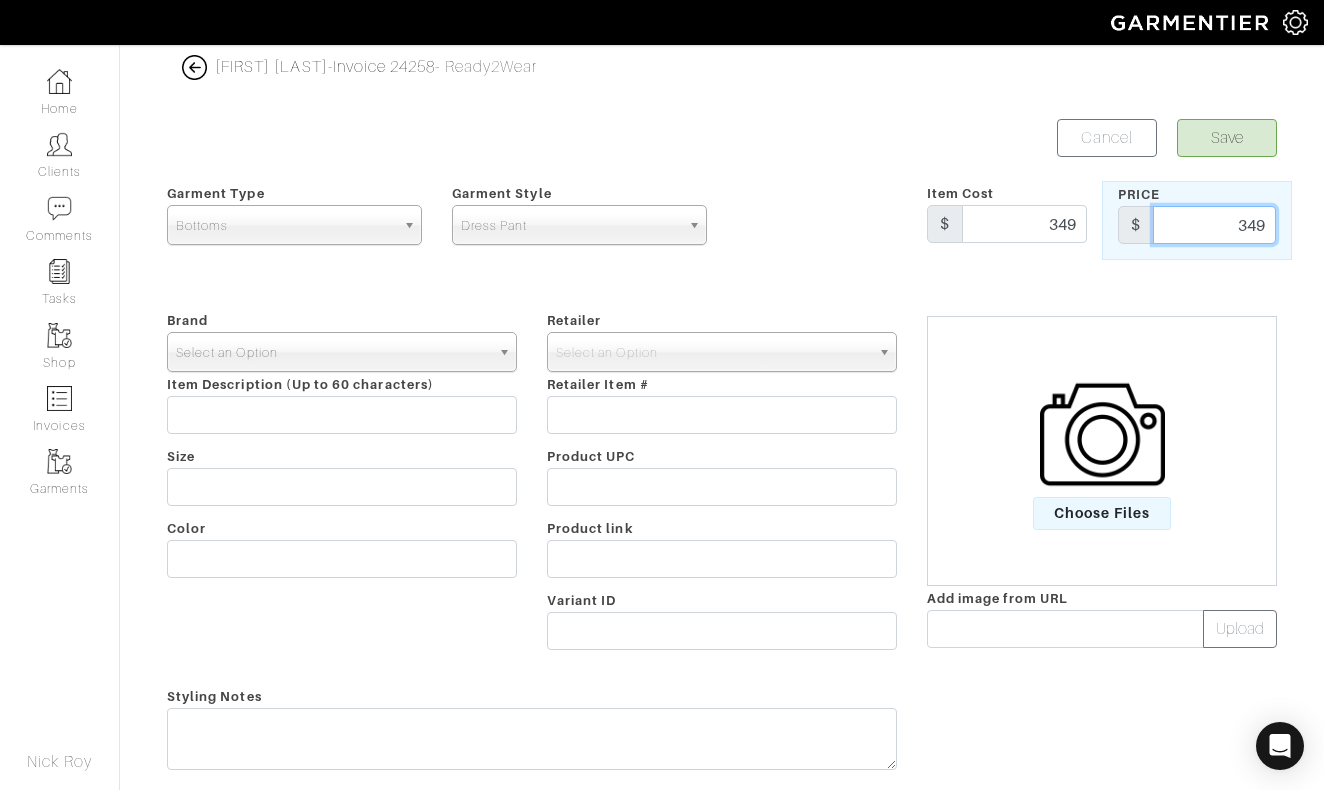 type on "349" 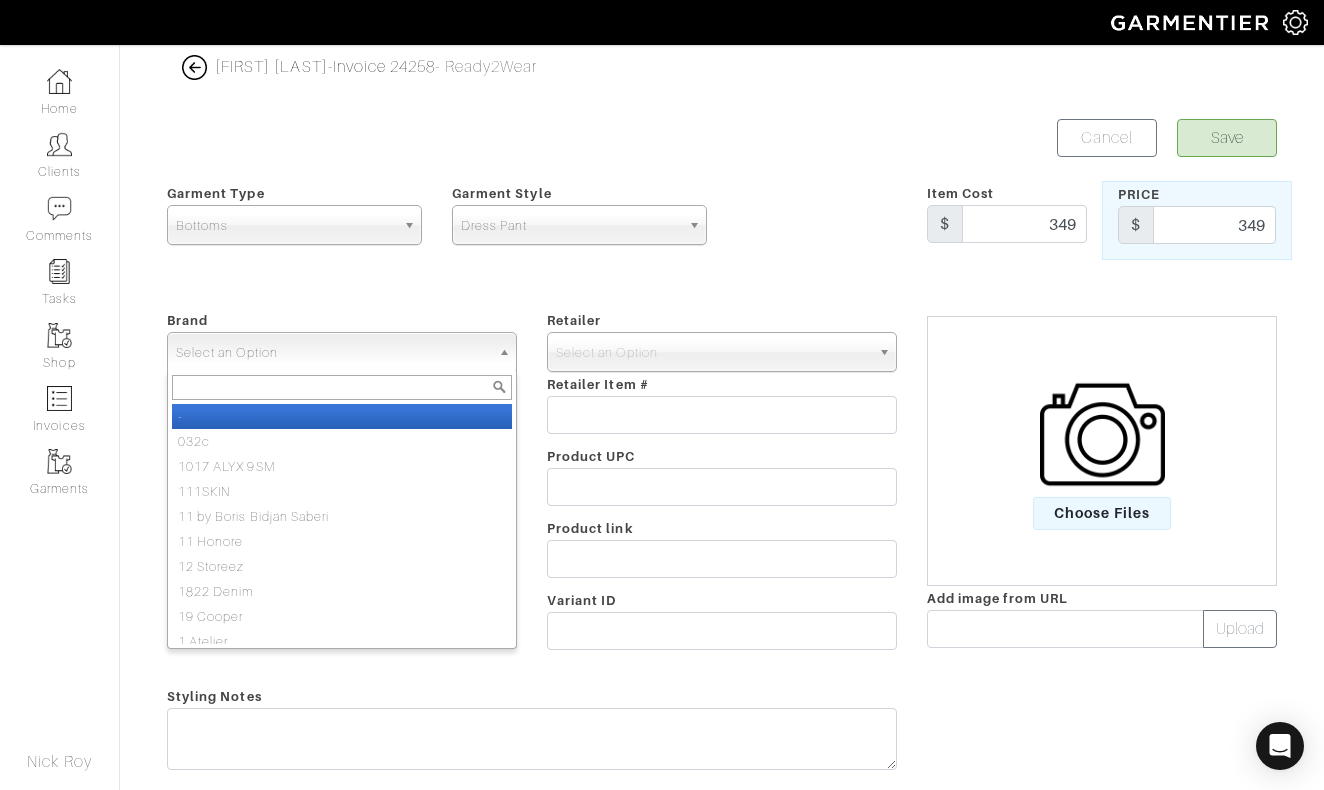 click on "Select an Option" at bounding box center (333, 353) 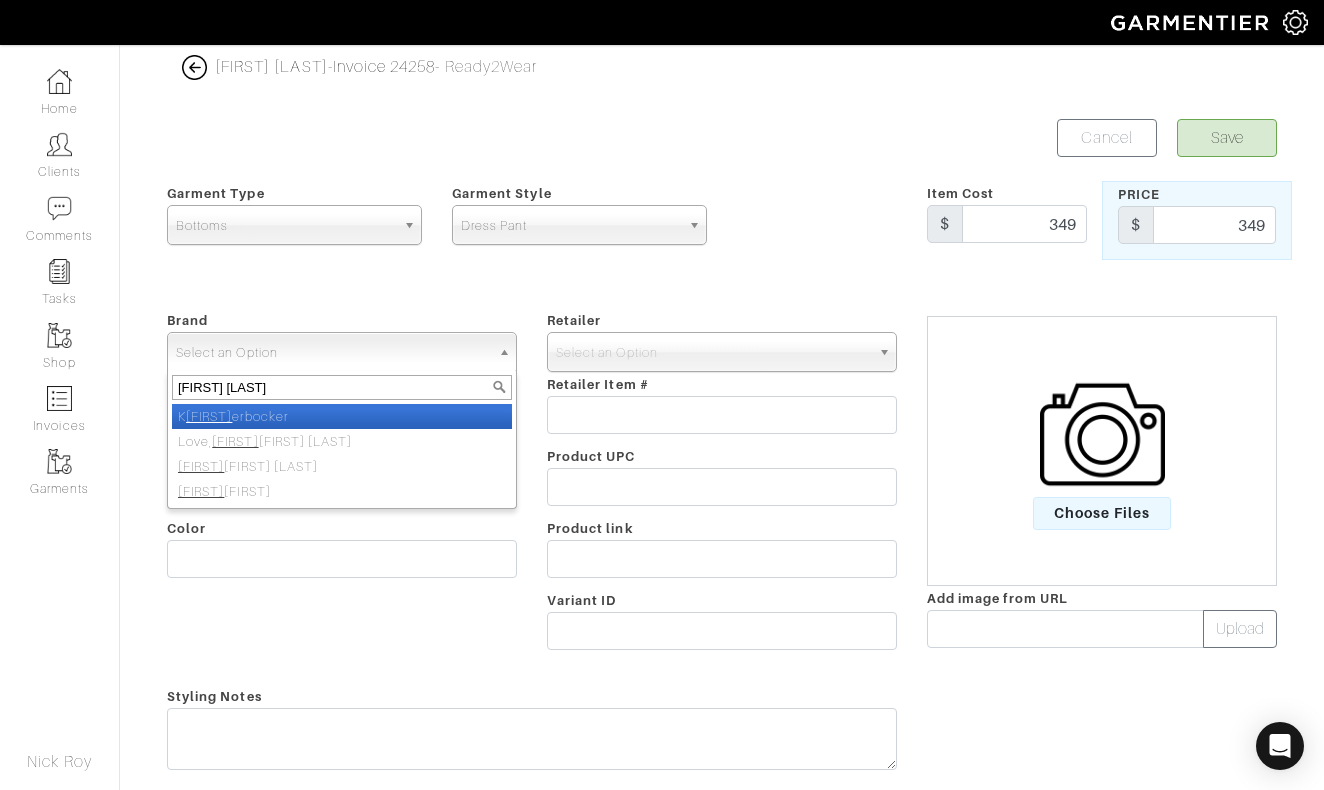 type on "nick roy" 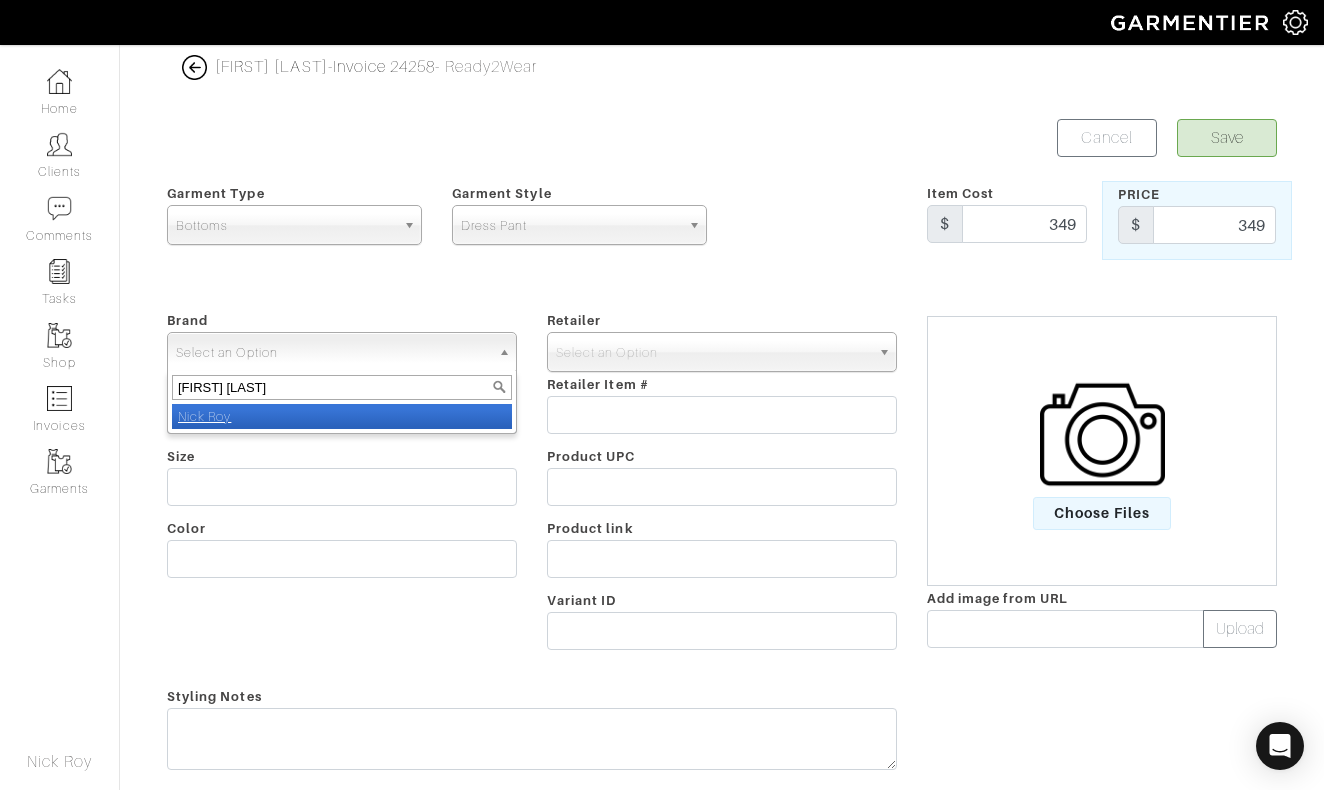 select on "Nick Roy" 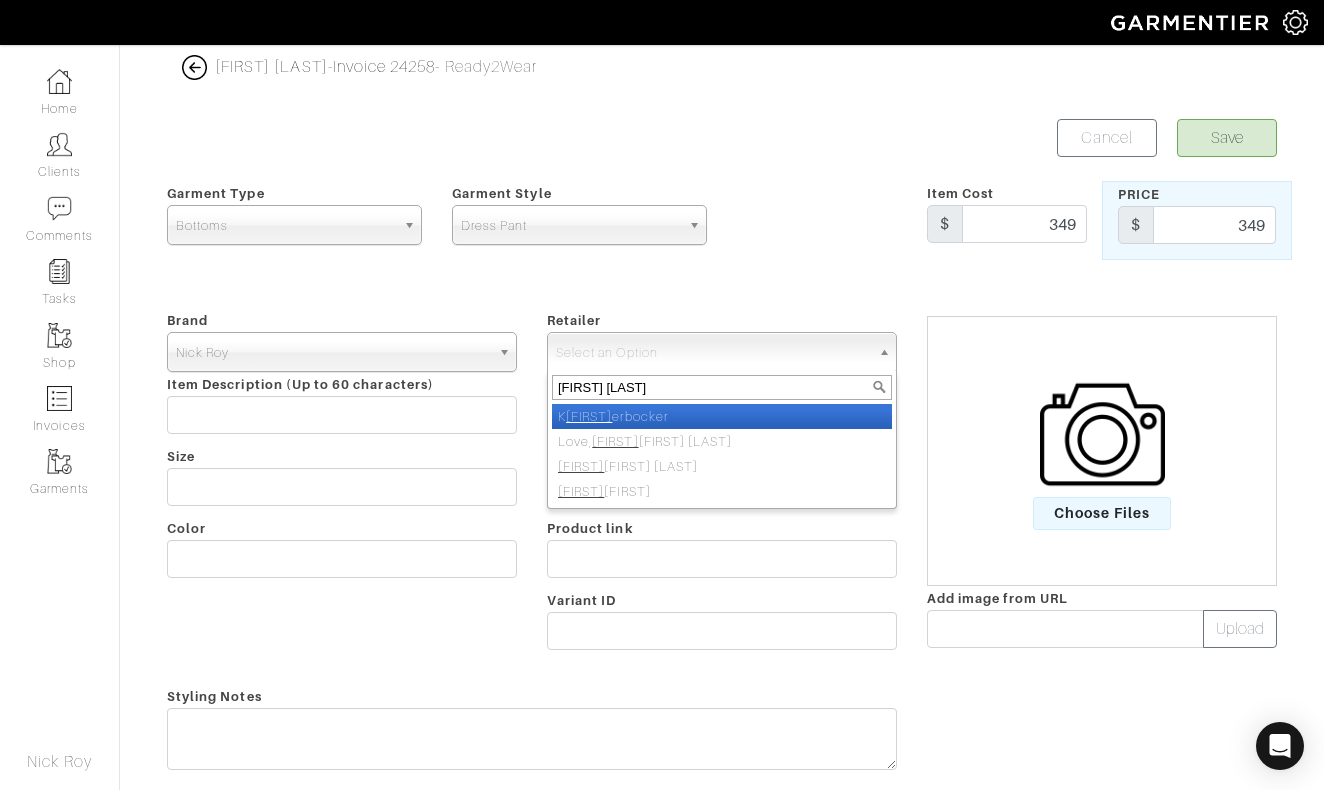 type on "nick roy" 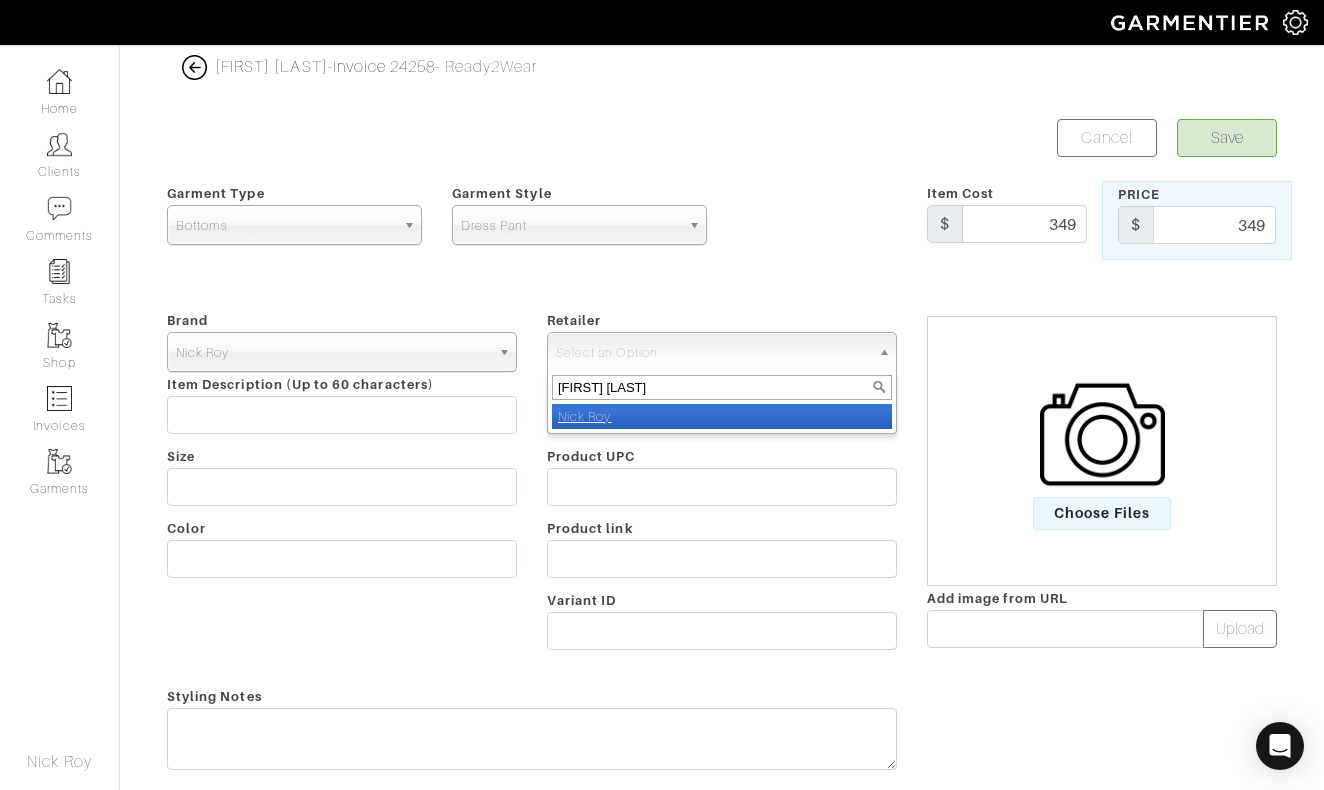 select on "5031" 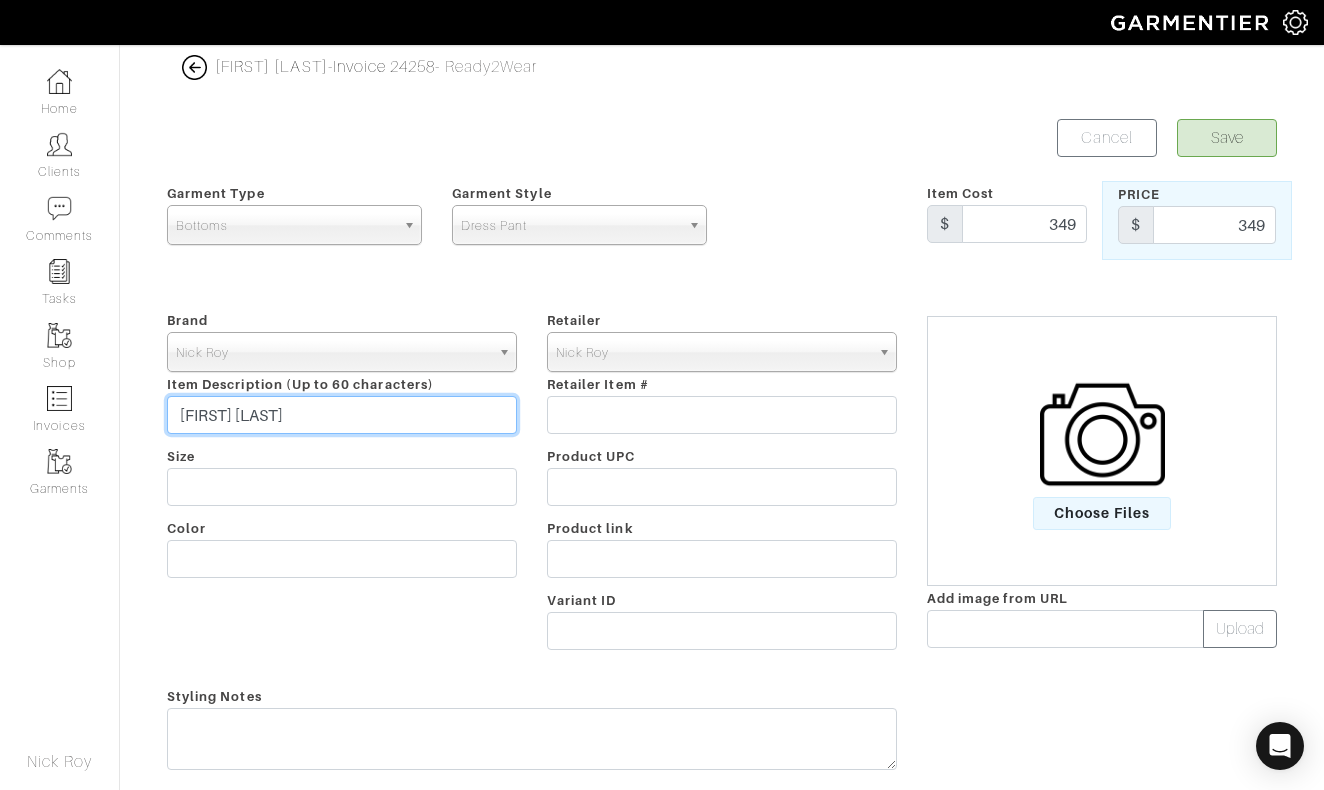 type on "Stretch Dress Pant" 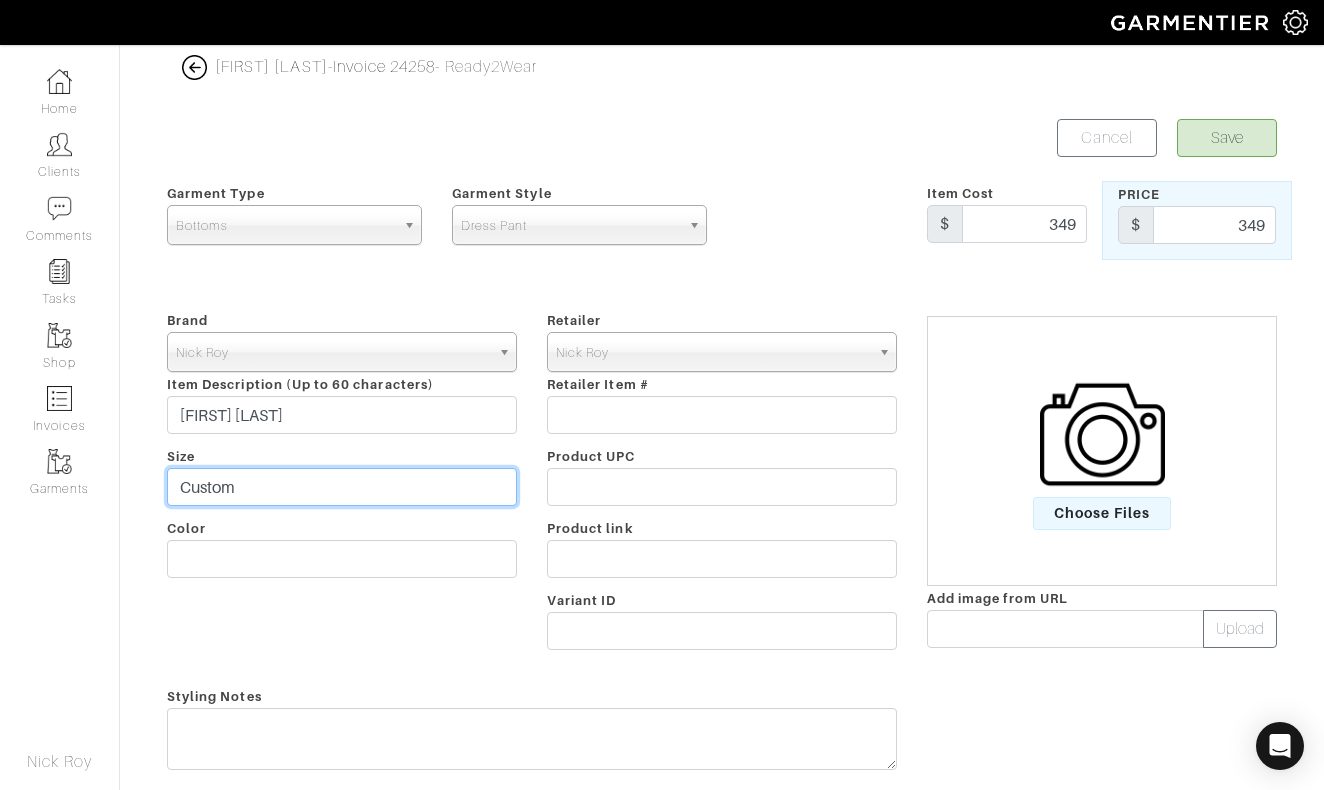 type on "Custom" 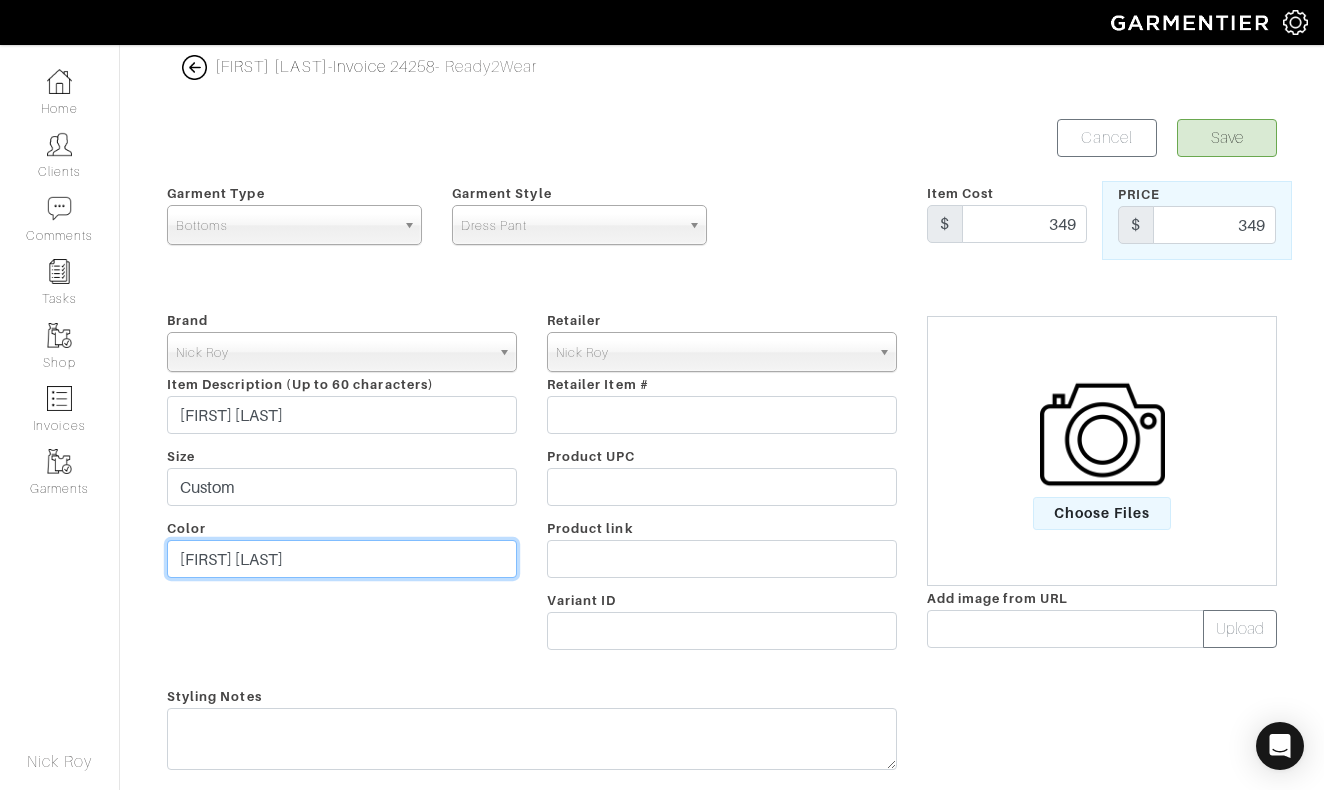 type on "Steel Gunmetal Gray" 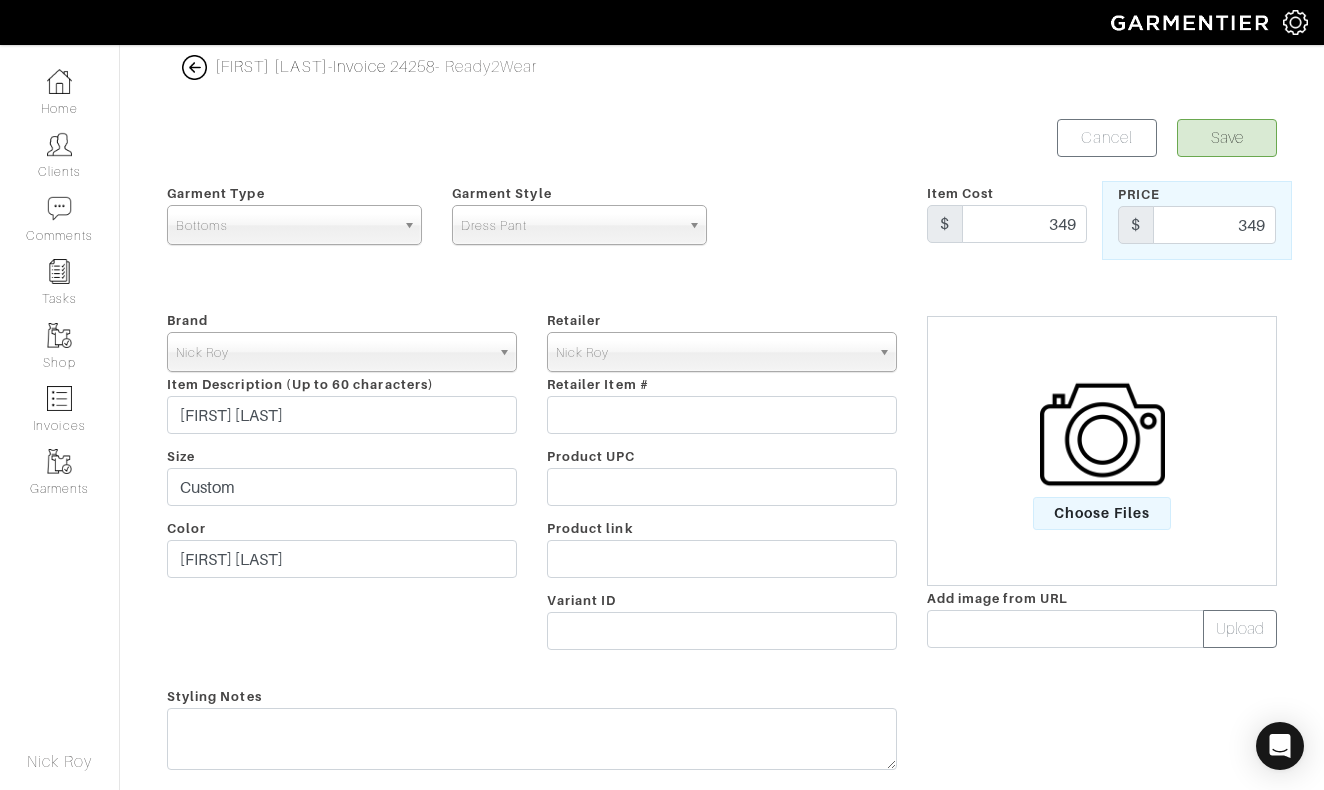 click on "Save" at bounding box center [1227, 138] 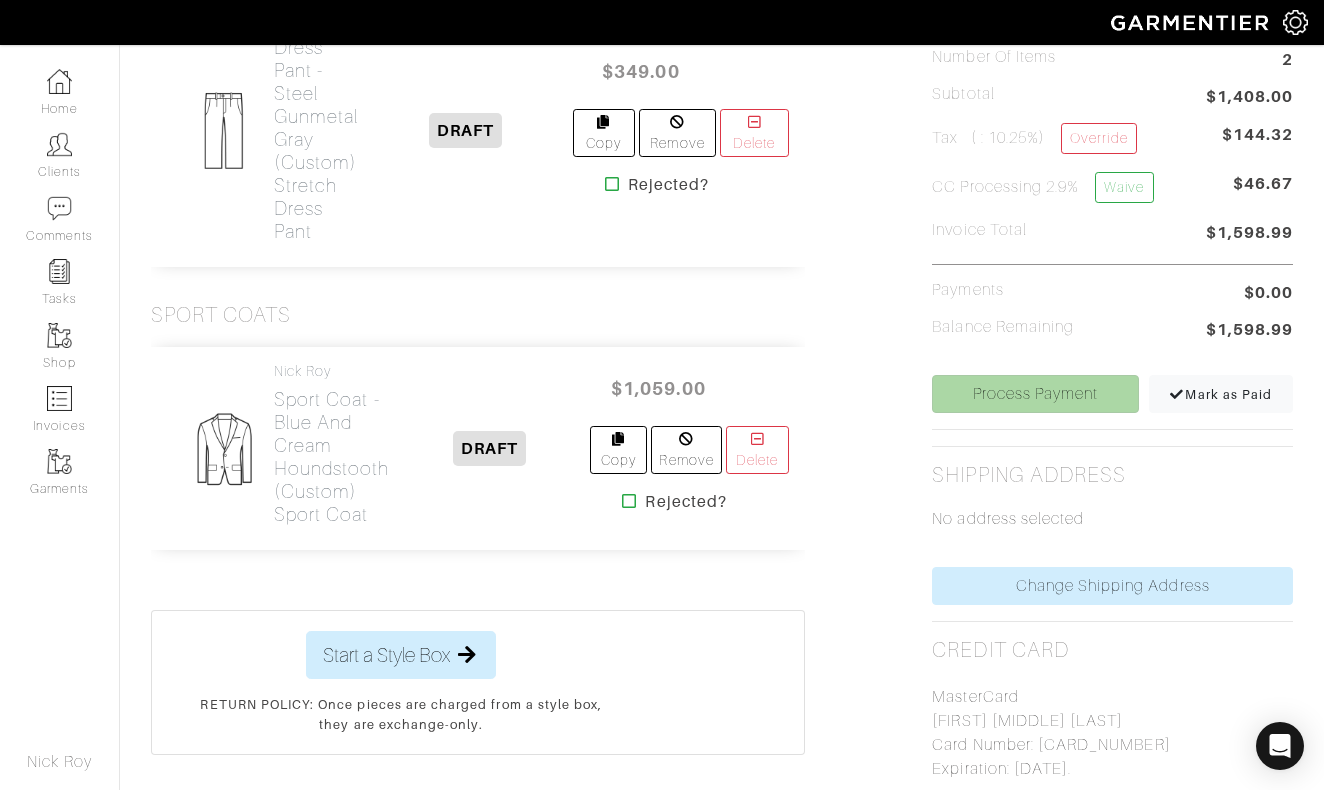 scroll, scrollTop: 336, scrollLeft: 0, axis: vertical 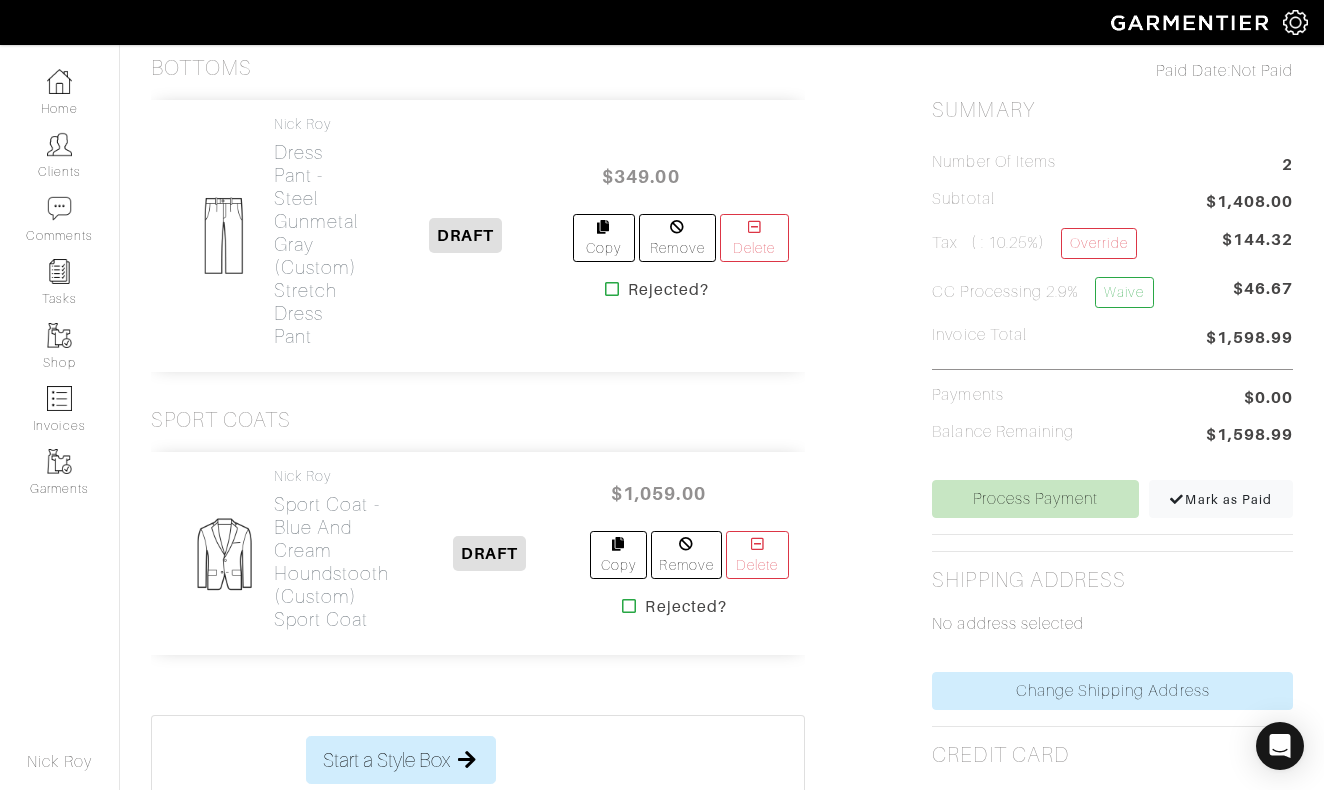click on "$349.00" at bounding box center (641, 176) 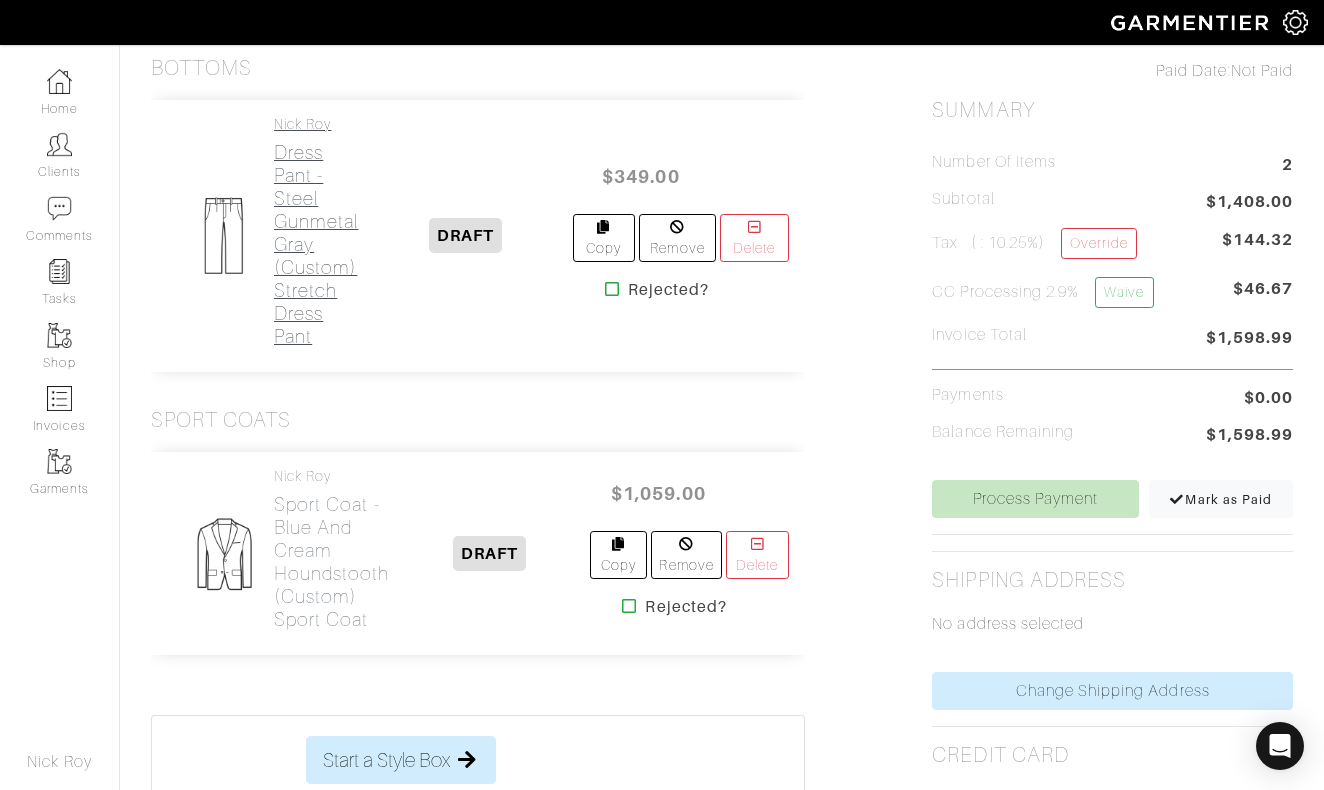 click on "Dress Pant -   Steel Gunmetal Gray (Custom)
Stretch Dress Pant" at bounding box center (316, 244) 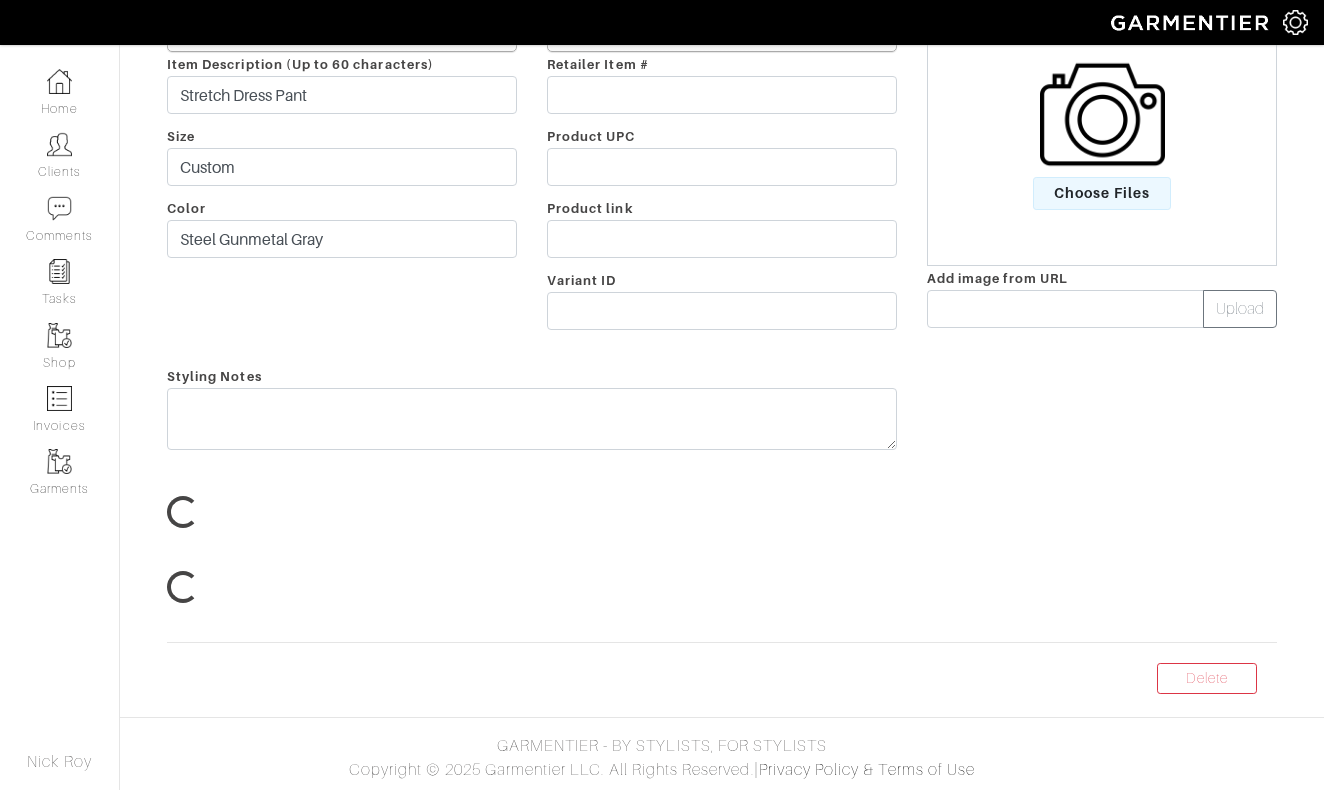 scroll, scrollTop: 0, scrollLeft: 0, axis: both 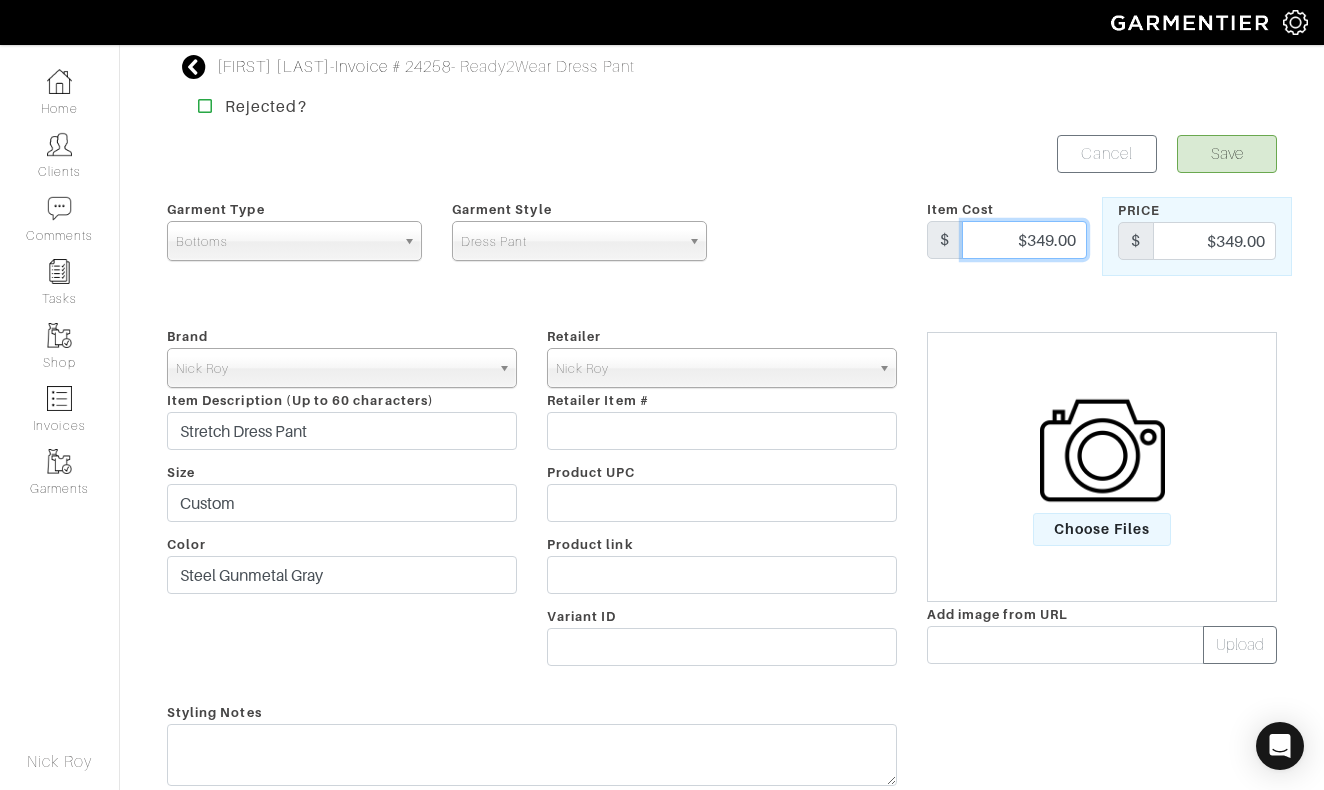 drag, startPoint x: 1006, startPoint y: 229, endPoint x: 1148, endPoint y: 231, distance: 142.01408 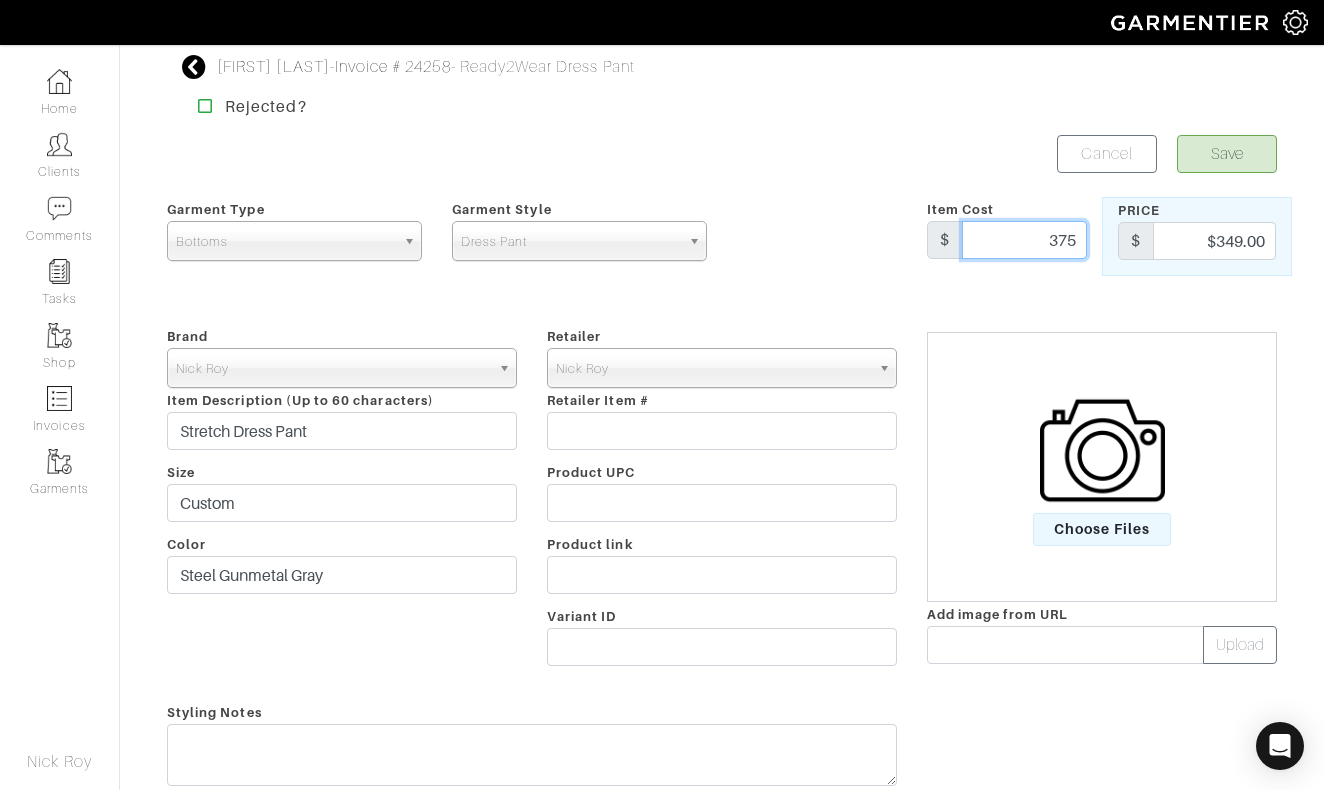 type on "375" 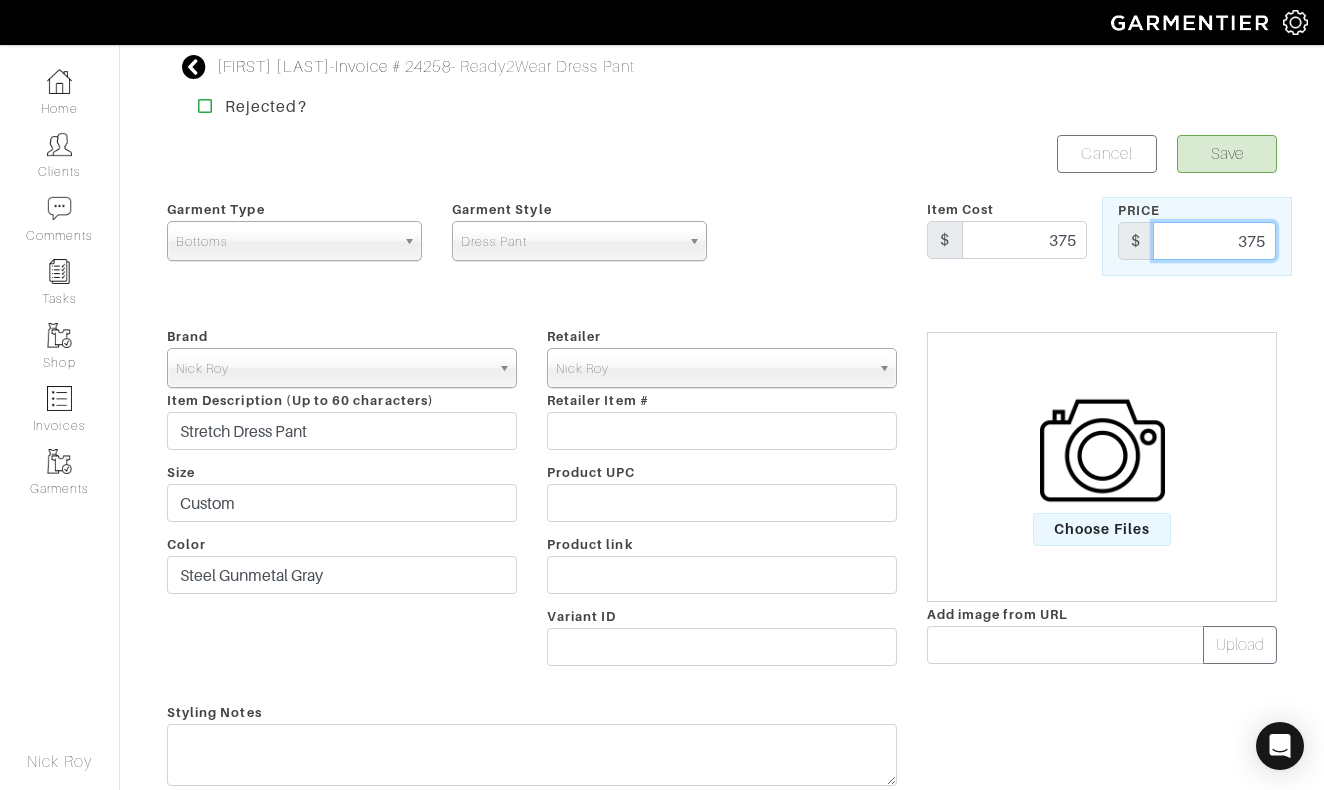 type on "375" 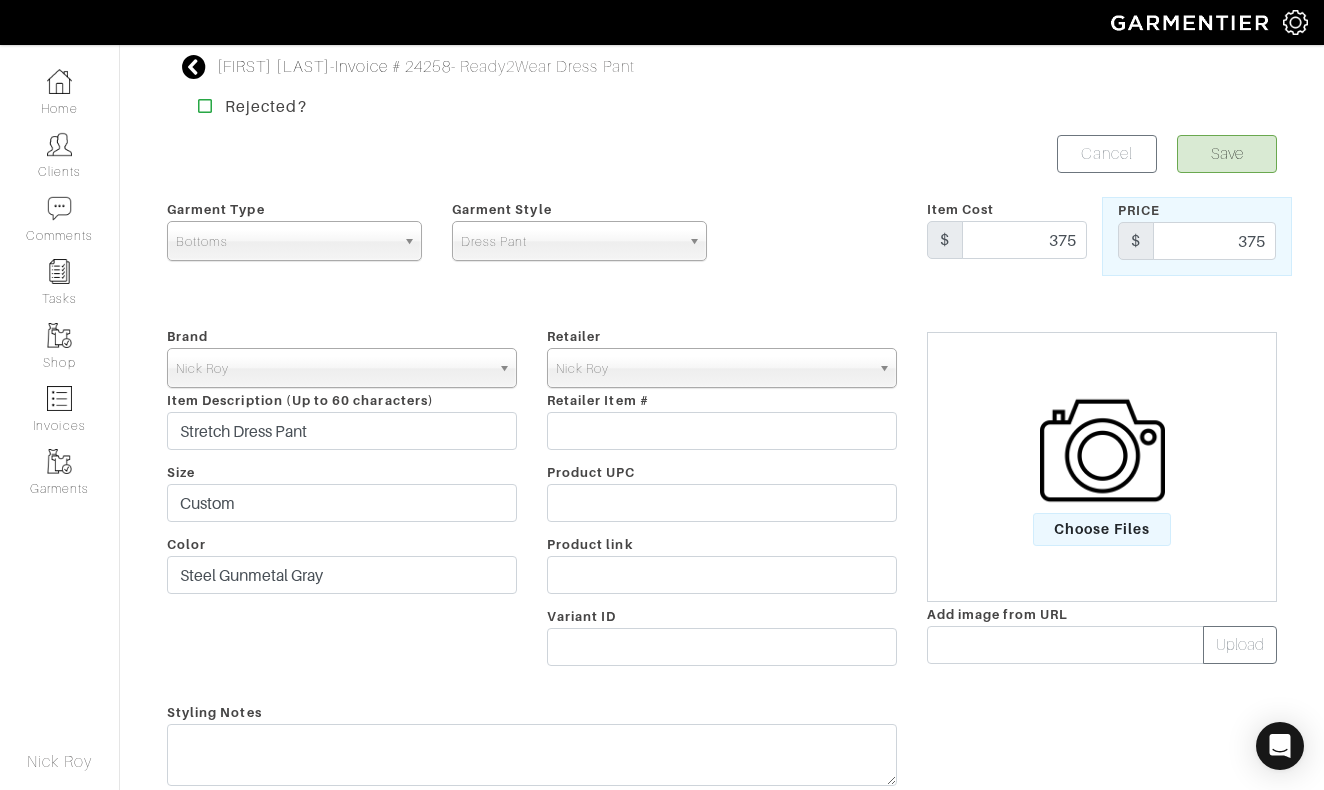 click on "Save" at bounding box center (1227, 154) 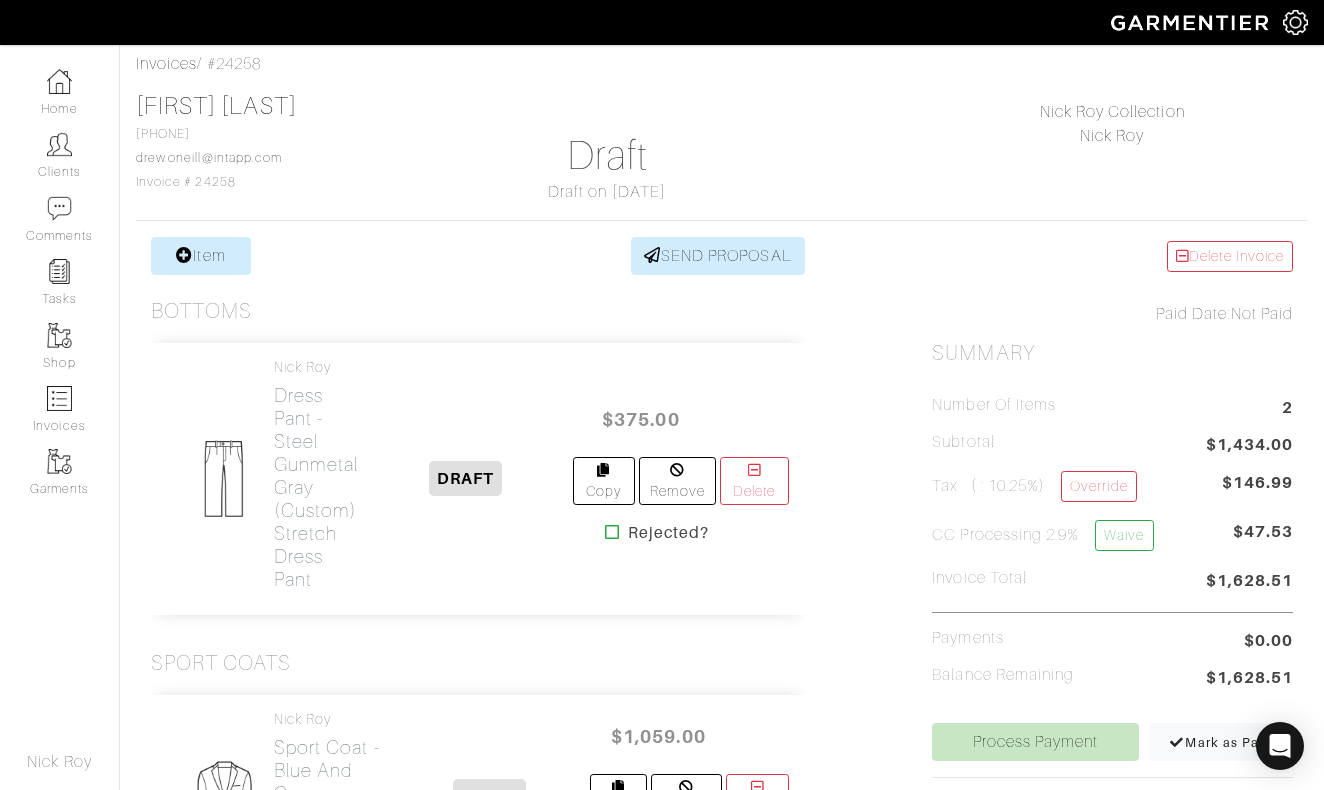 scroll, scrollTop: 92, scrollLeft: 0, axis: vertical 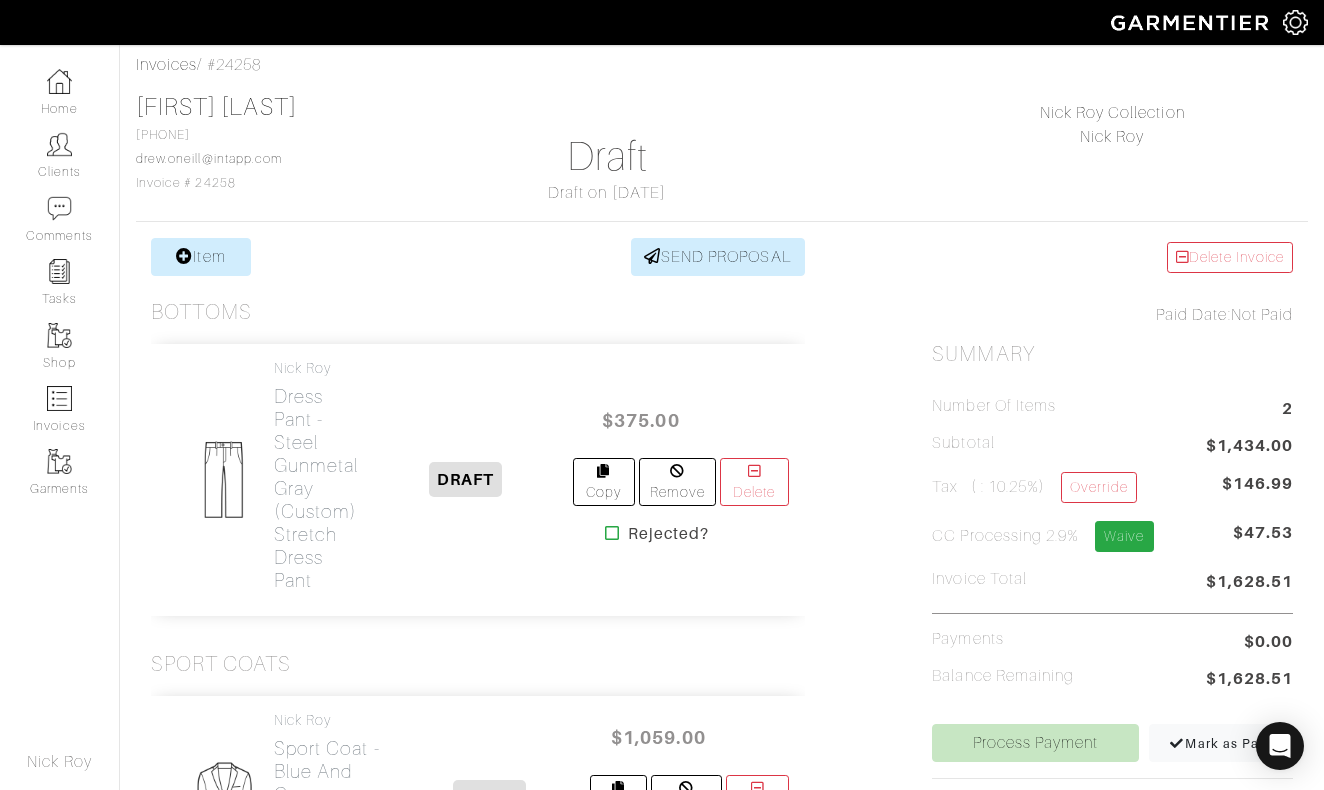 click on "Waive" at bounding box center [1124, 536] 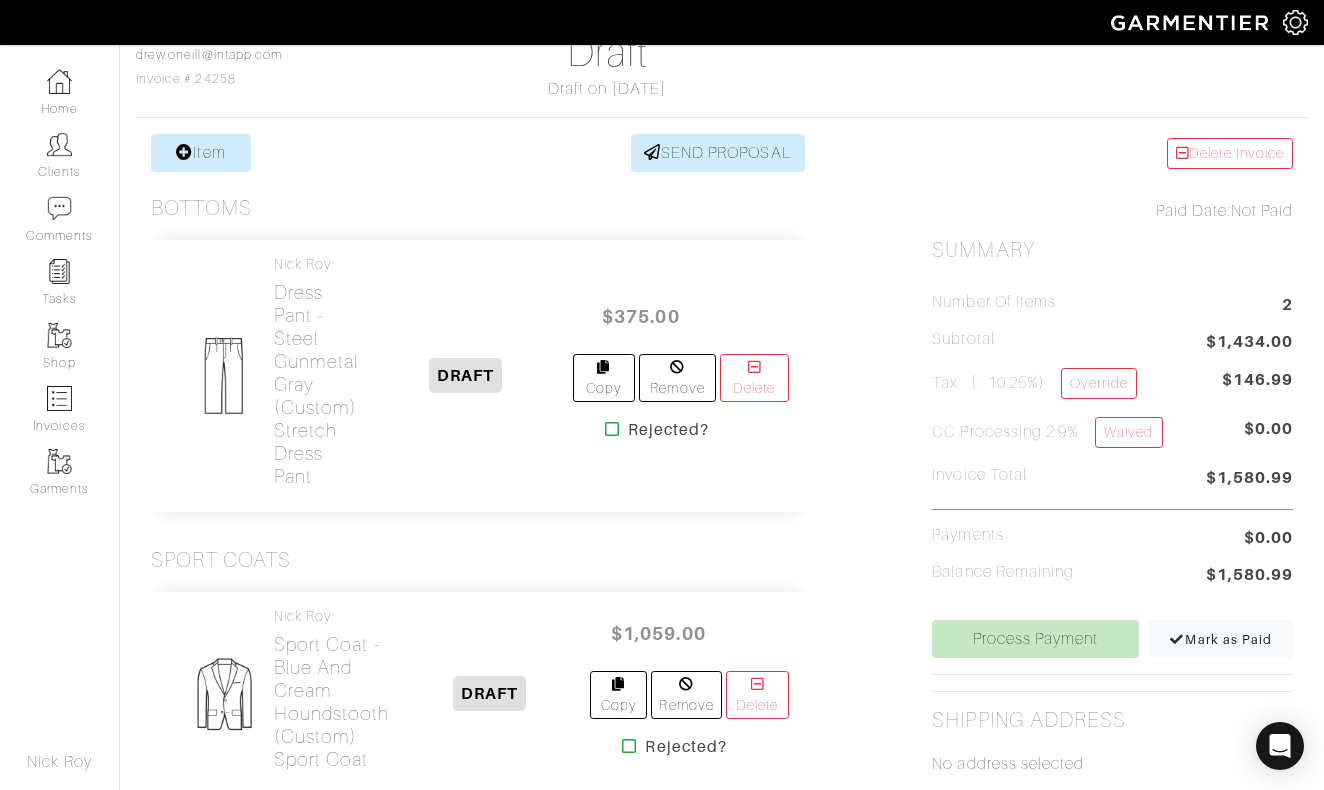 scroll, scrollTop: 198, scrollLeft: 0, axis: vertical 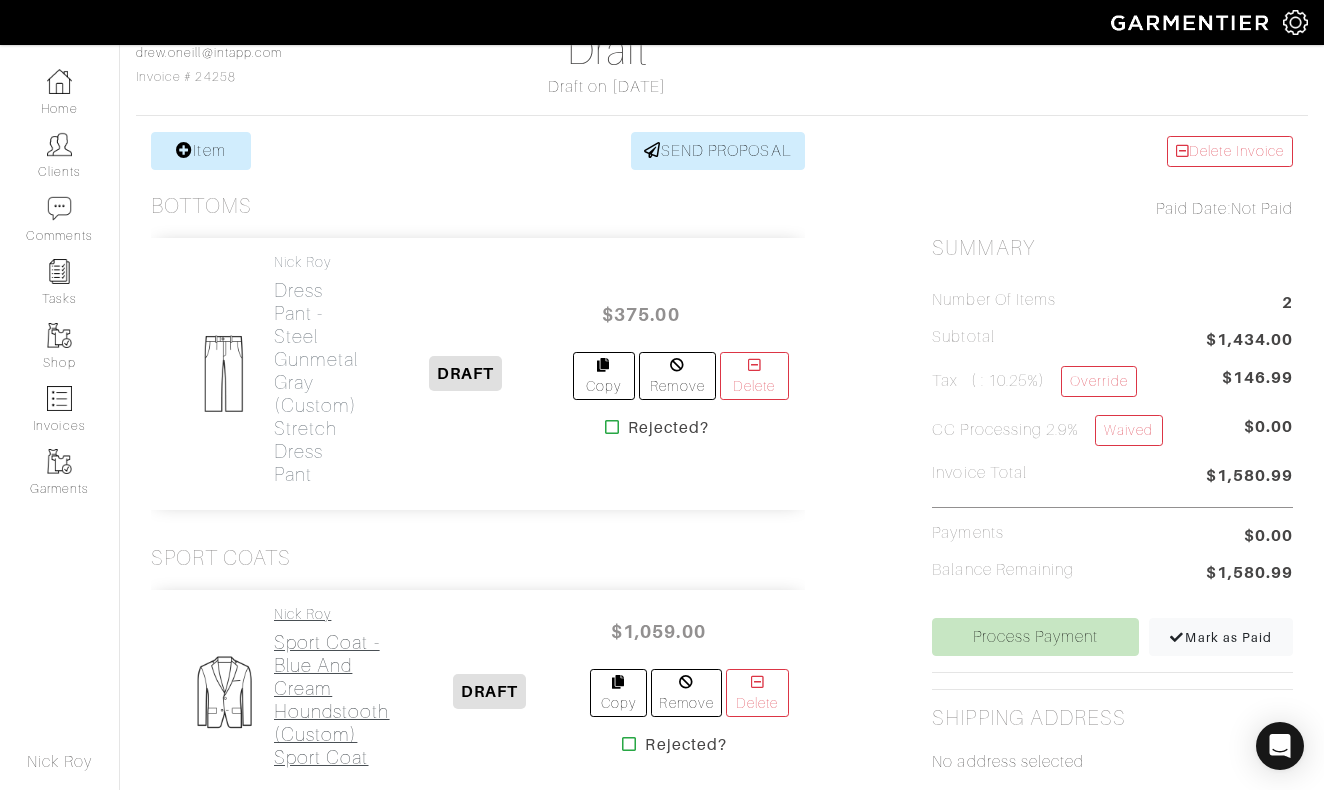 click on "Sport Coat -   Blue and Cream Houndstooth (Custom)
Sport Coat" at bounding box center (332, 700) 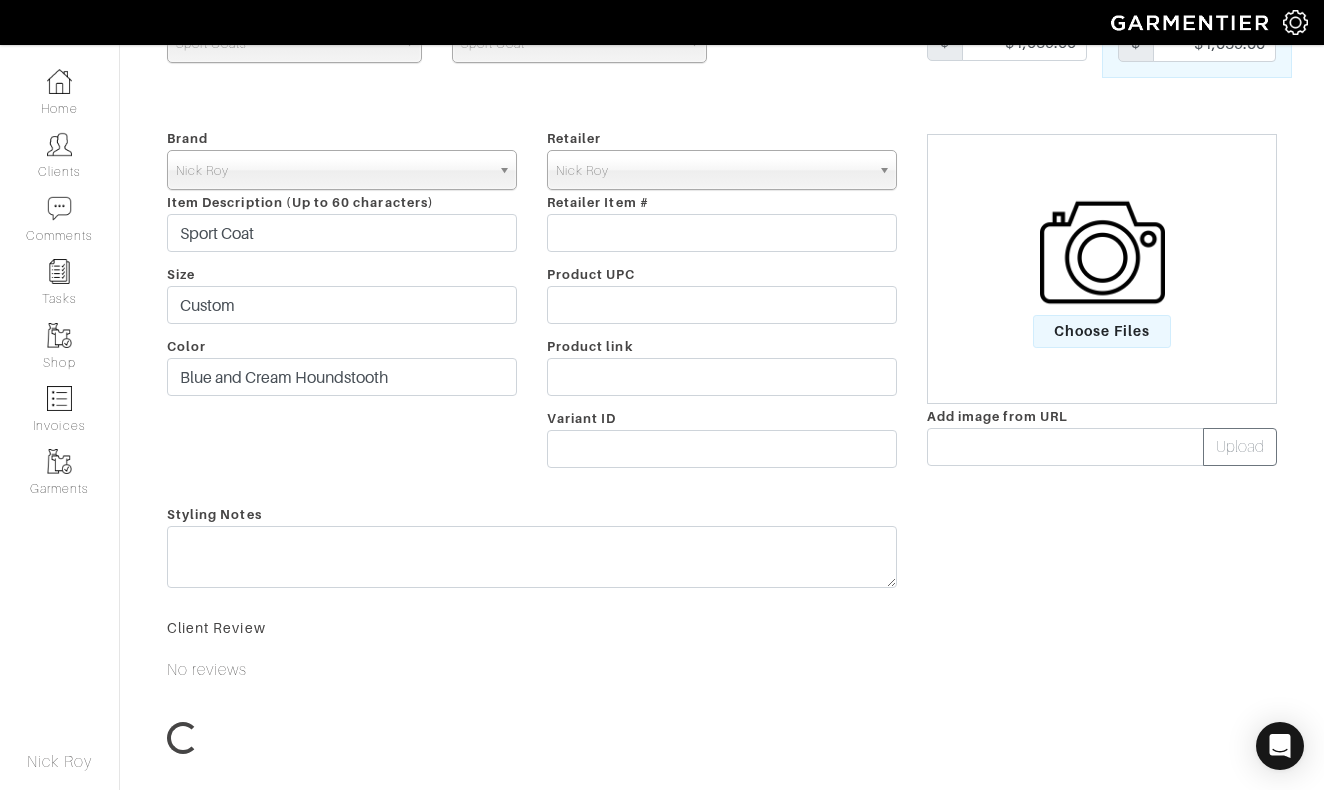 scroll, scrollTop: 0, scrollLeft: 0, axis: both 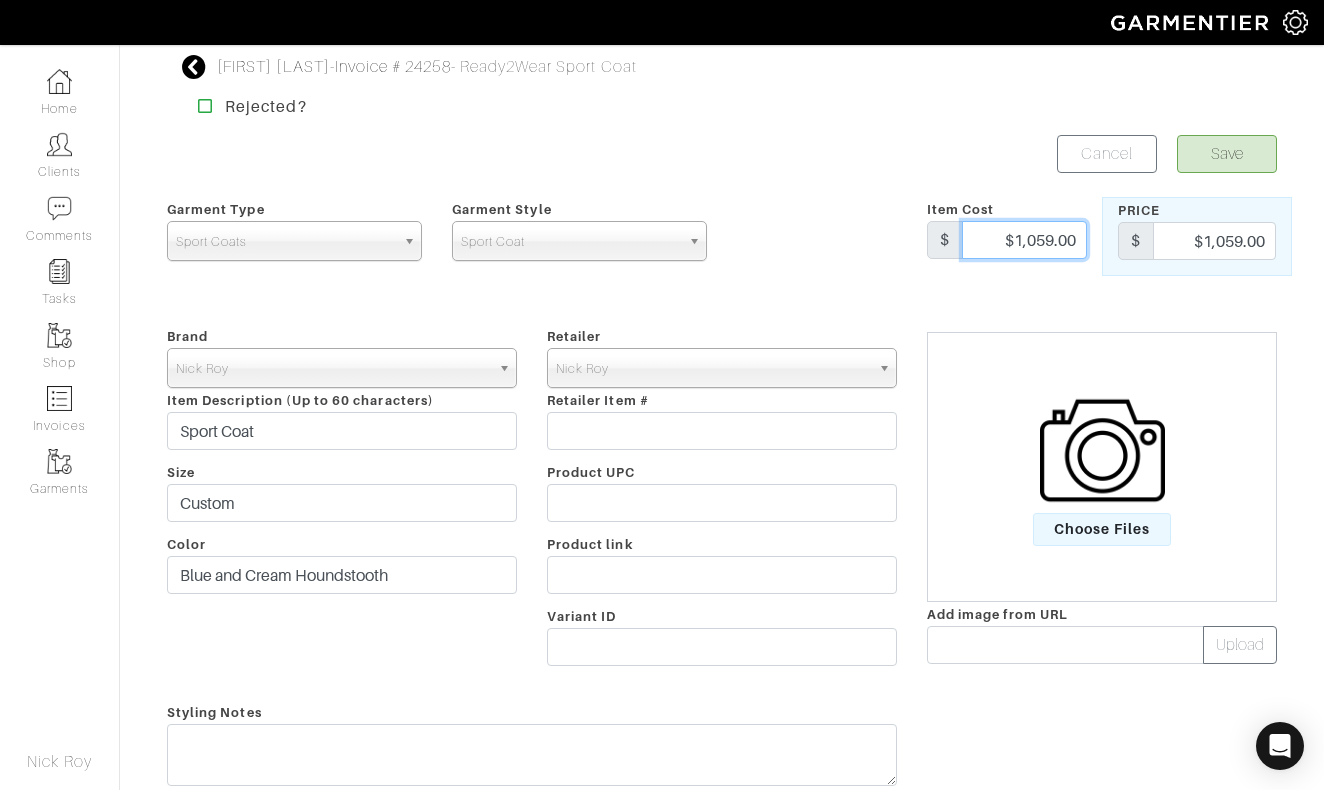 drag, startPoint x: 1004, startPoint y: 240, endPoint x: 1131, endPoint y: 240, distance: 127 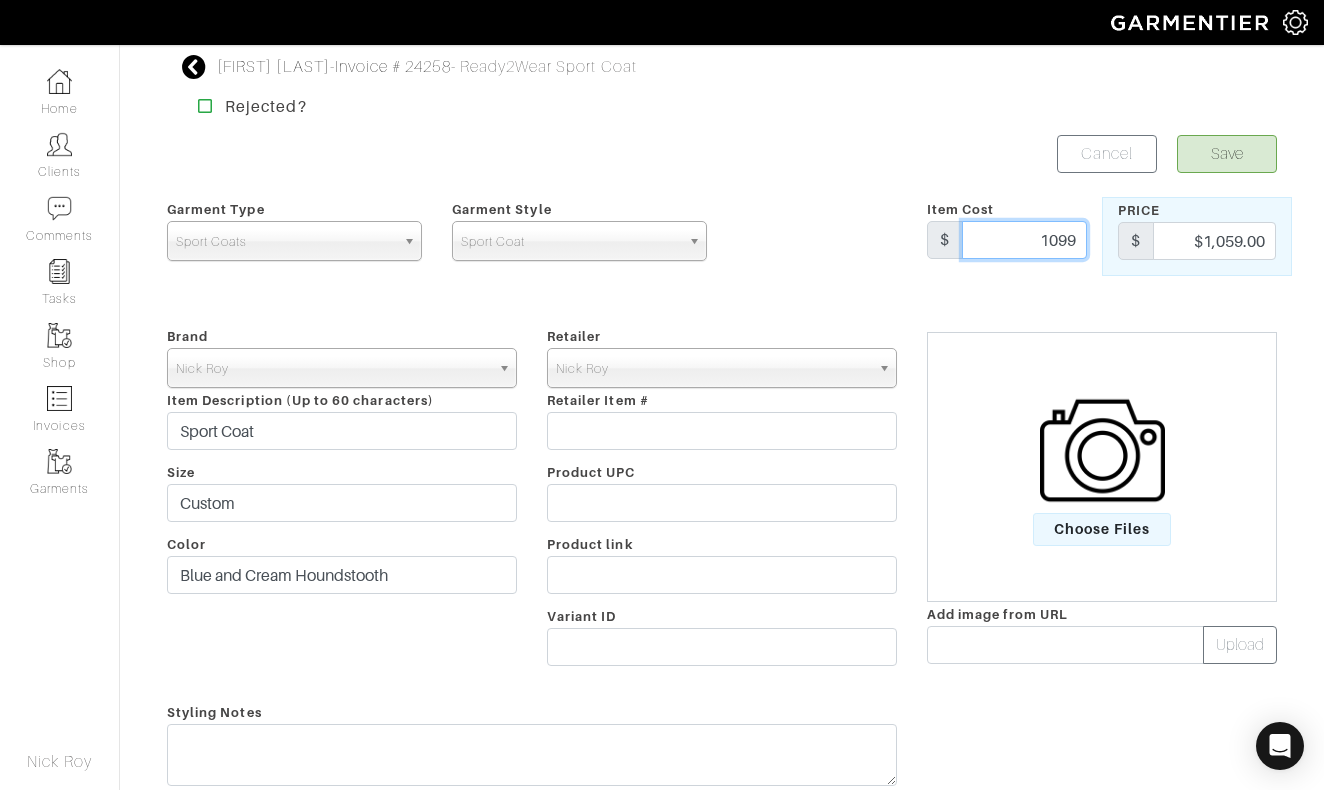 type on "1099" 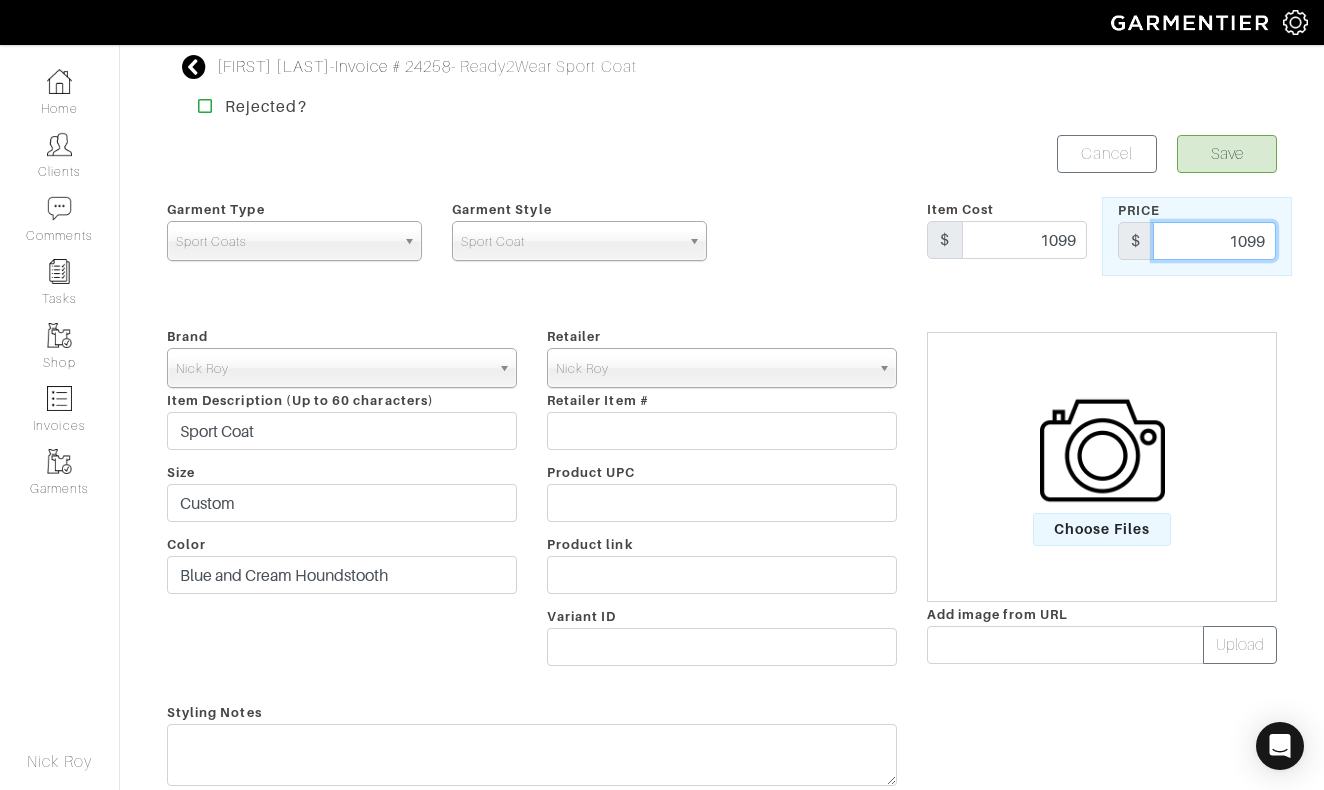 type on "1099" 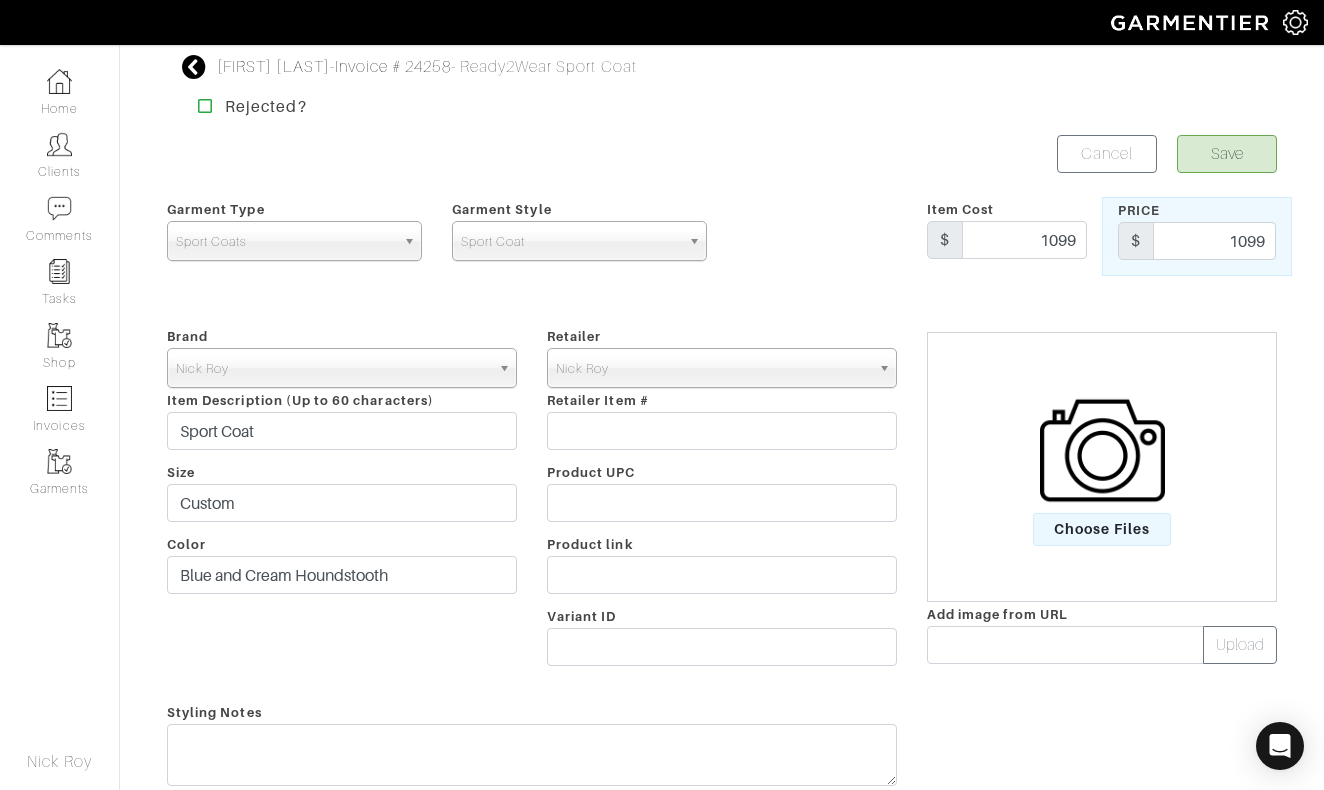 click on "Save" at bounding box center (1227, 154) 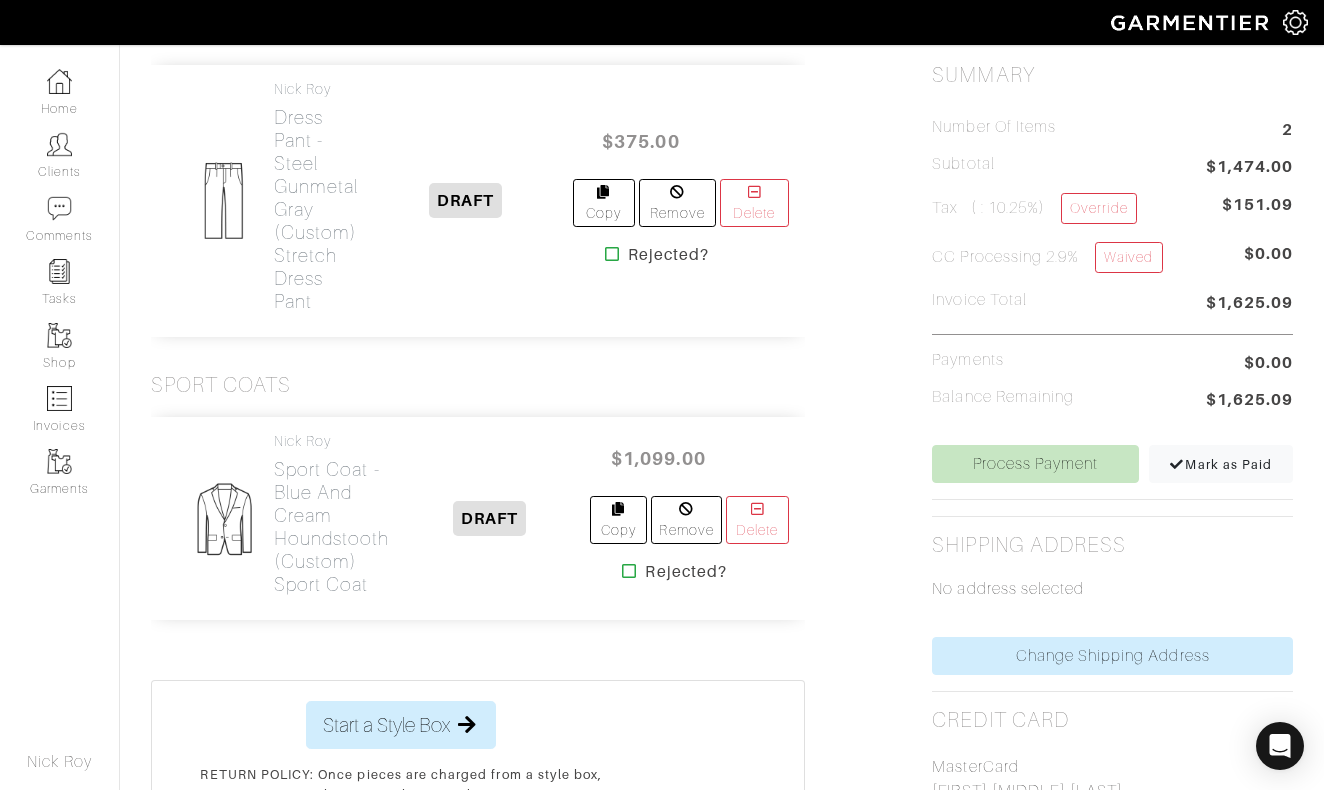 scroll, scrollTop: 29, scrollLeft: 0, axis: vertical 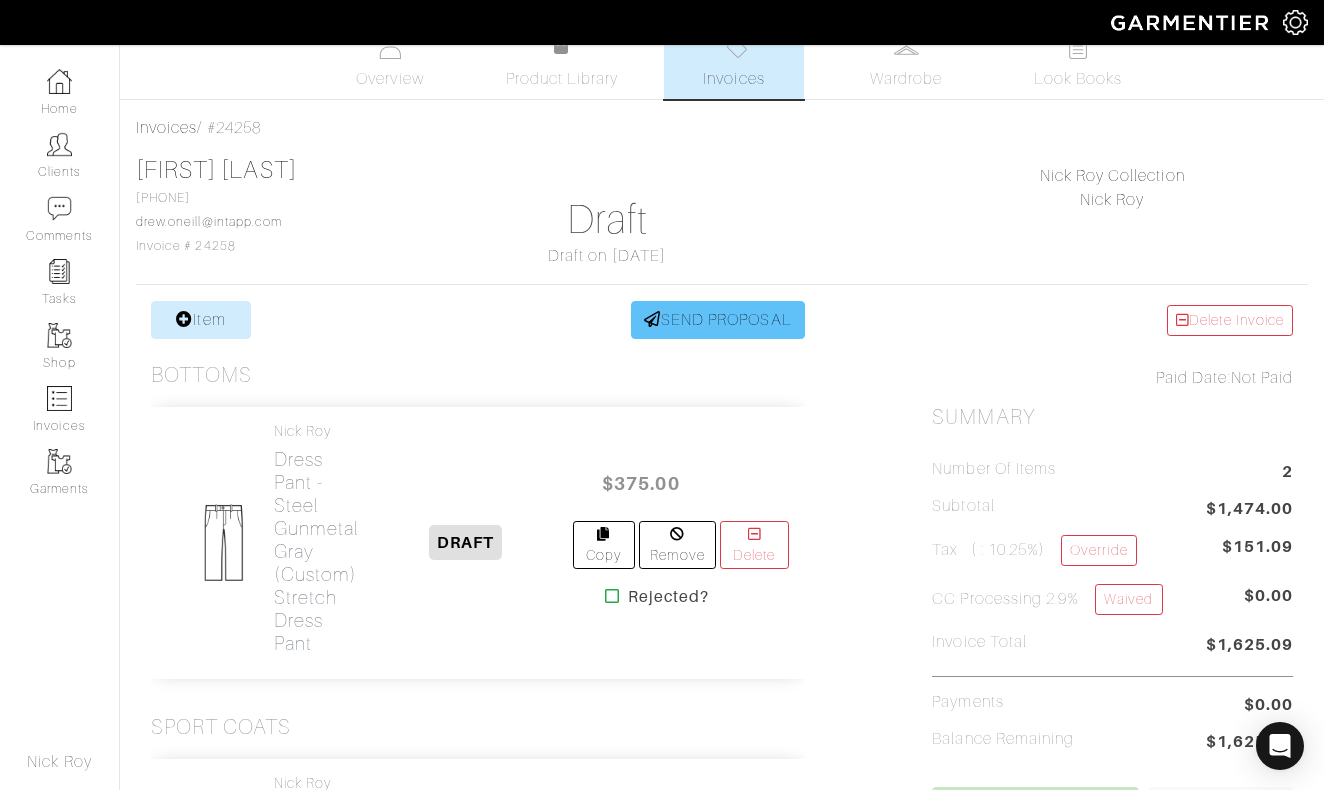 click on "SEND PROPOSAL" at bounding box center (718, 320) 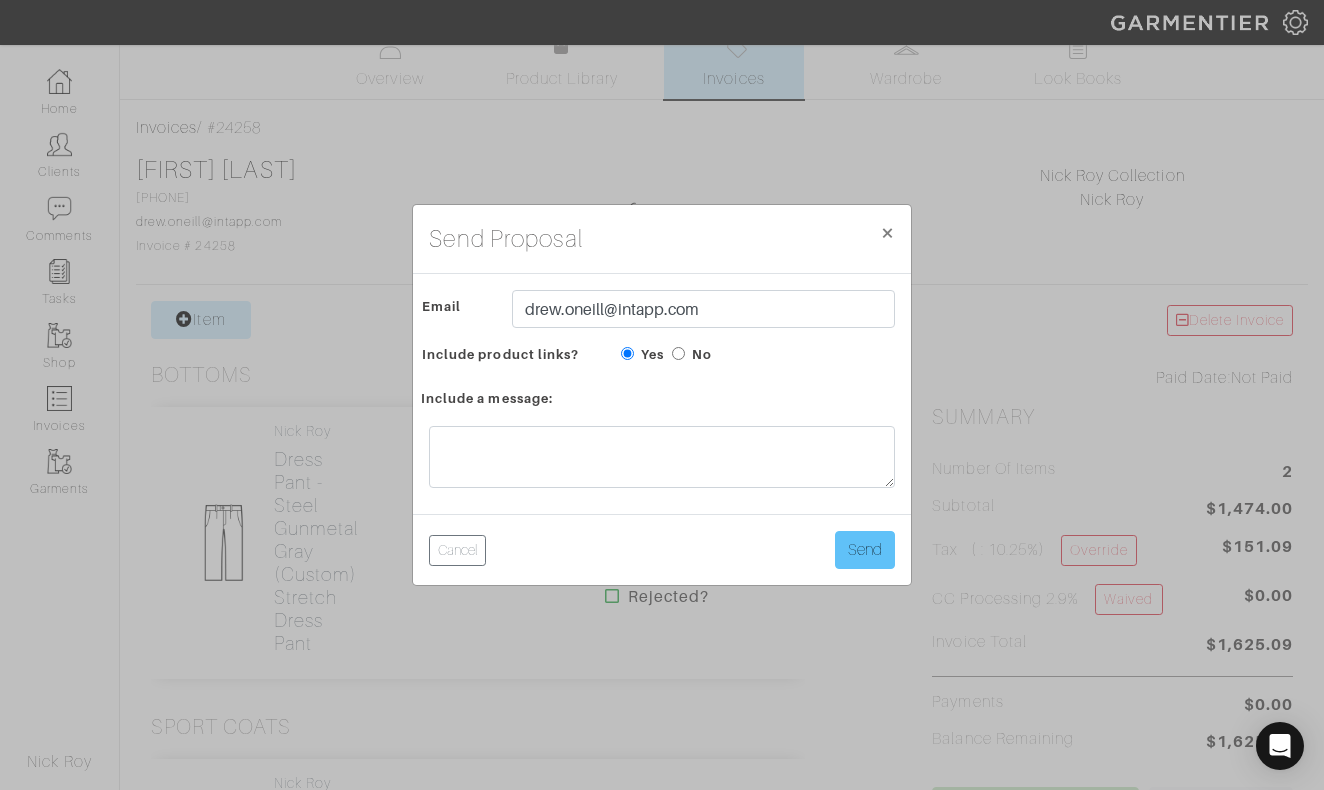 click on "Send" at bounding box center [865, 550] 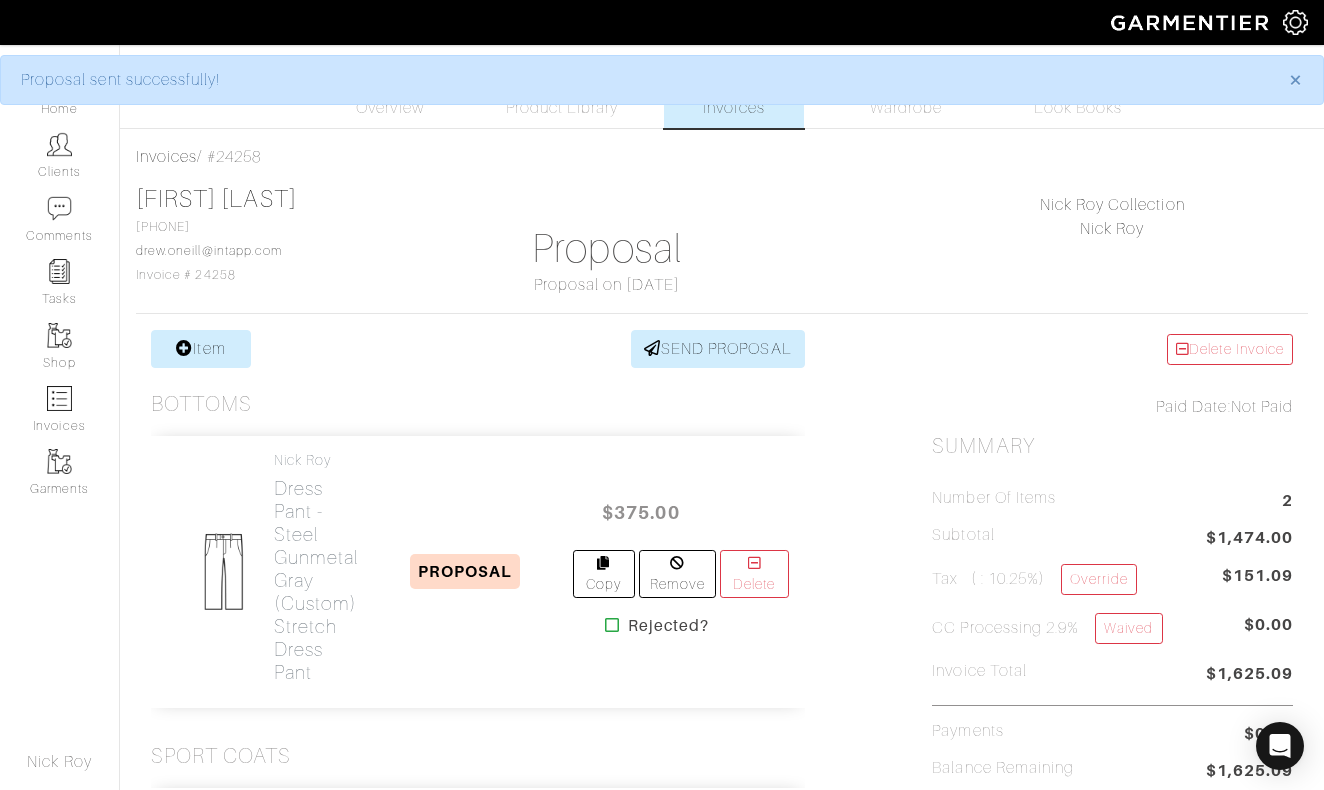 scroll, scrollTop: 0, scrollLeft: 0, axis: both 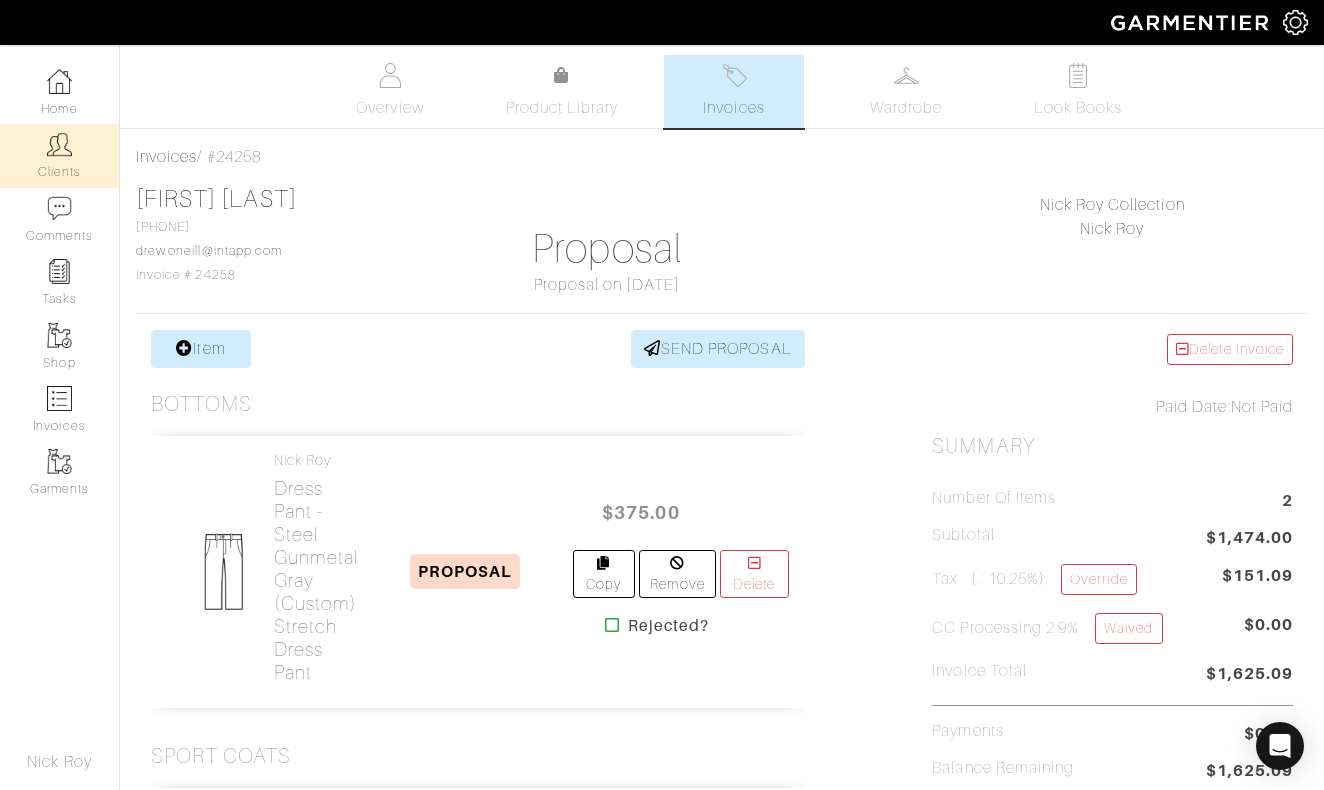 click at bounding box center (59, 144) 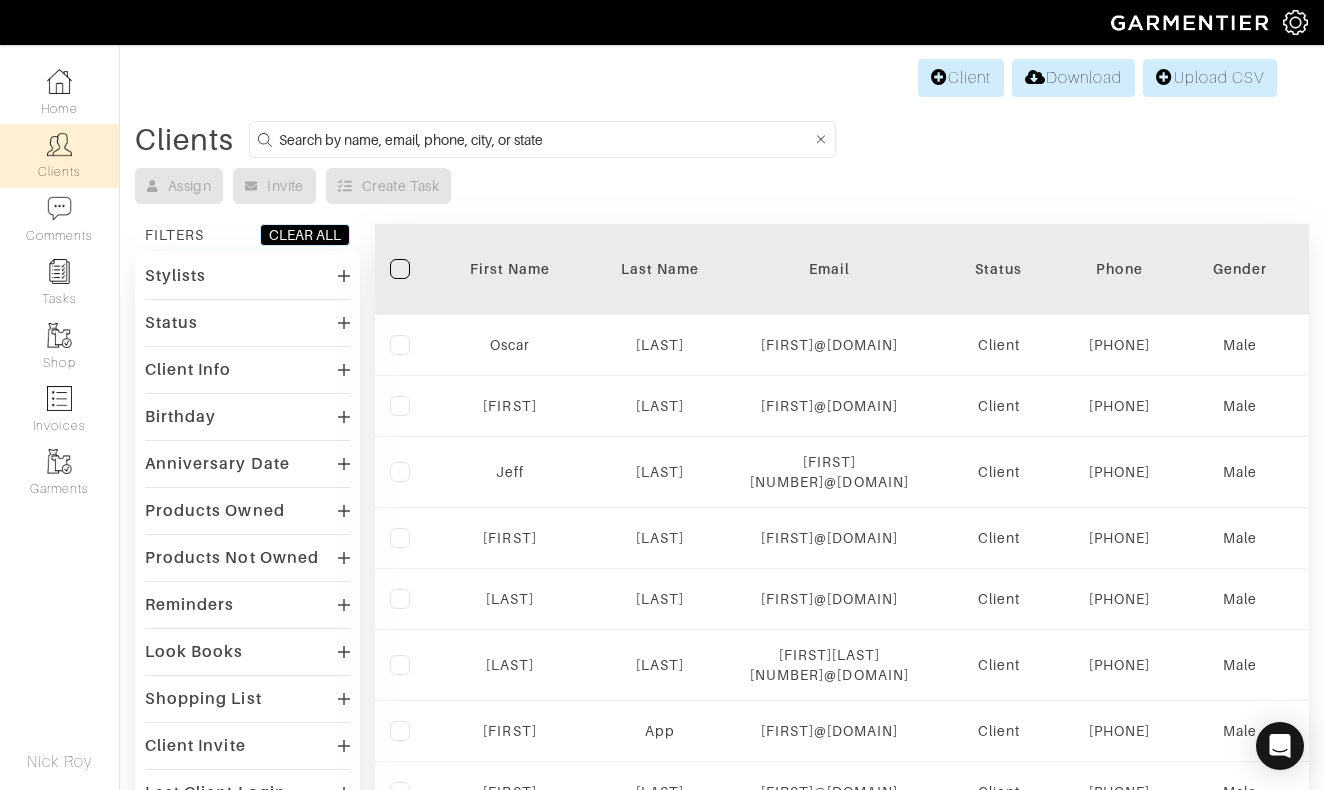 click at bounding box center [545, 139] 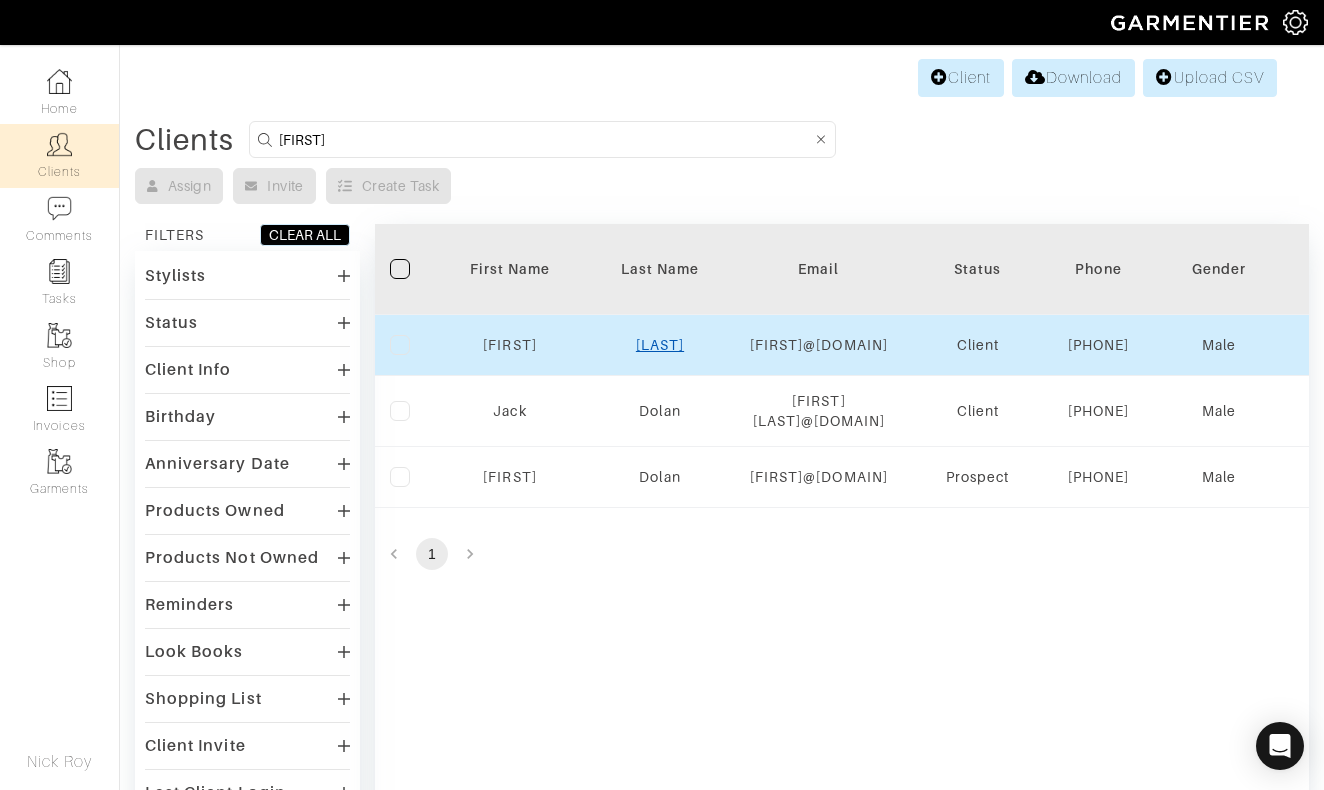 type on "[FIRST]" 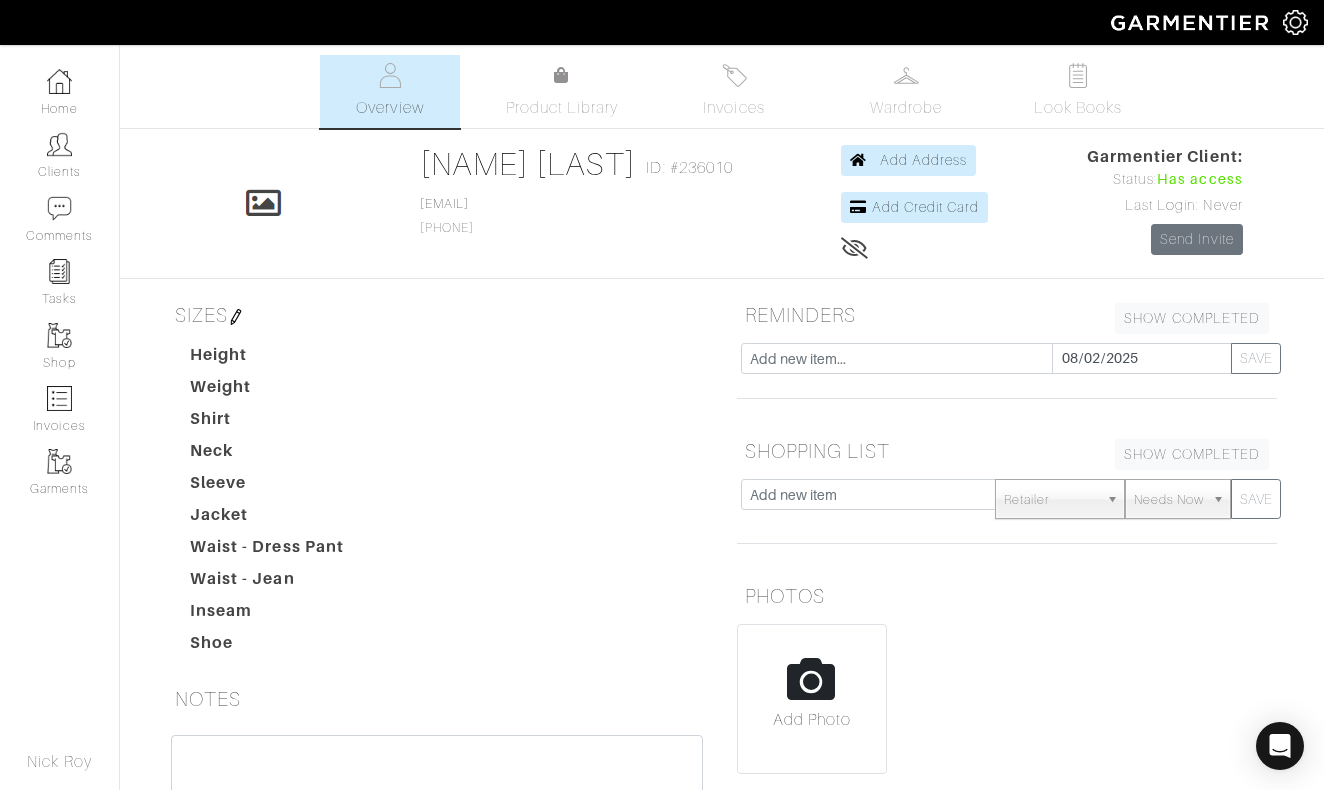 scroll, scrollTop: 0, scrollLeft: 0, axis: both 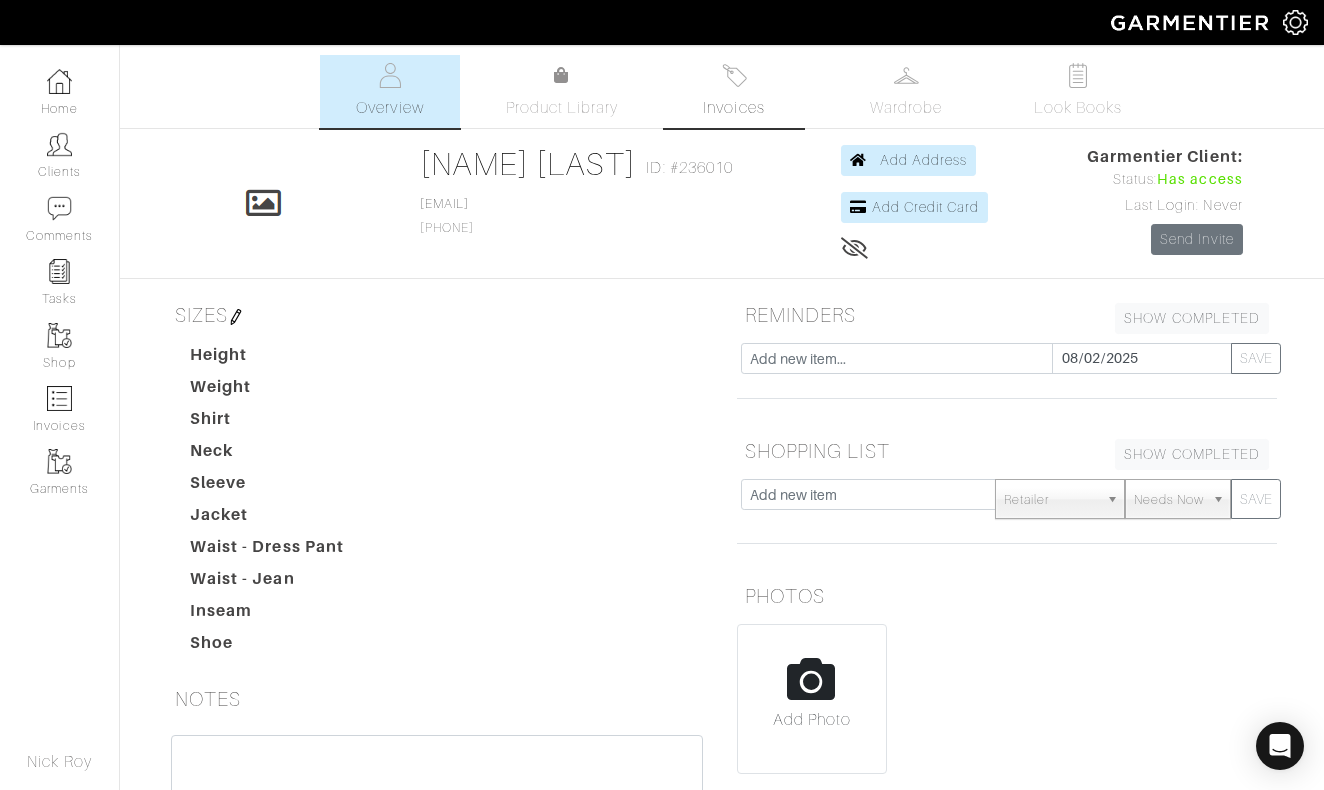 click on "Invoices" at bounding box center [734, 91] 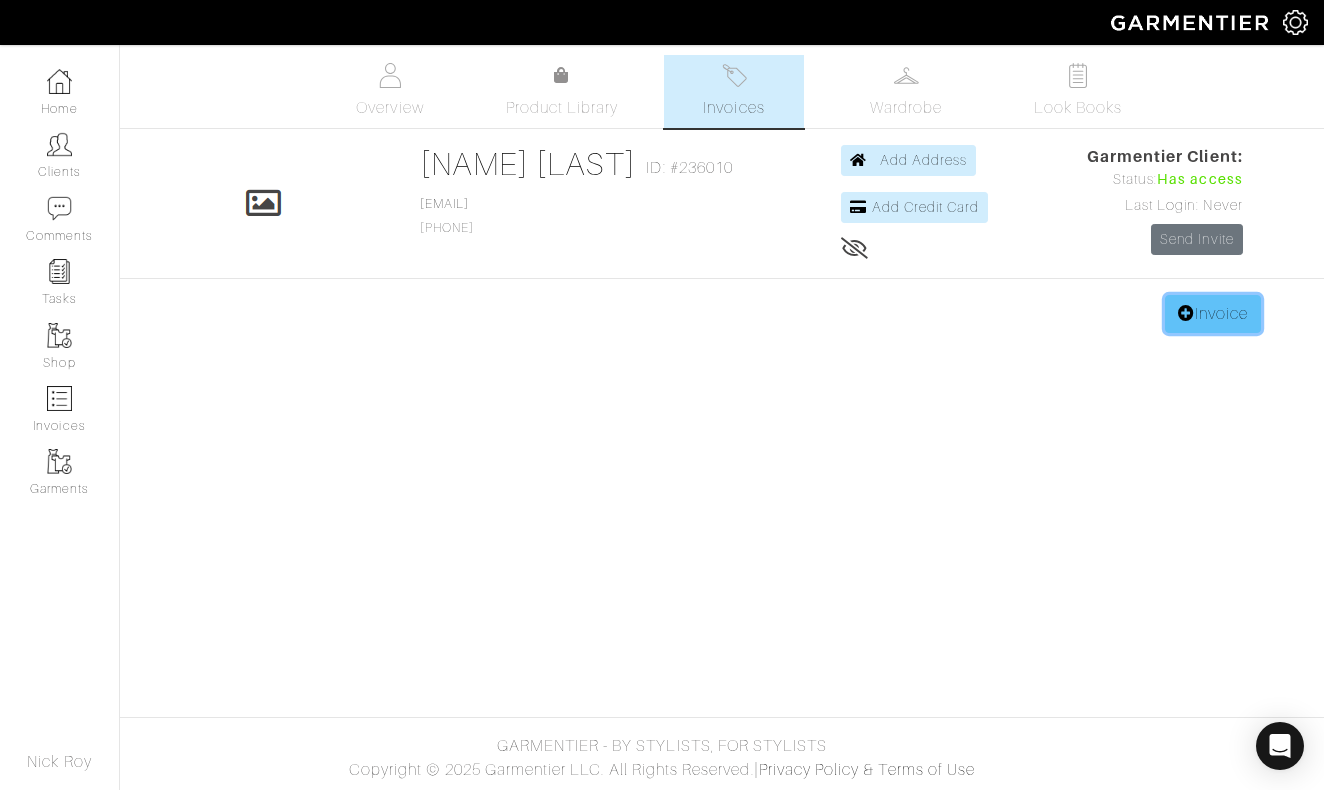click on "Invoice" at bounding box center [1213, 314] 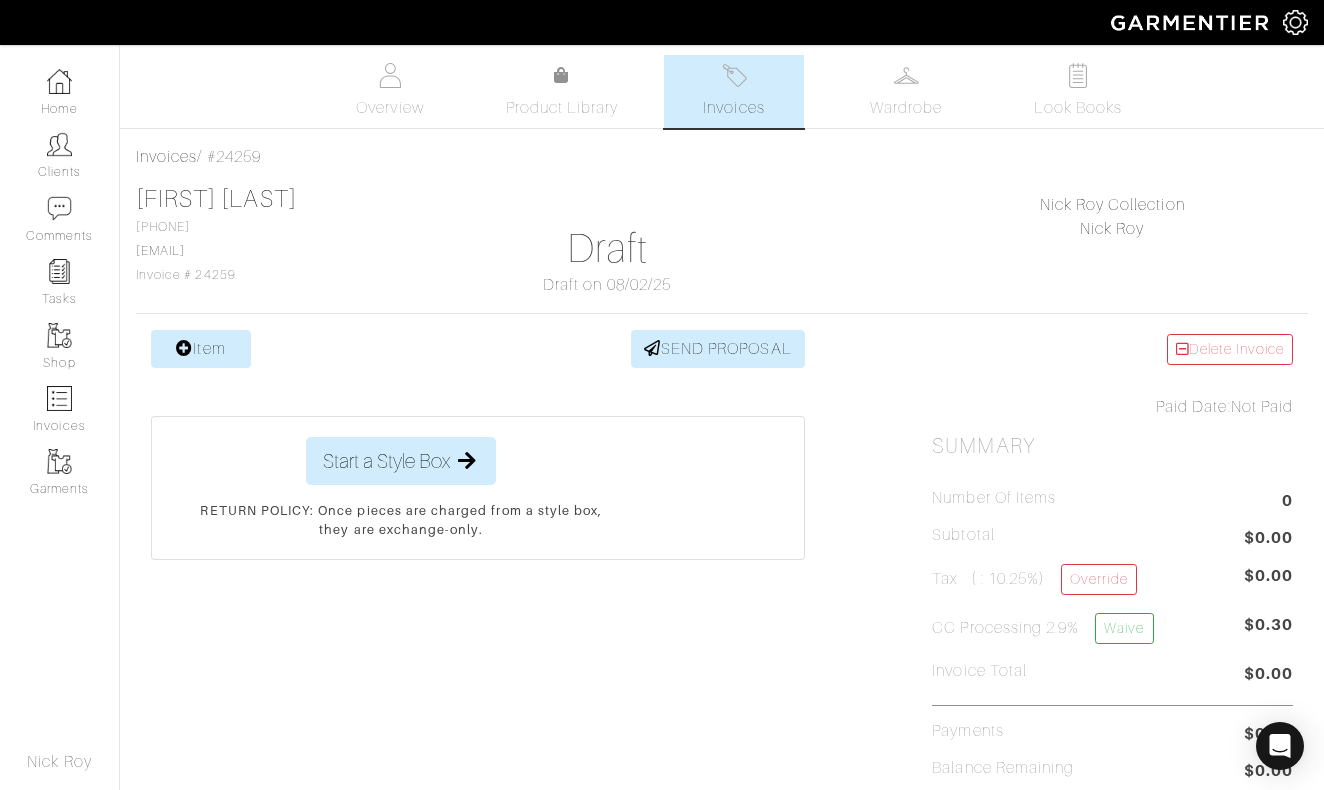 scroll, scrollTop: 0, scrollLeft: 0, axis: both 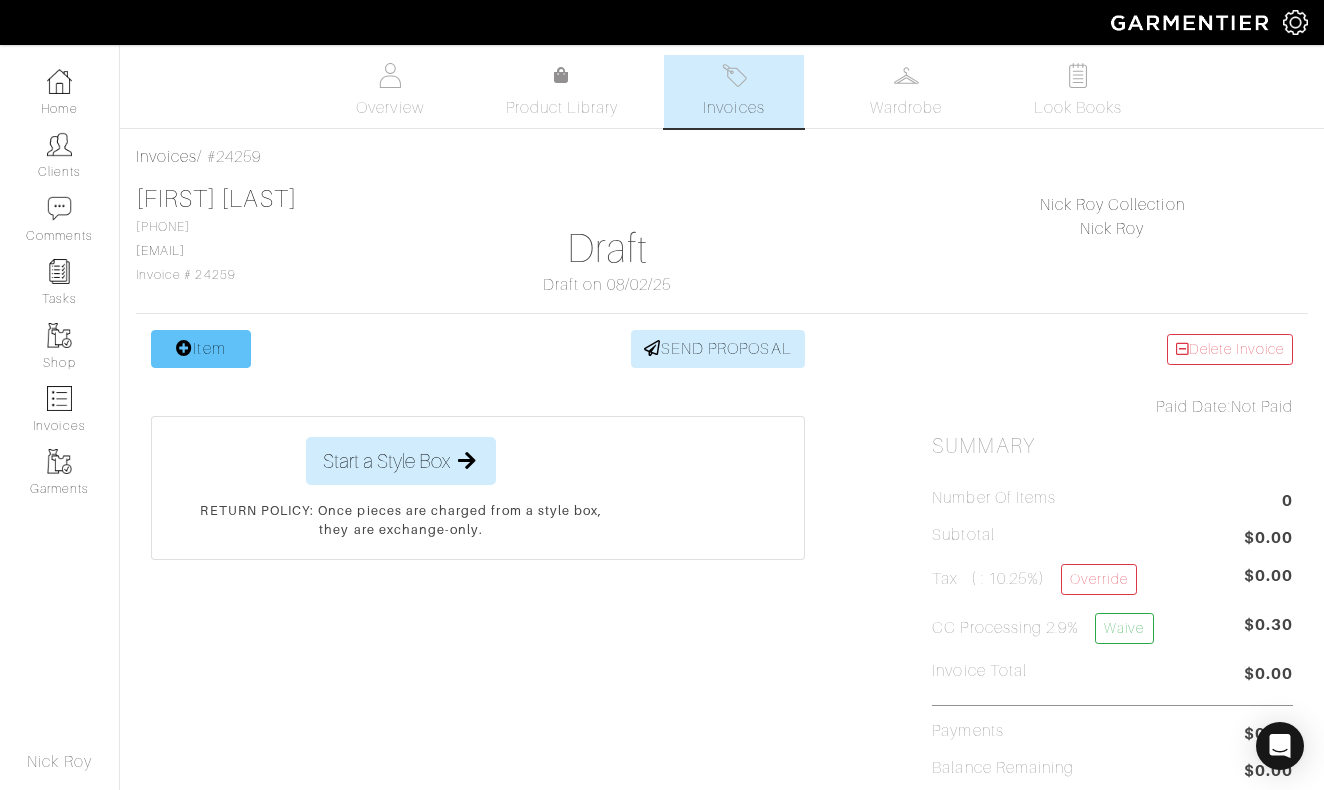 click on "Item" at bounding box center (201, 349) 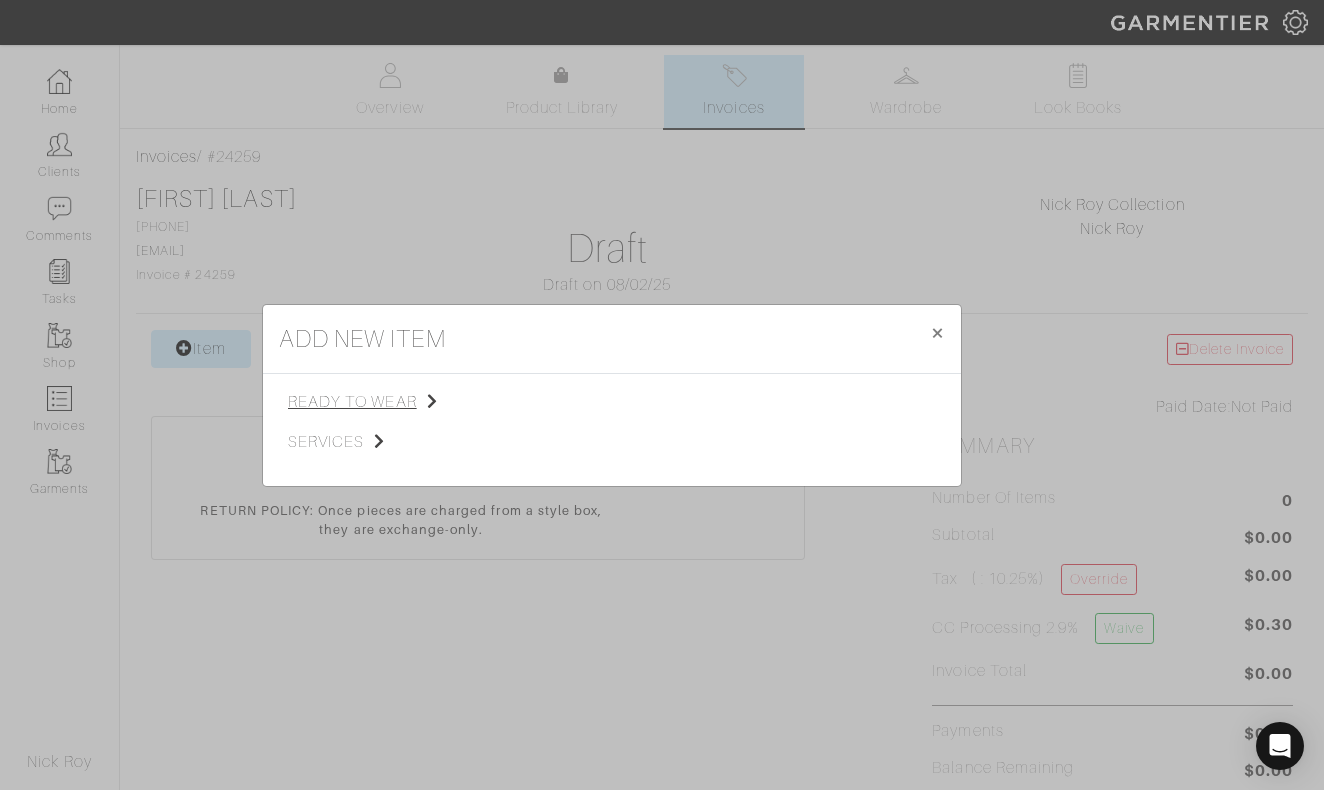 click on "ready to wear" at bounding box center (388, 402) 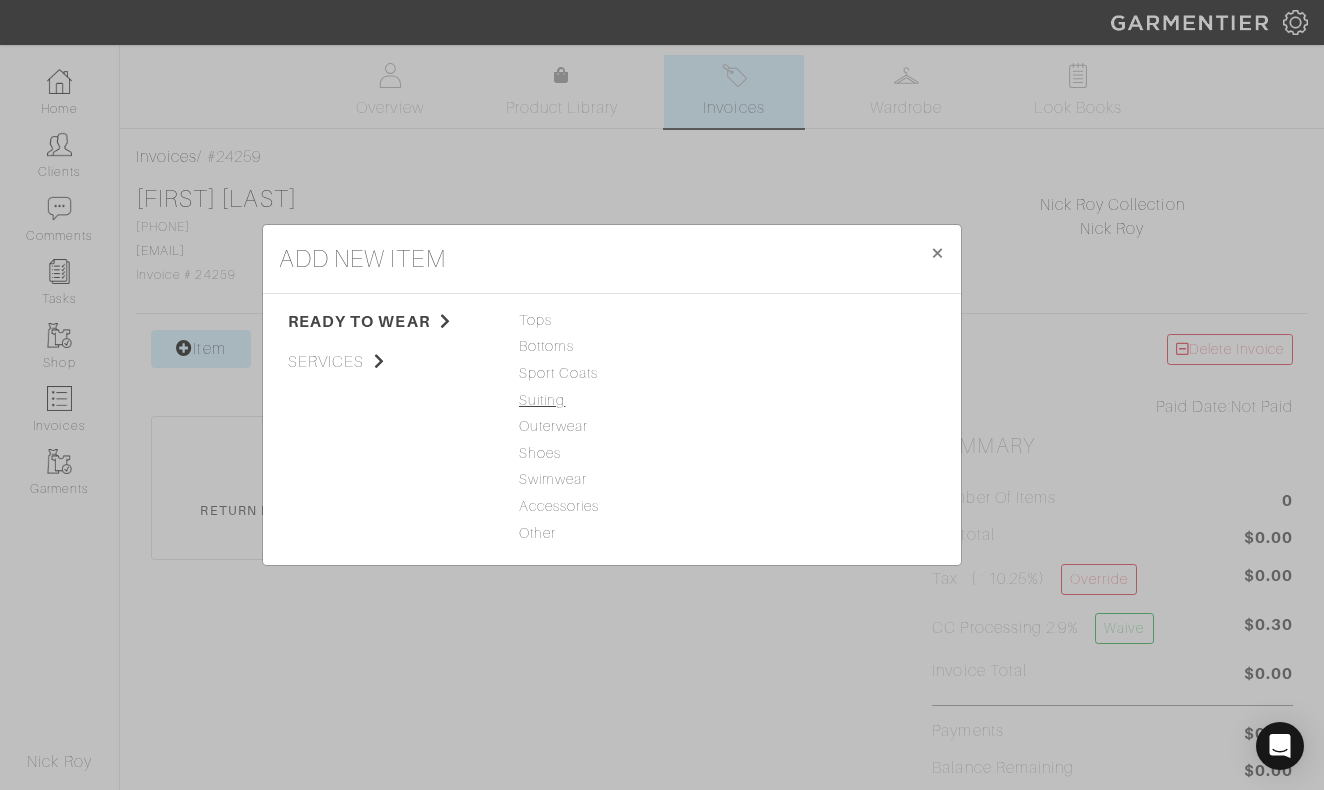 click on "Suiting" at bounding box center [612, 401] 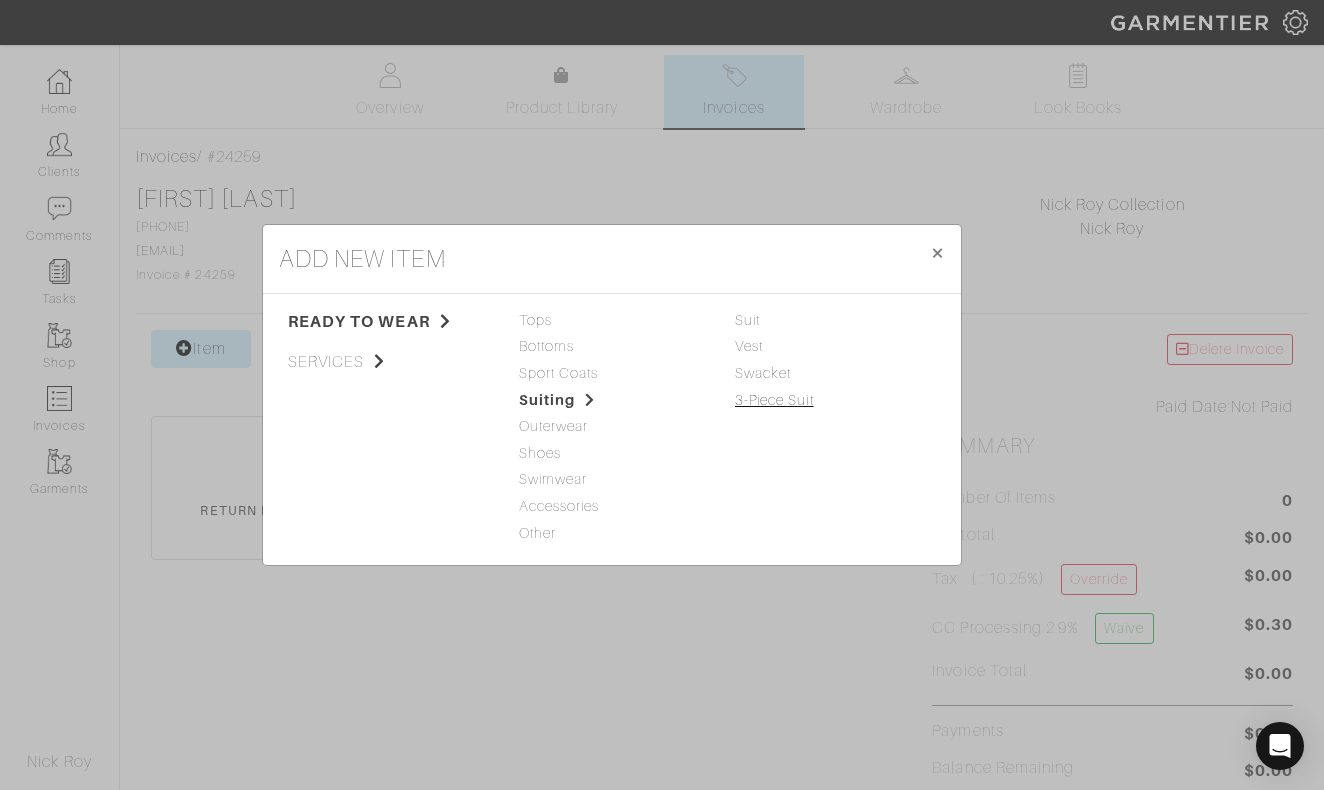 click on "3-Piece Suit" at bounding box center (774, 400) 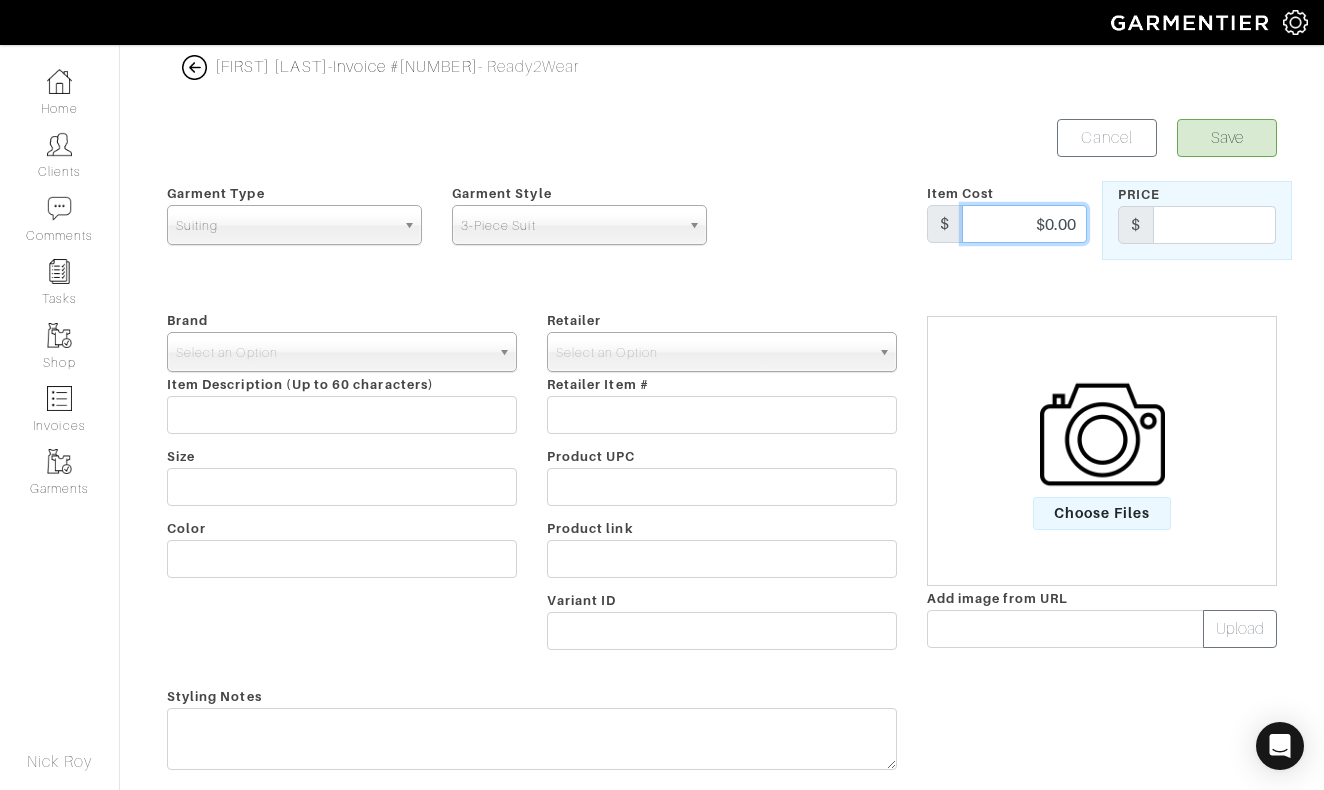 drag, startPoint x: 1012, startPoint y: 223, endPoint x: 1184, endPoint y: 223, distance: 172 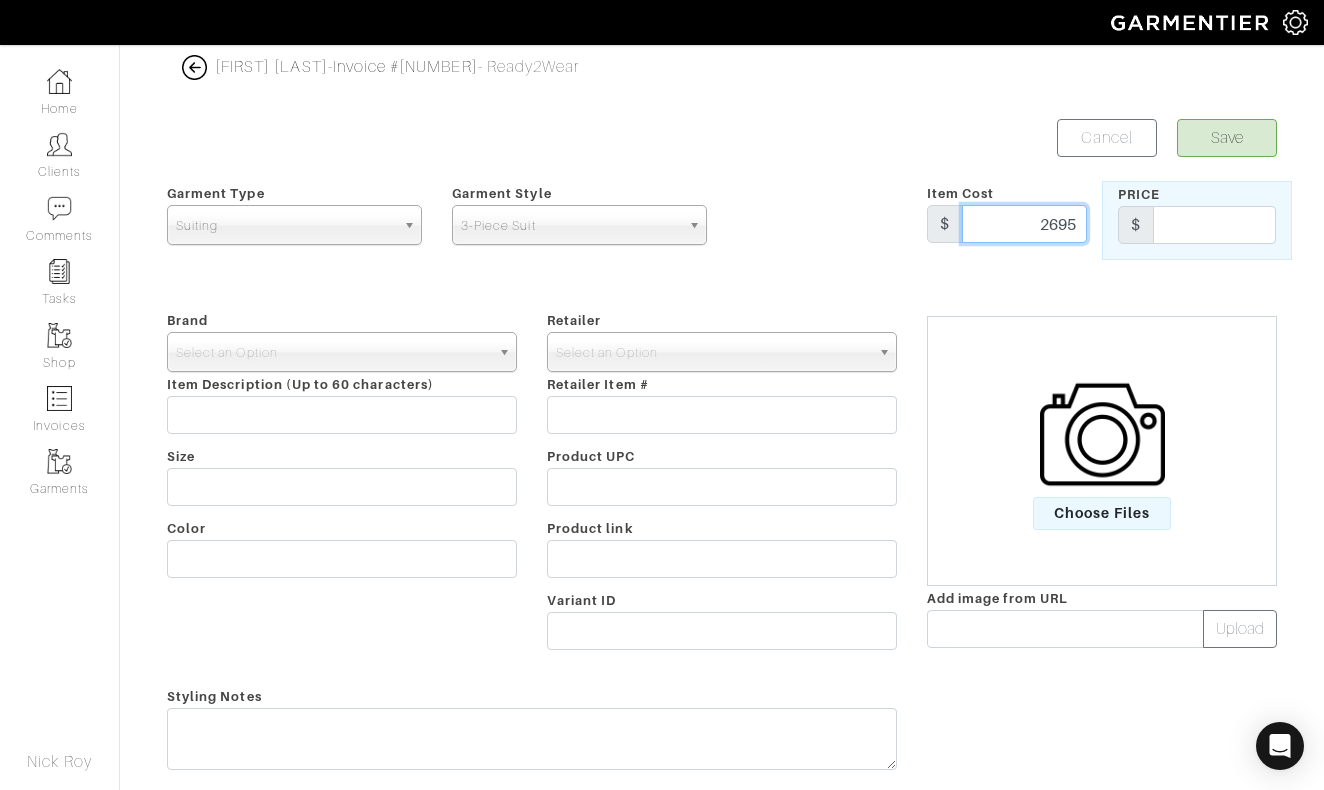 type on "2695" 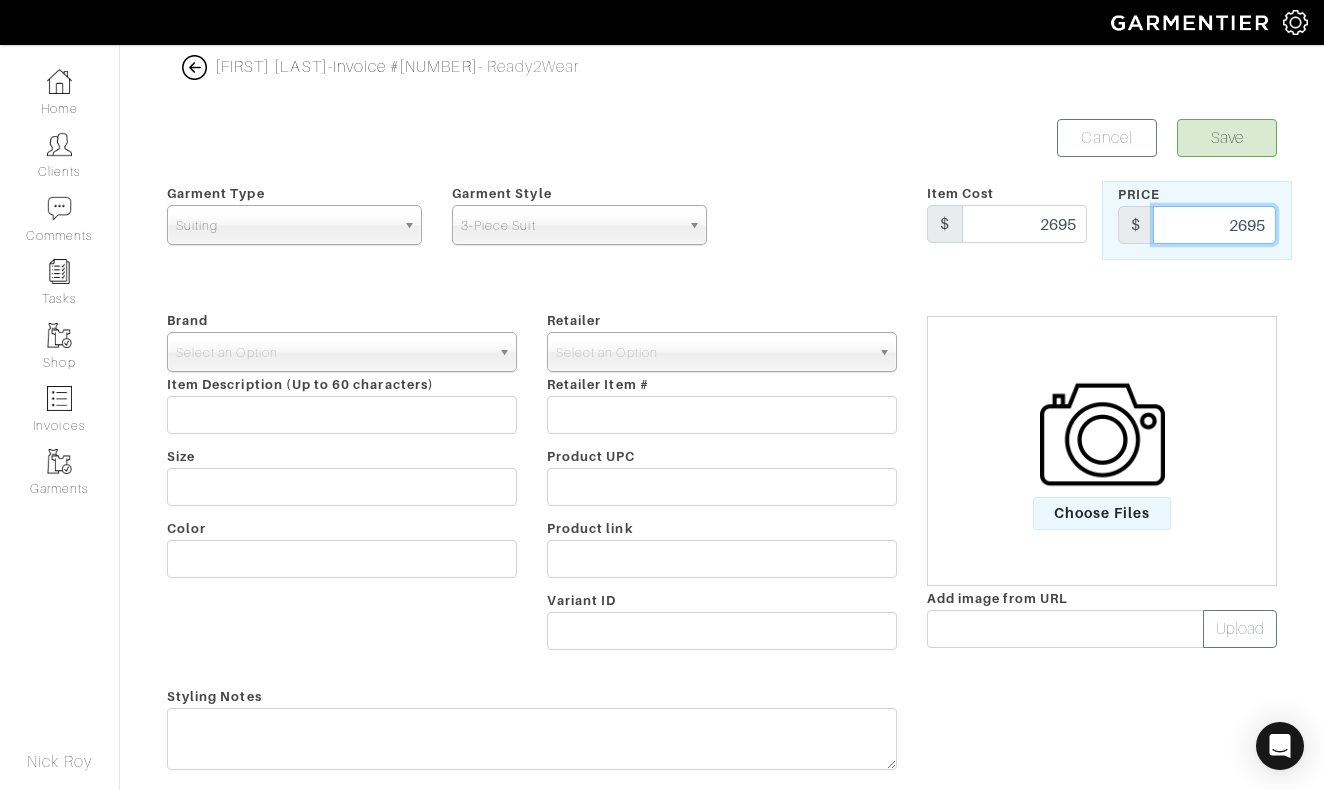 type on "2695" 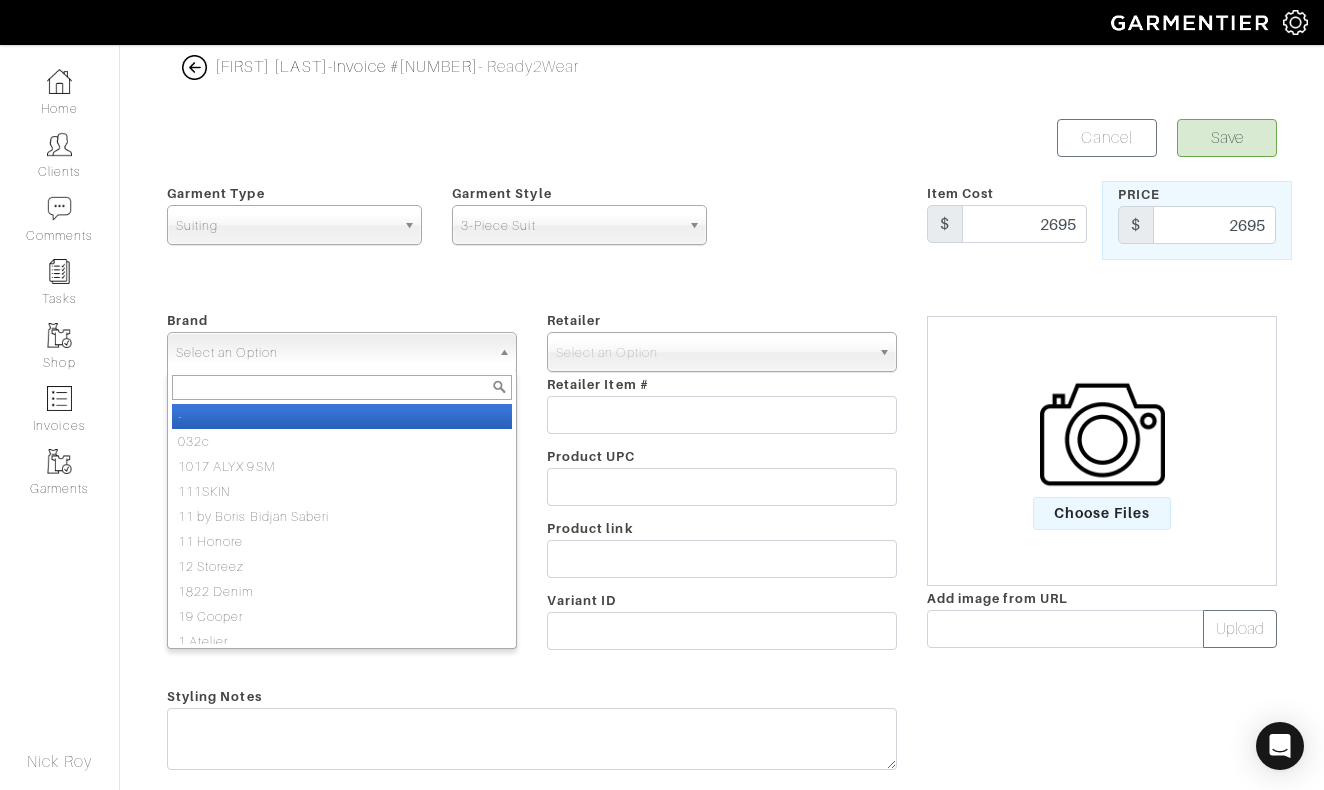 click on "Select an Option" at bounding box center (333, 353) 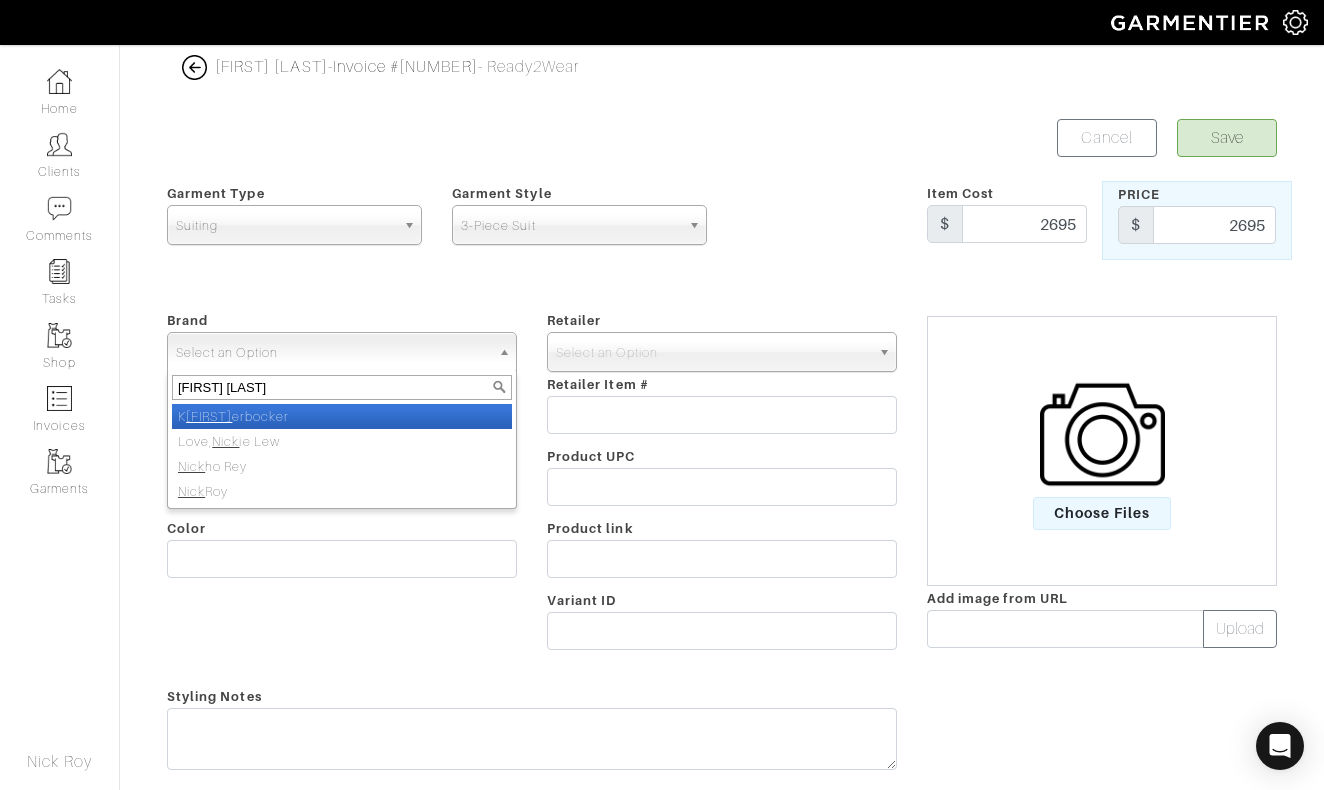 type on "nick roy" 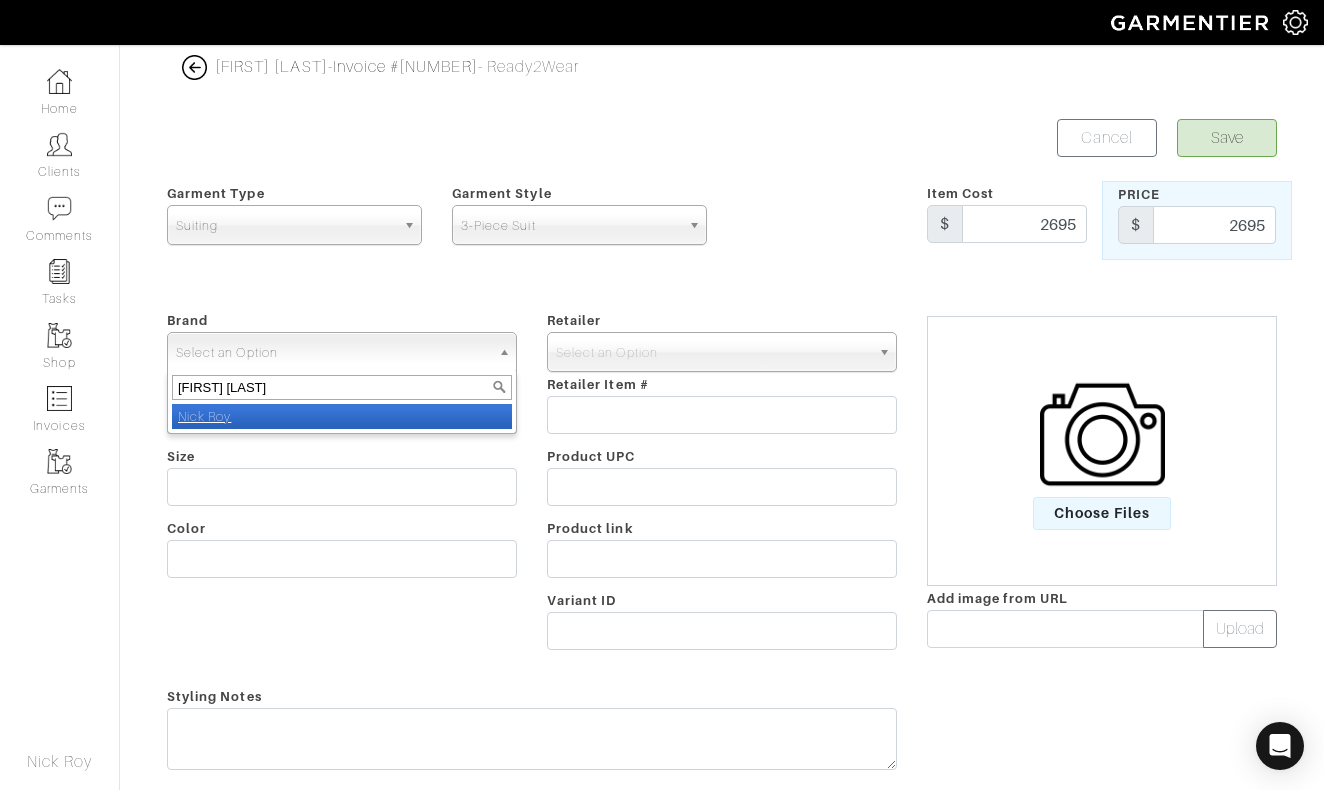 select on "Nick Roy" 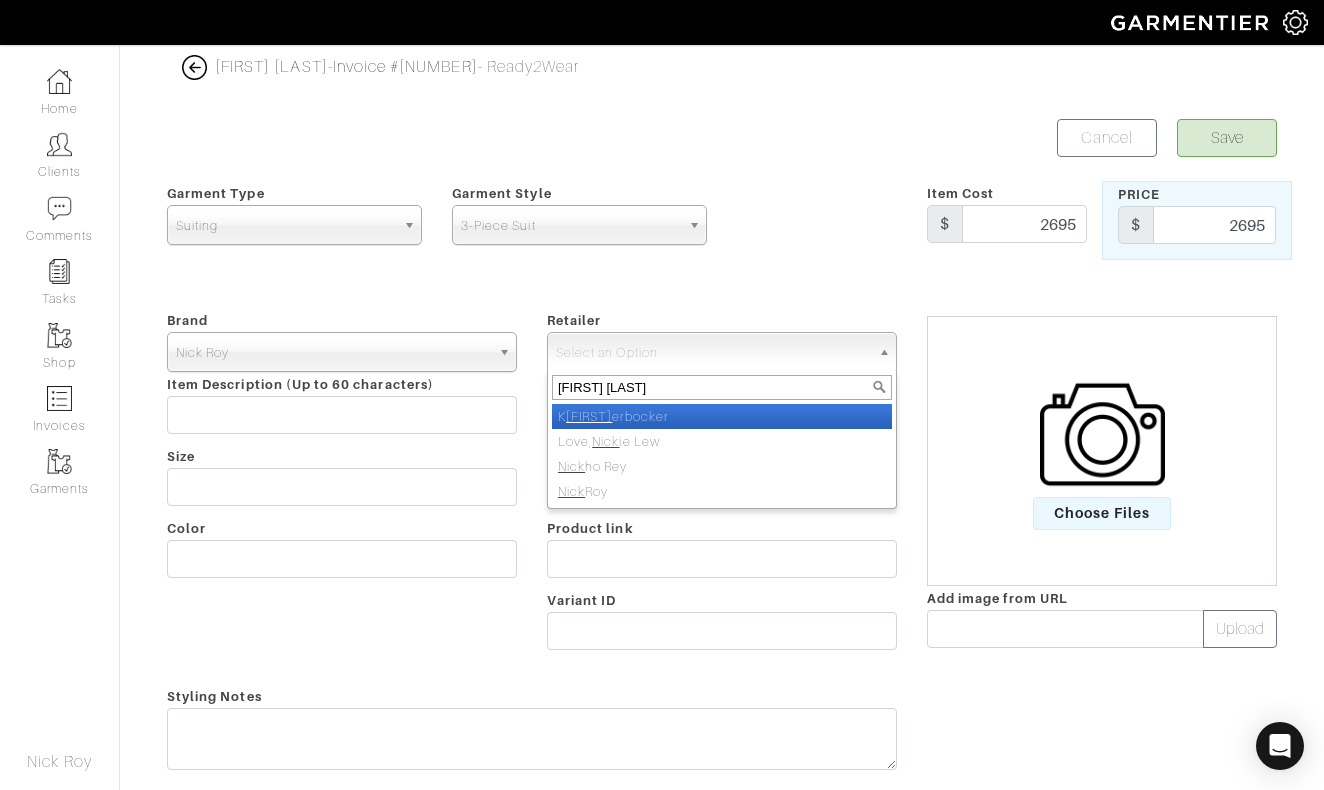 type on "Nick roy" 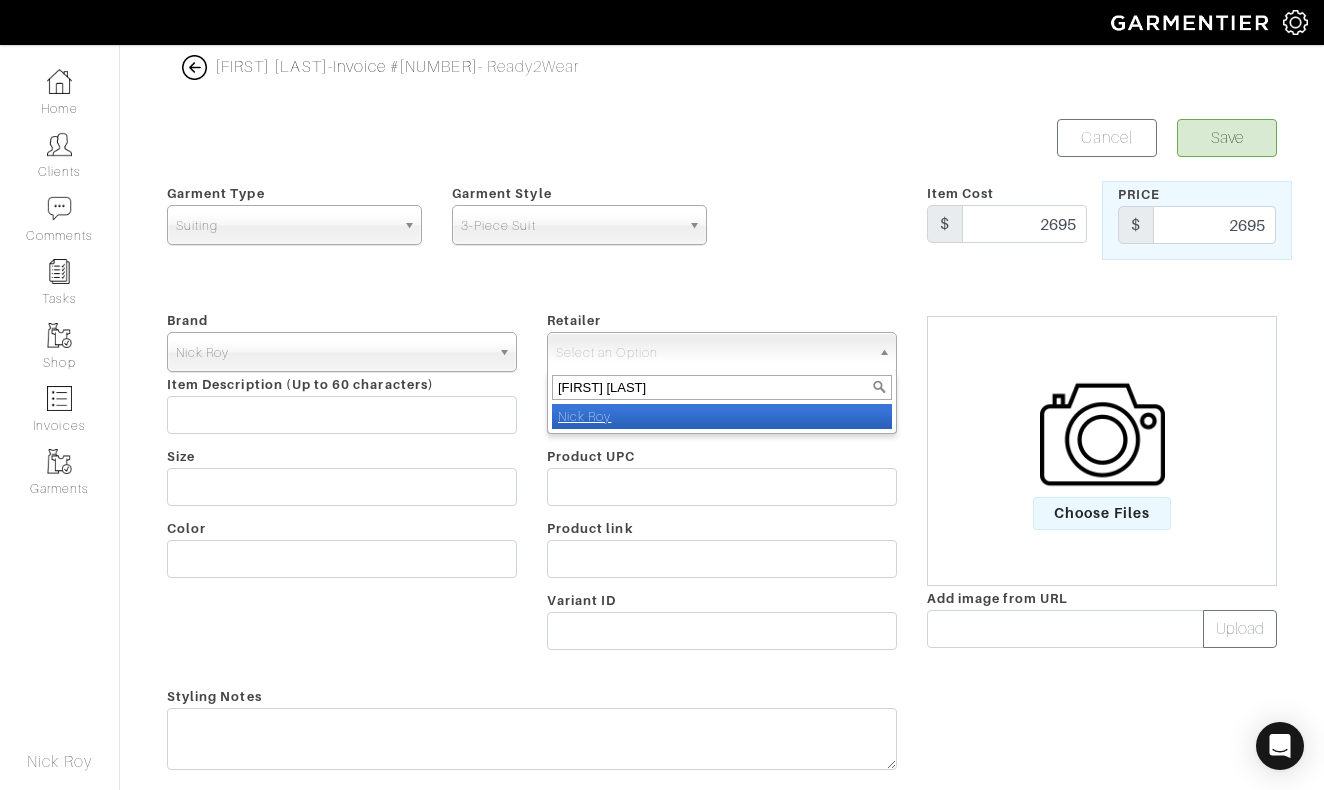 select on "5031" 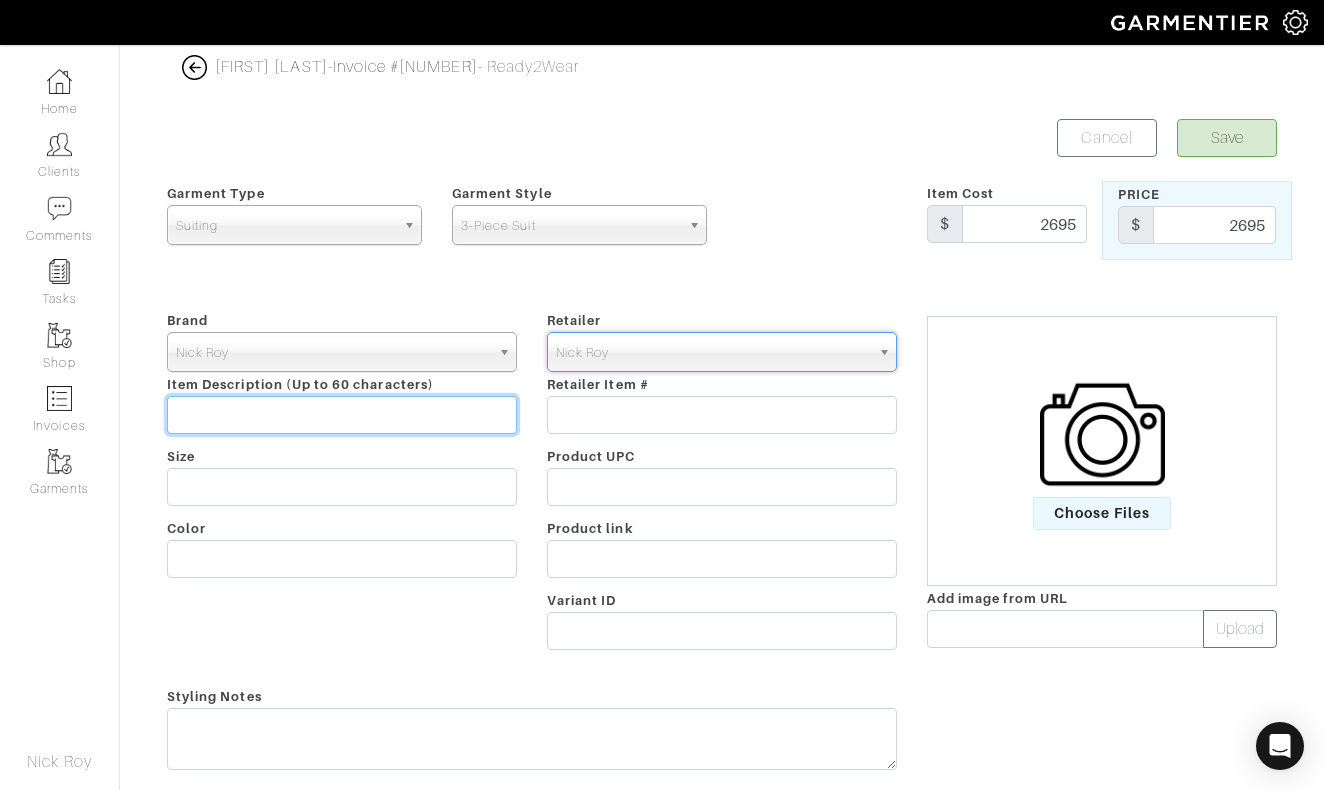 click at bounding box center [342, 415] 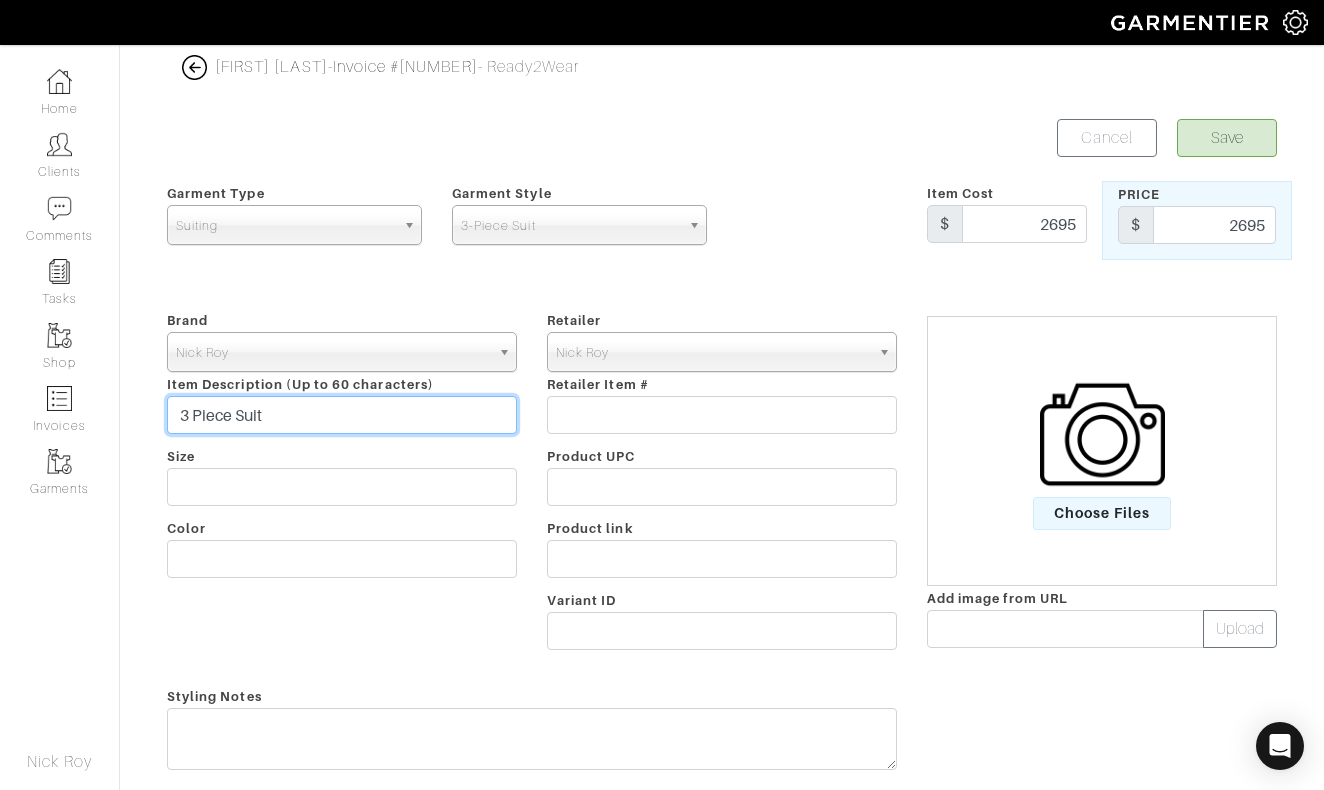 type on "3 Piece Suit" 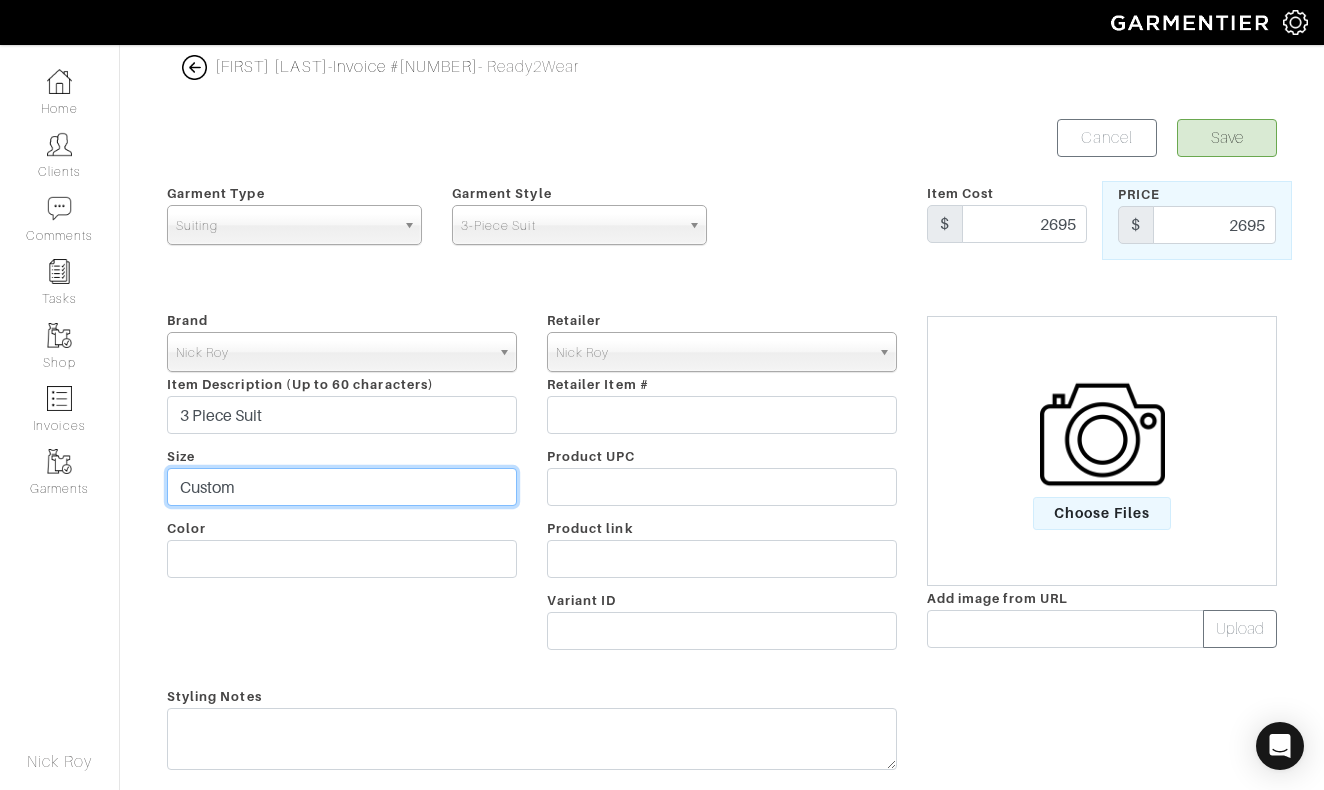 type on "Custom" 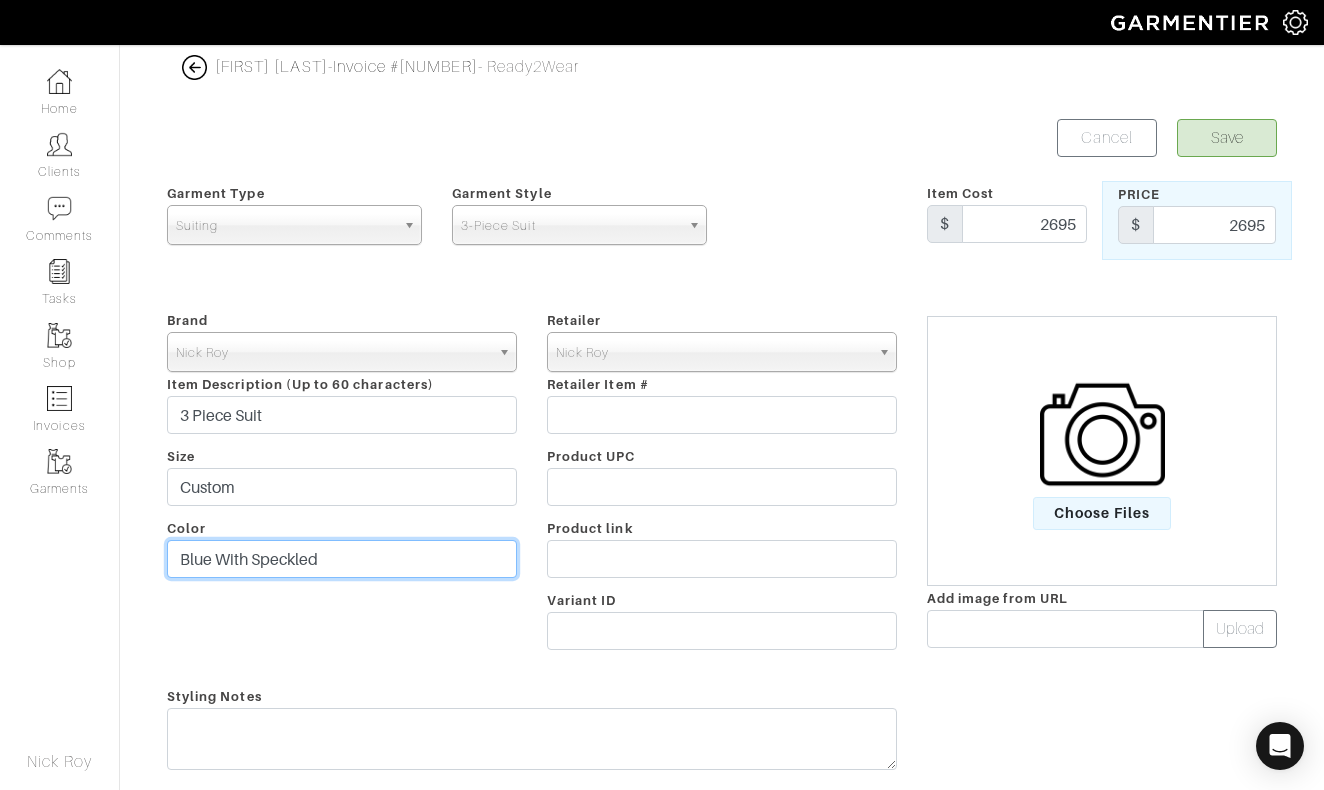 drag, startPoint x: 220, startPoint y: 414, endPoint x: 351, endPoint y: 554, distance: 191.73158 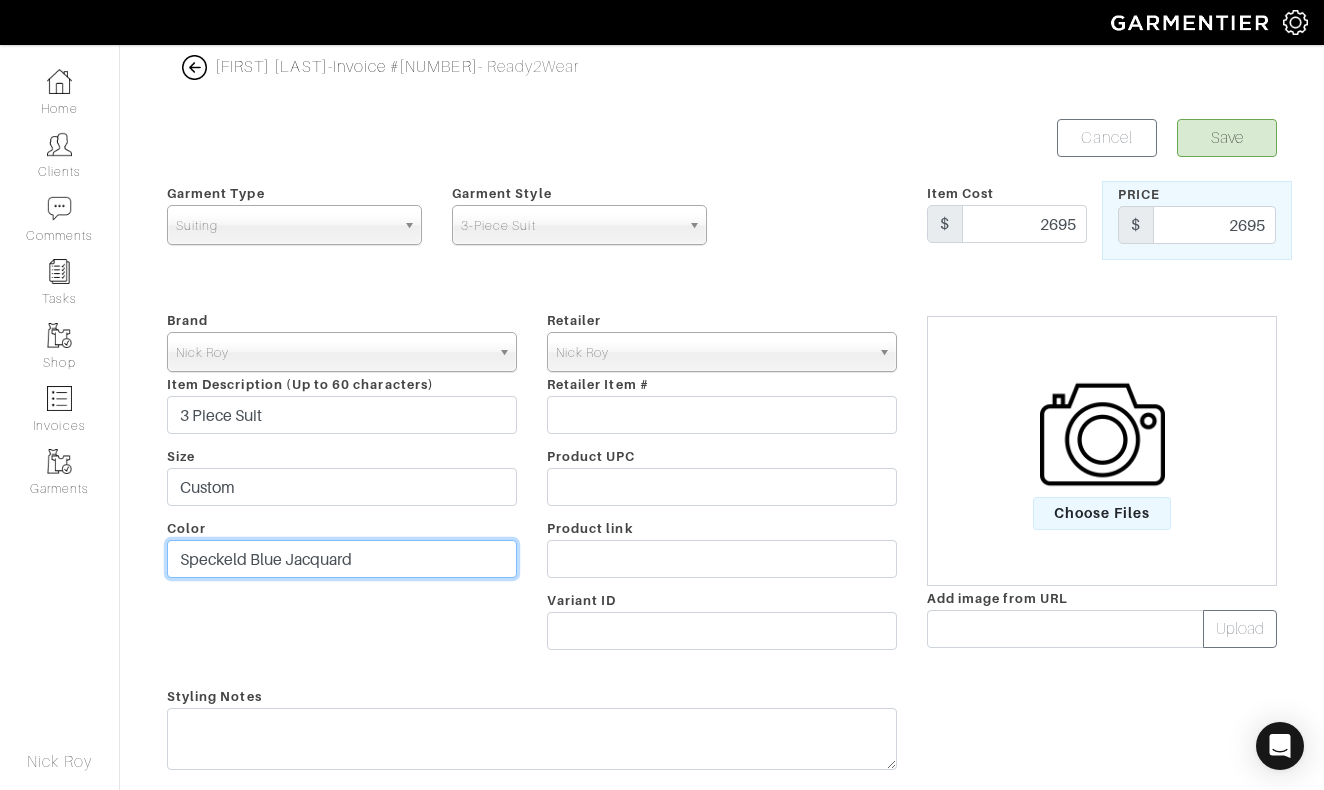 click on "Speckeld Blue Jacquard" at bounding box center [342, 559] 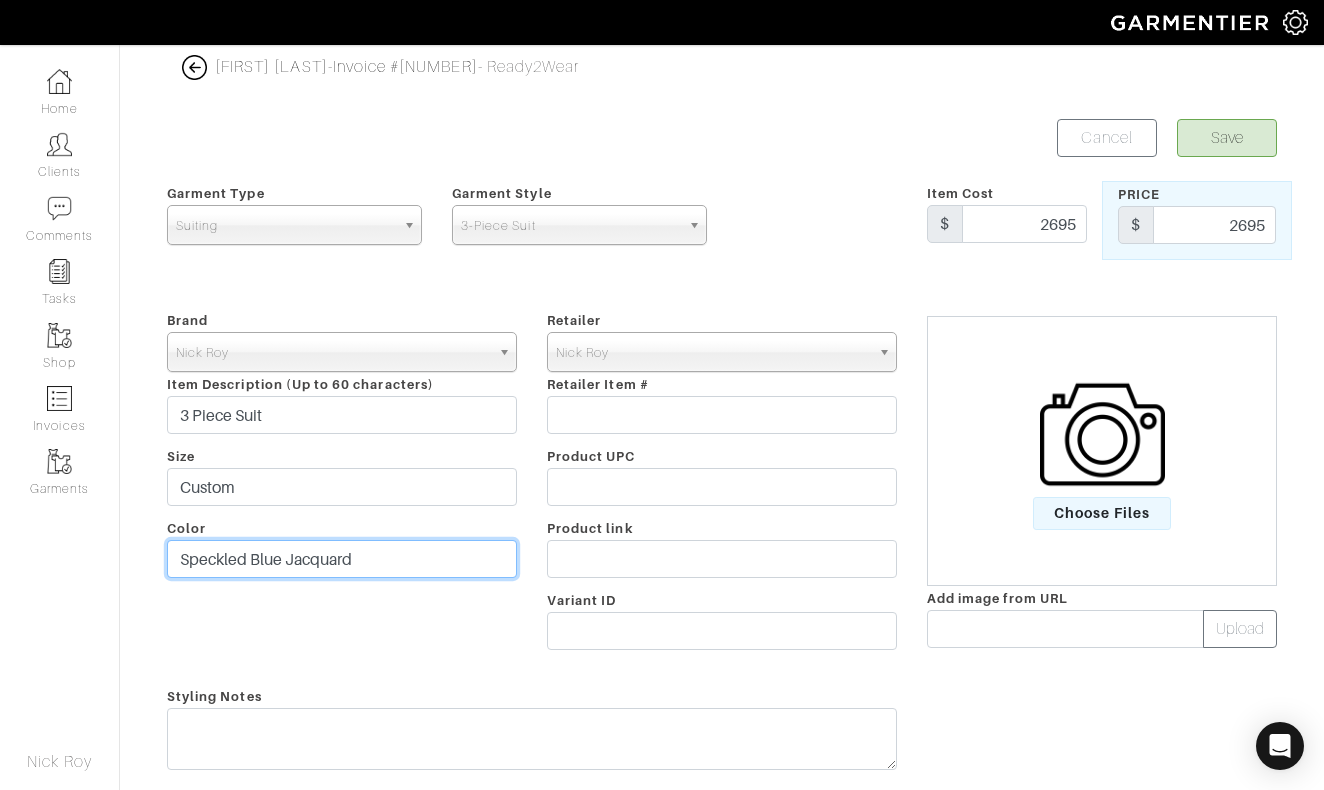 type on "Speckled Blue Jacquard" 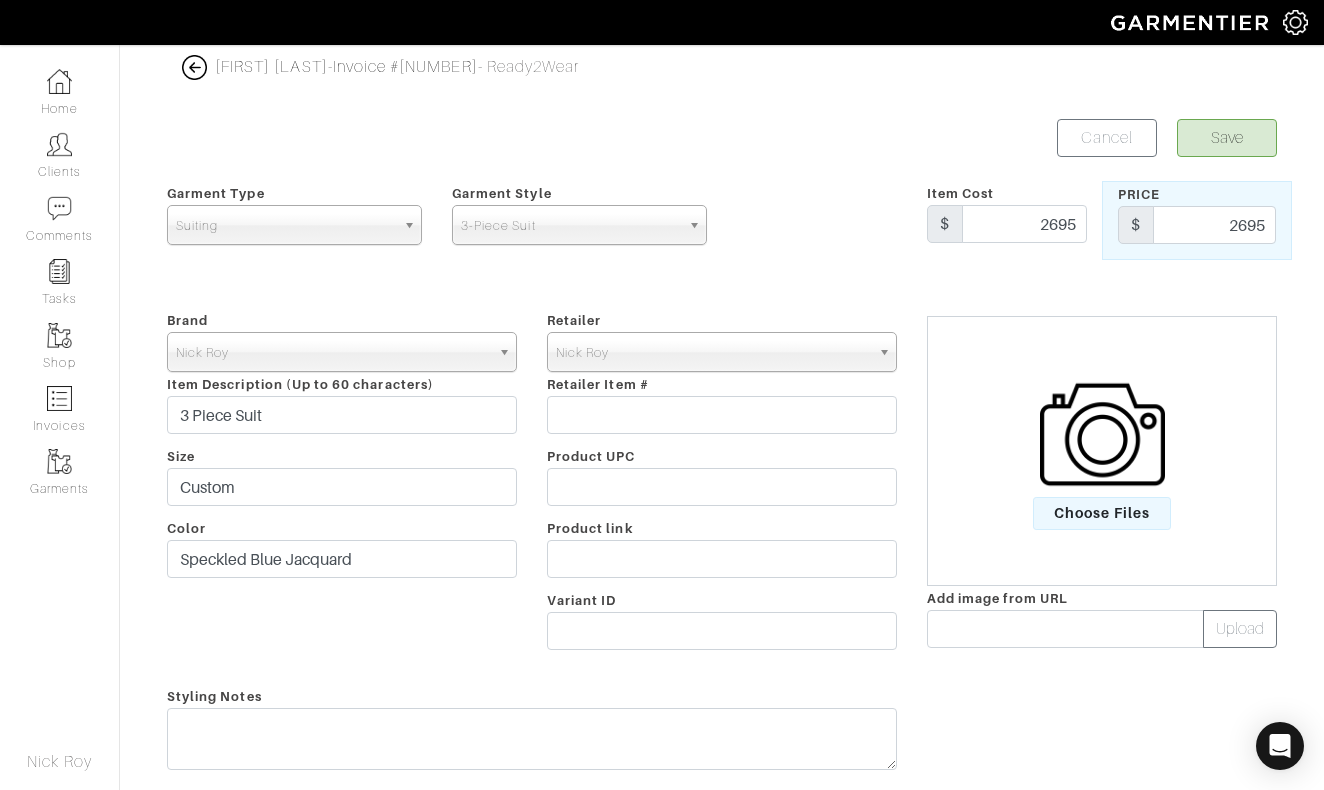 click on "Save" at bounding box center [1227, 138] 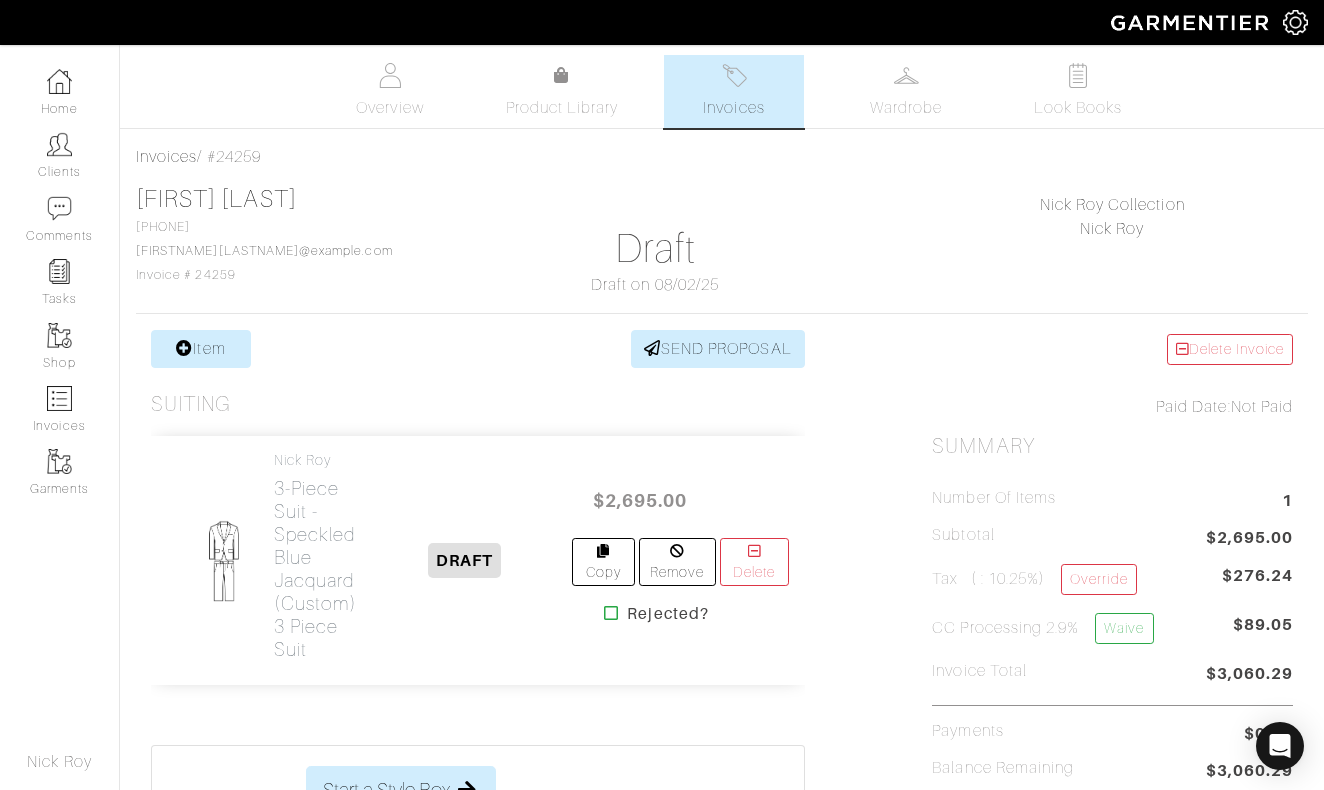 scroll, scrollTop: 0, scrollLeft: 0, axis: both 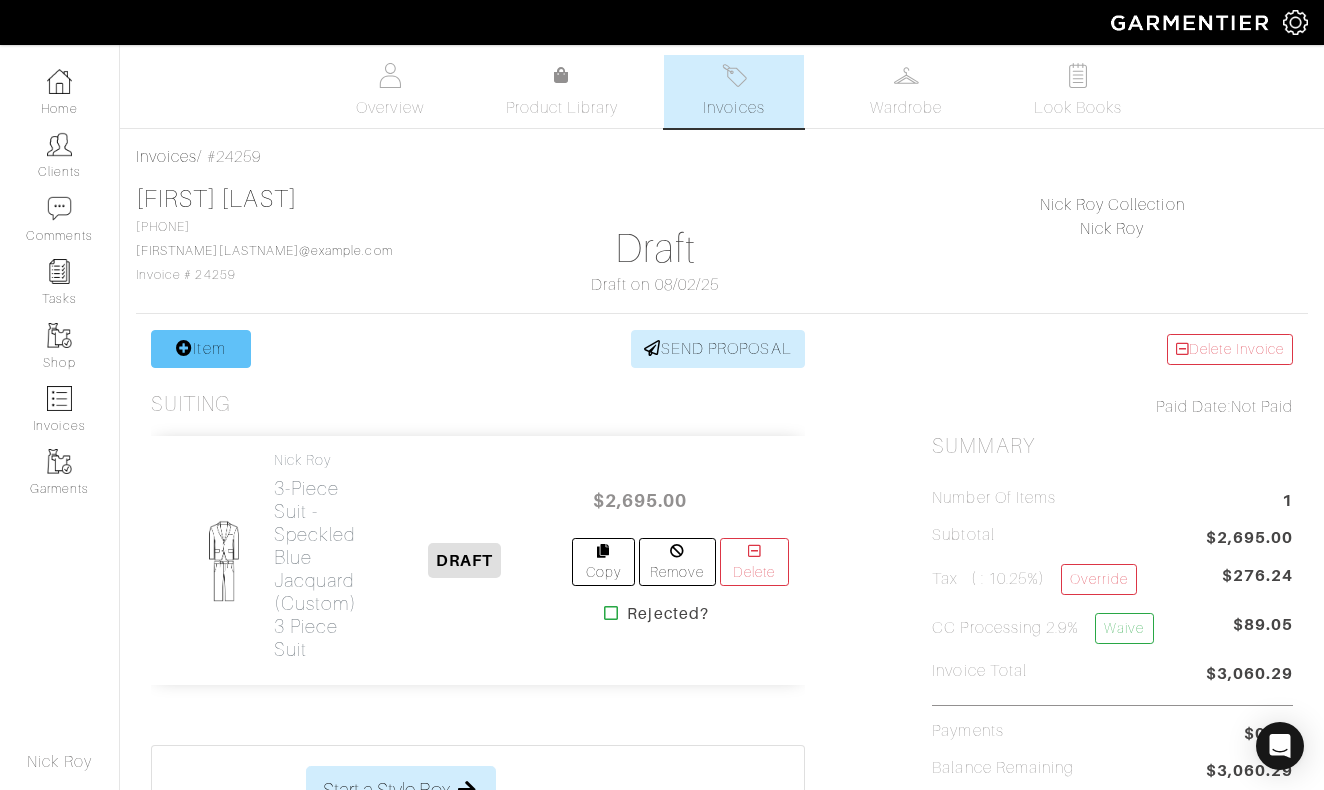 click on "Item" at bounding box center (201, 349) 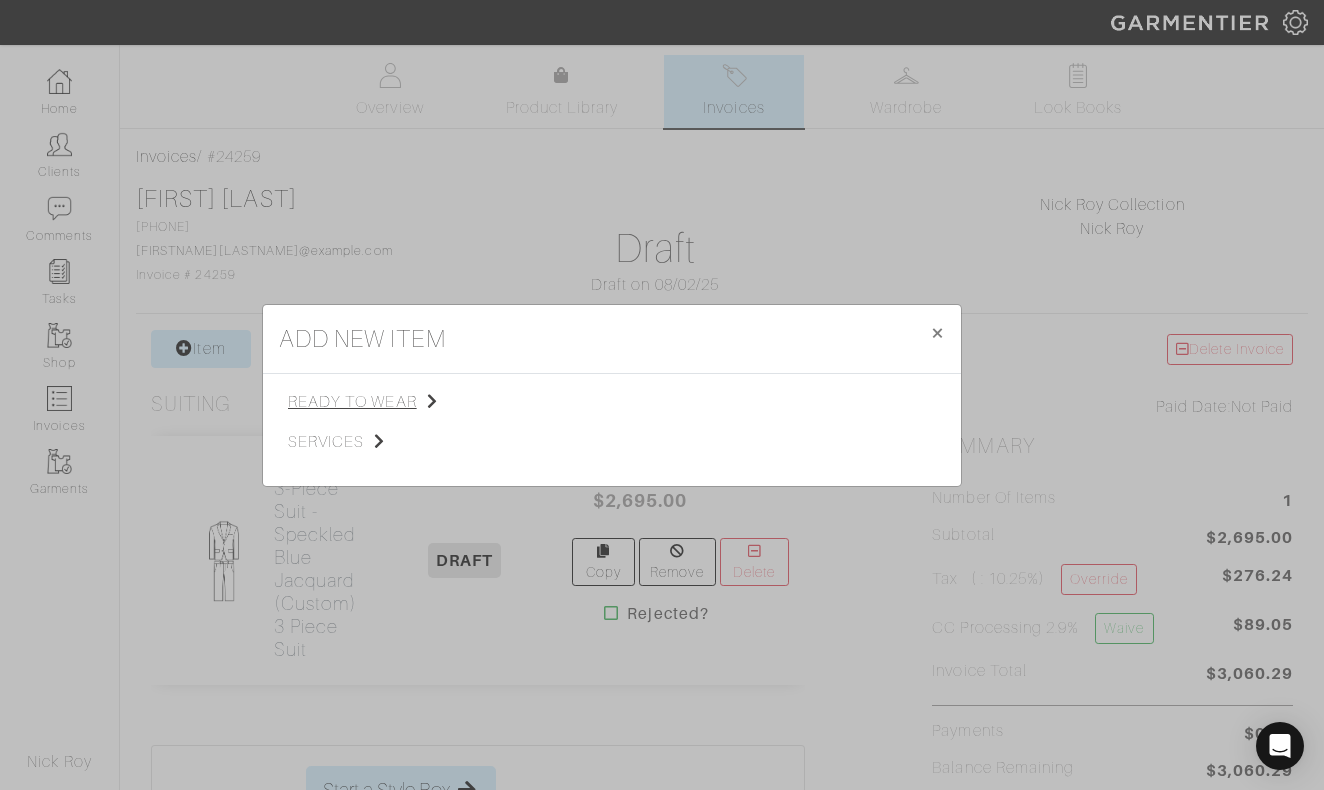 click on "ready to wear" at bounding box center (388, 402) 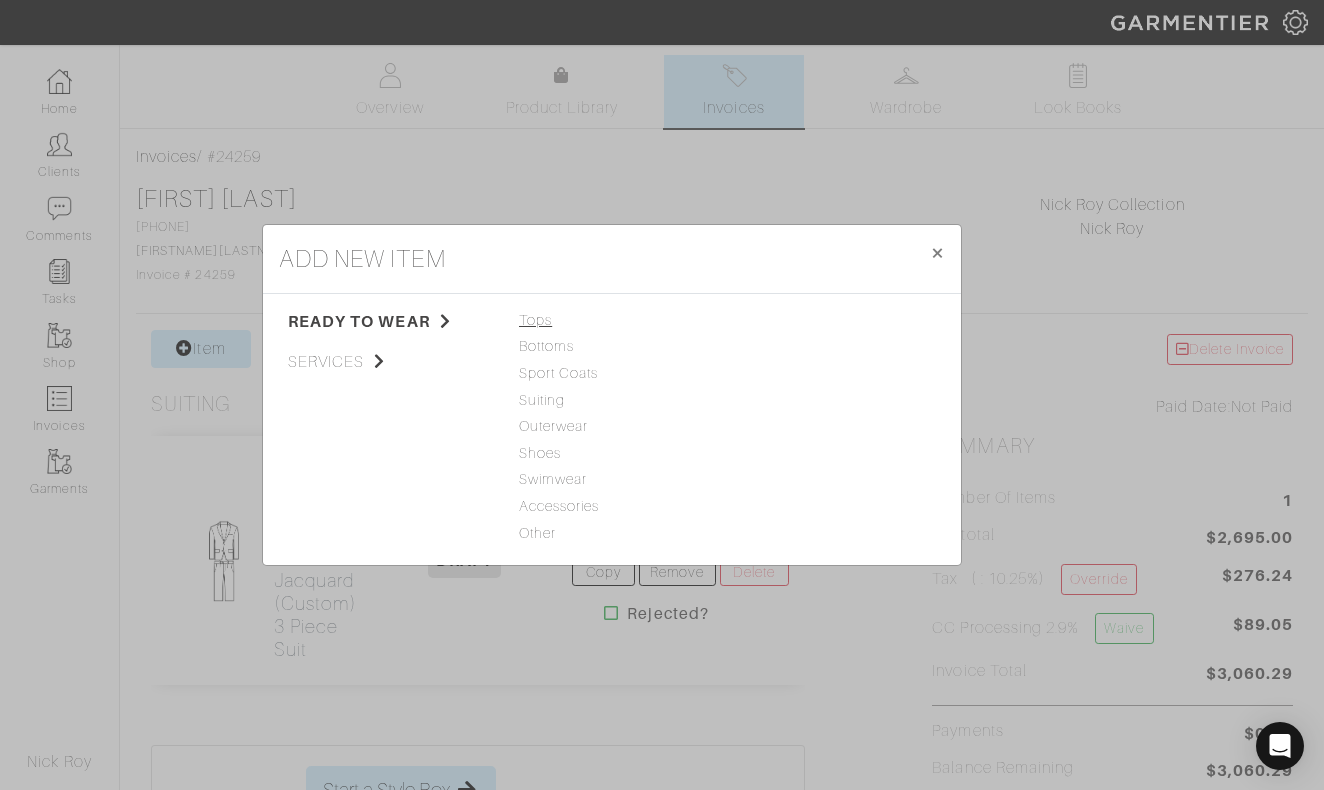 click on "Tops" at bounding box center [612, 321] 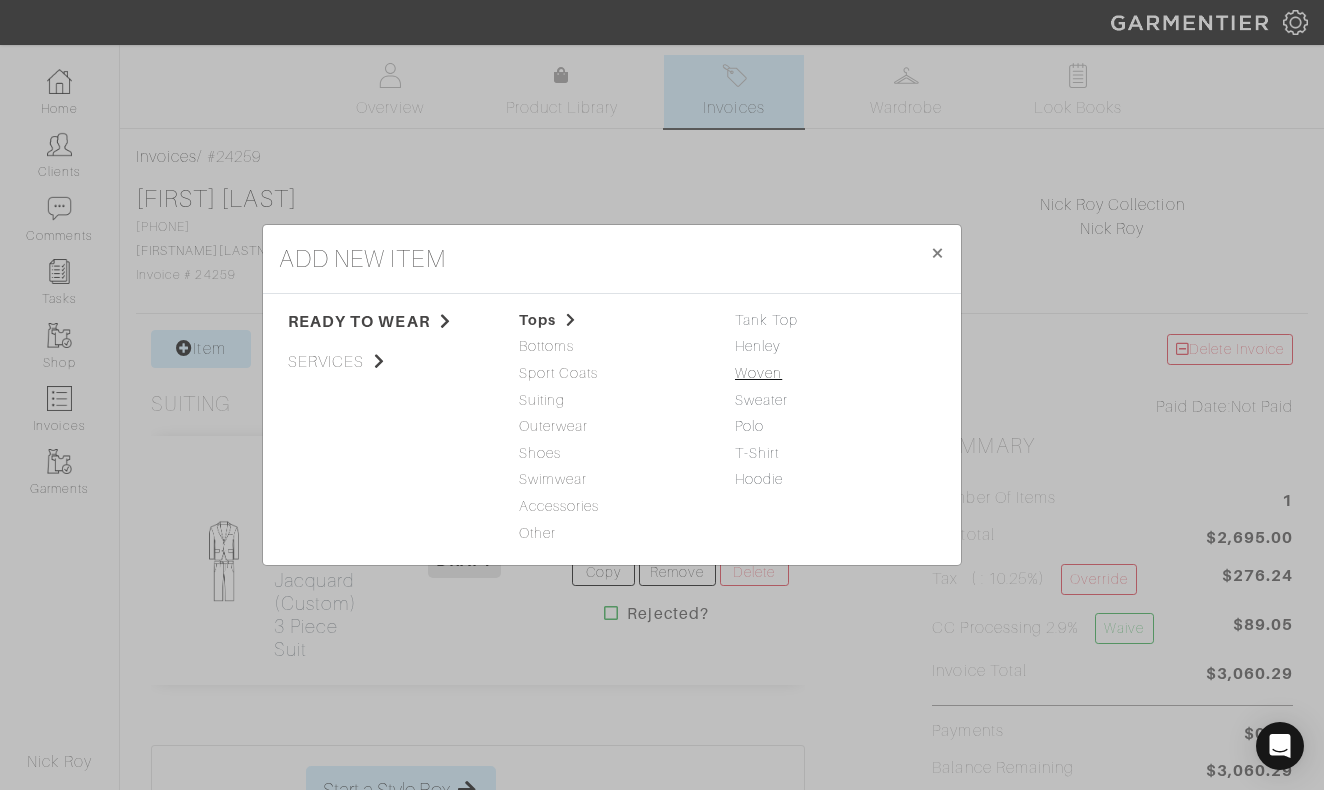 click on "Woven" at bounding box center [758, 373] 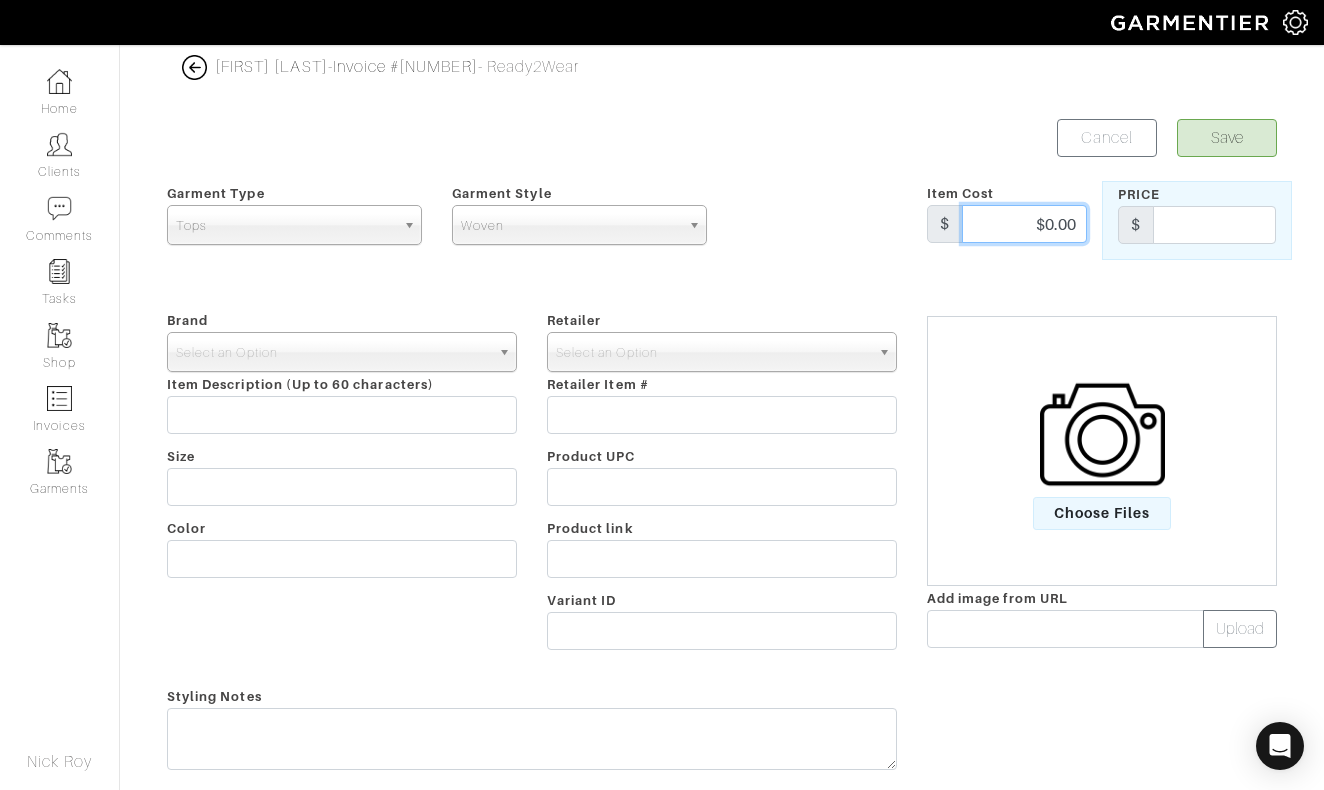 drag, startPoint x: 1079, startPoint y: 234, endPoint x: 1106, endPoint y: 234, distance: 27 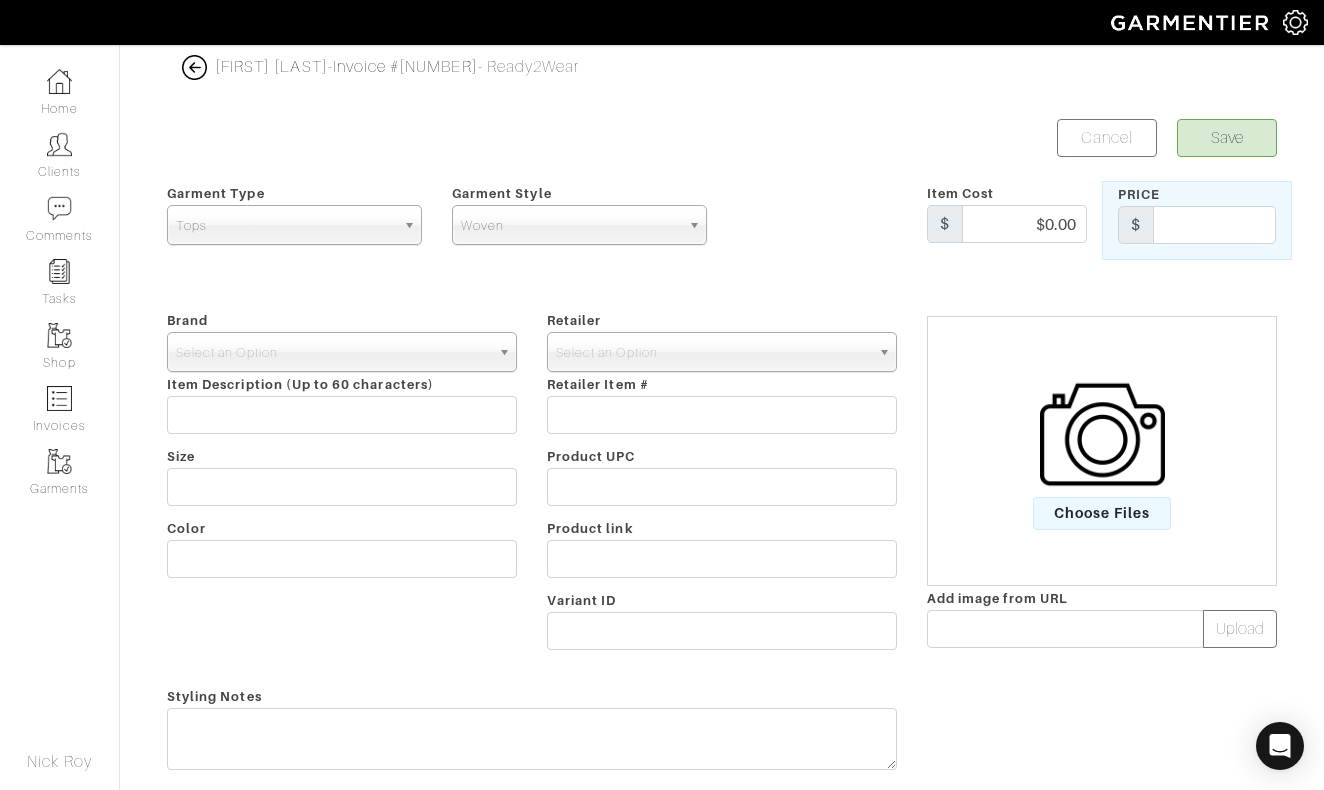 drag, startPoint x: 1106, startPoint y: 234, endPoint x: 1093, endPoint y: 234, distance: 13 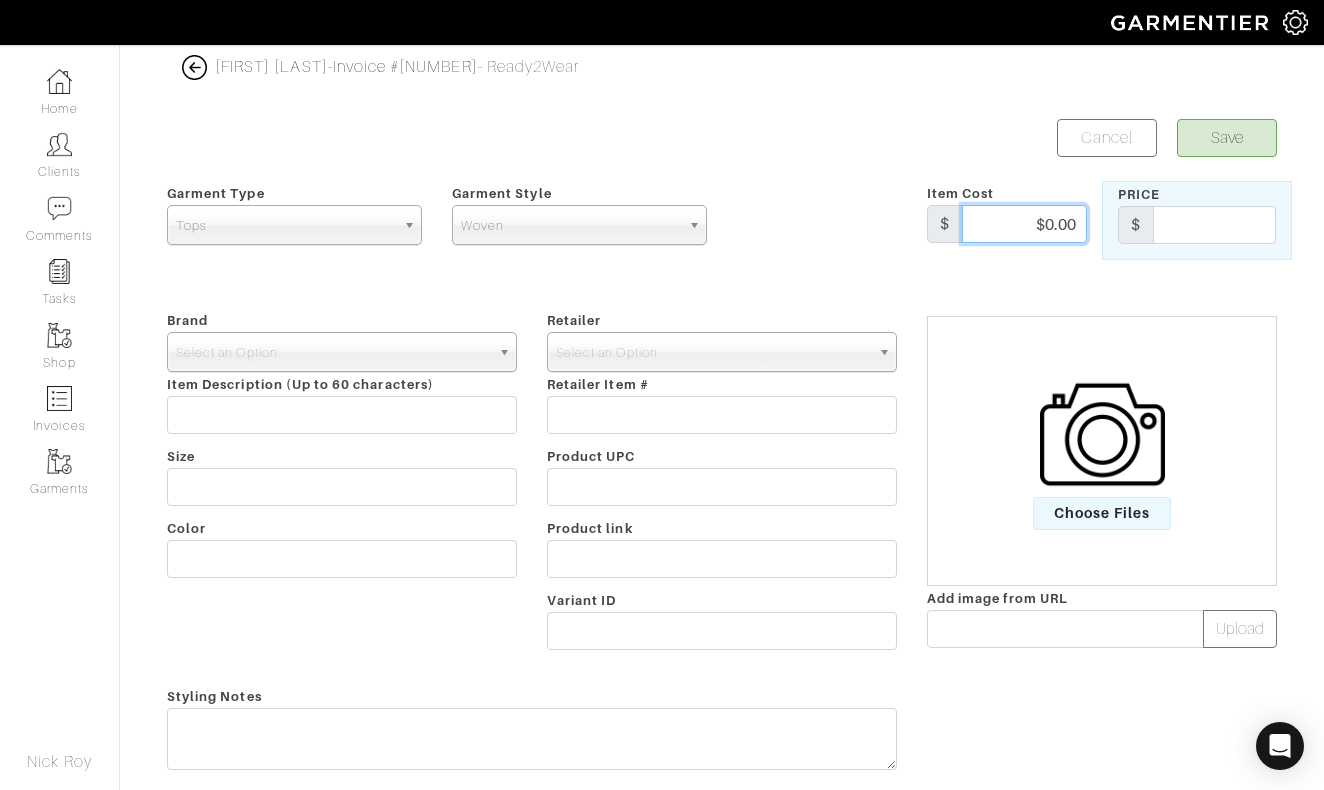 drag, startPoint x: 1029, startPoint y: 224, endPoint x: 1103, endPoint y: 224, distance: 74 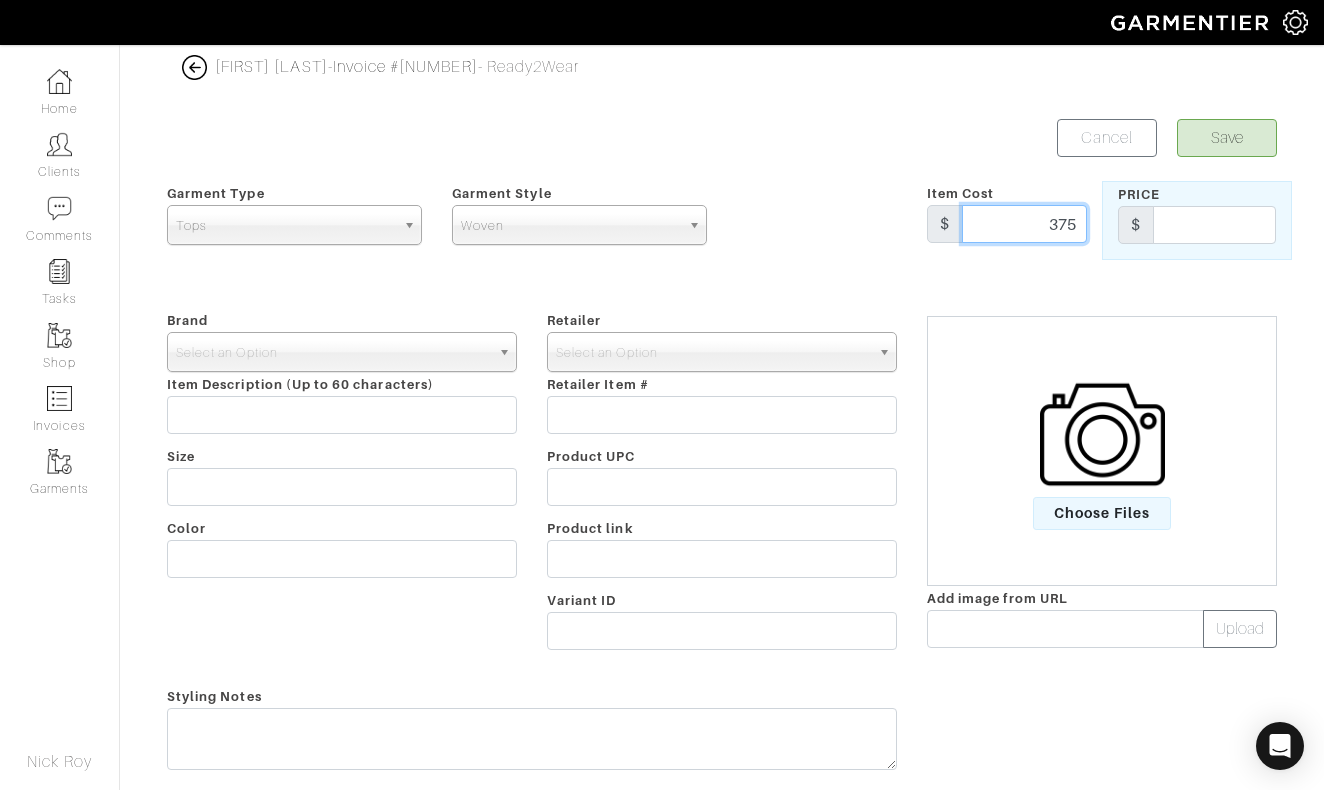 type on "375" 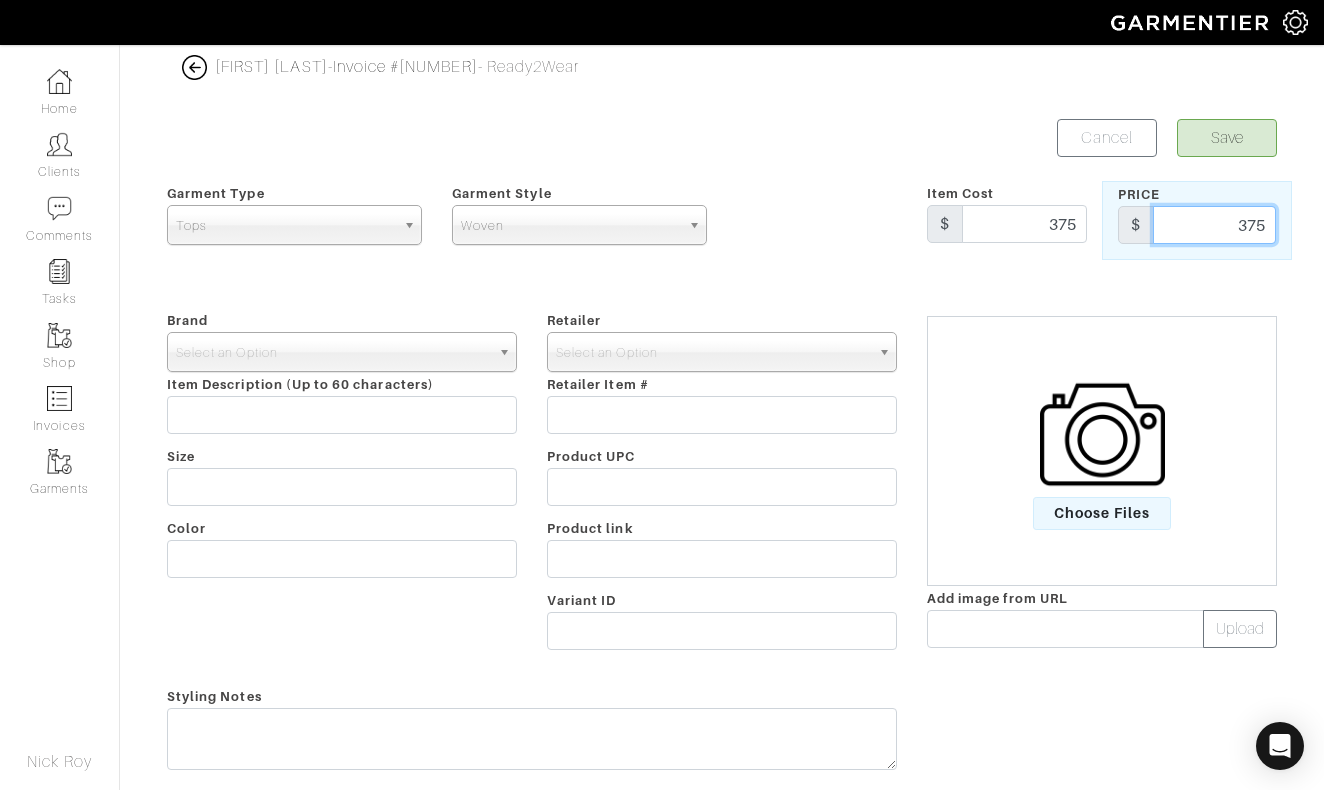 type on "375" 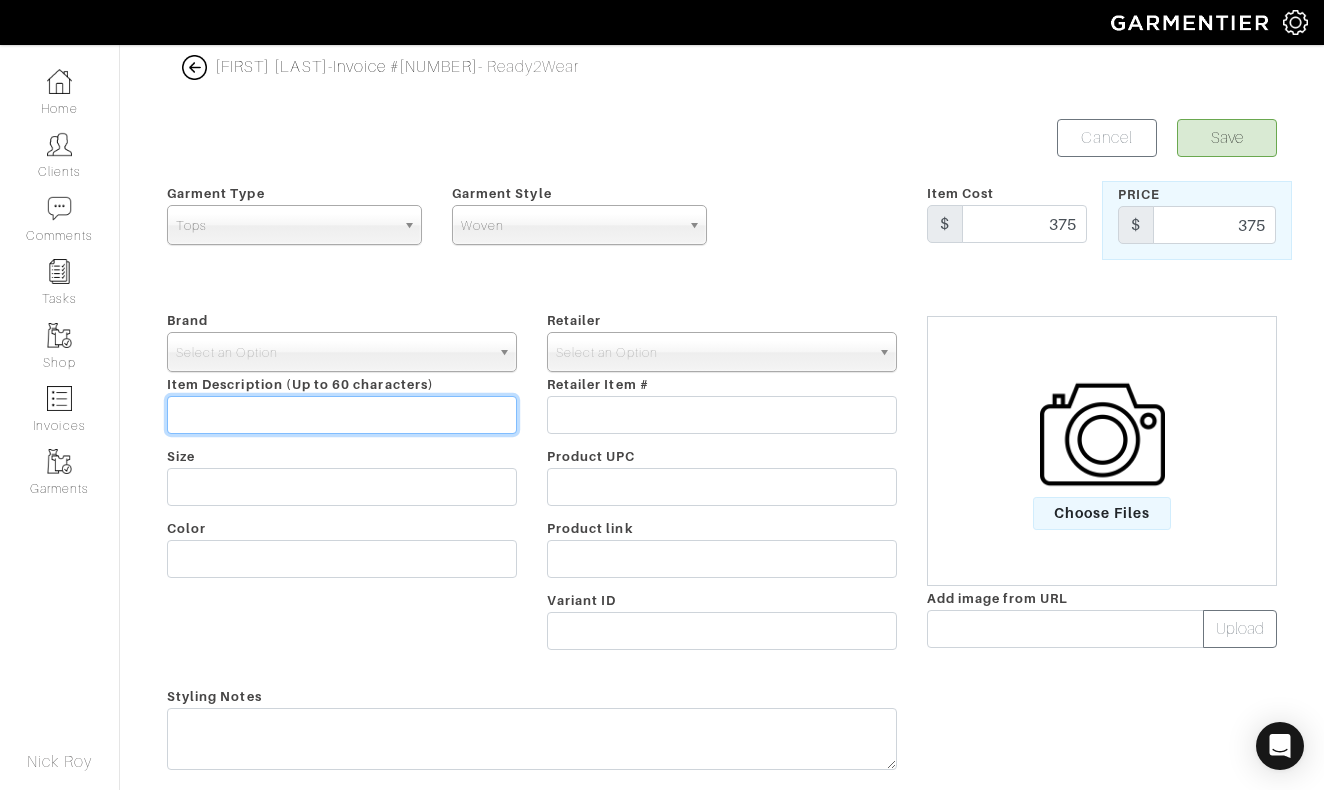 click at bounding box center (342, 415) 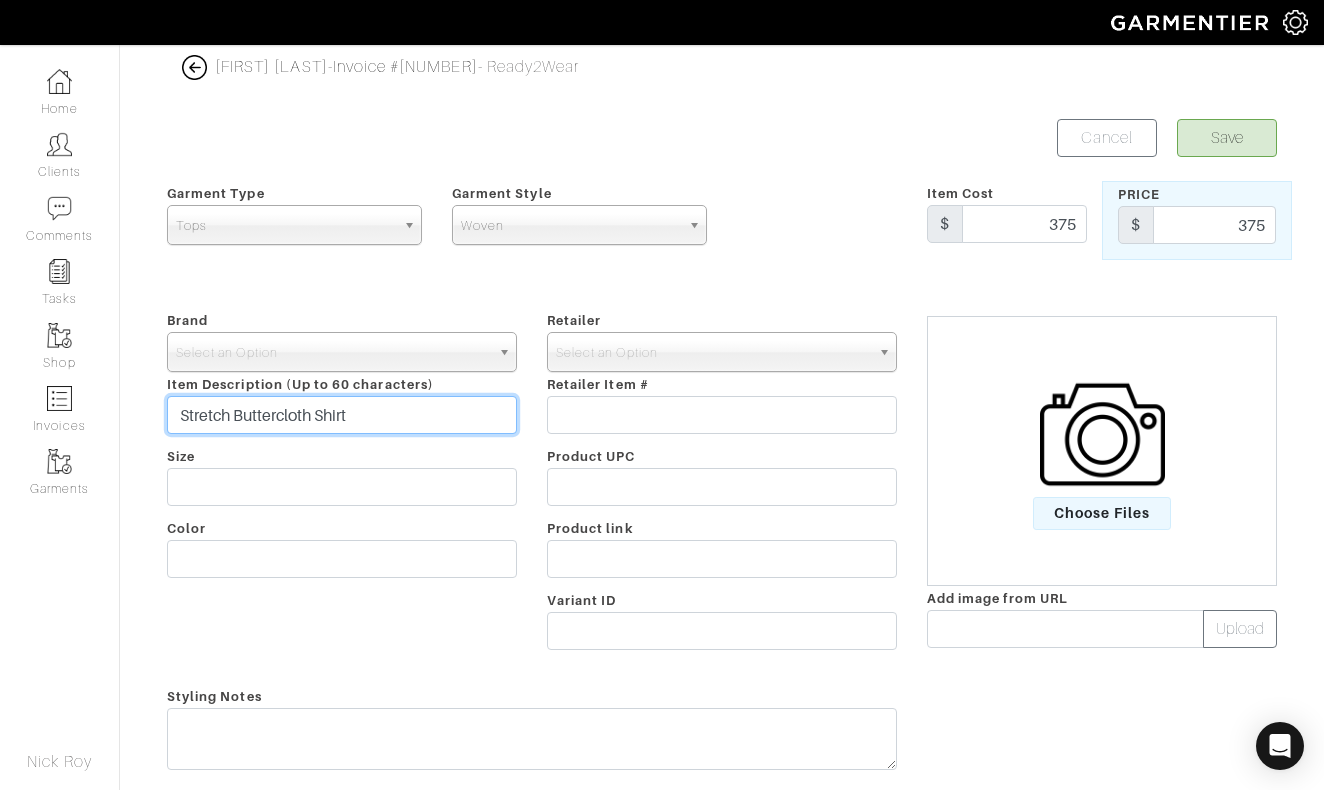 type on "Stretch Buttercloth Shirt" 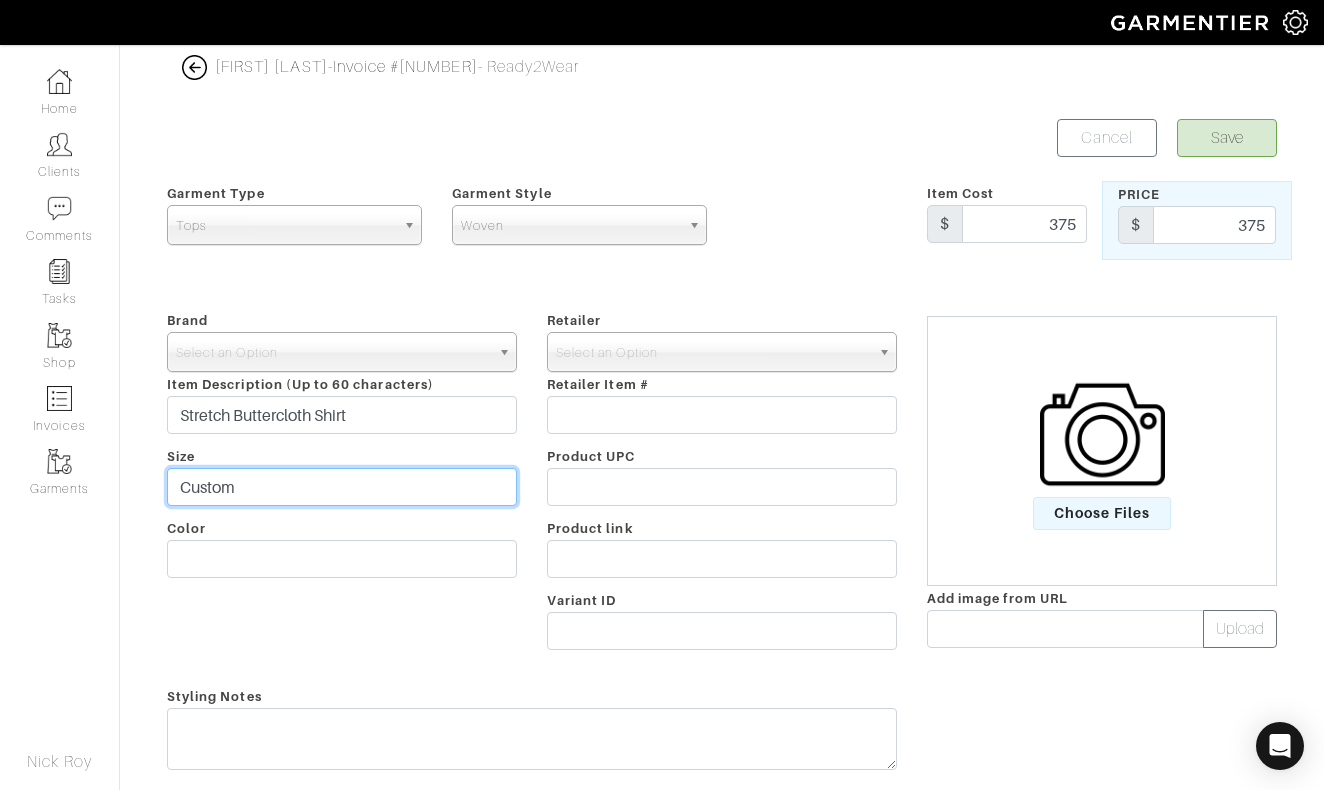type on "Custom" 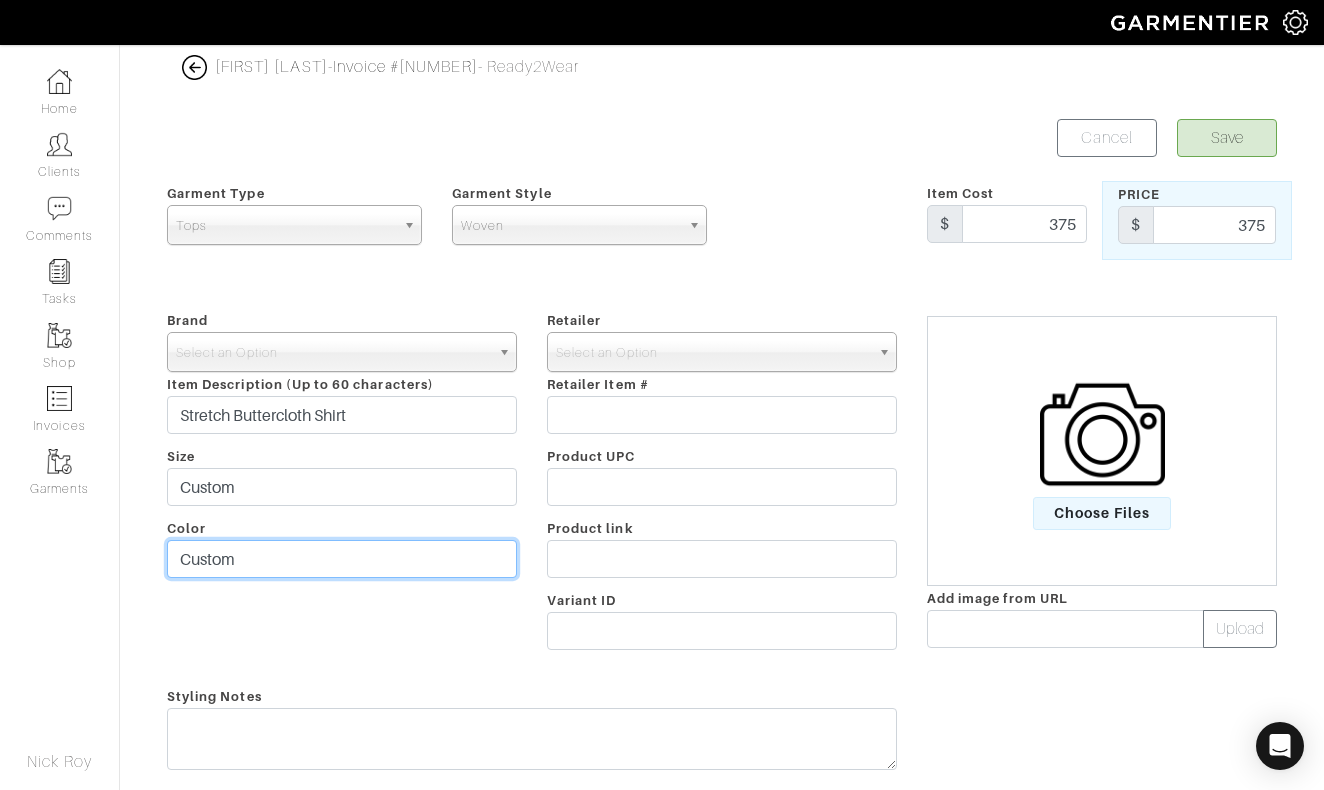 type on "Custom" 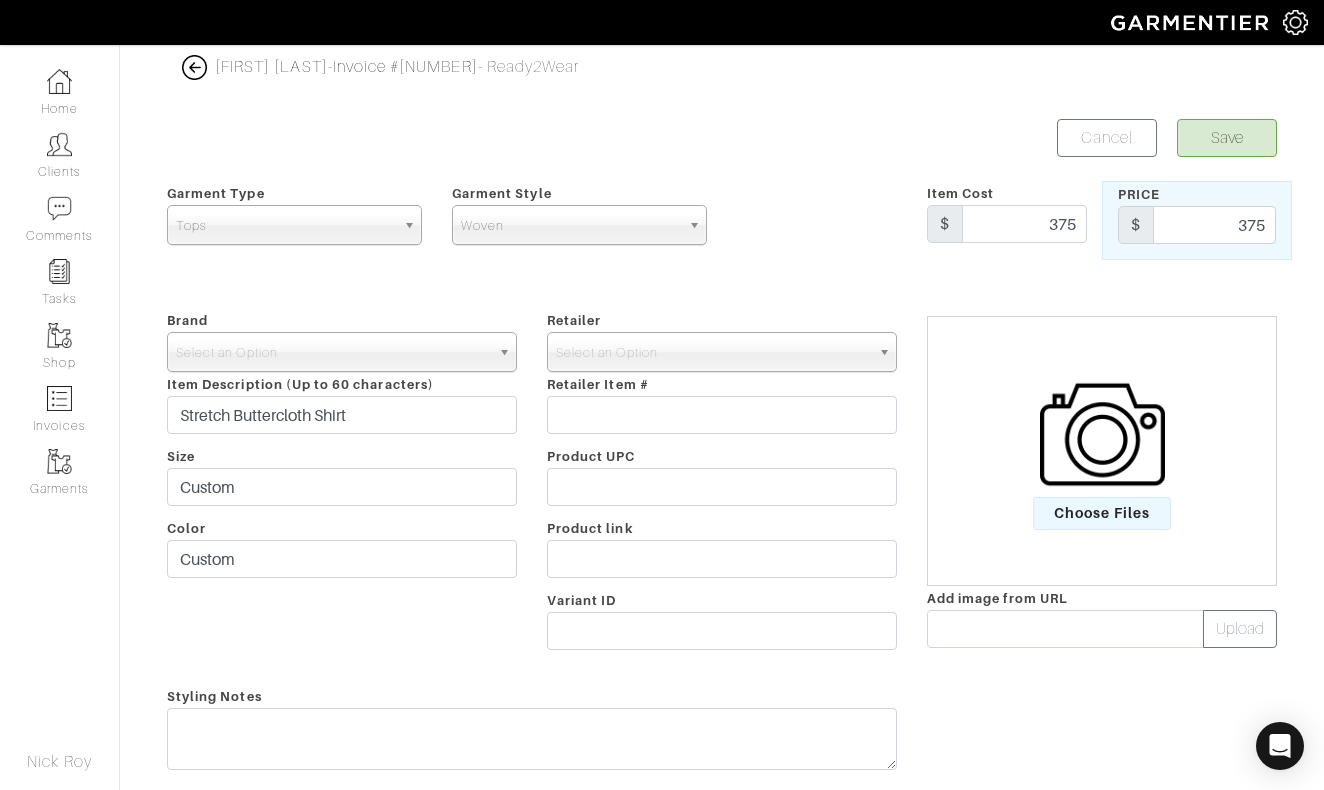 click on "Save" at bounding box center (1227, 138) 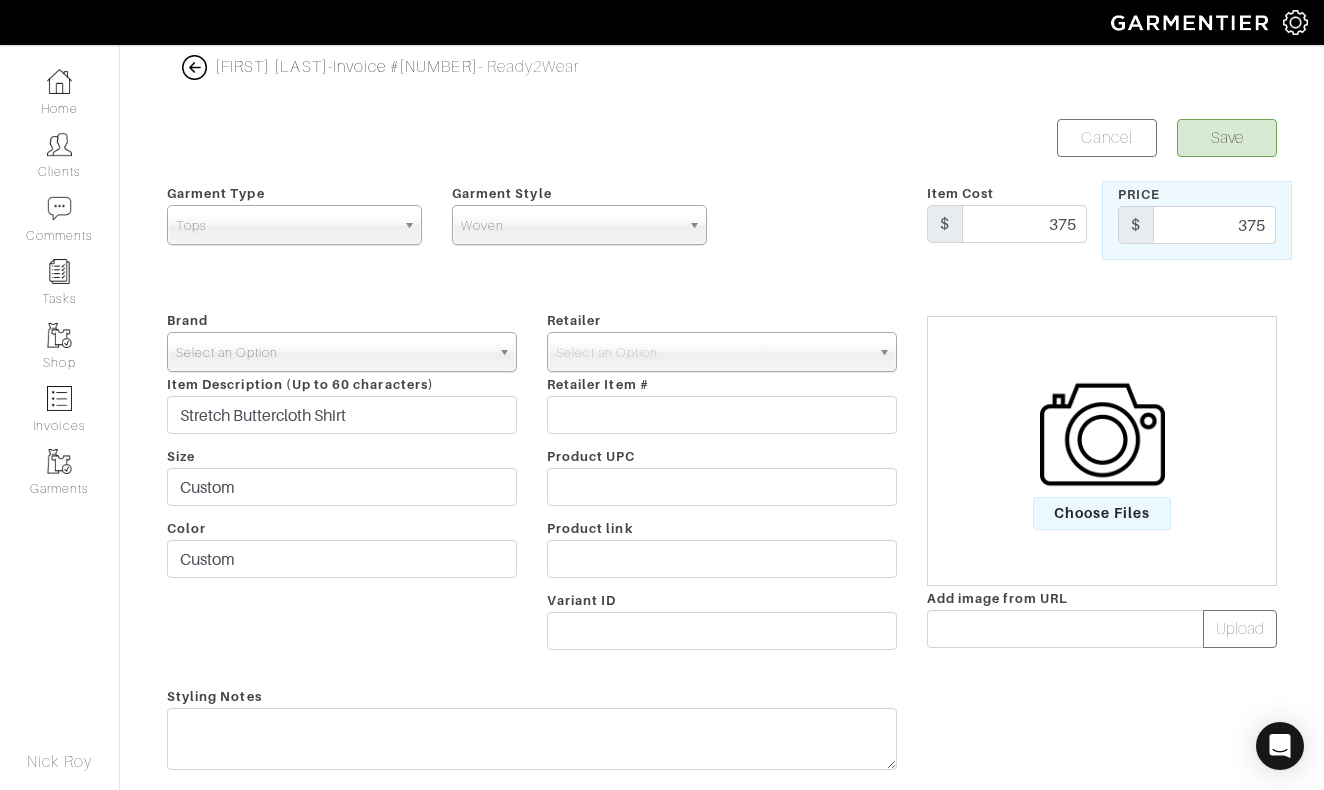 click on "Select an Option" at bounding box center [333, 353] 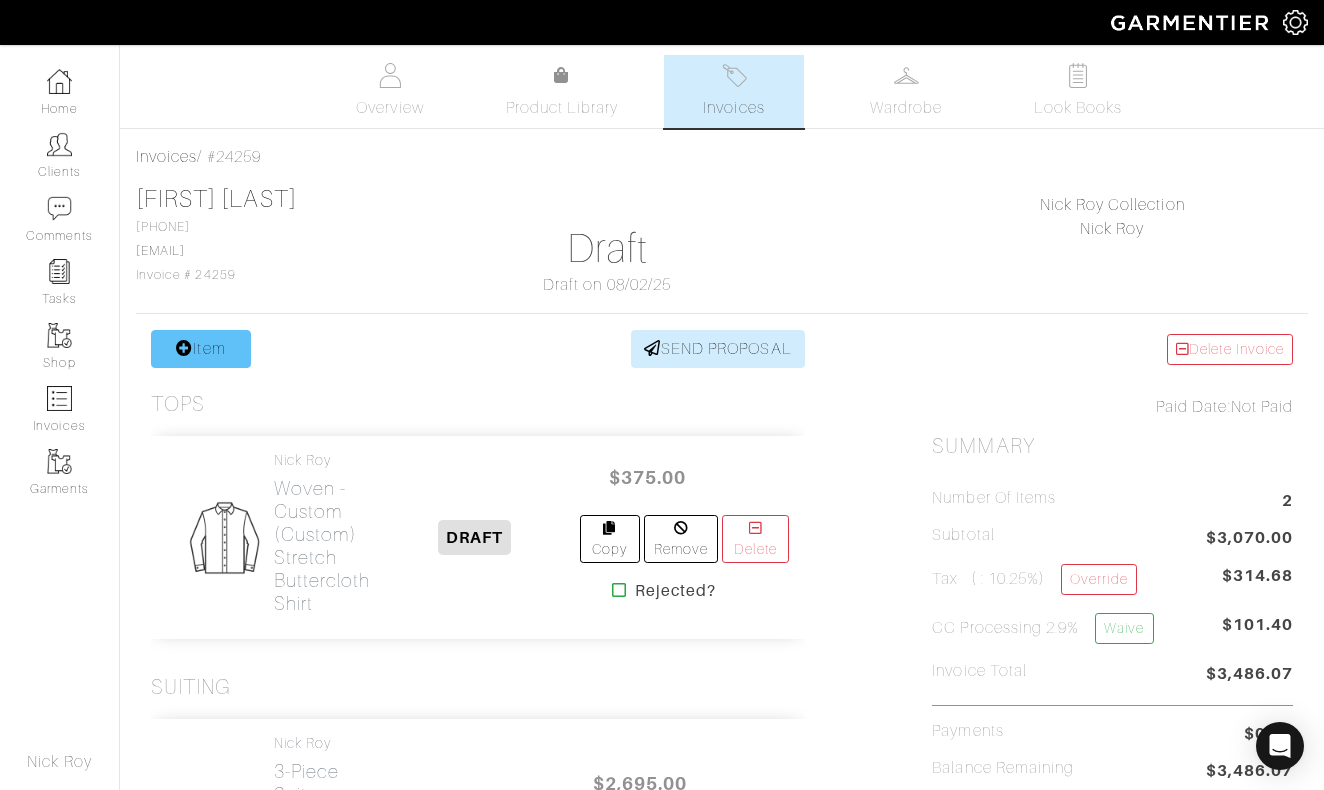 scroll, scrollTop: 0, scrollLeft: 0, axis: both 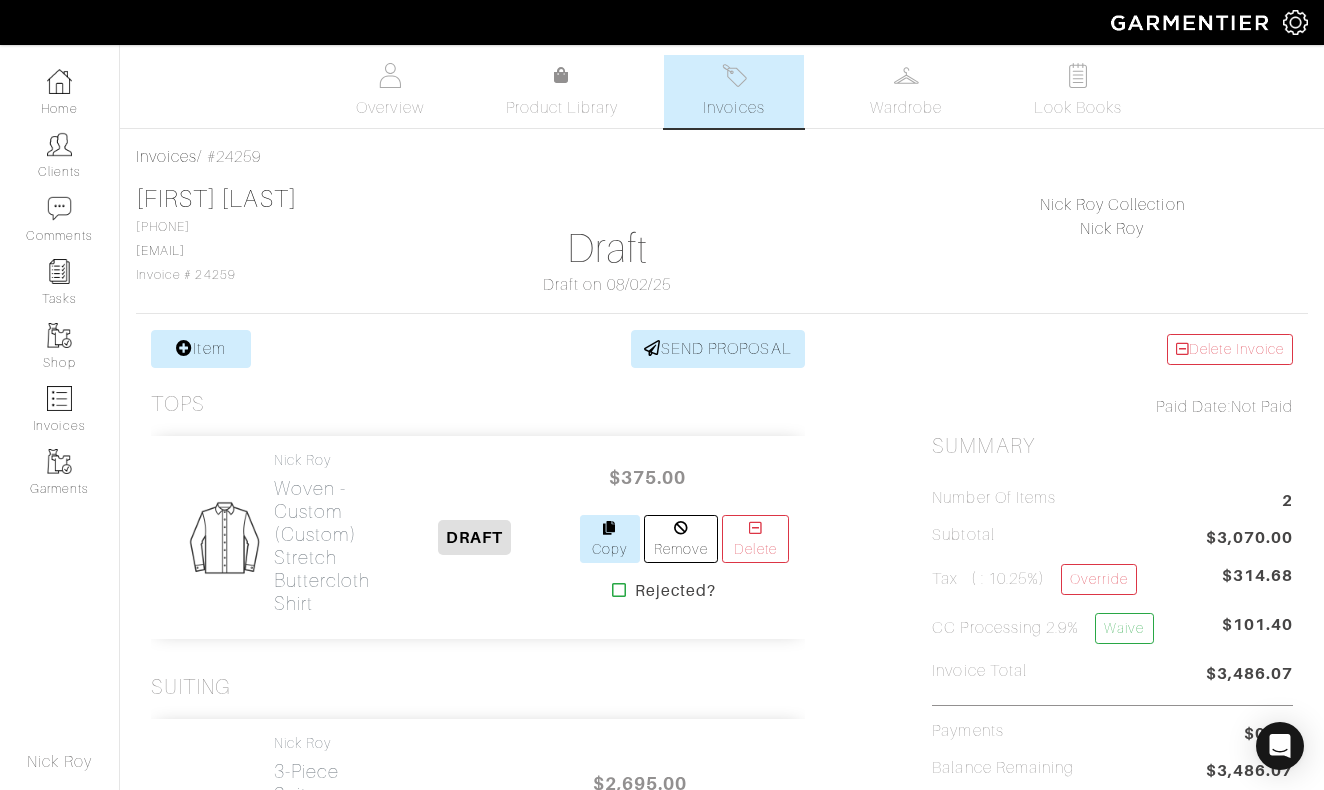 click at bounding box center [610, 528] 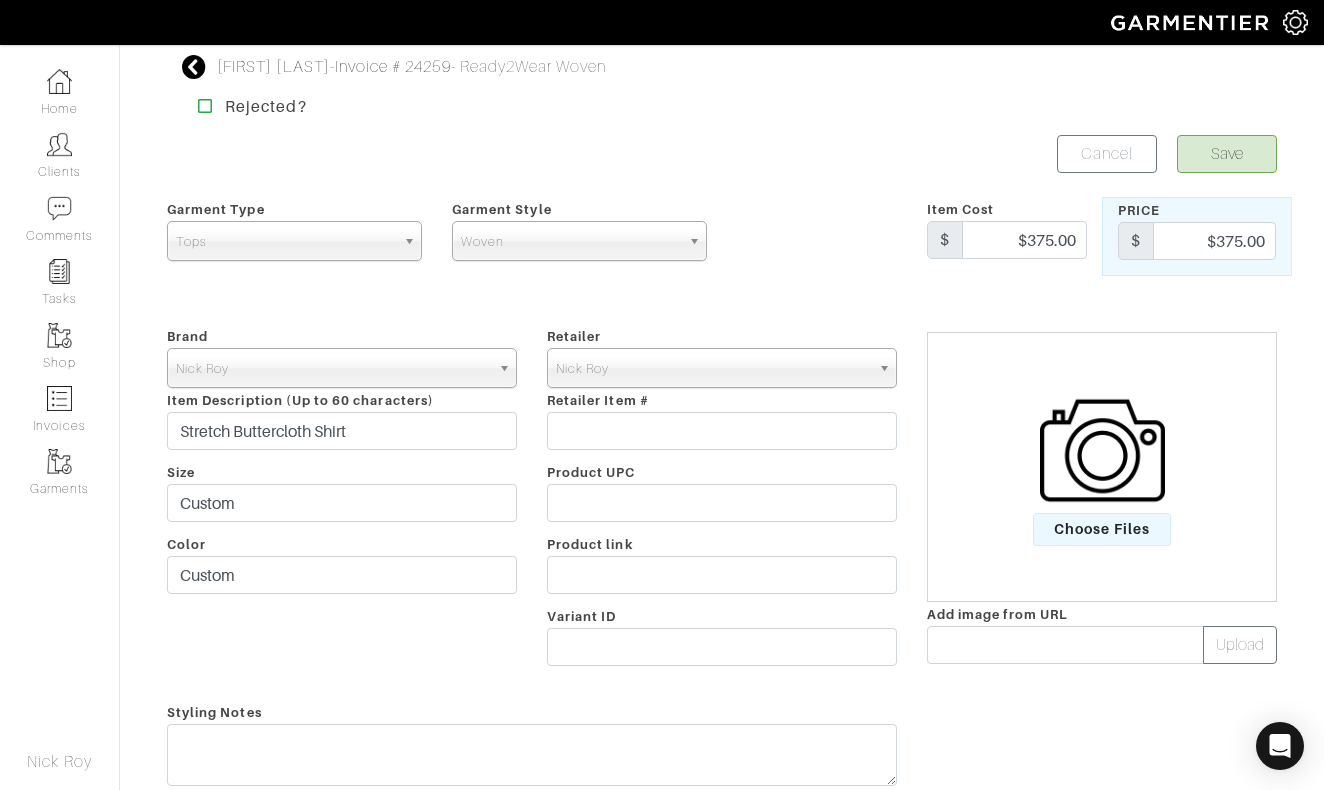 scroll, scrollTop: 0, scrollLeft: 0, axis: both 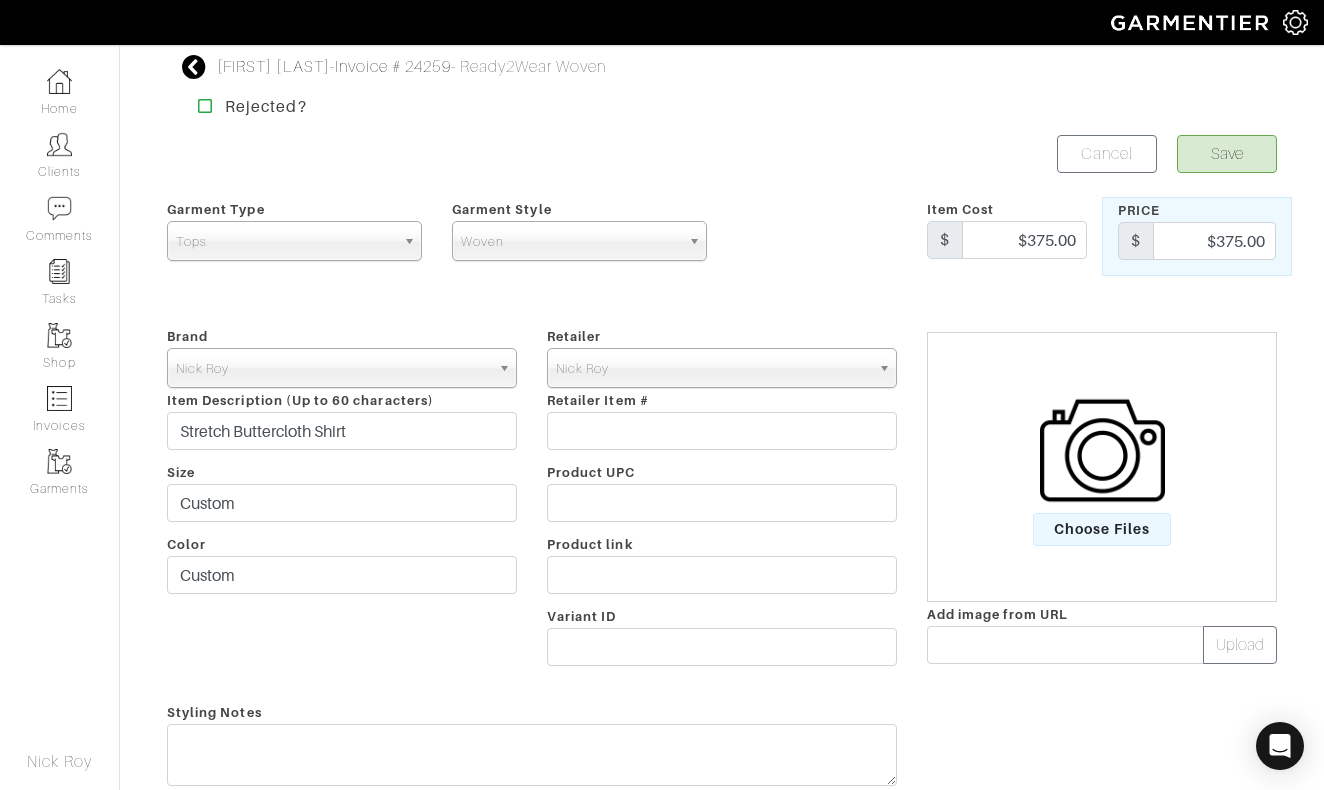 click on "Save" at bounding box center [1227, 154] 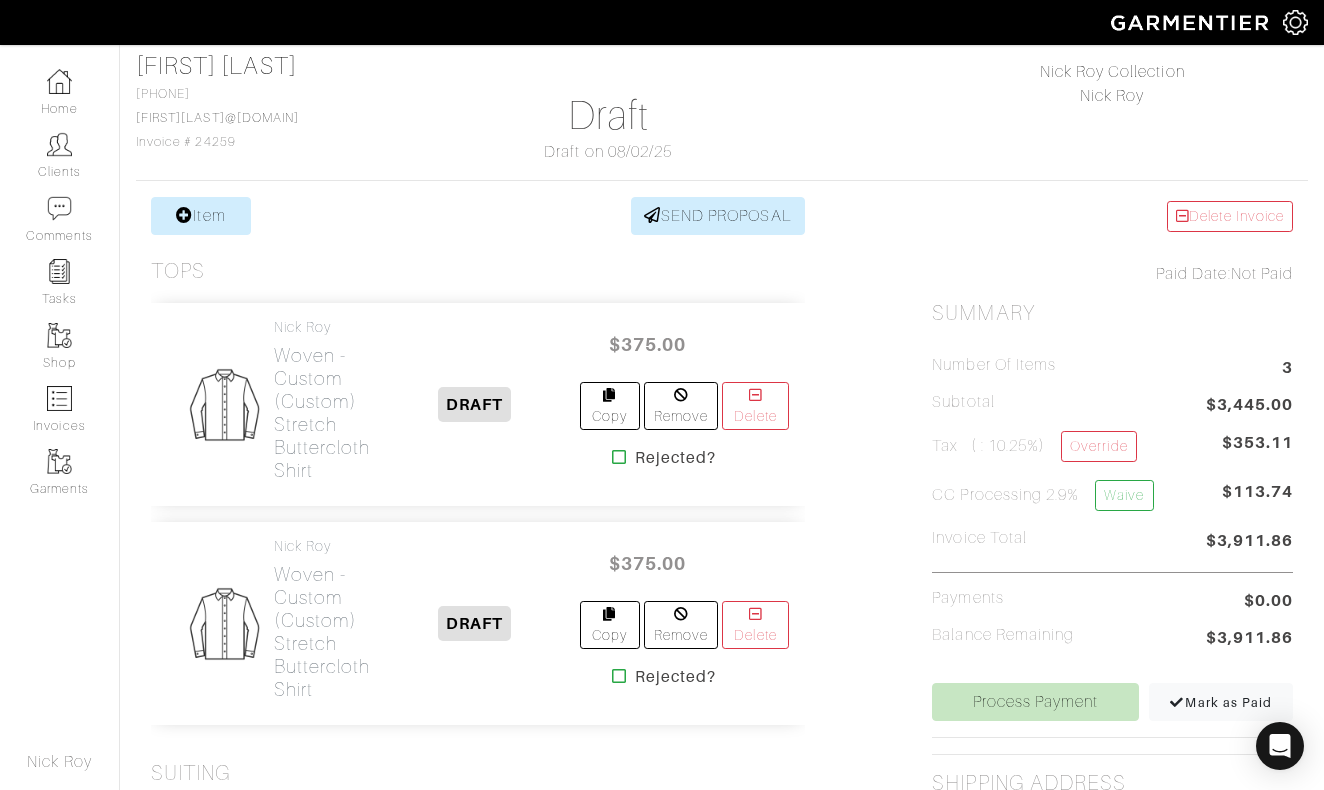 scroll, scrollTop: 129, scrollLeft: 0, axis: vertical 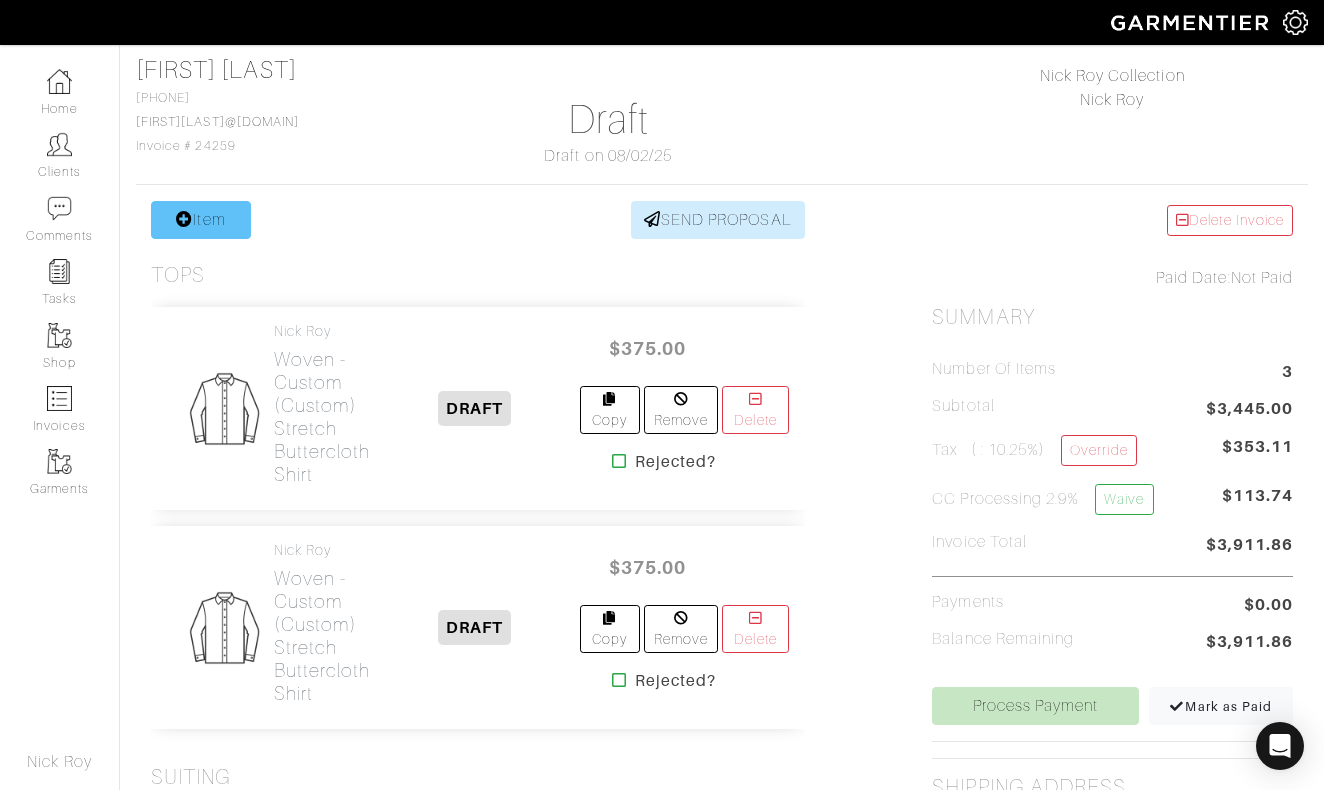 click on "Item" at bounding box center [201, 220] 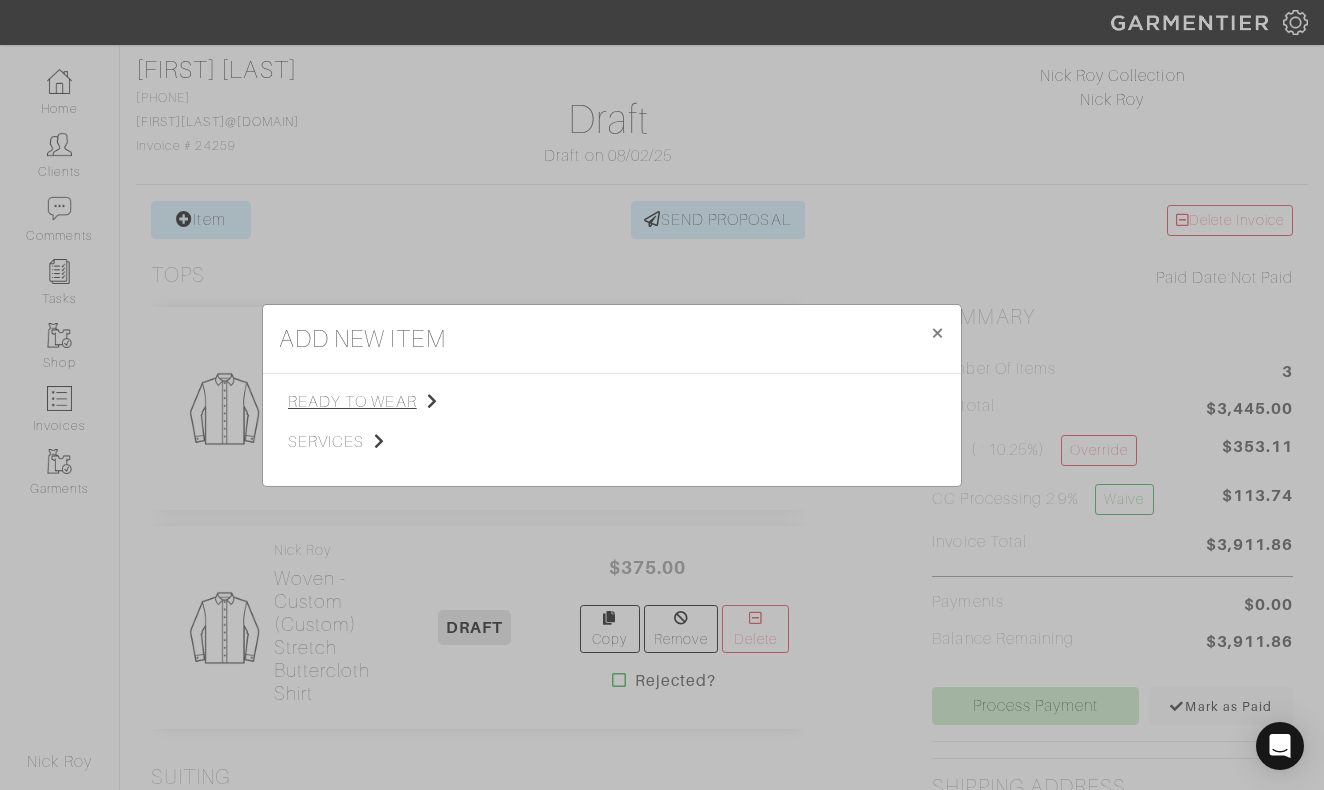 click on "ready to wear" at bounding box center (388, 402) 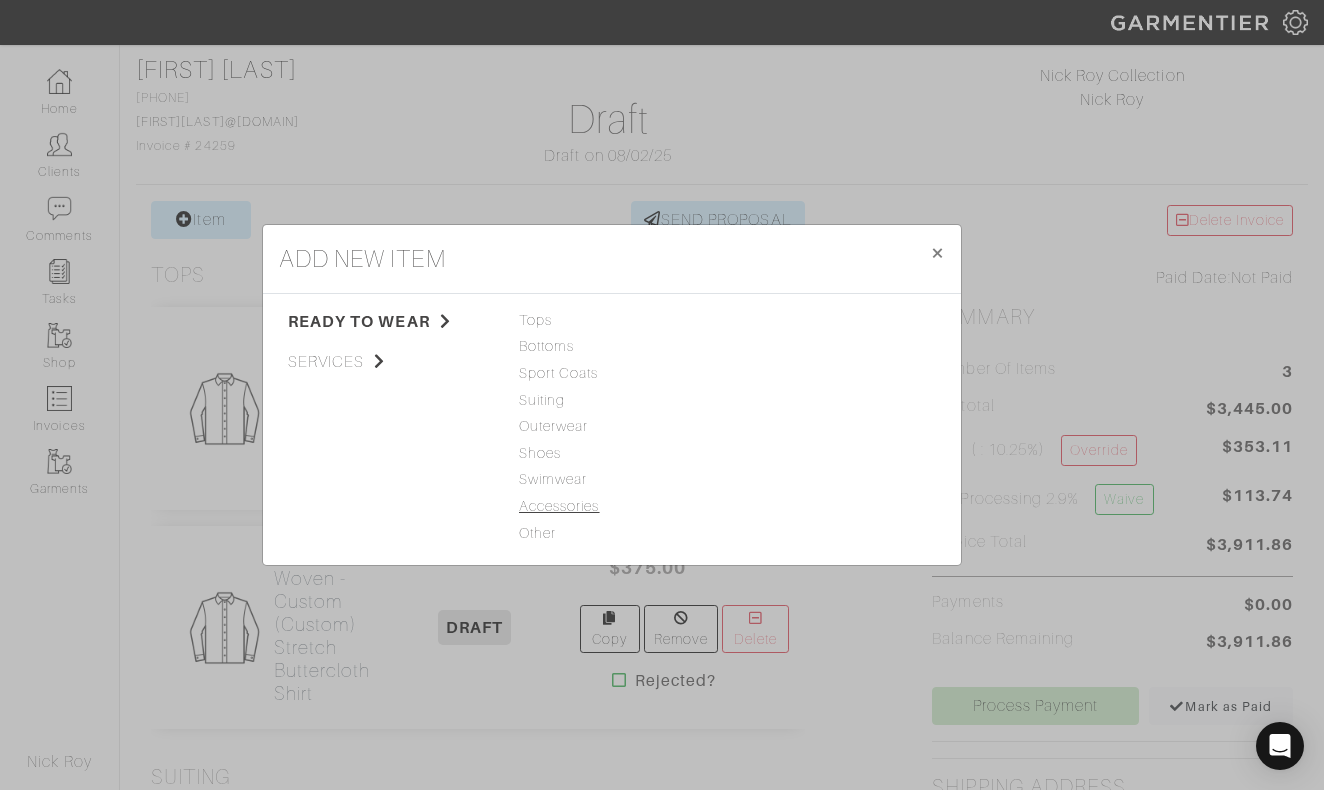 click on "Accessories" at bounding box center (612, 507) 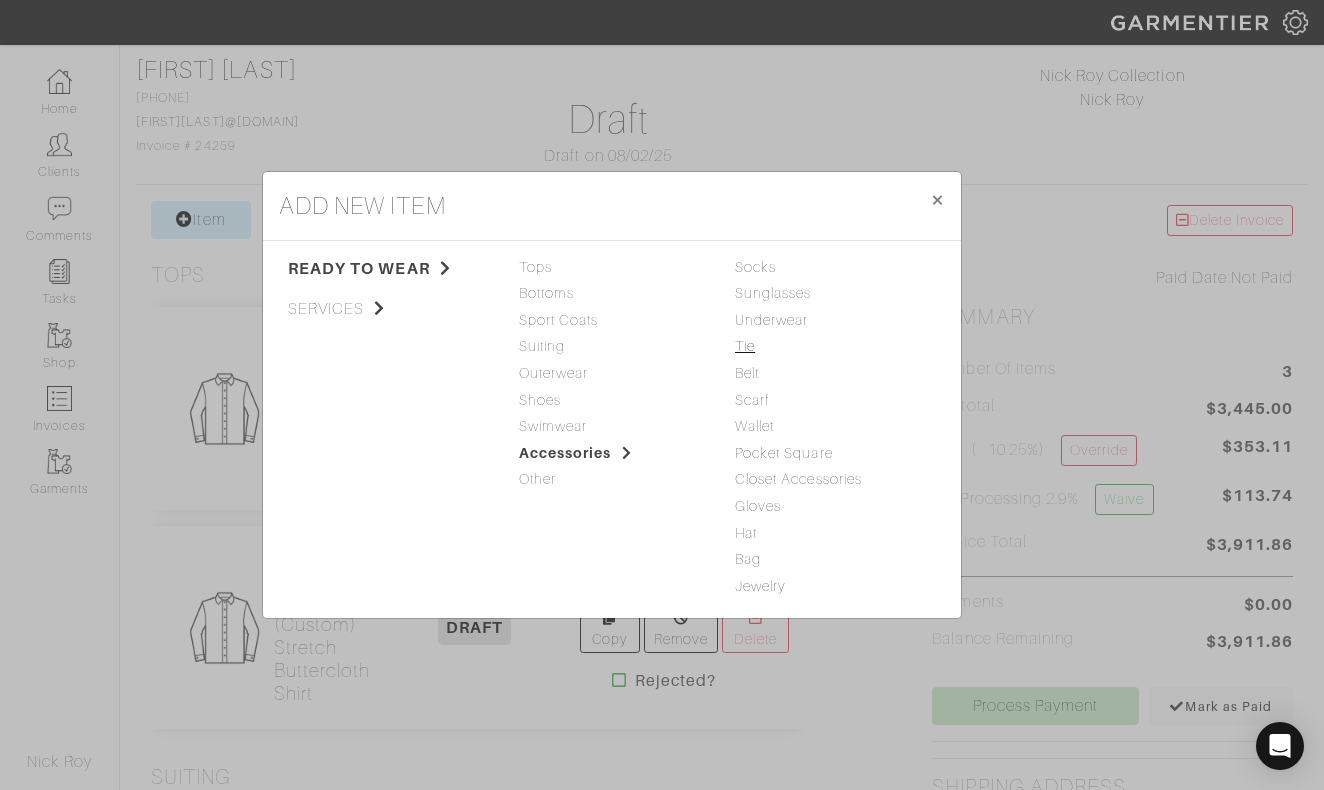 click on "Tie" at bounding box center [745, 346] 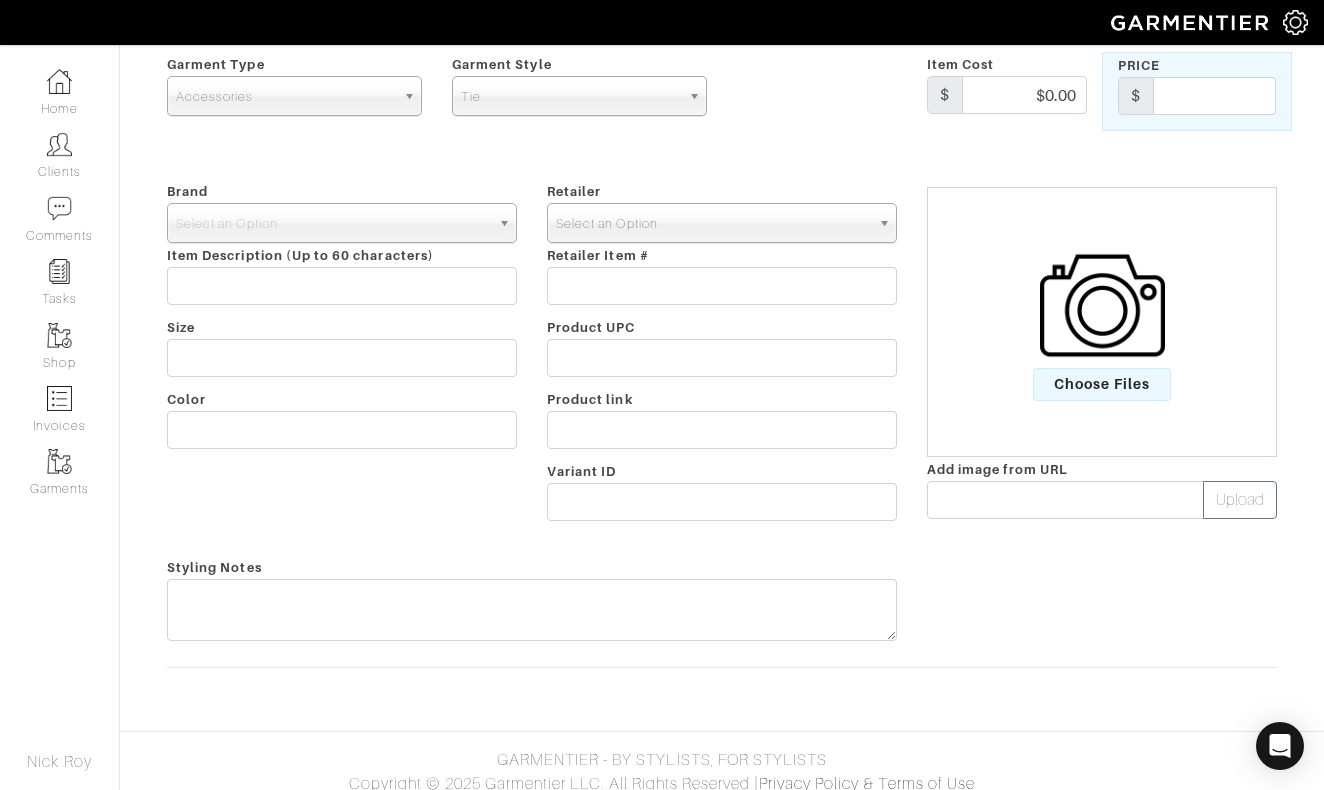 scroll, scrollTop: 0, scrollLeft: 0, axis: both 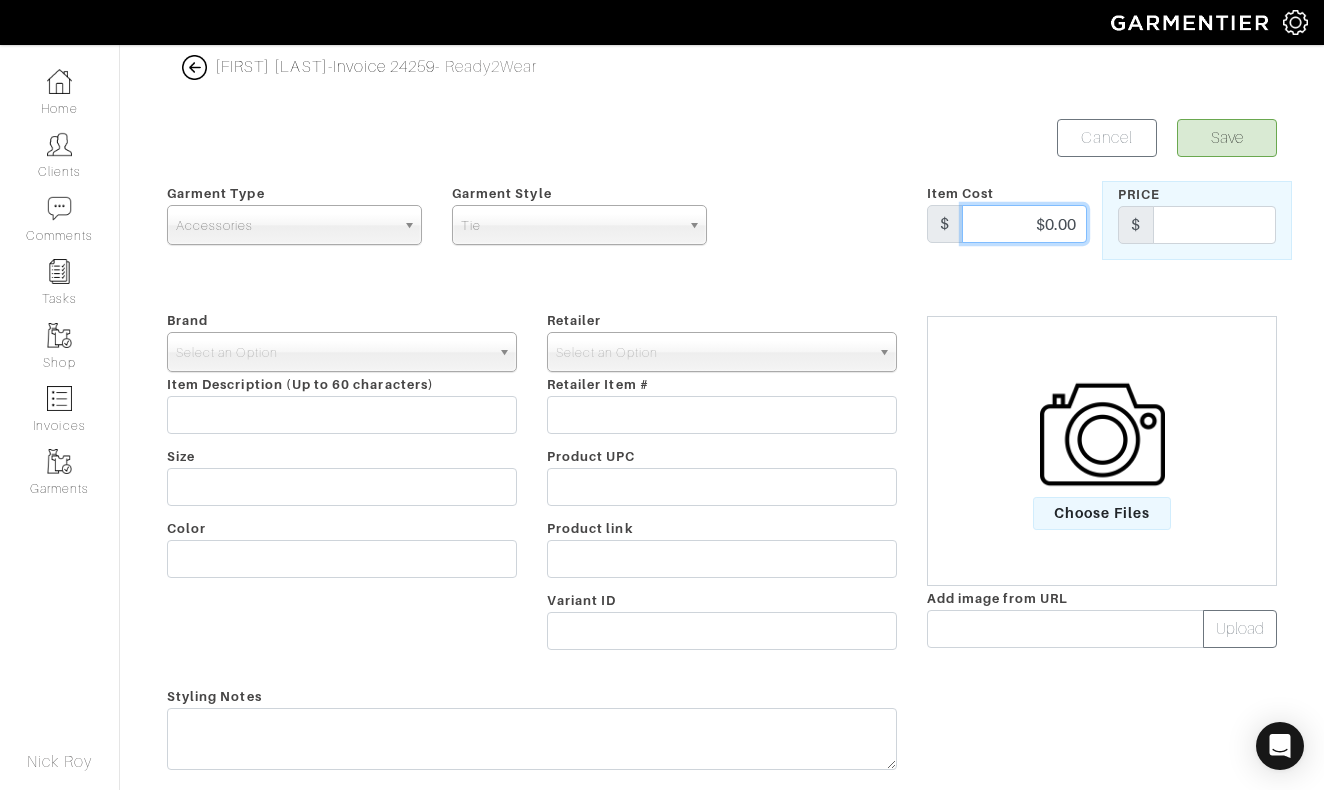 drag, startPoint x: 1069, startPoint y: 224, endPoint x: 1103, endPoint y: 222, distance: 34.058773 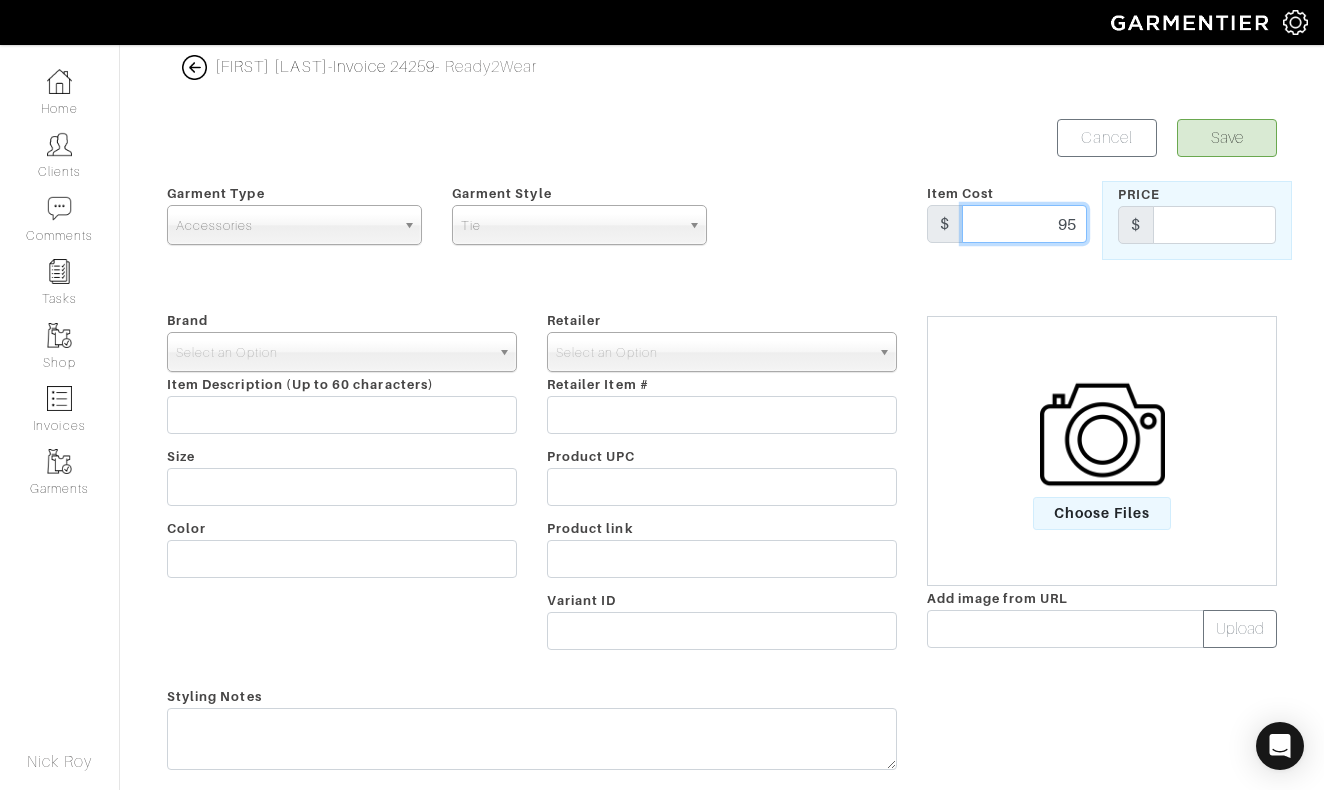type on "95" 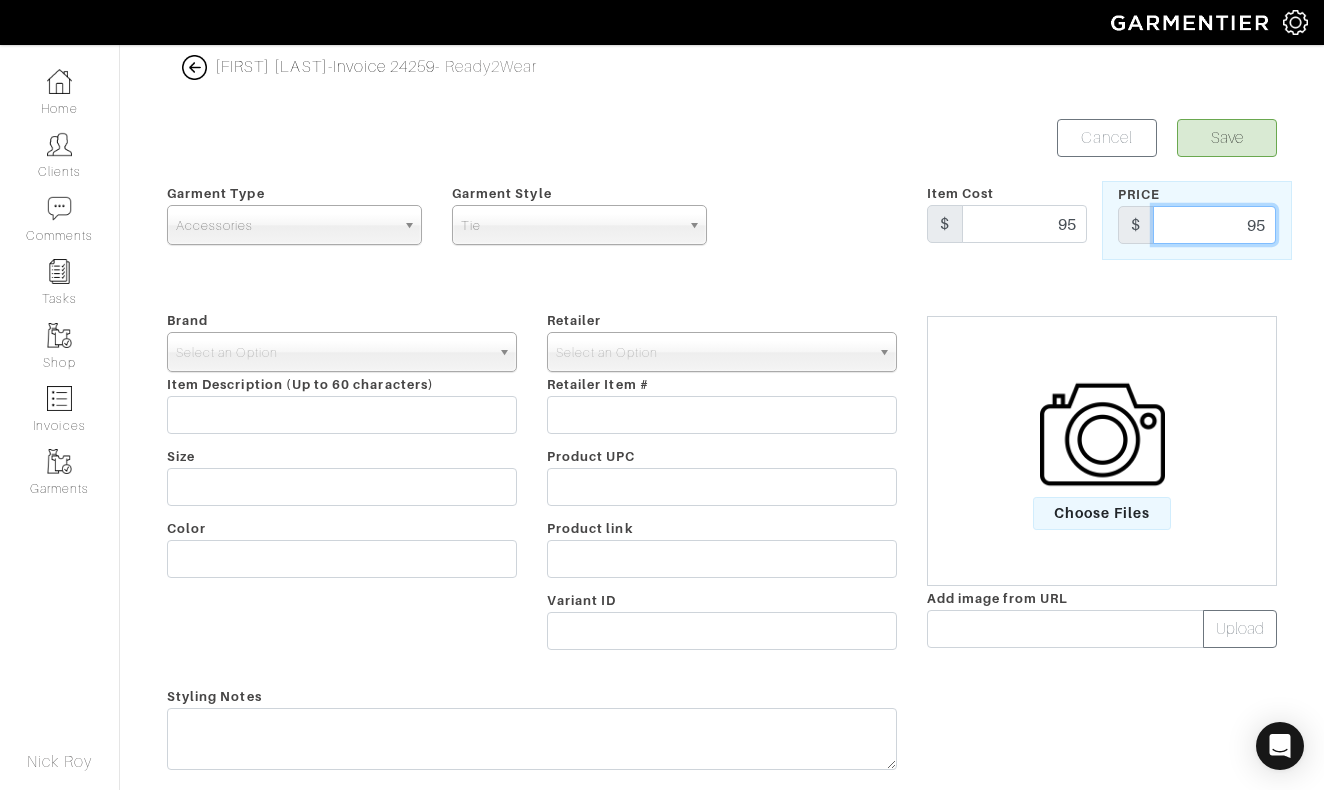 type on "95" 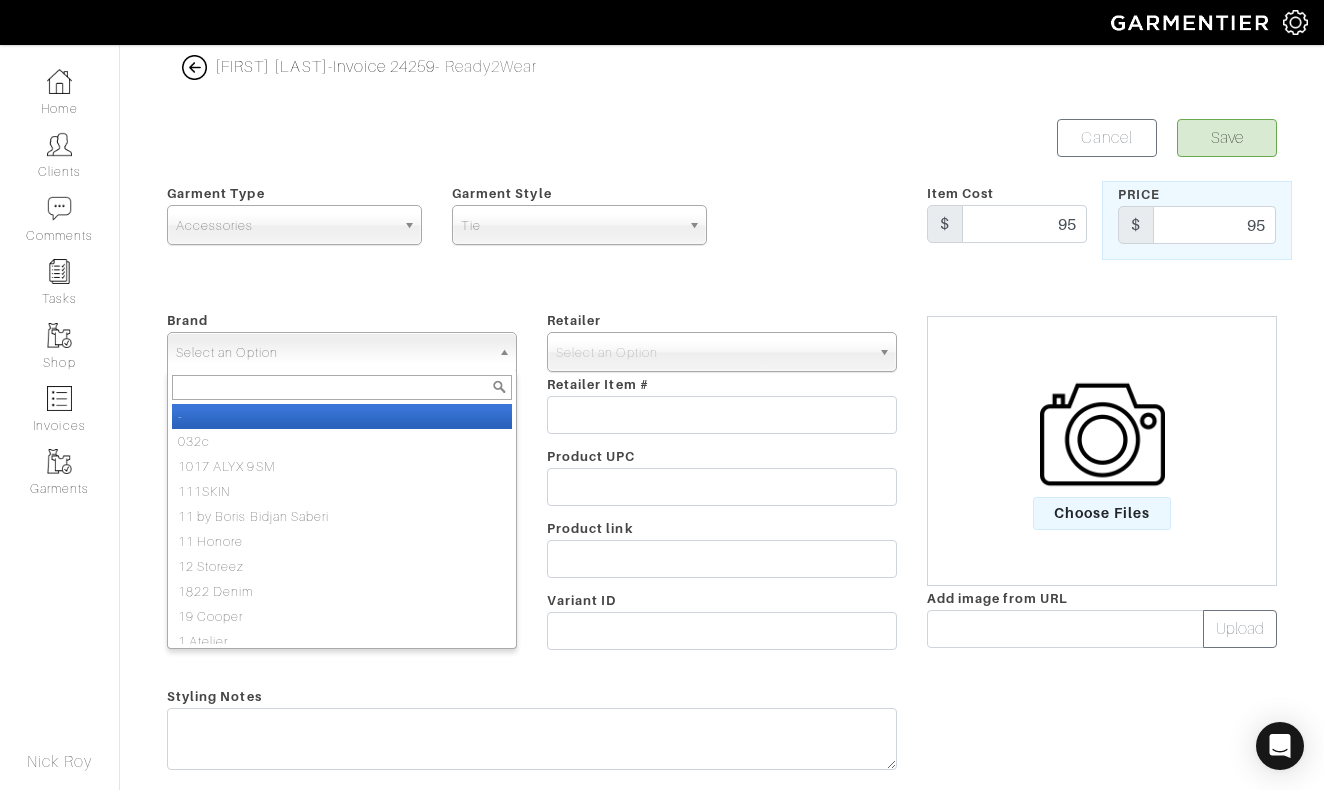 click on "Select an Option" at bounding box center [333, 353] 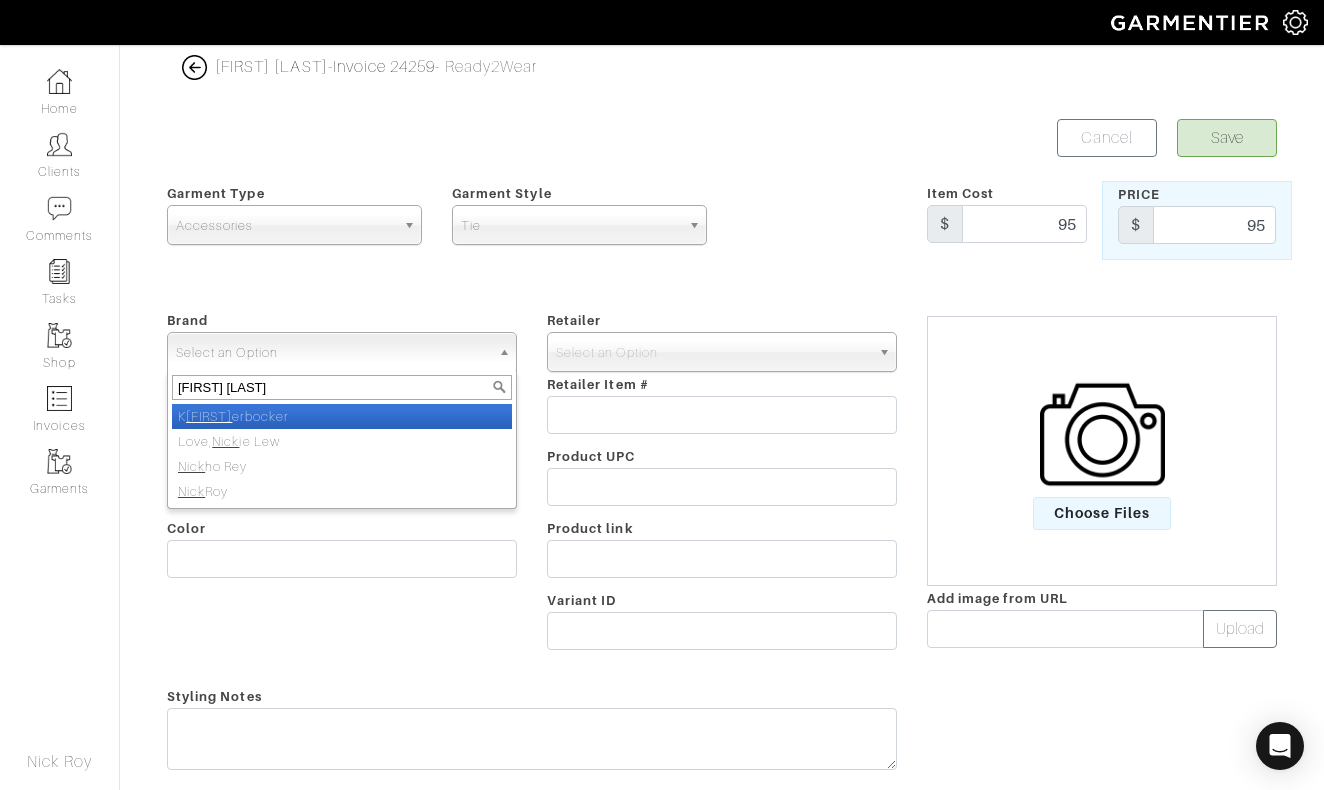 type on "[LAST]" 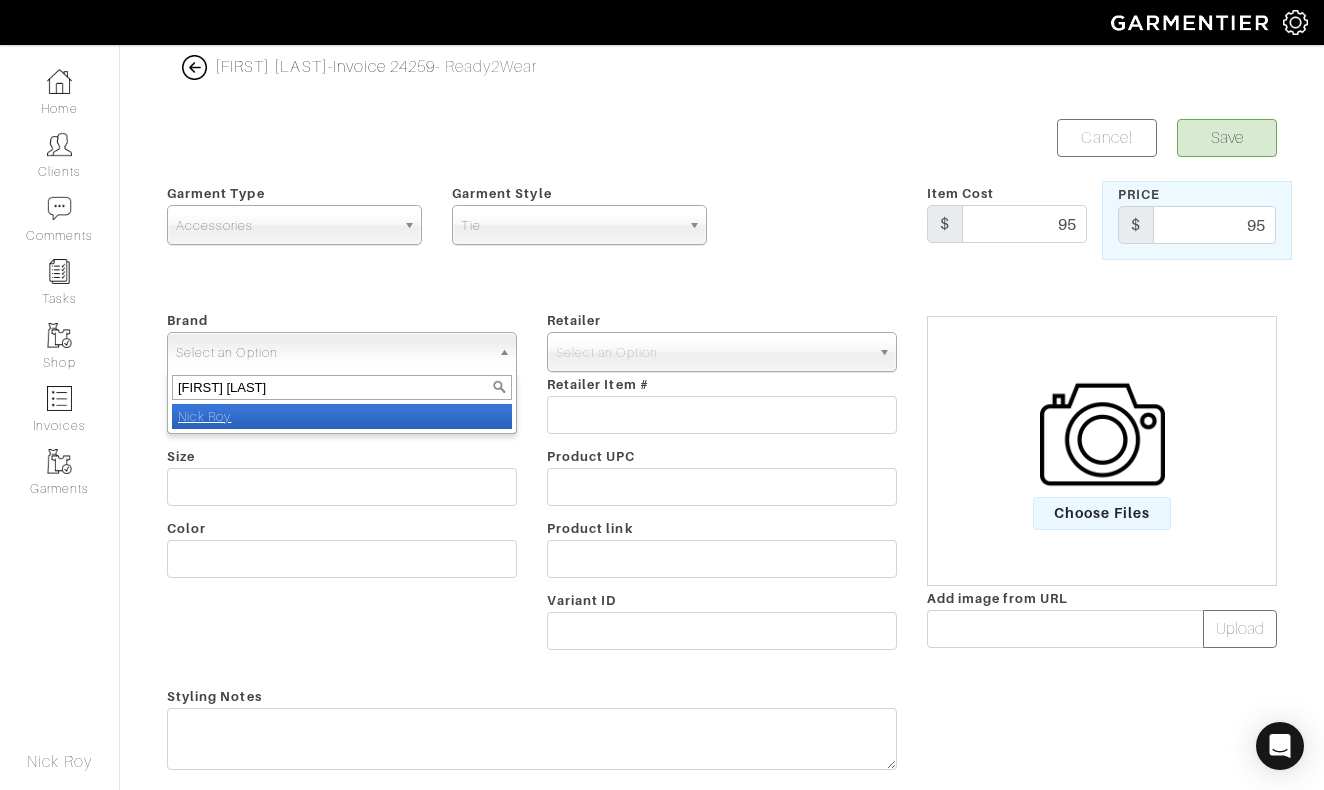 select on "Nick Roy" 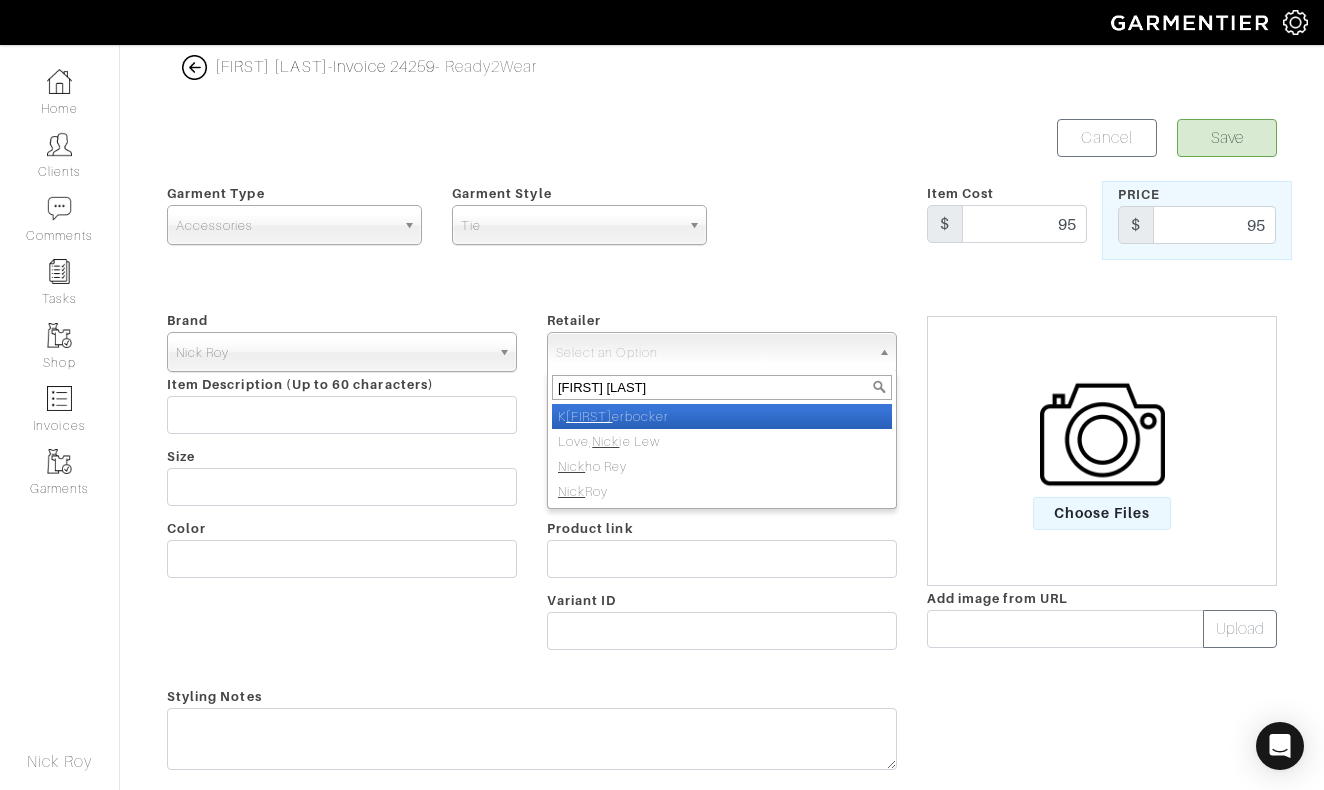 type on "[LAST]" 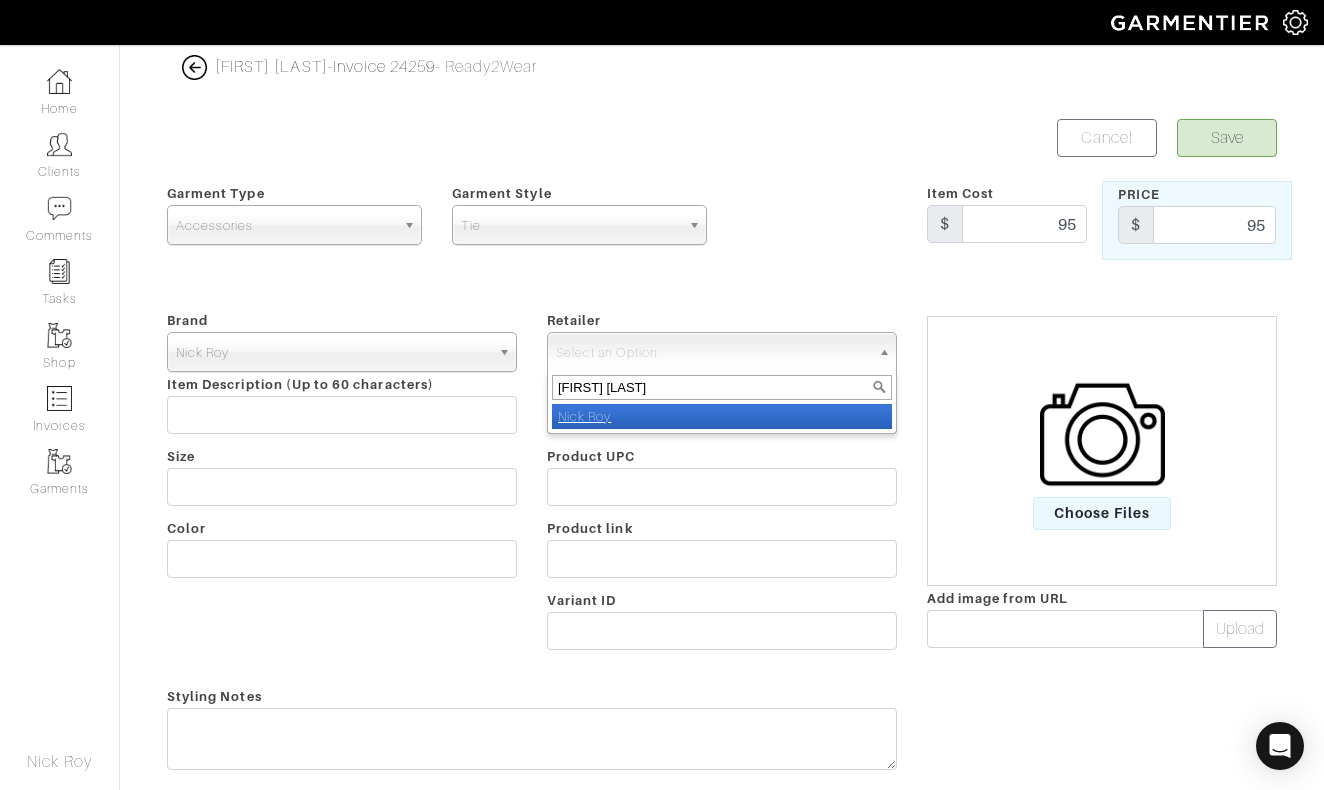 select on "5031" 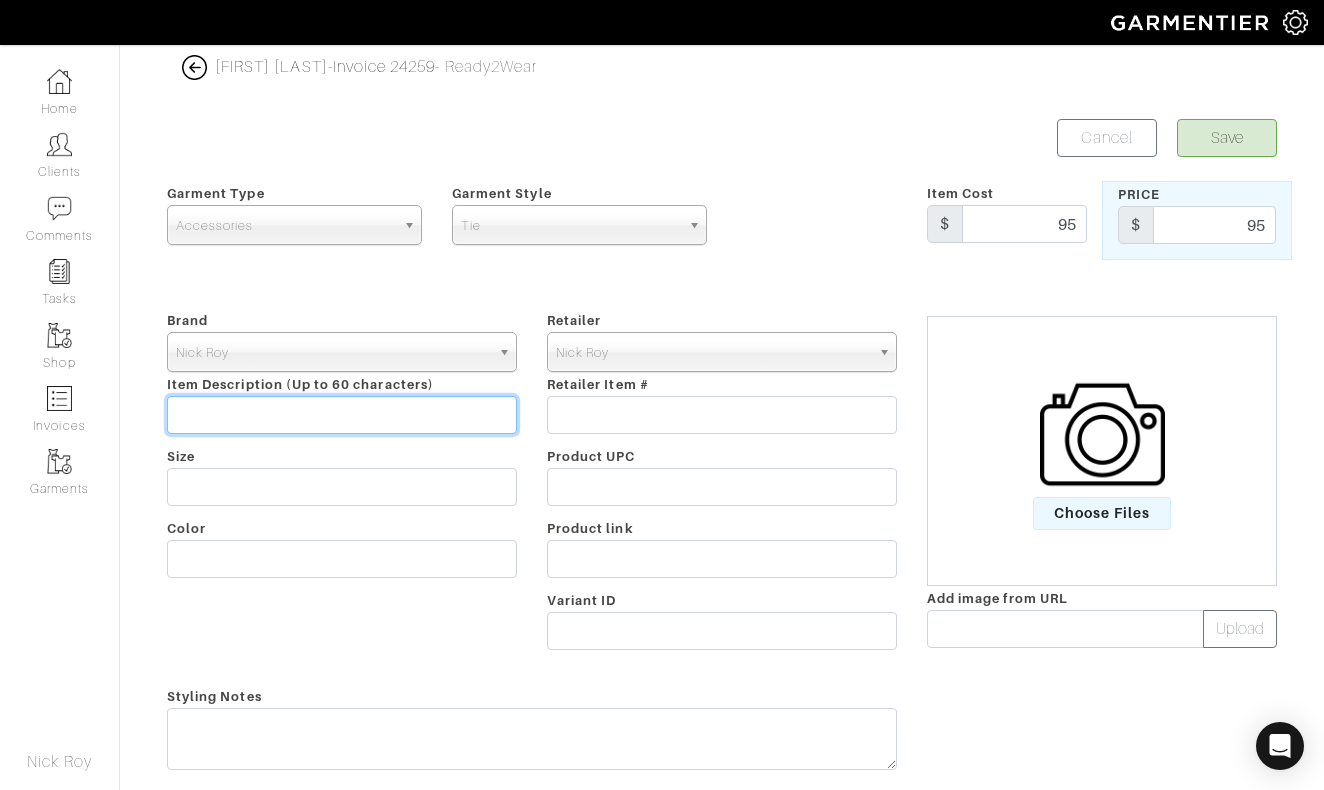 type on "L" 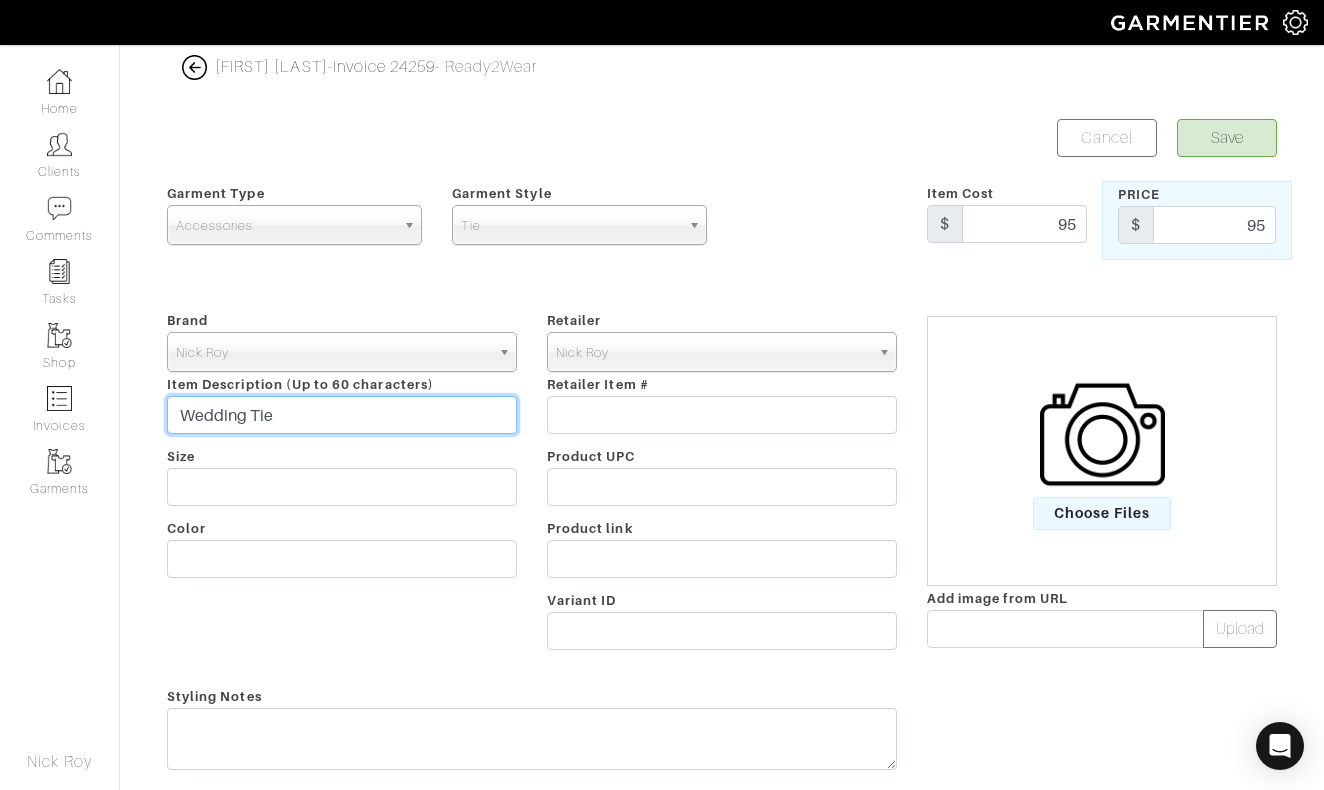 type on "Wedding Tie" 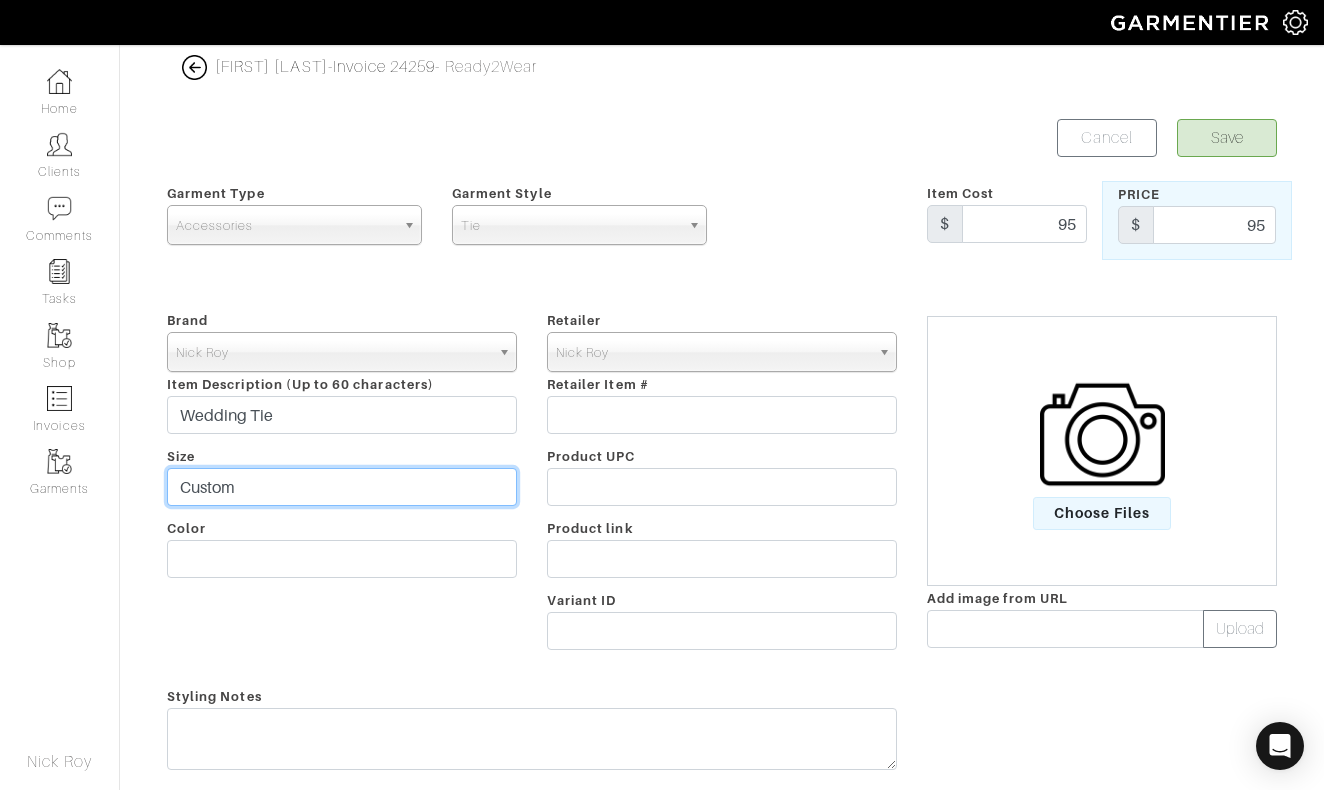 type on "Custom" 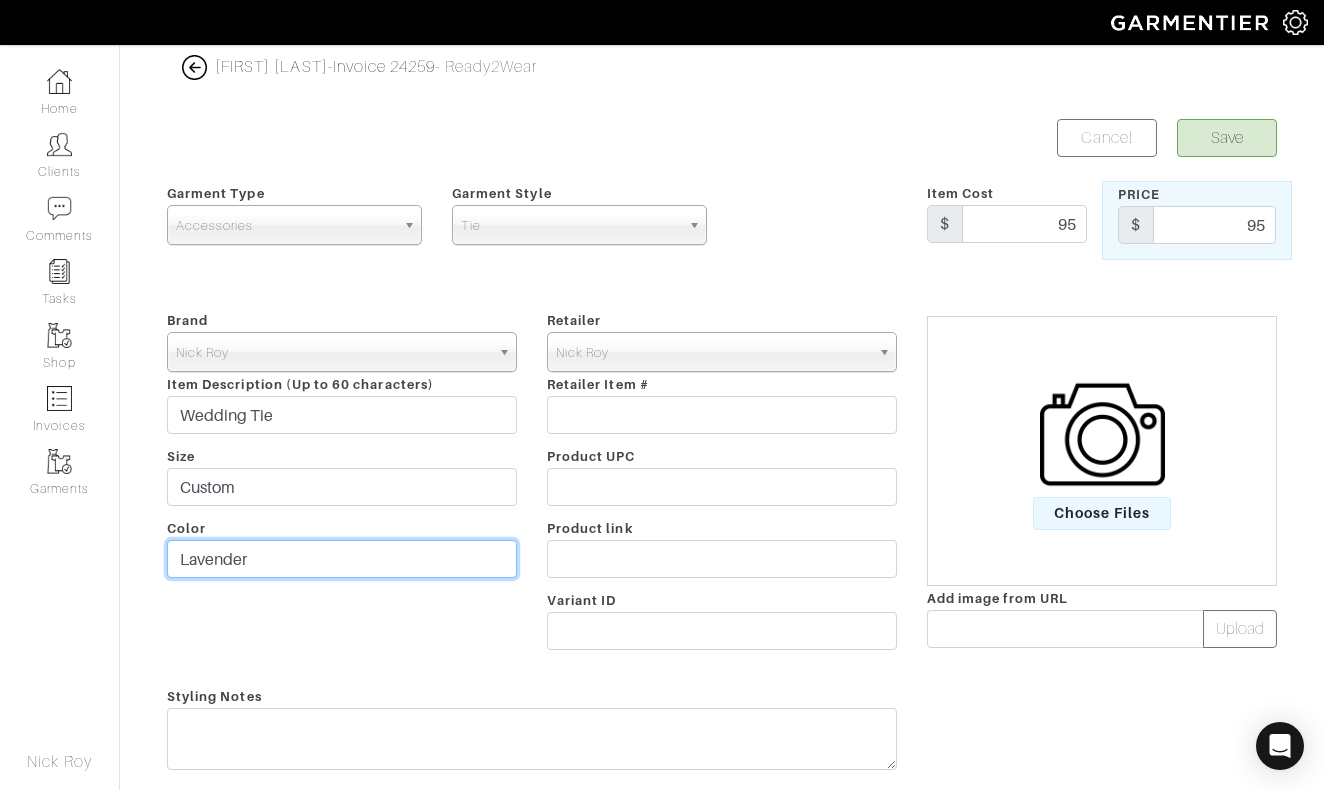 type on "Lavender" 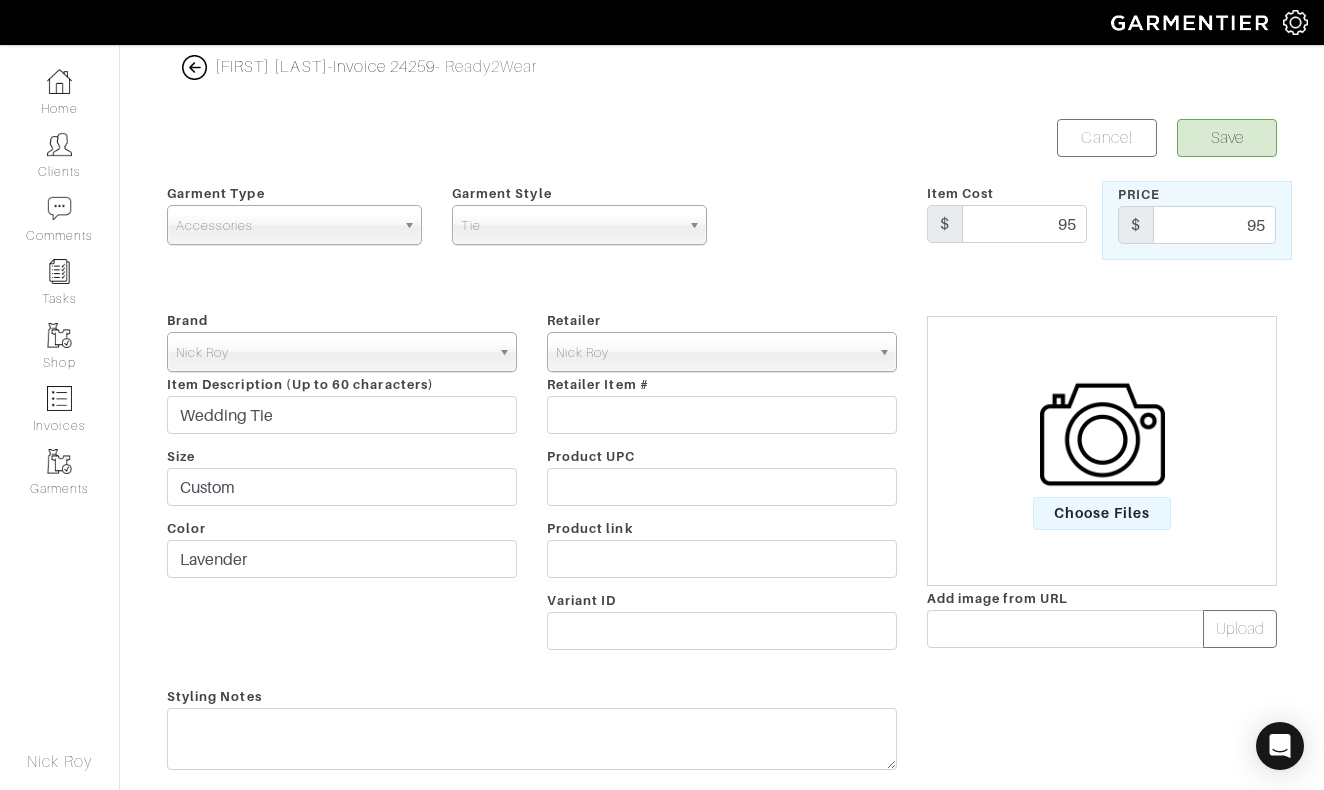 click on "Save" at bounding box center (1227, 138) 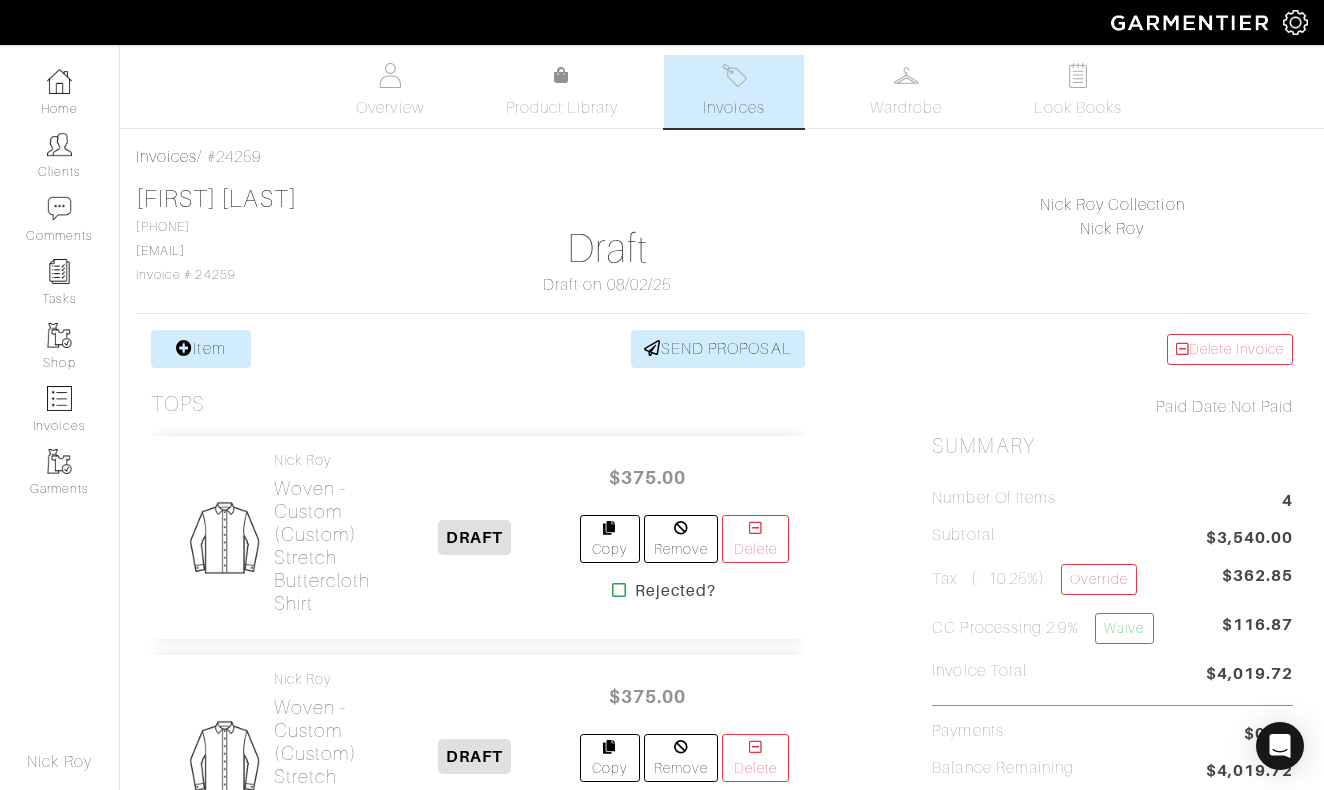 scroll, scrollTop: 193, scrollLeft: 0, axis: vertical 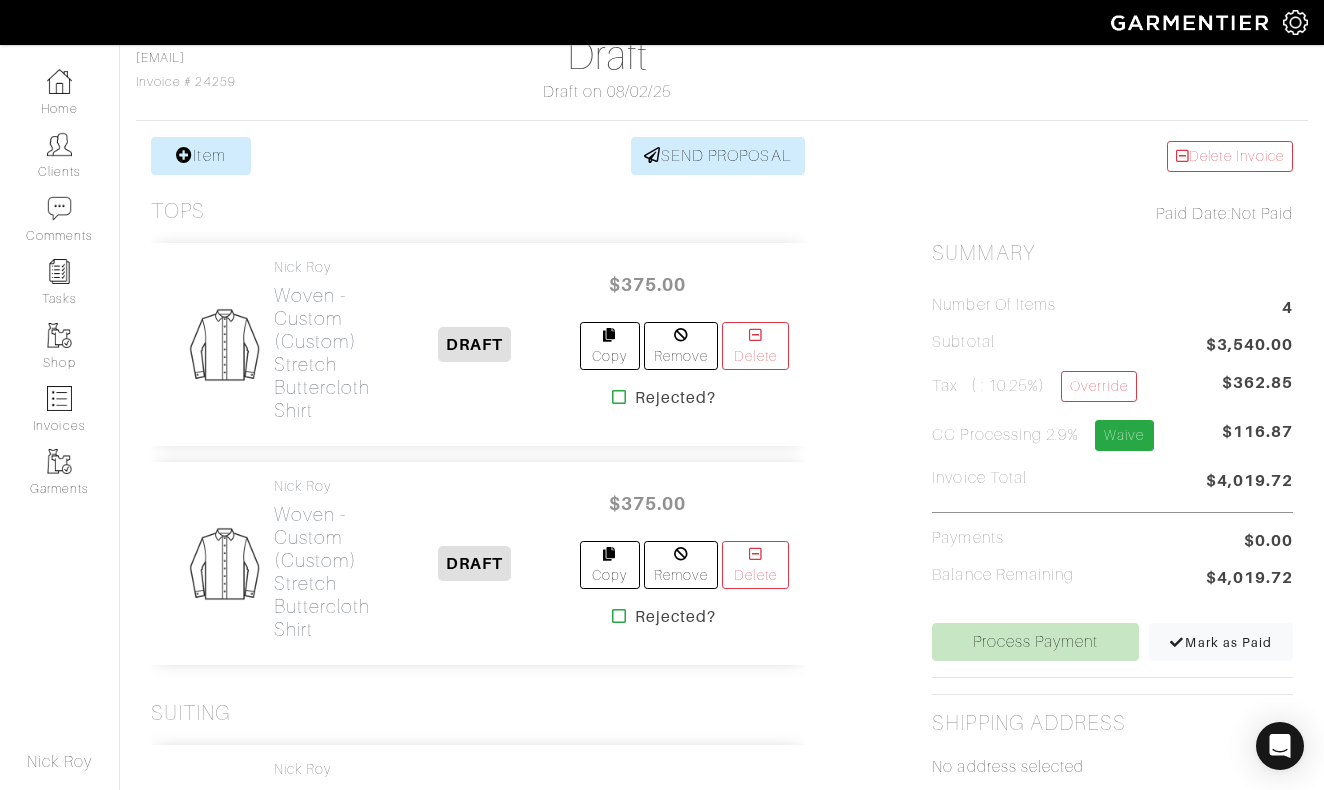 click on "Waive" at bounding box center [1124, 435] 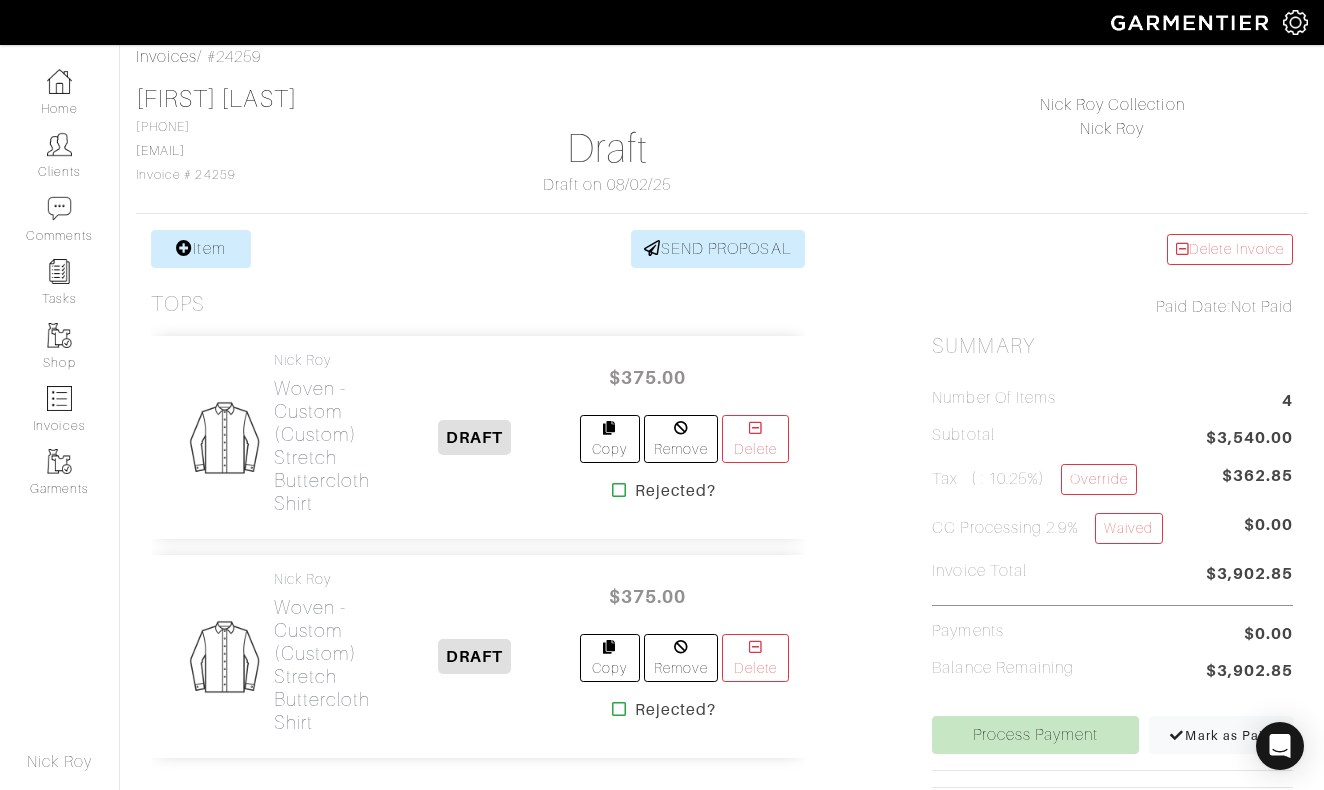 scroll, scrollTop: 140, scrollLeft: 0, axis: vertical 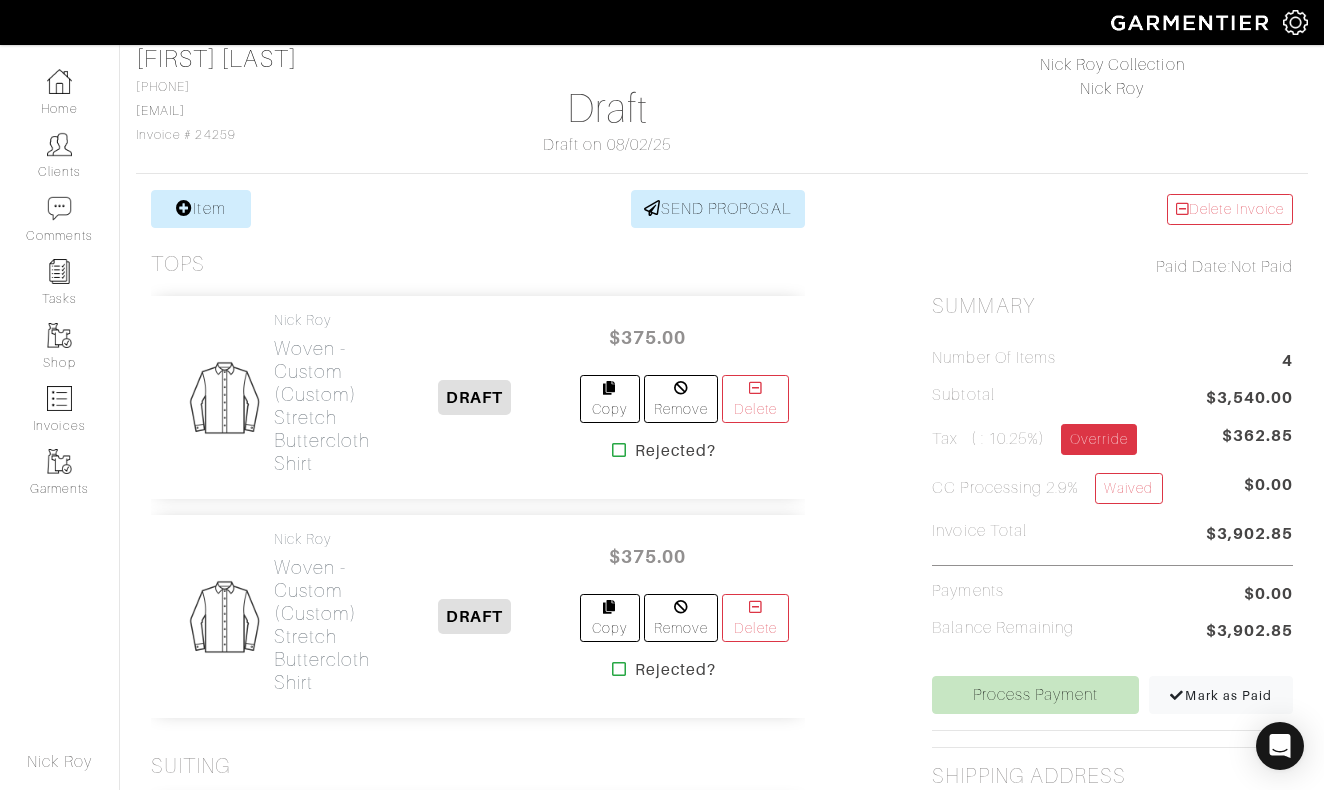 click on "Override" at bounding box center (1098, 439) 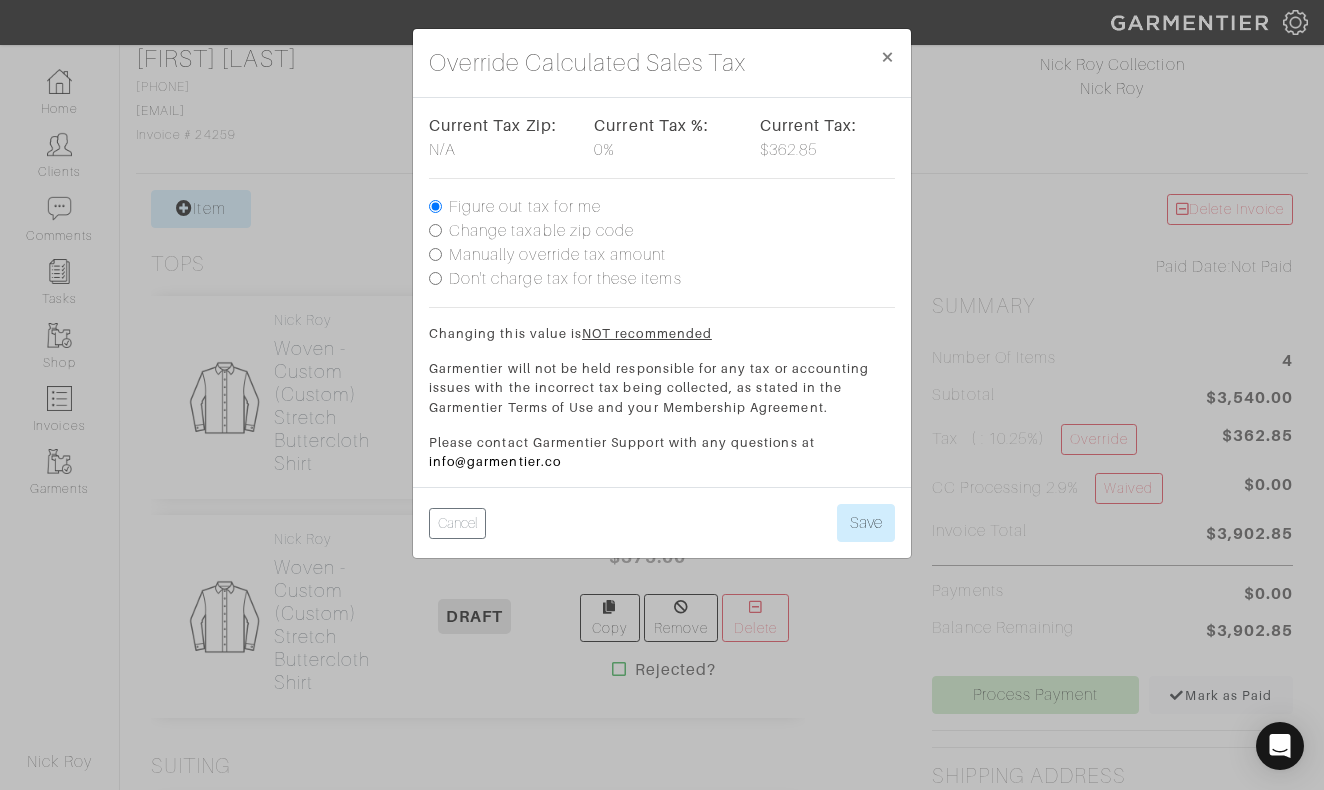 click on "Don't charge tax for these items" at bounding box center (565, 279) 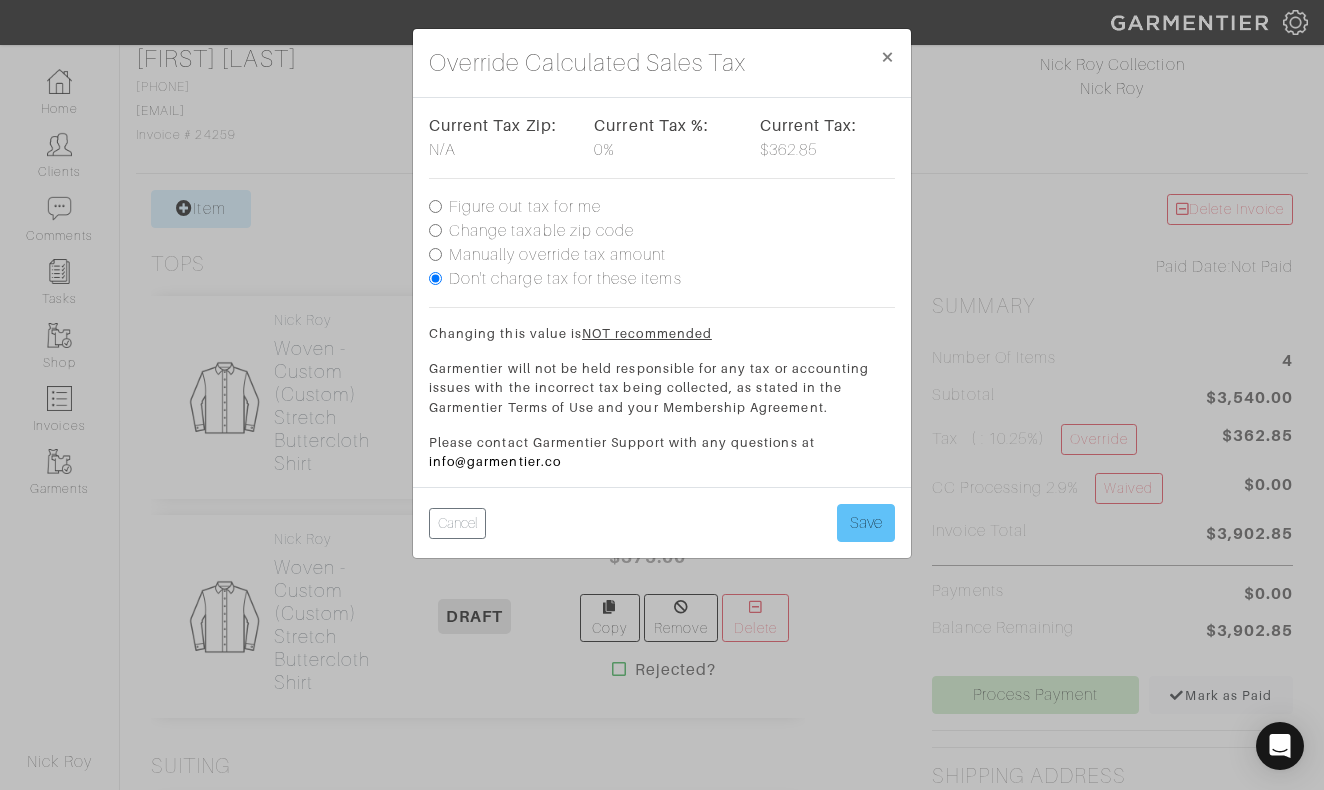 click on "Save" at bounding box center [866, 523] 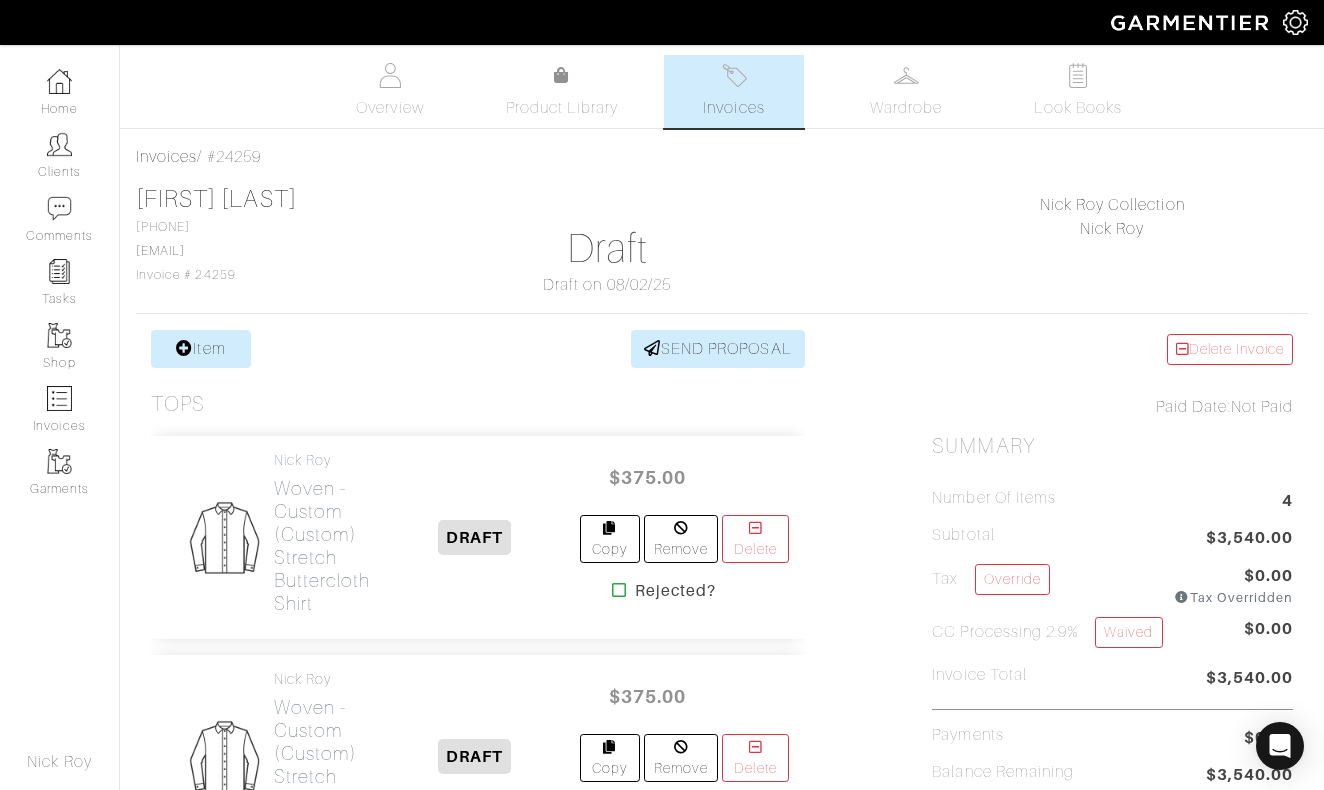 scroll, scrollTop: 0, scrollLeft: 0, axis: both 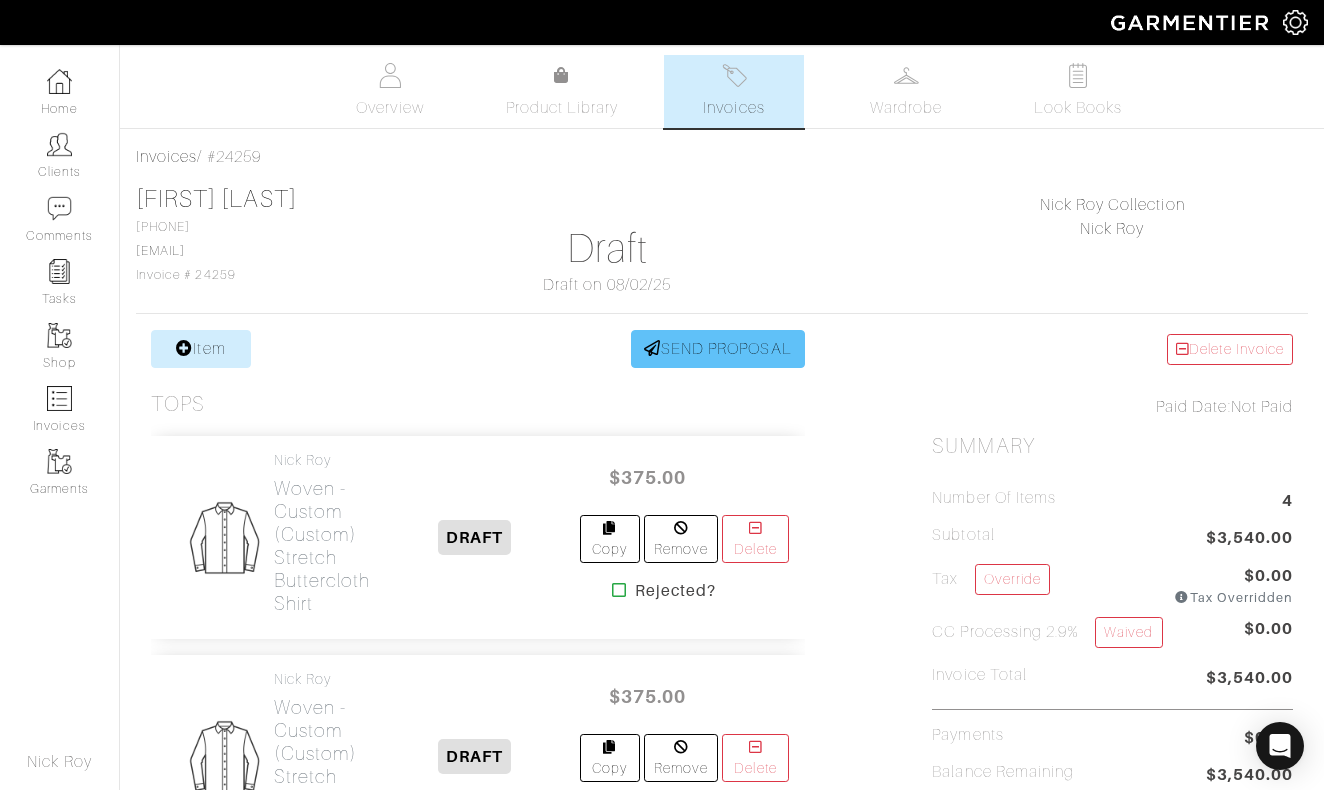 click on "SEND PROPOSAL" at bounding box center (718, 349) 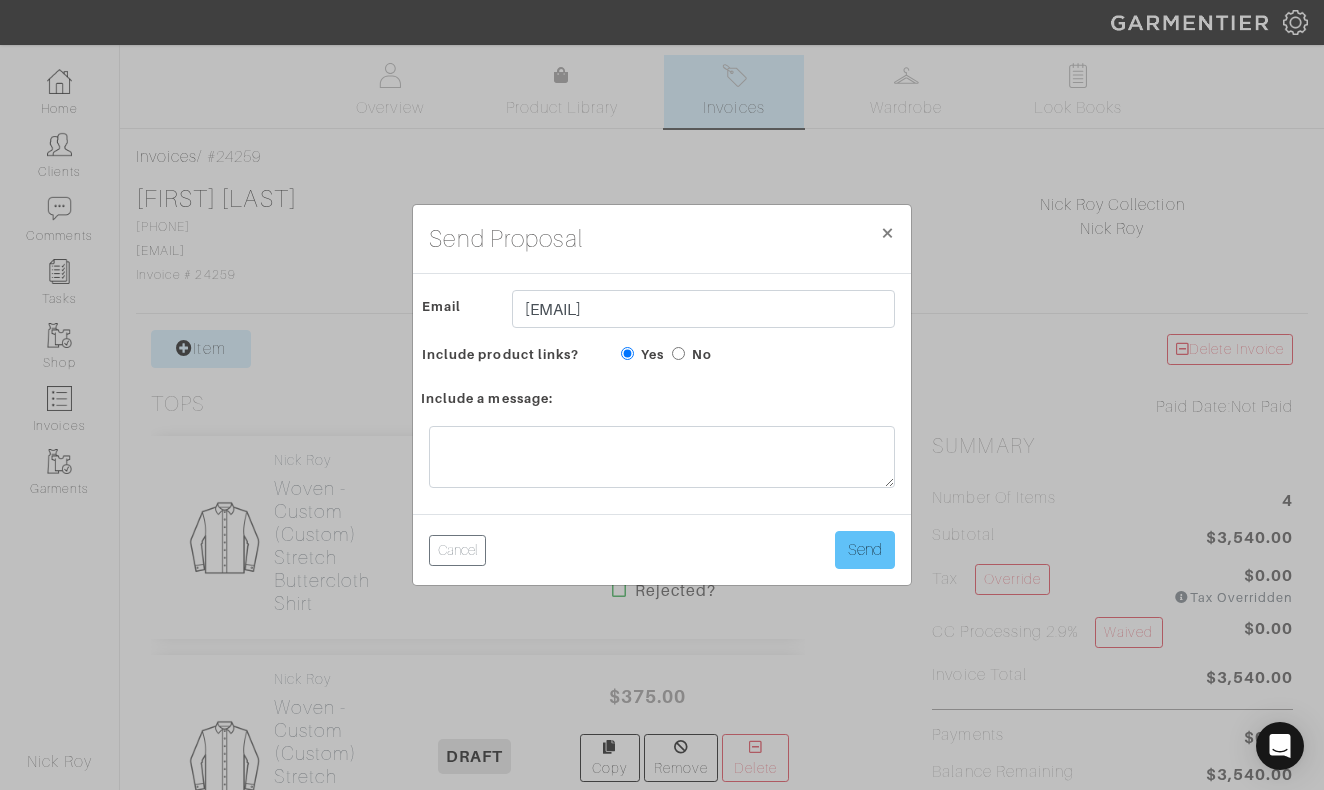 click on "Send" at bounding box center [865, 550] 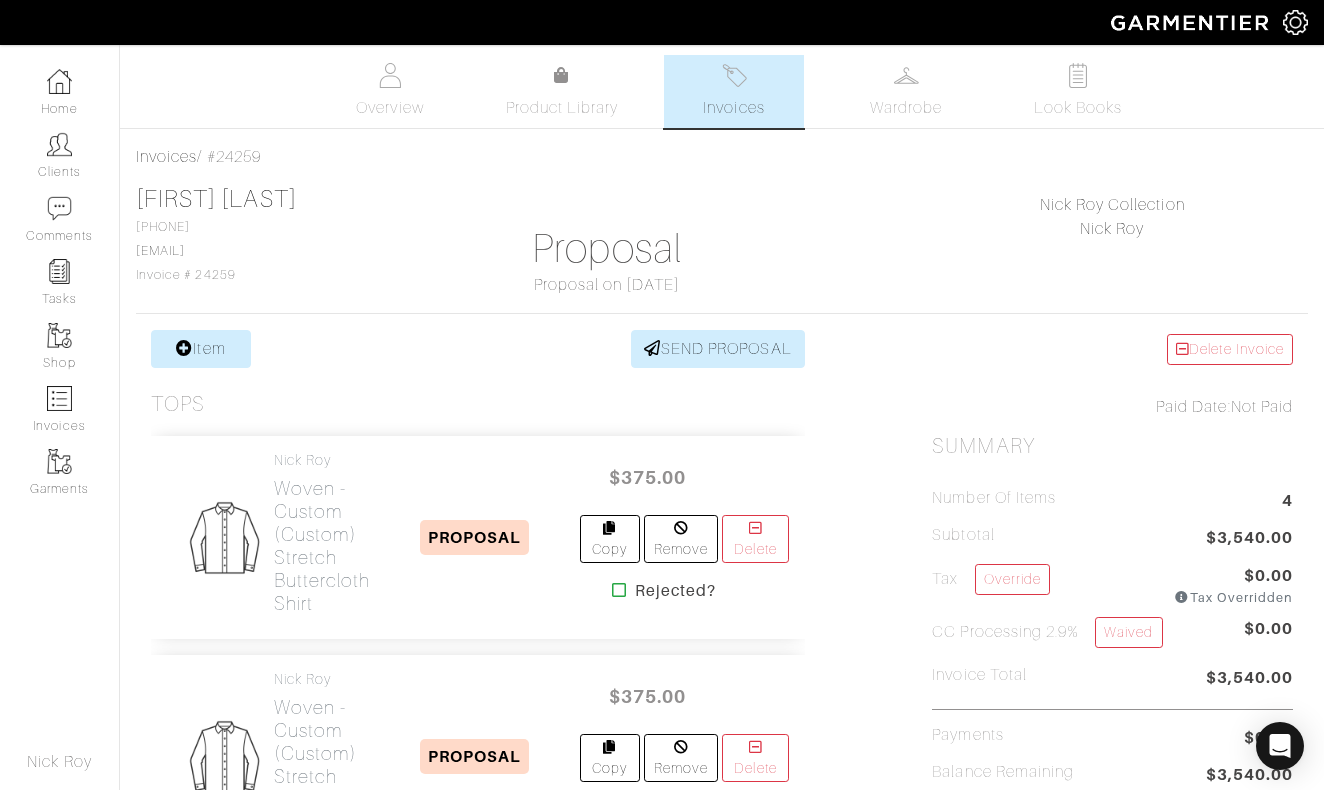 scroll, scrollTop: 0, scrollLeft: 0, axis: both 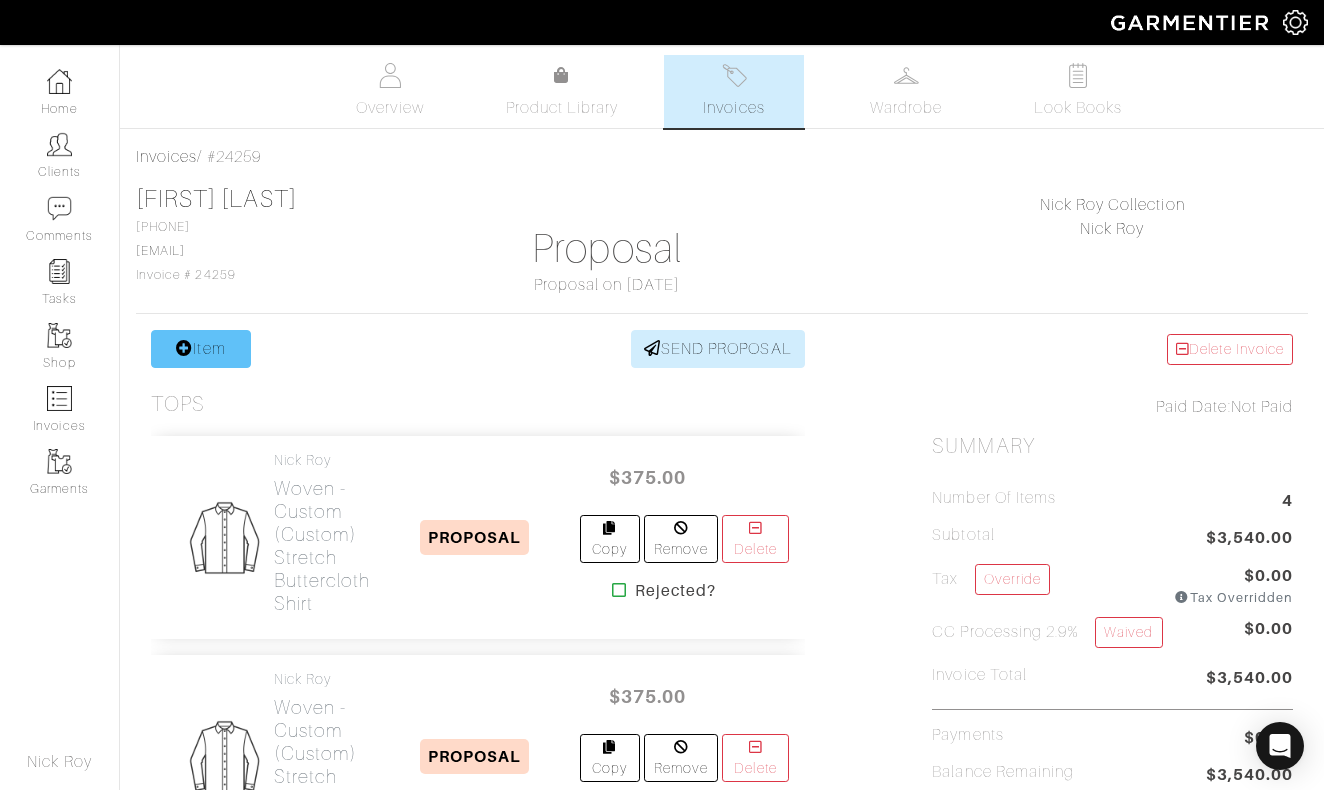 click on "Item" at bounding box center (201, 349) 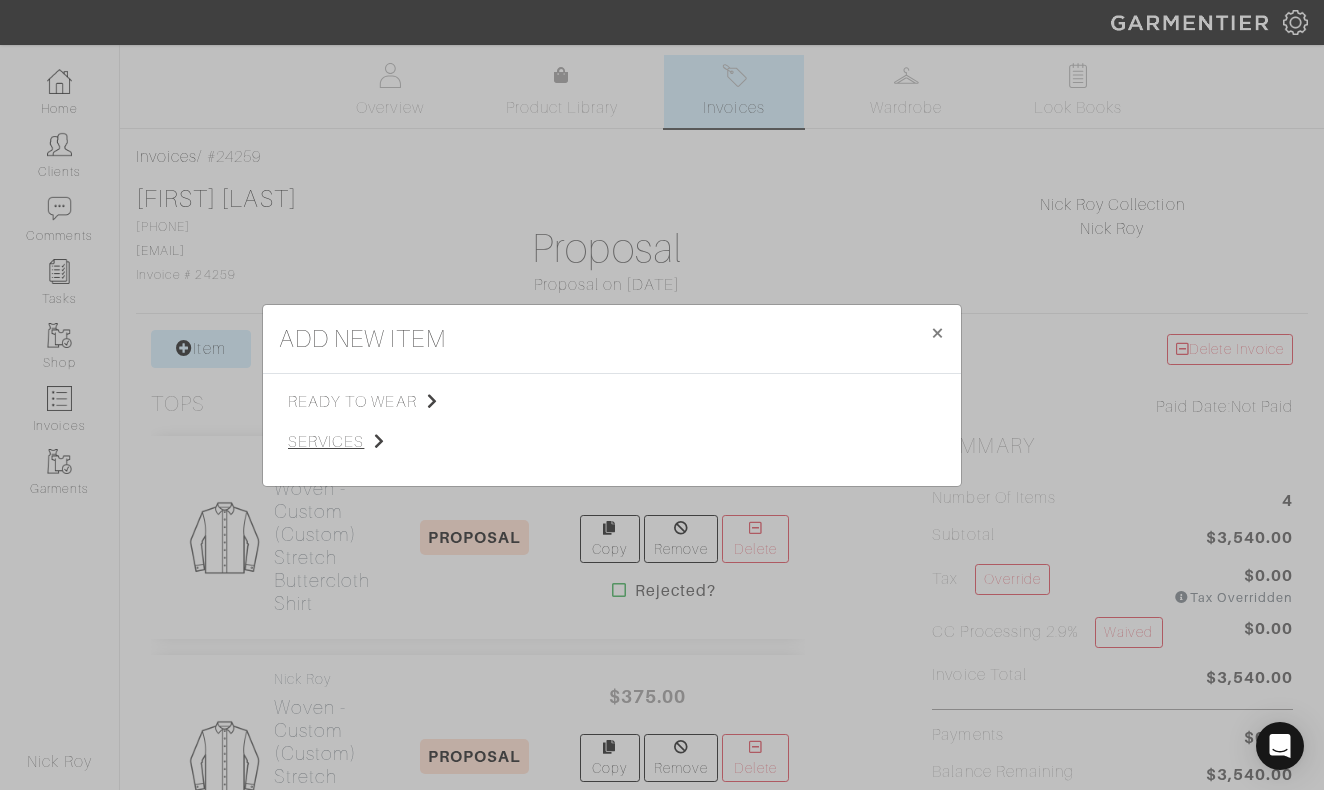 click on "services" at bounding box center [388, 442] 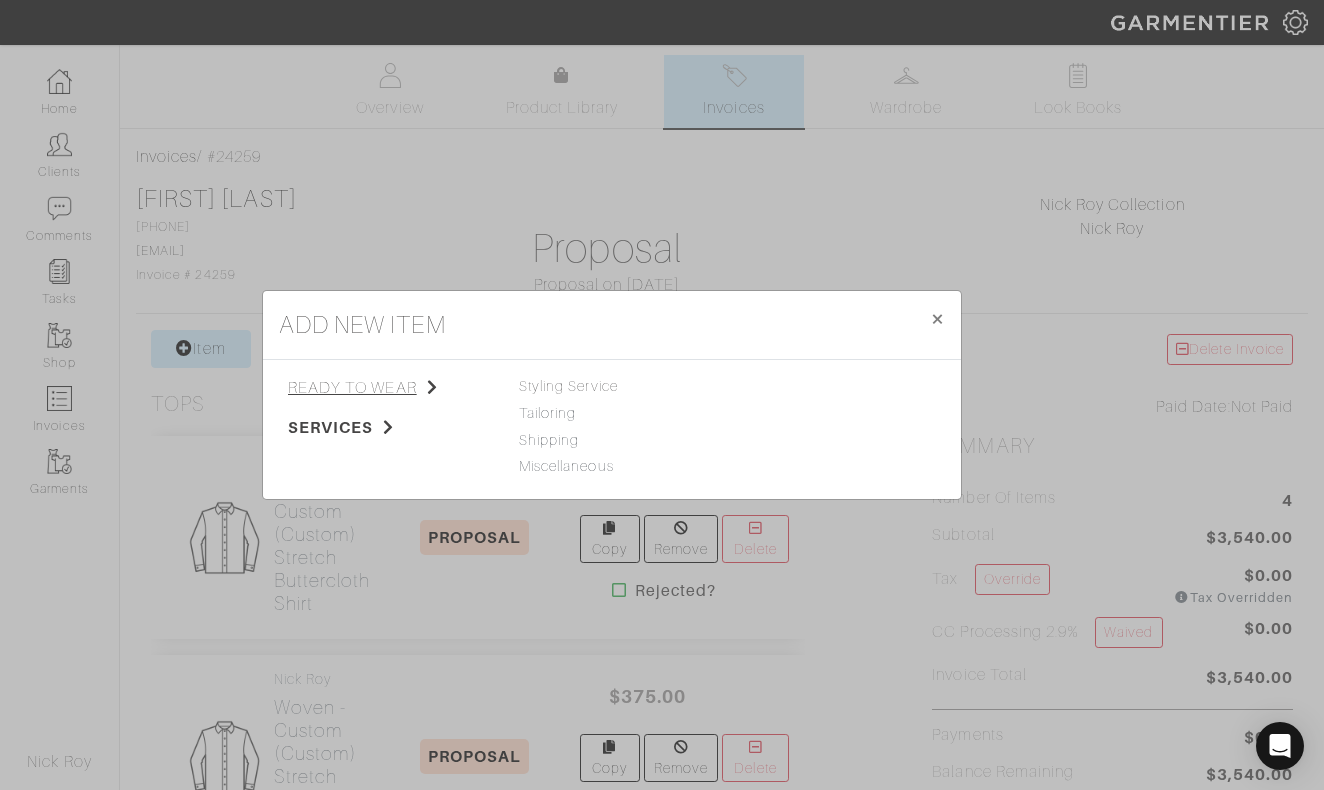 click on "ready to wear" at bounding box center [388, 388] 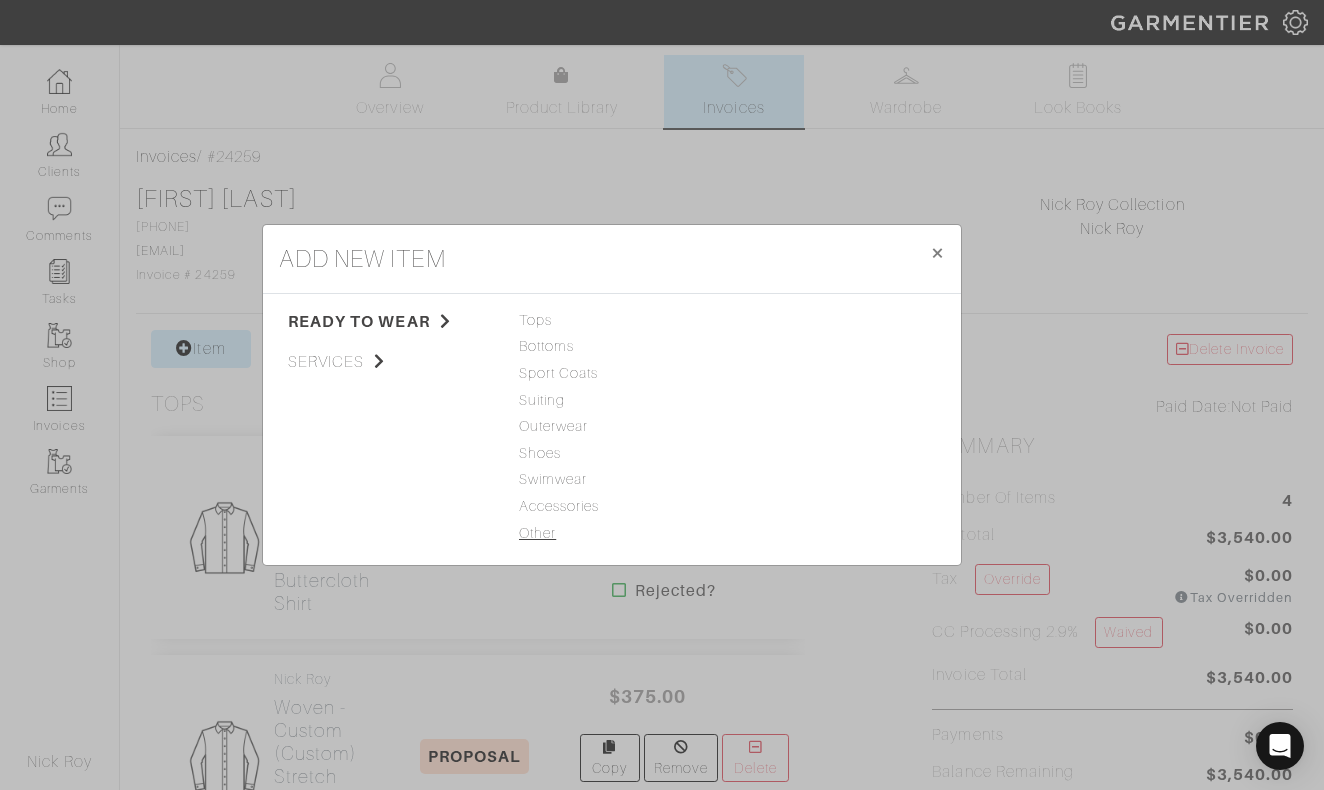 click on "Other" at bounding box center (612, 534) 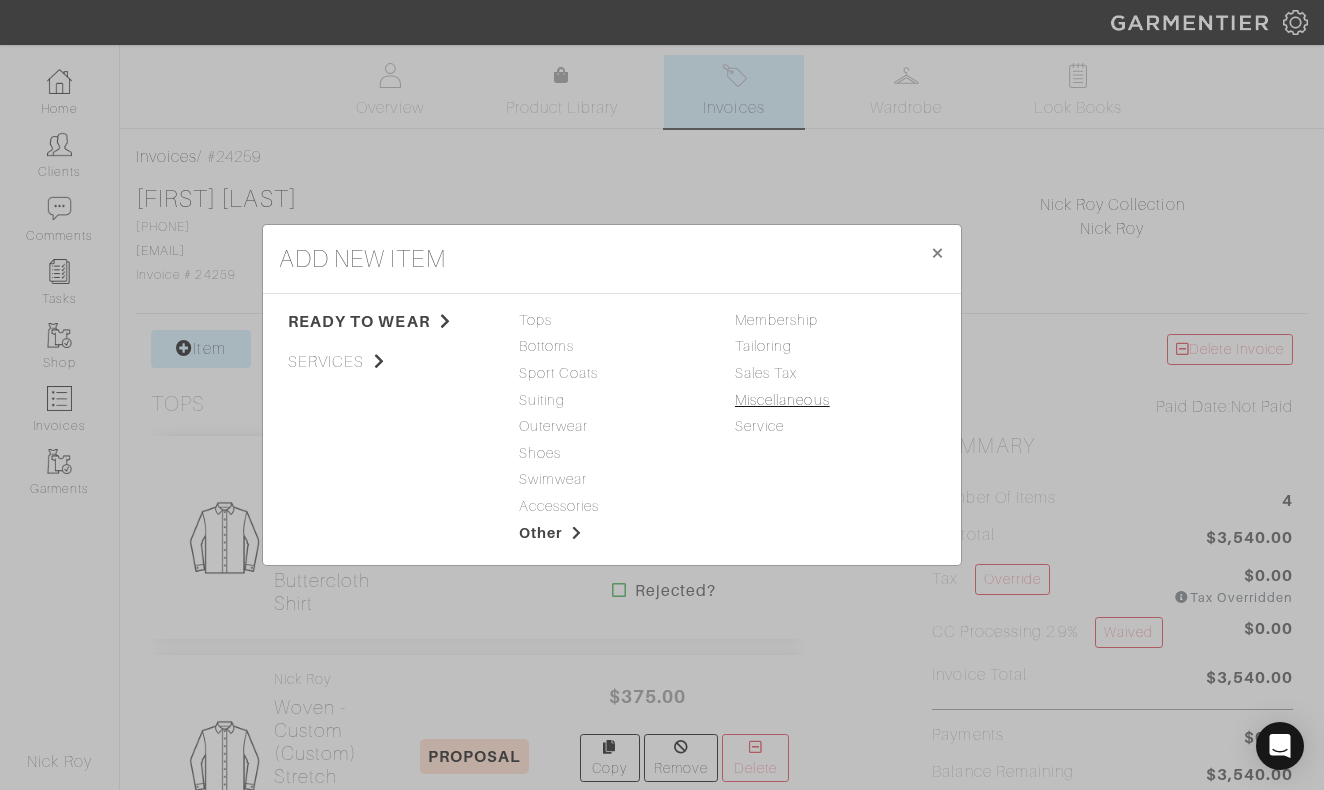 click on "Miscellaneous" at bounding box center [782, 400] 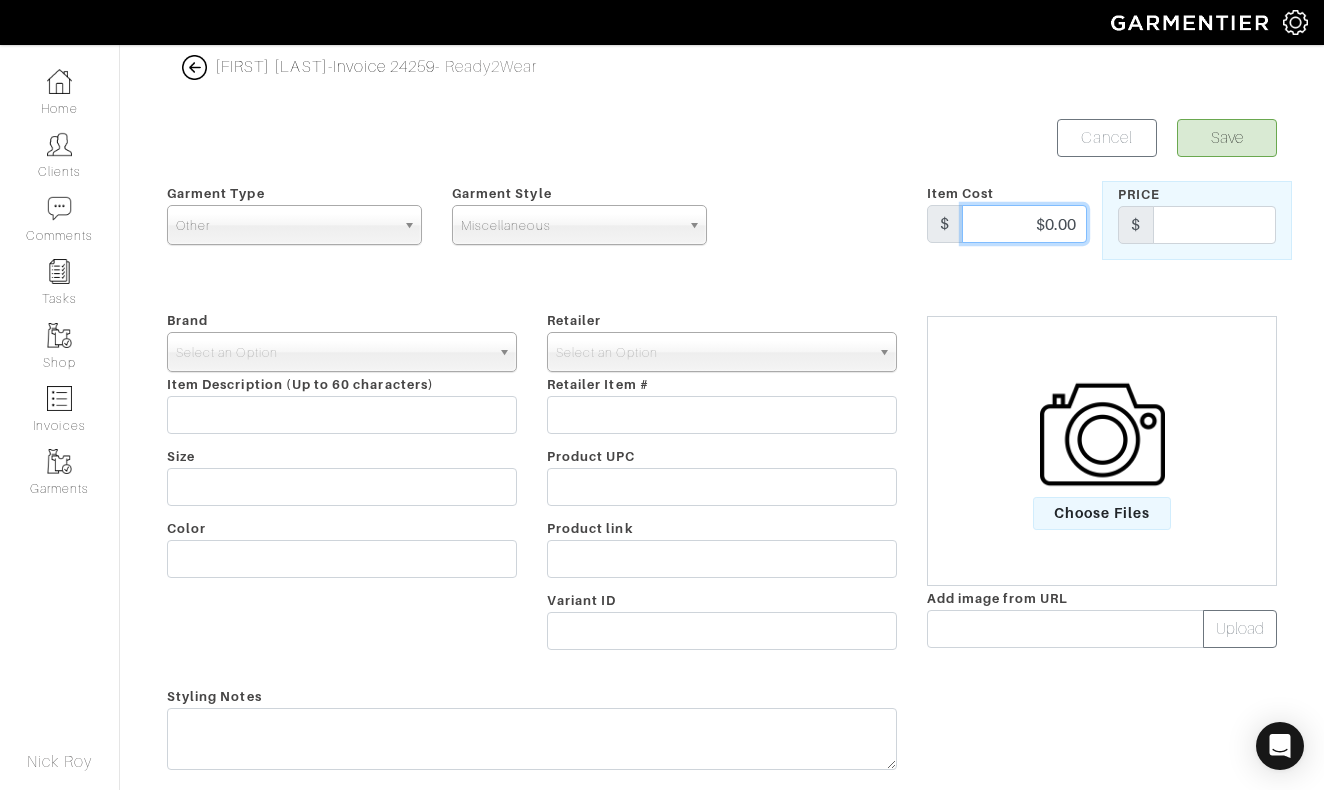 drag, startPoint x: 997, startPoint y: 224, endPoint x: 1175, endPoint y: 227, distance: 178.02528 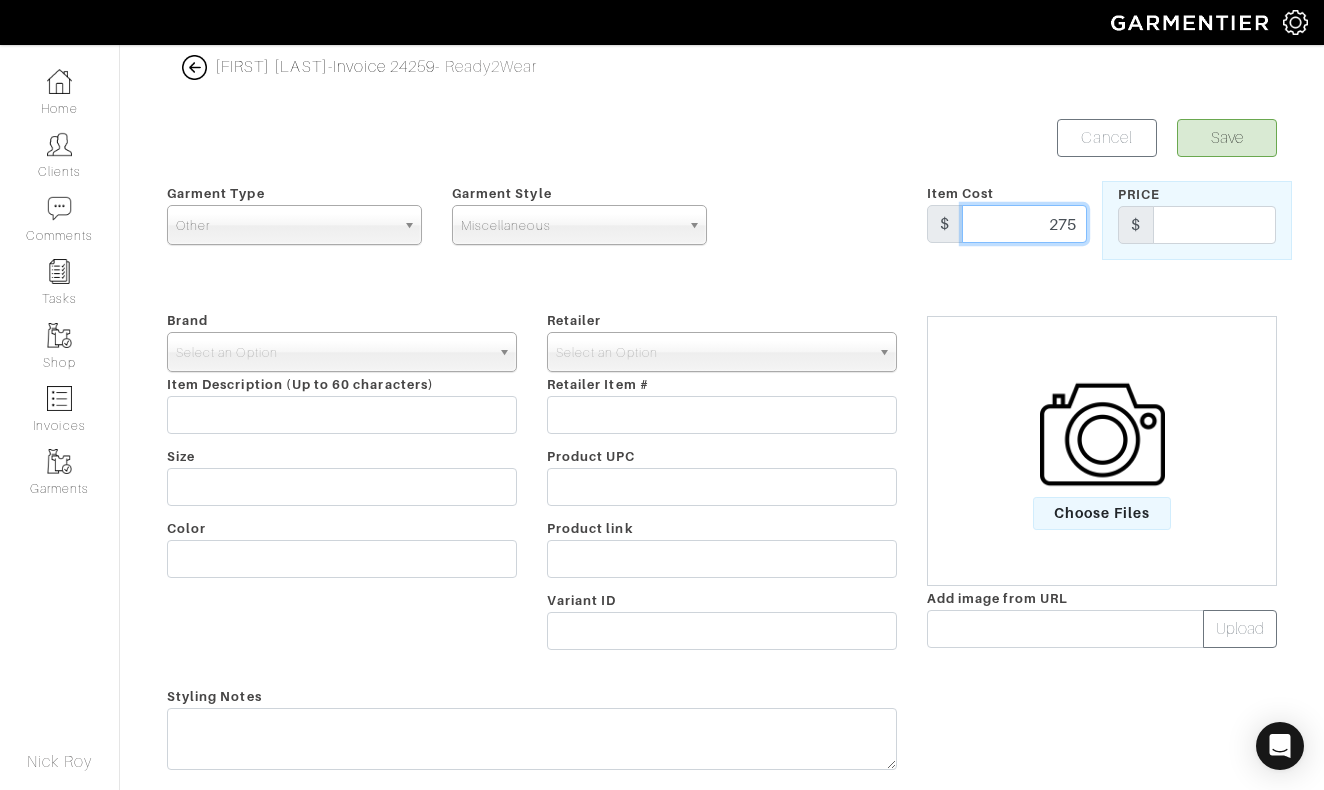 type on "275" 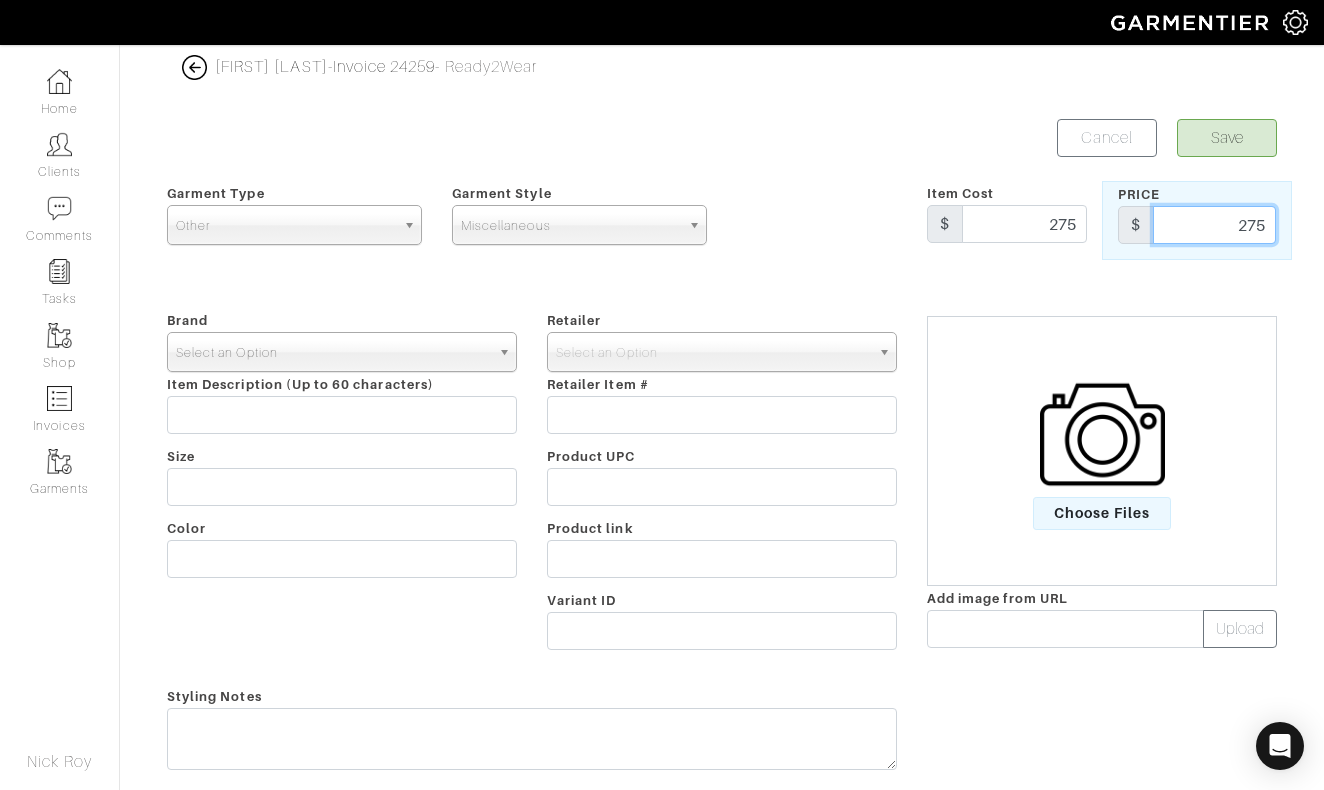 type on "275" 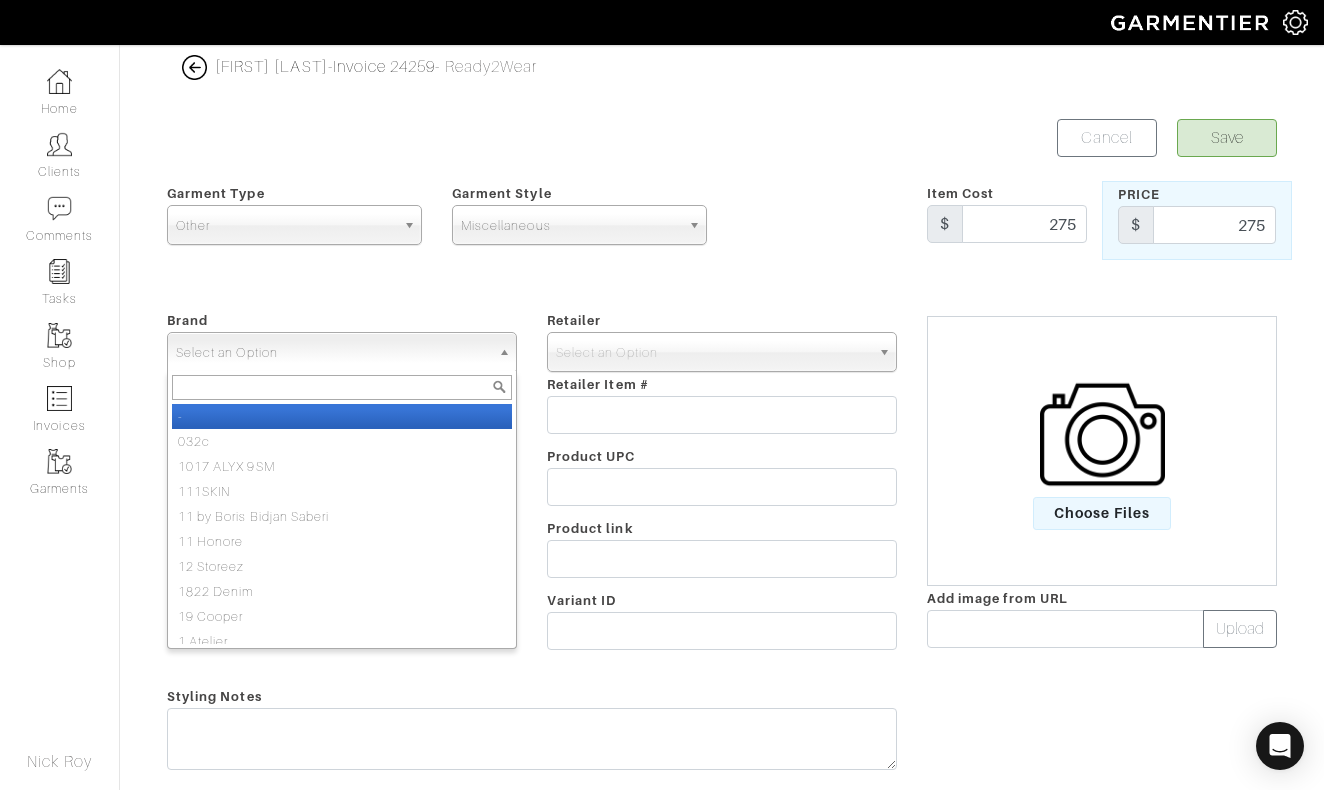 click on "Select an Option" at bounding box center (333, 353) 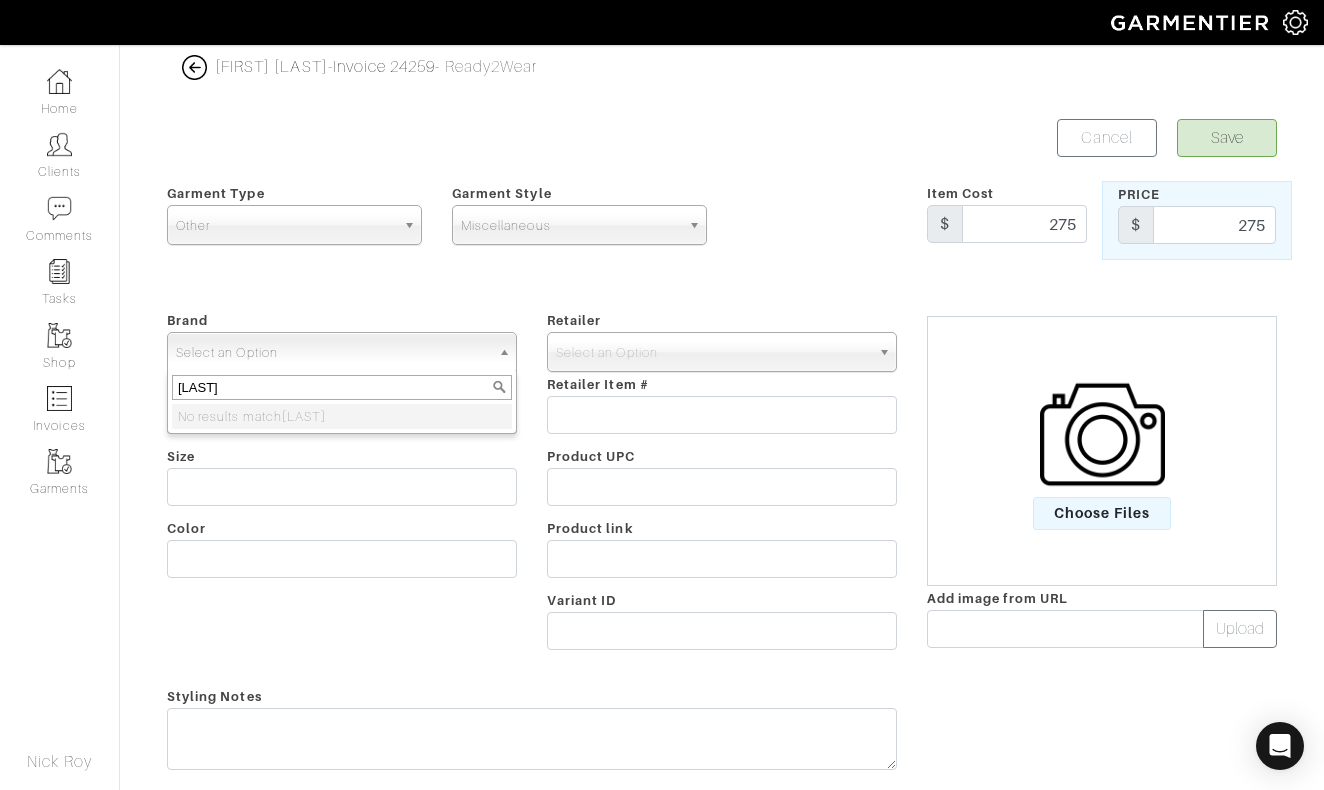 type on "[LAST]" 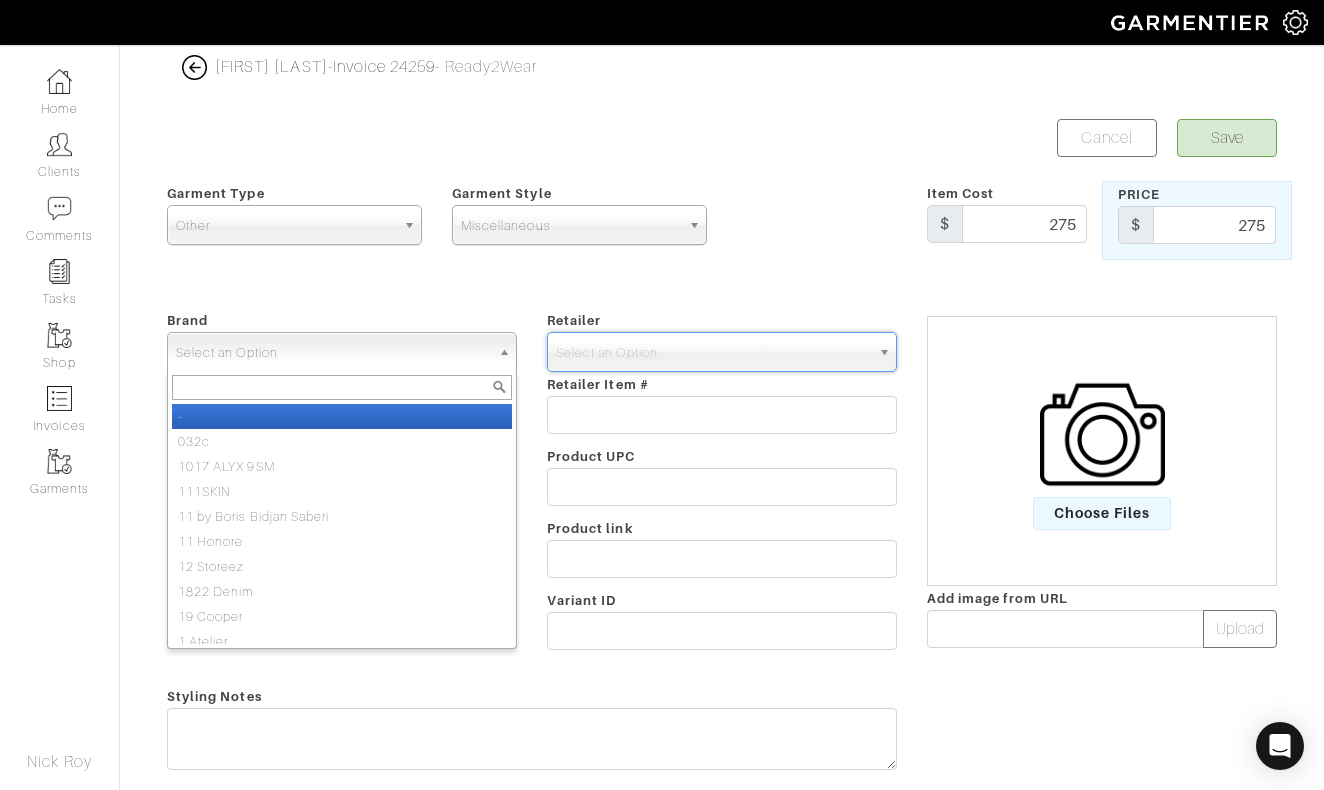 click on "Select an Option" at bounding box center (333, 353) 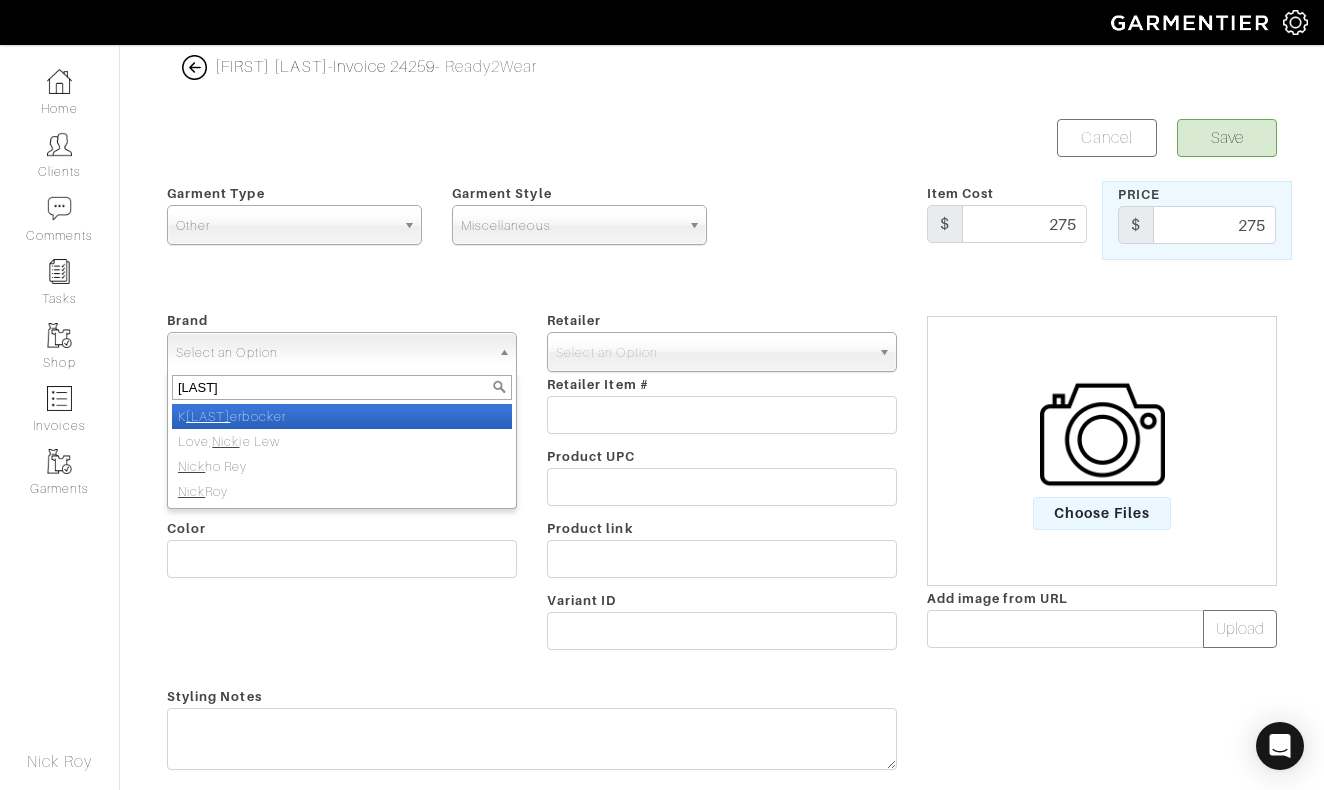 type on "[LAST]" 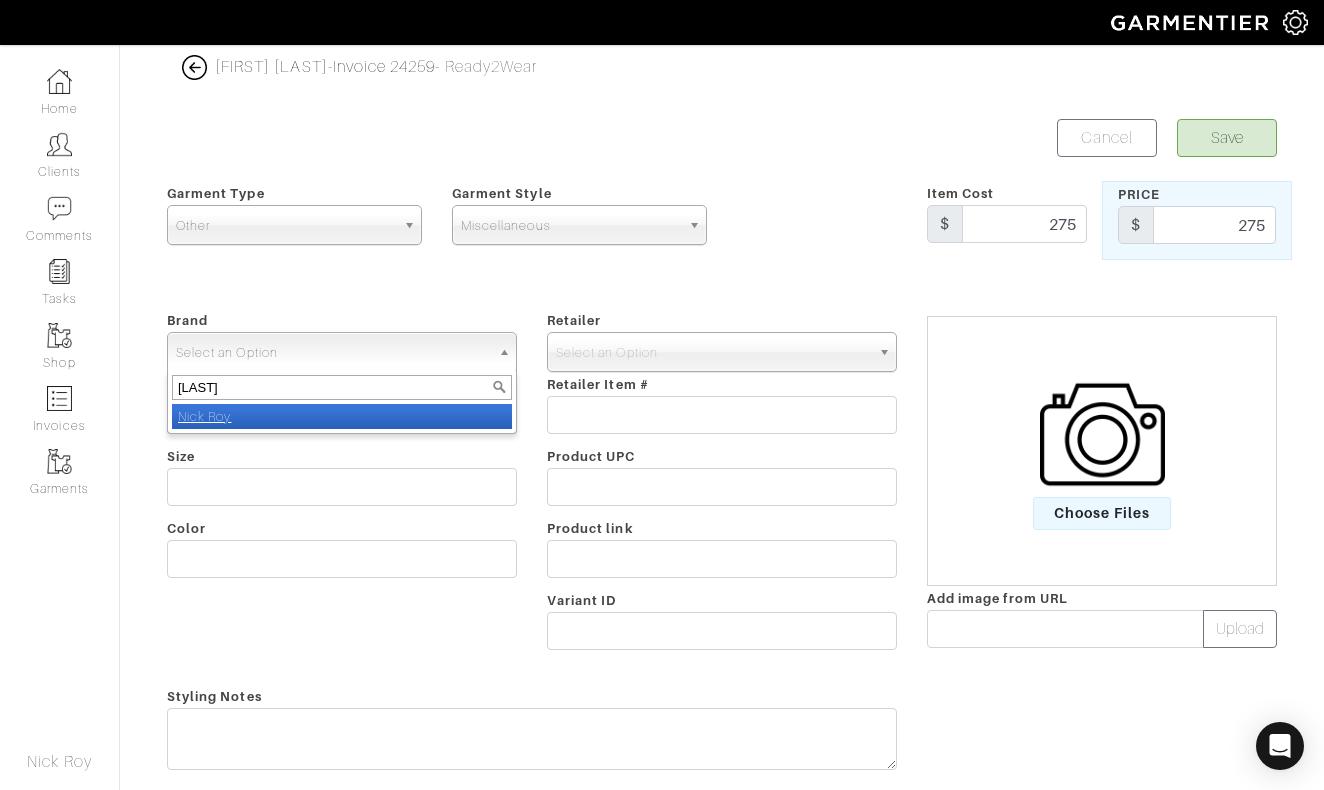 select on "Nick Roy" 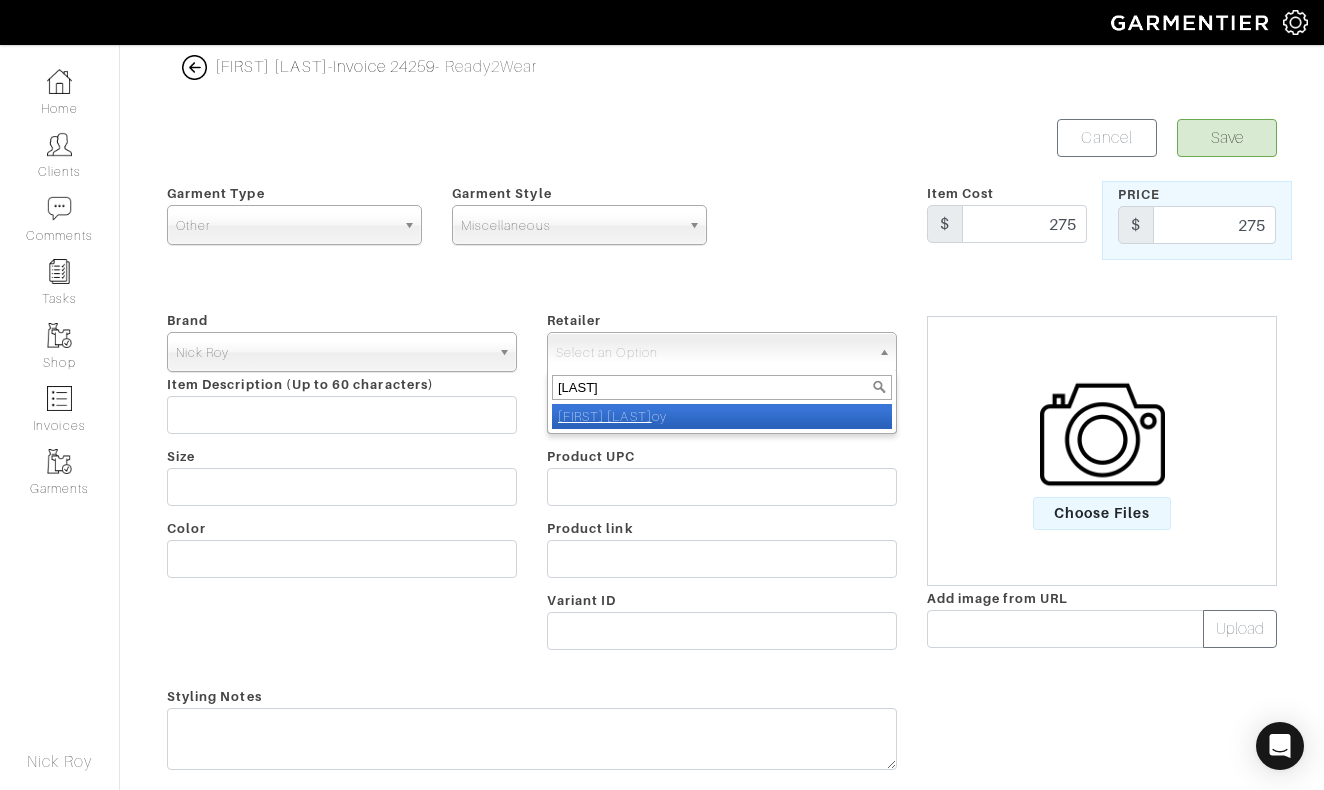 type on "[LAST]" 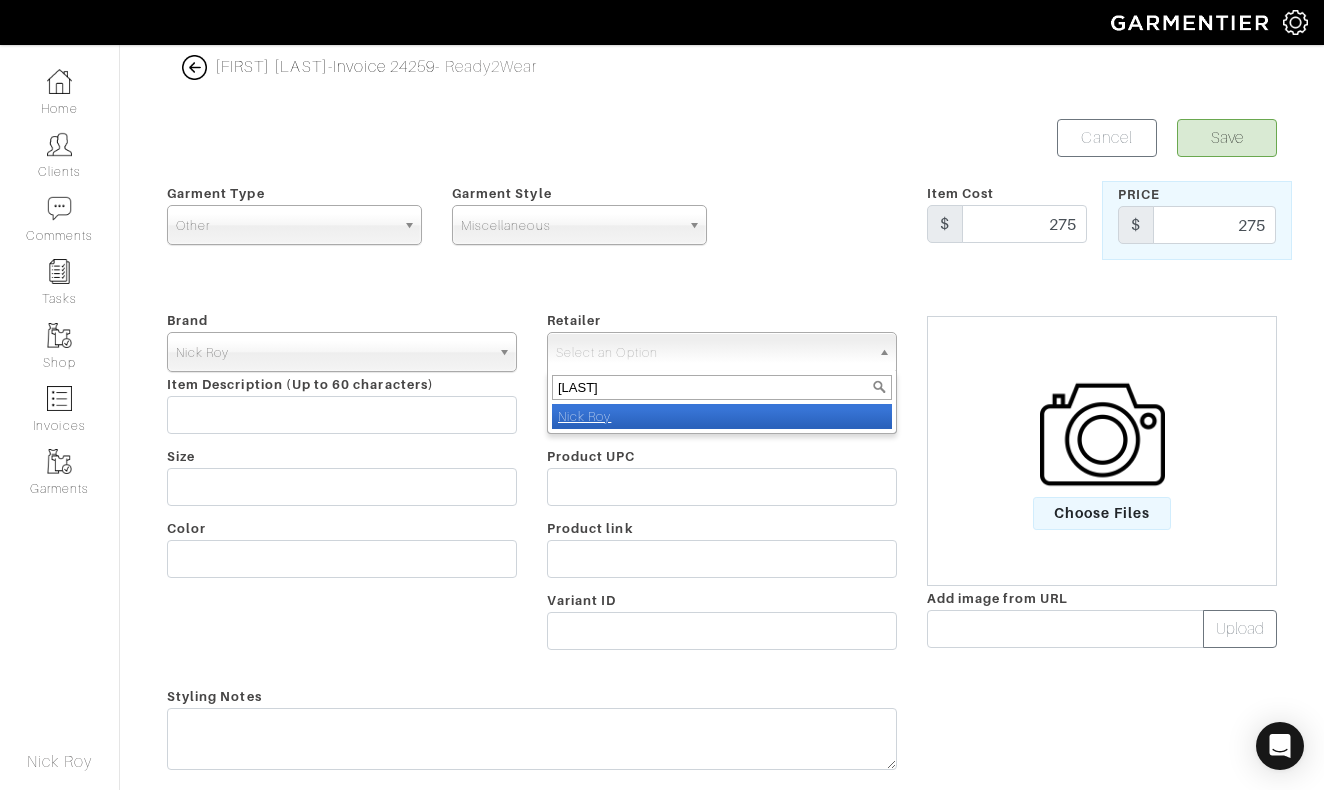 select on "5031" 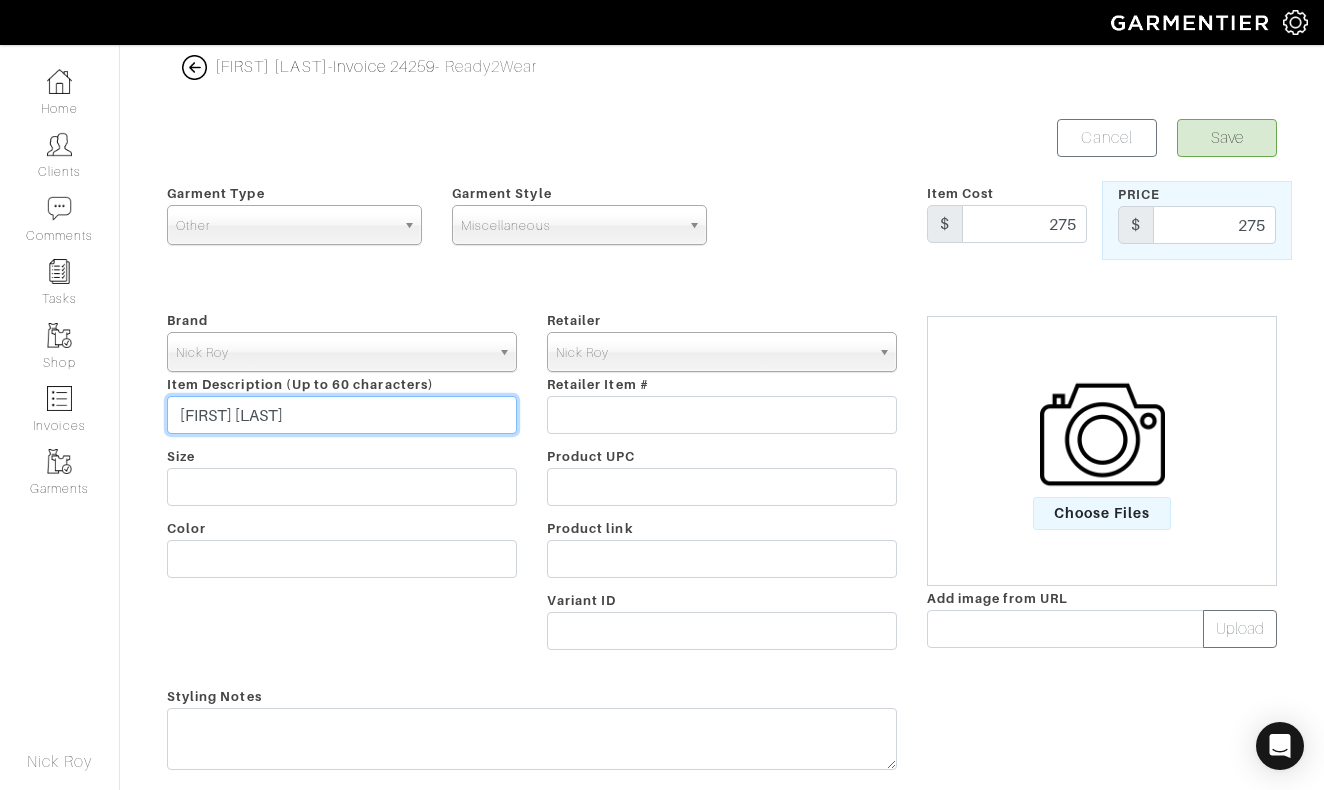 type on "[FIRST] [LAST]" 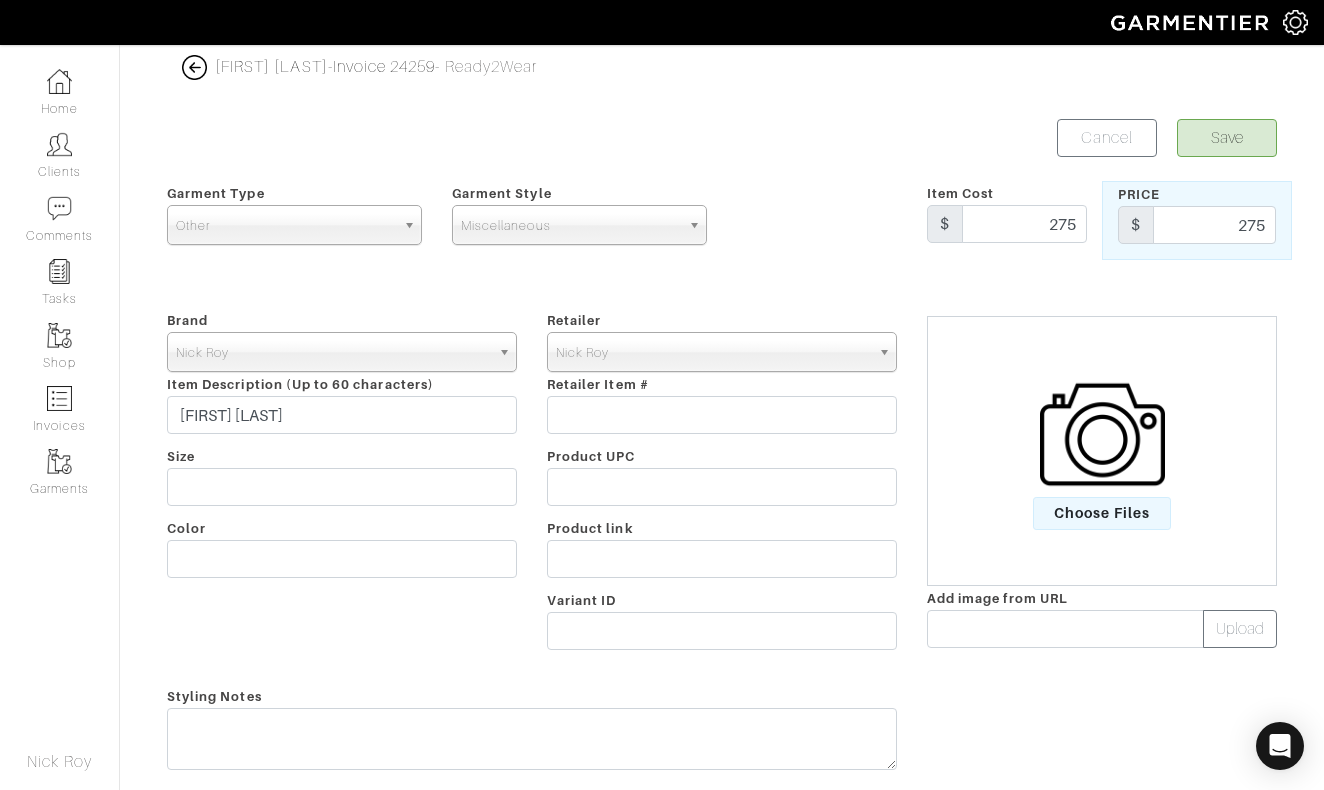 click on "Save" at bounding box center [1227, 138] 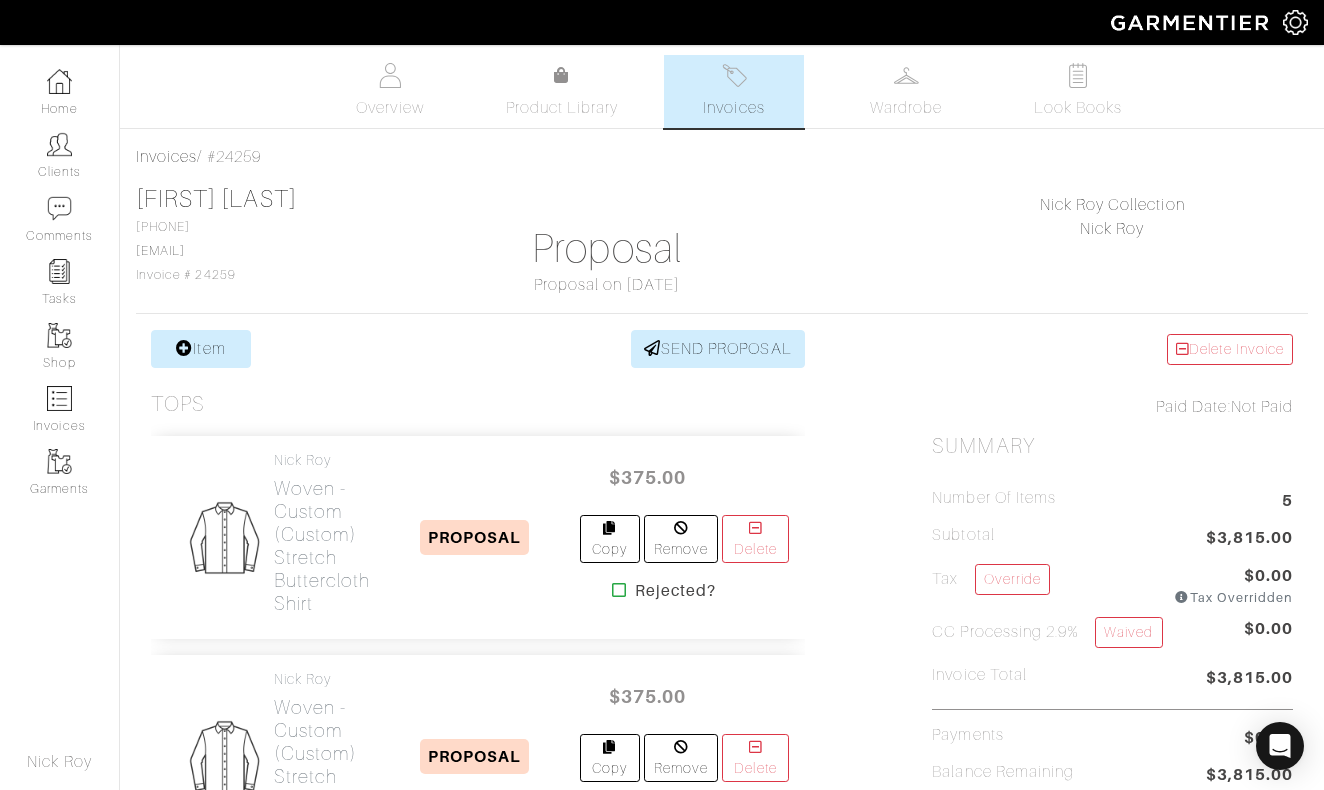 scroll, scrollTop: 0, scrollLeft: 0, axis: both 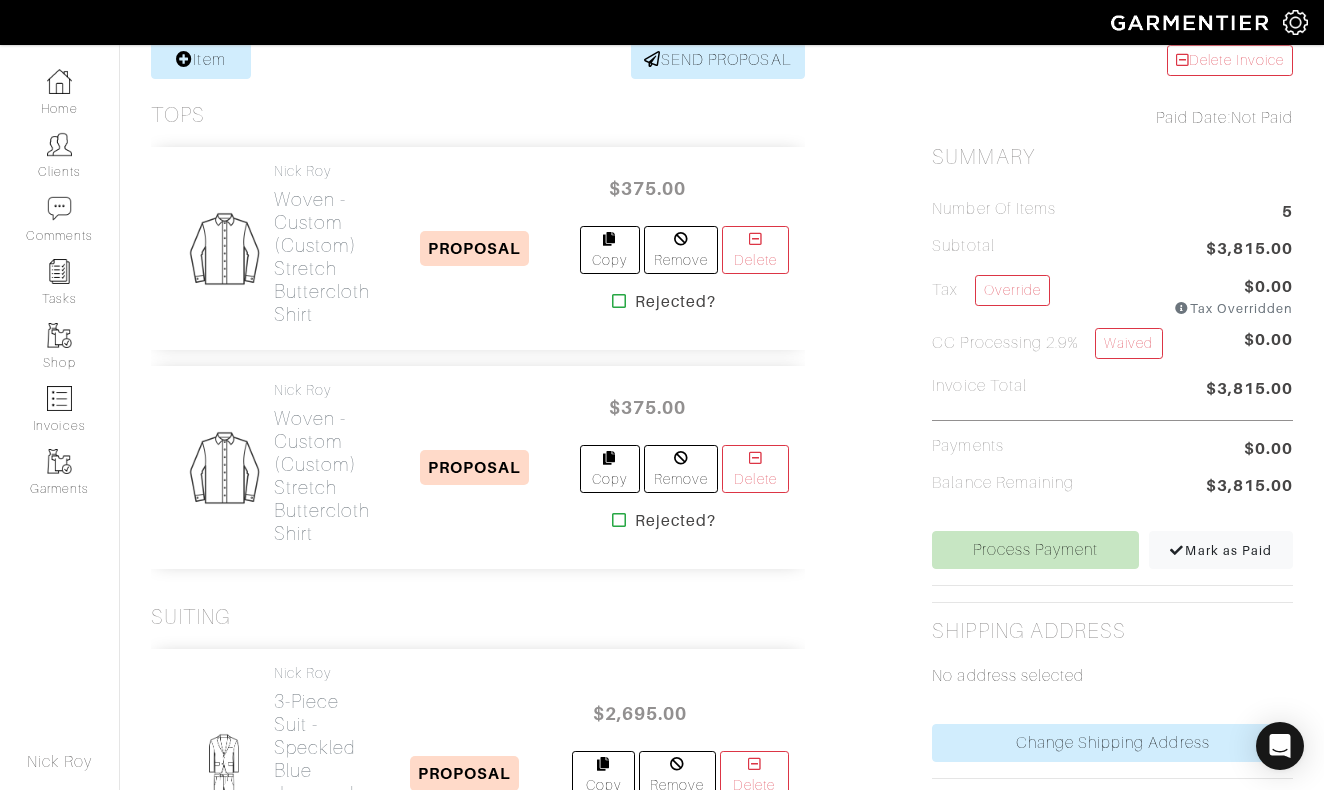 click on "[FIRST] [LAST]
Woven -   Custom (Custom)
Stretch Buttercloth Shirt
PROPOSAL
$375.00
Copy
Remove
Delete
Rejected?" at bounding box center [478, 248] 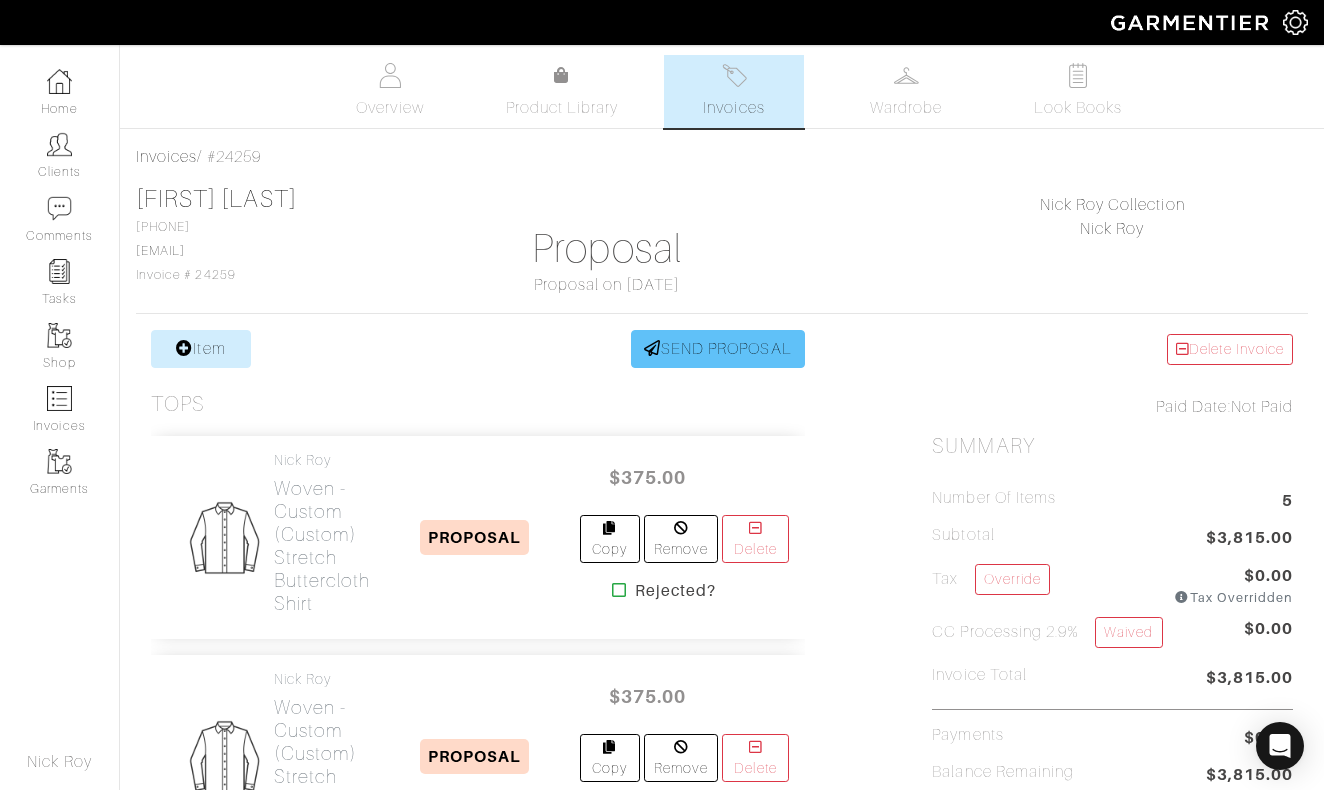 scroll, scrollTop: 0, scrollLeft: 0, axis: both 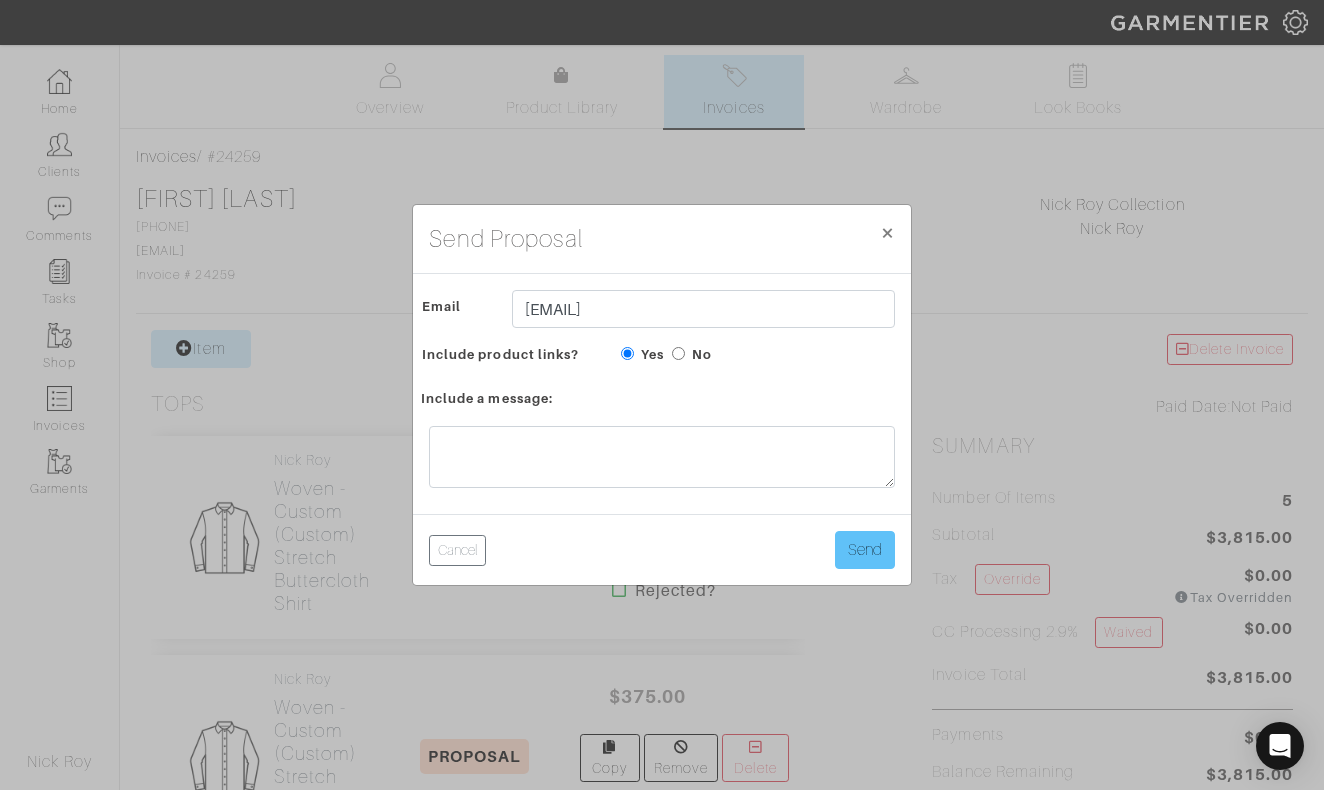 click on "Send" at bounding box center [865, 550] 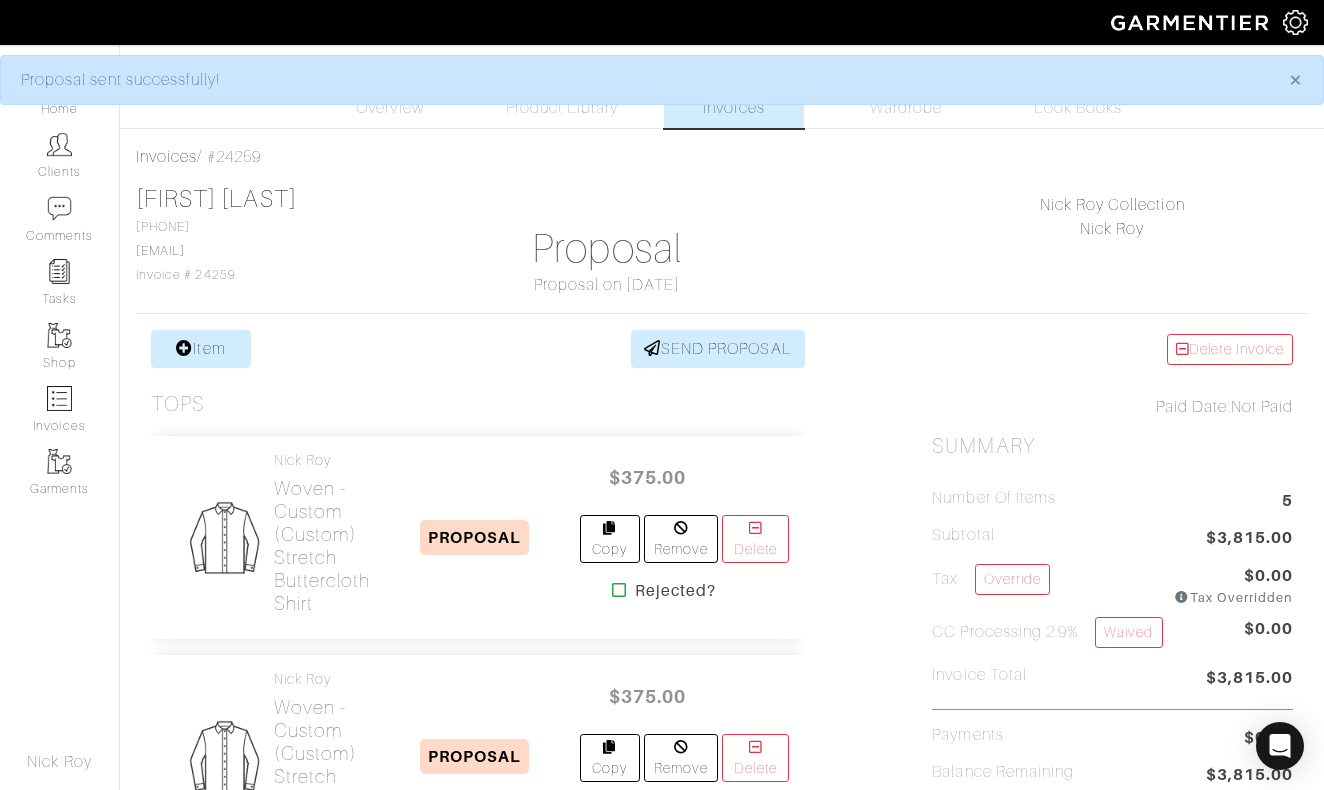 scroll, scrollTop: 0, scrollLeft: 0, axis: both 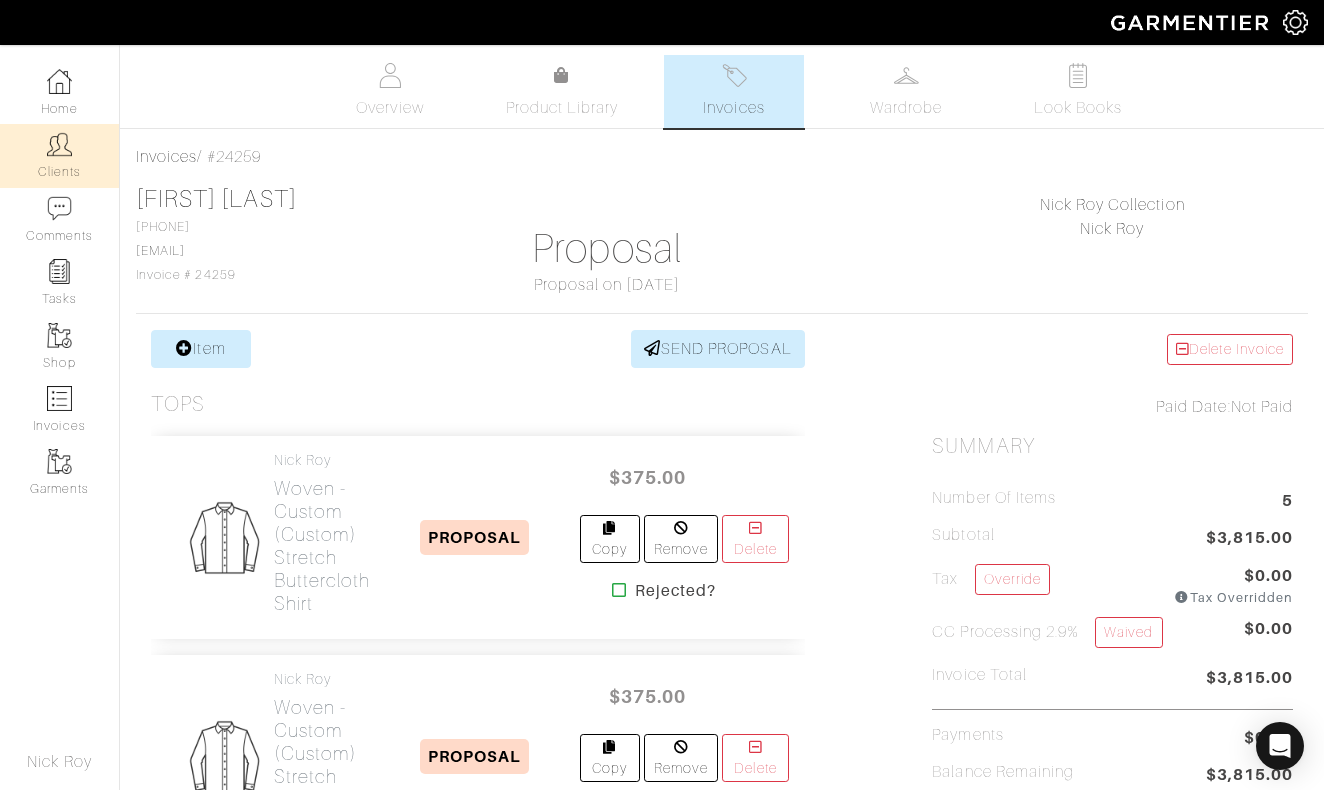 click on "Clients" at bounding box center (59, 155) 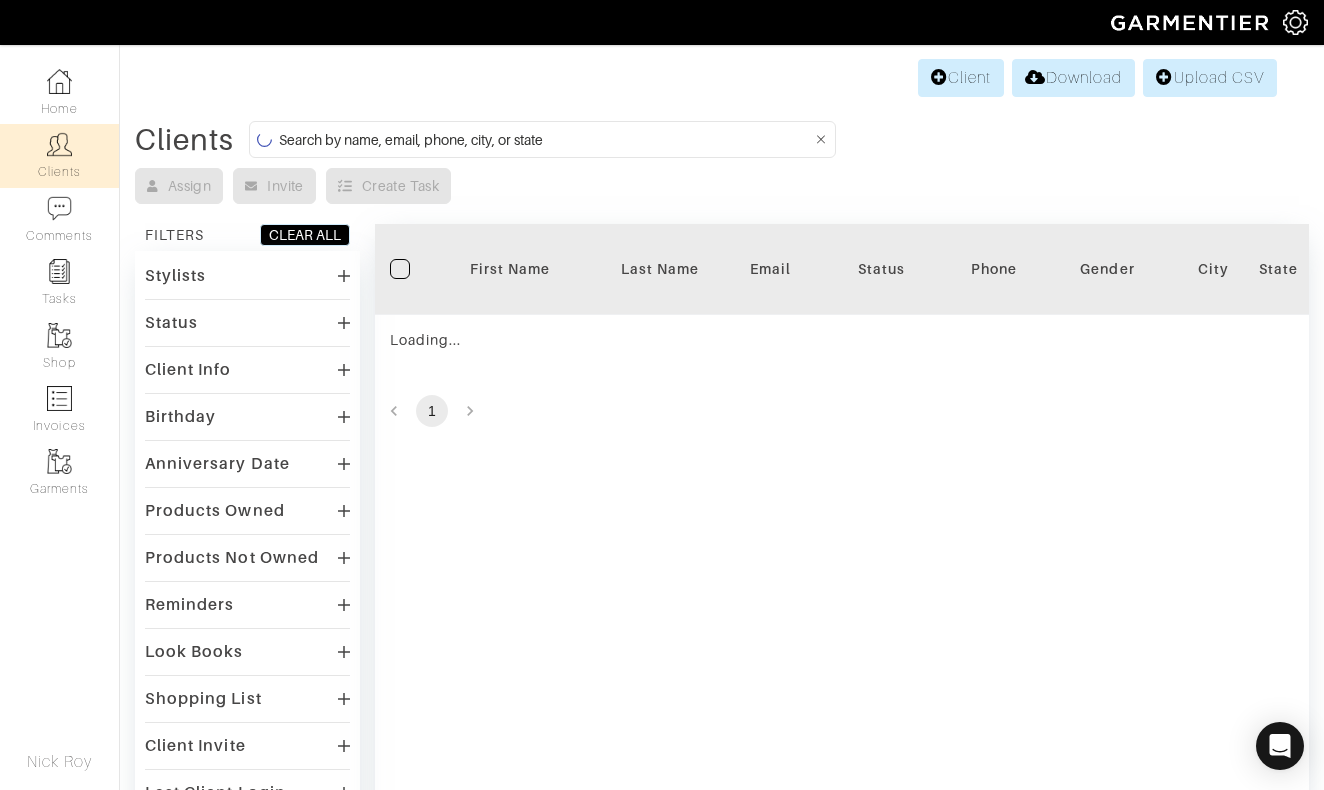 click at bounding box center [545, 139] 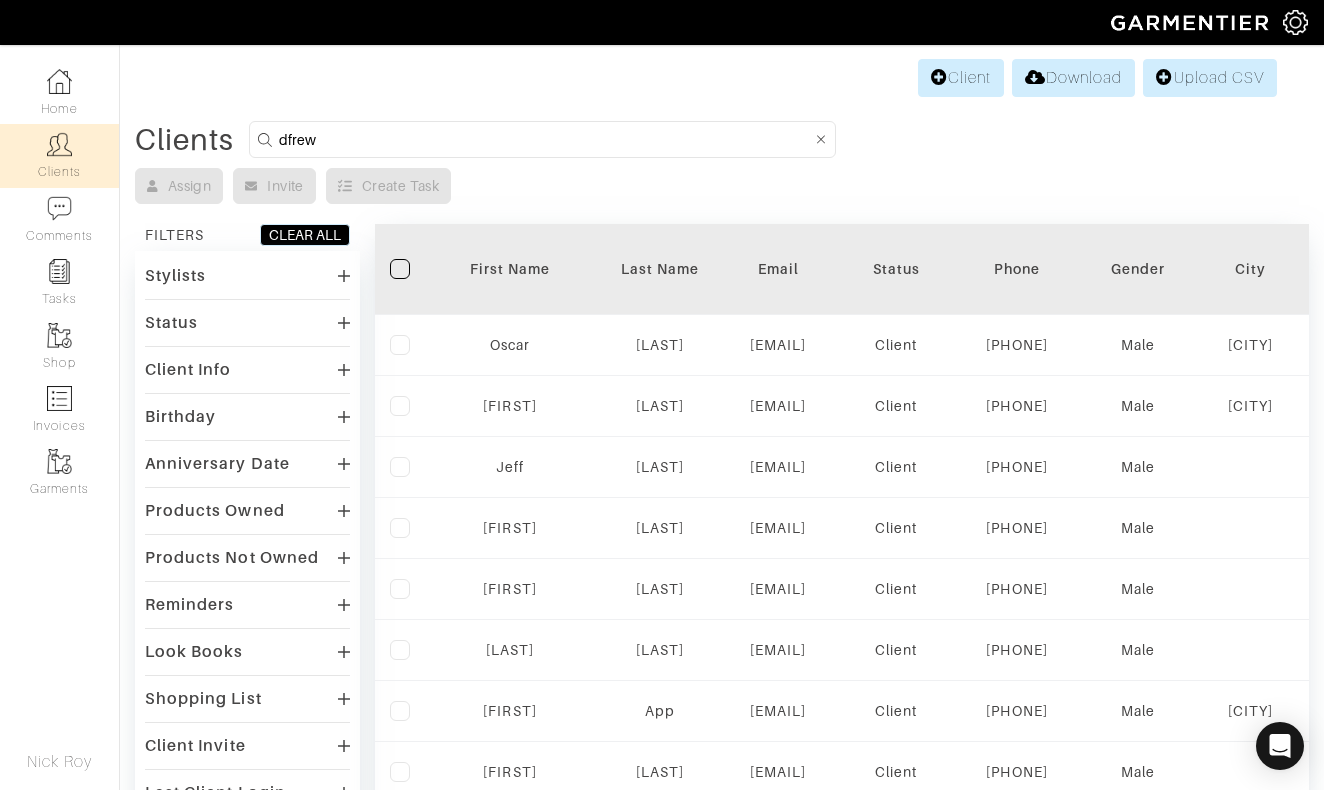 type on "dfrew" 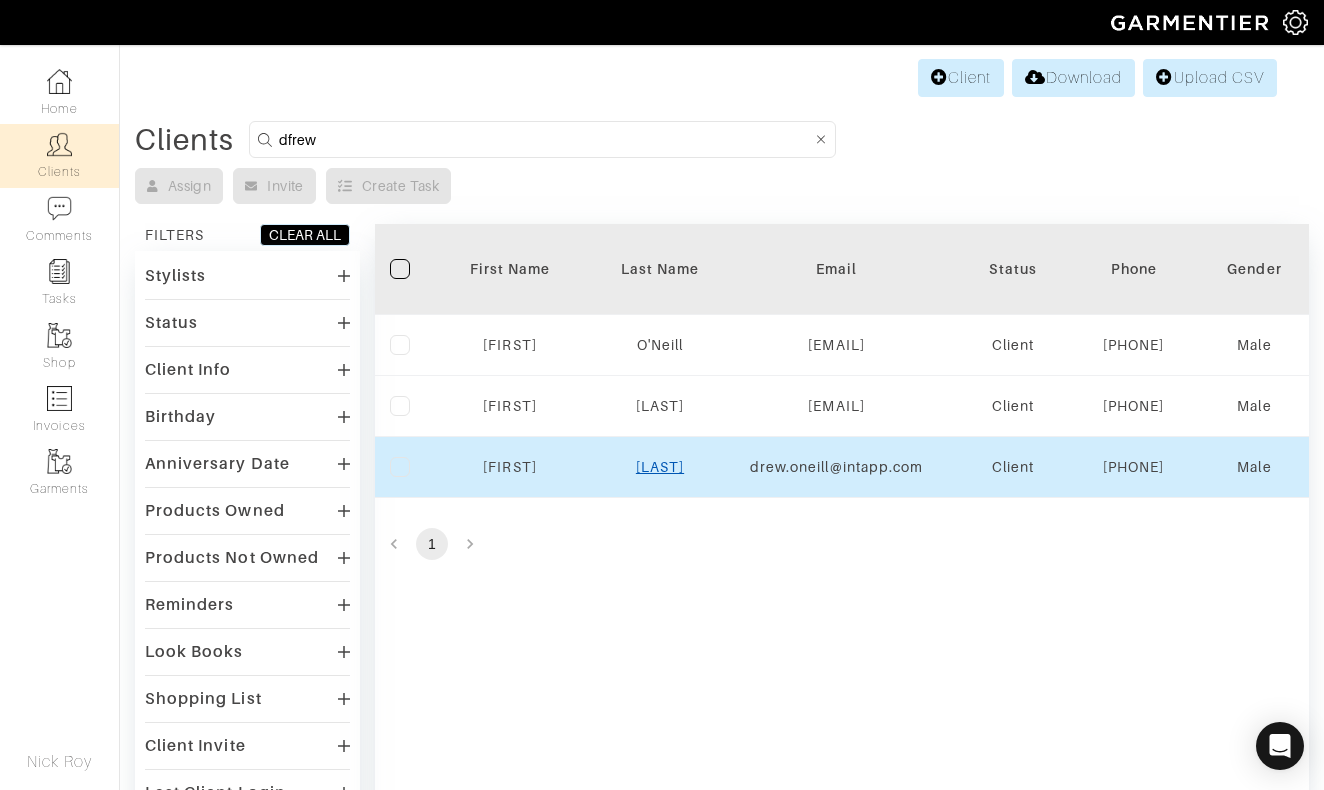 click on "[LAST]" at bounding box center [660, 467] 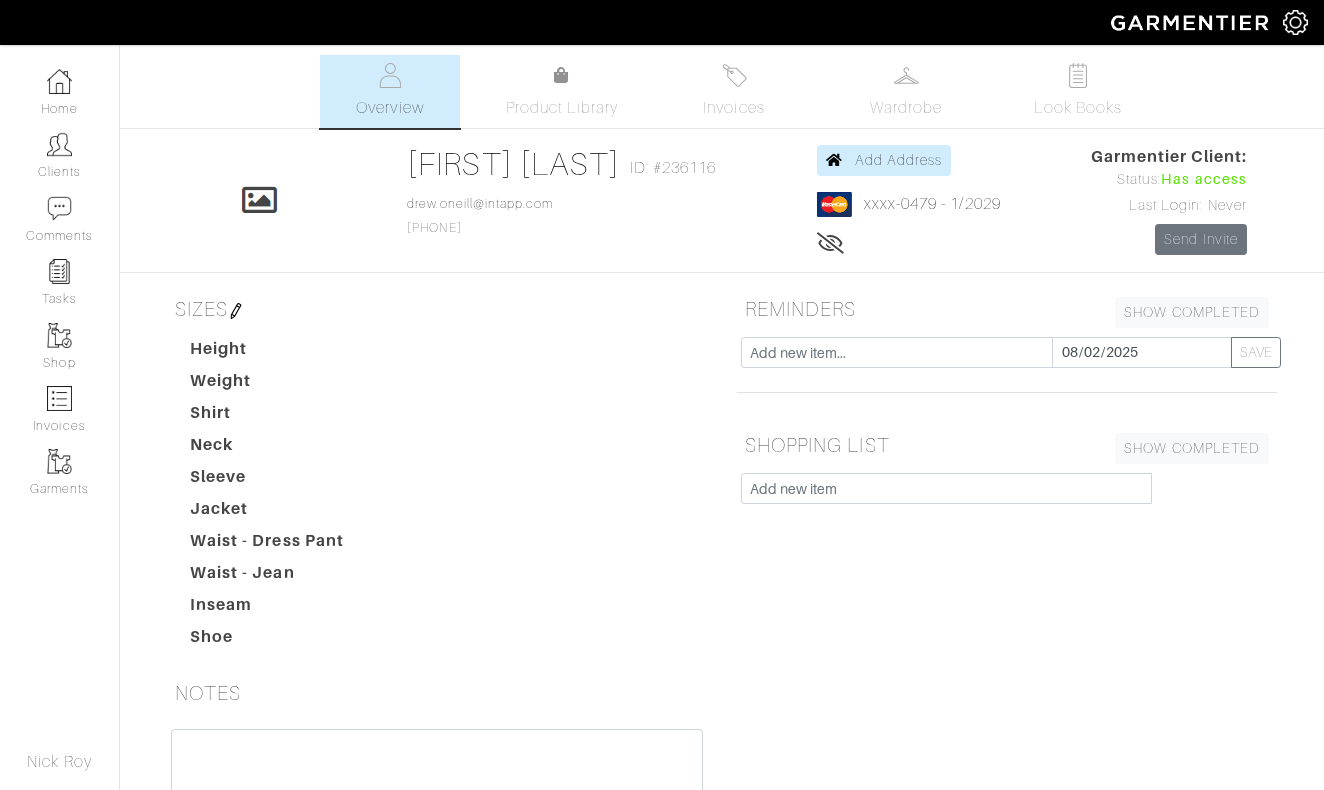 scroll, scrollTop: 0, scrollLeft: 0, axis: both 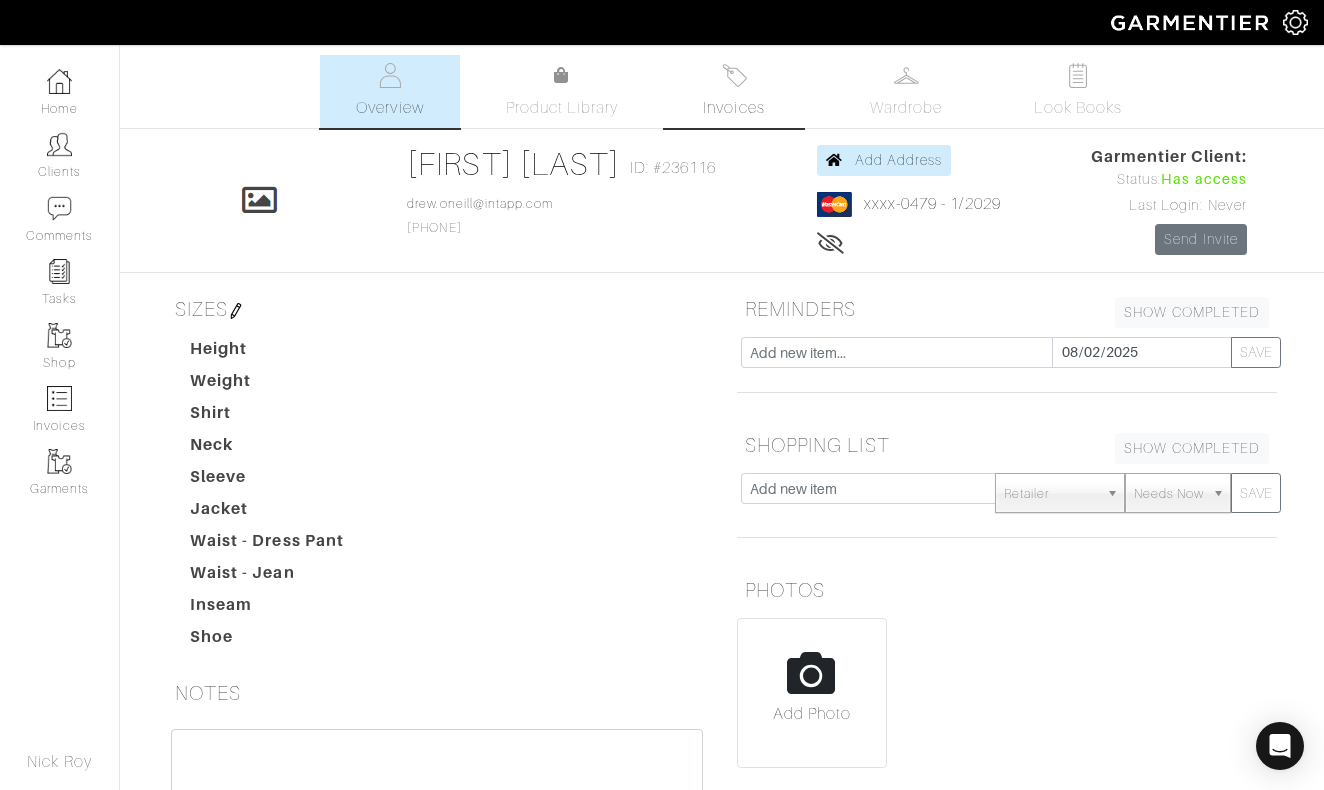 click on "Invoices" at bounding box center (734, 91) 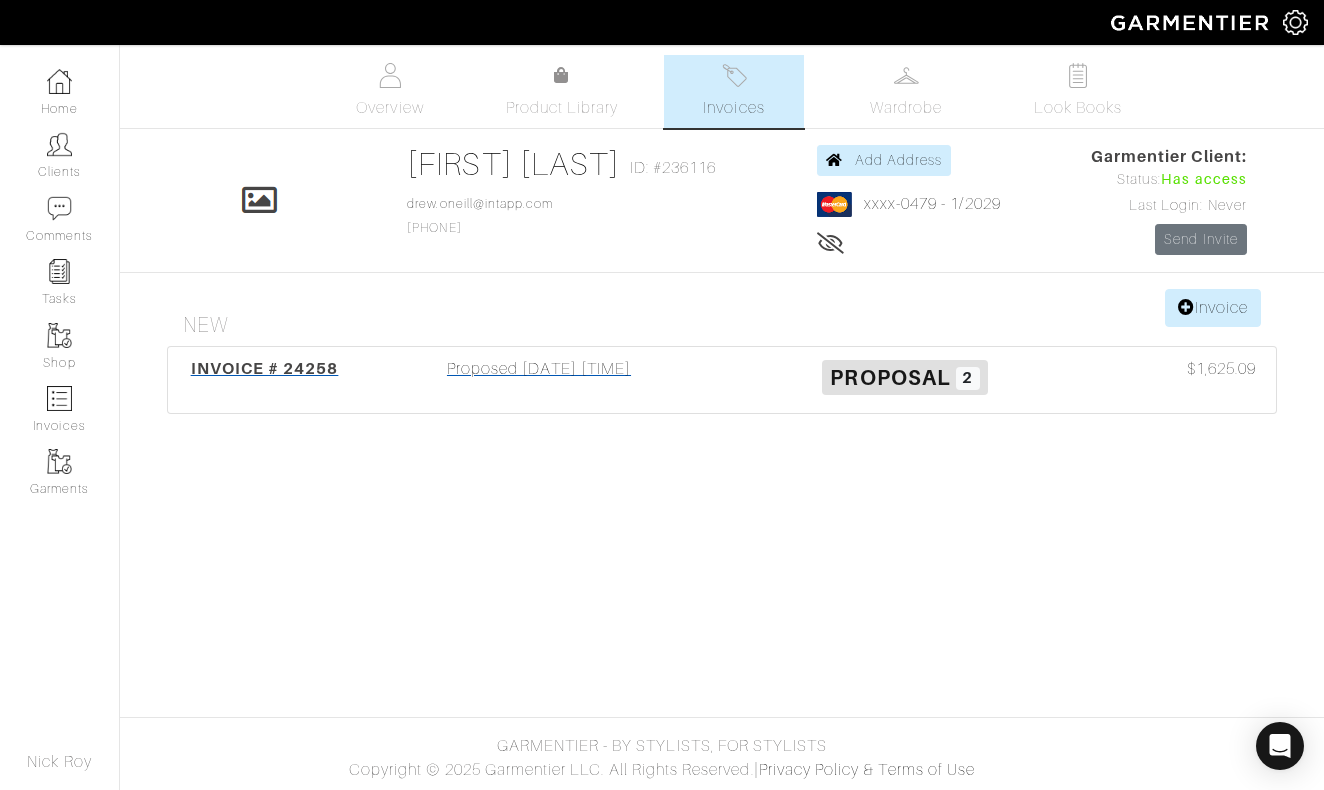 click on "Proposed 08/02/25 12:35AM" at bounding box center (539, 380) 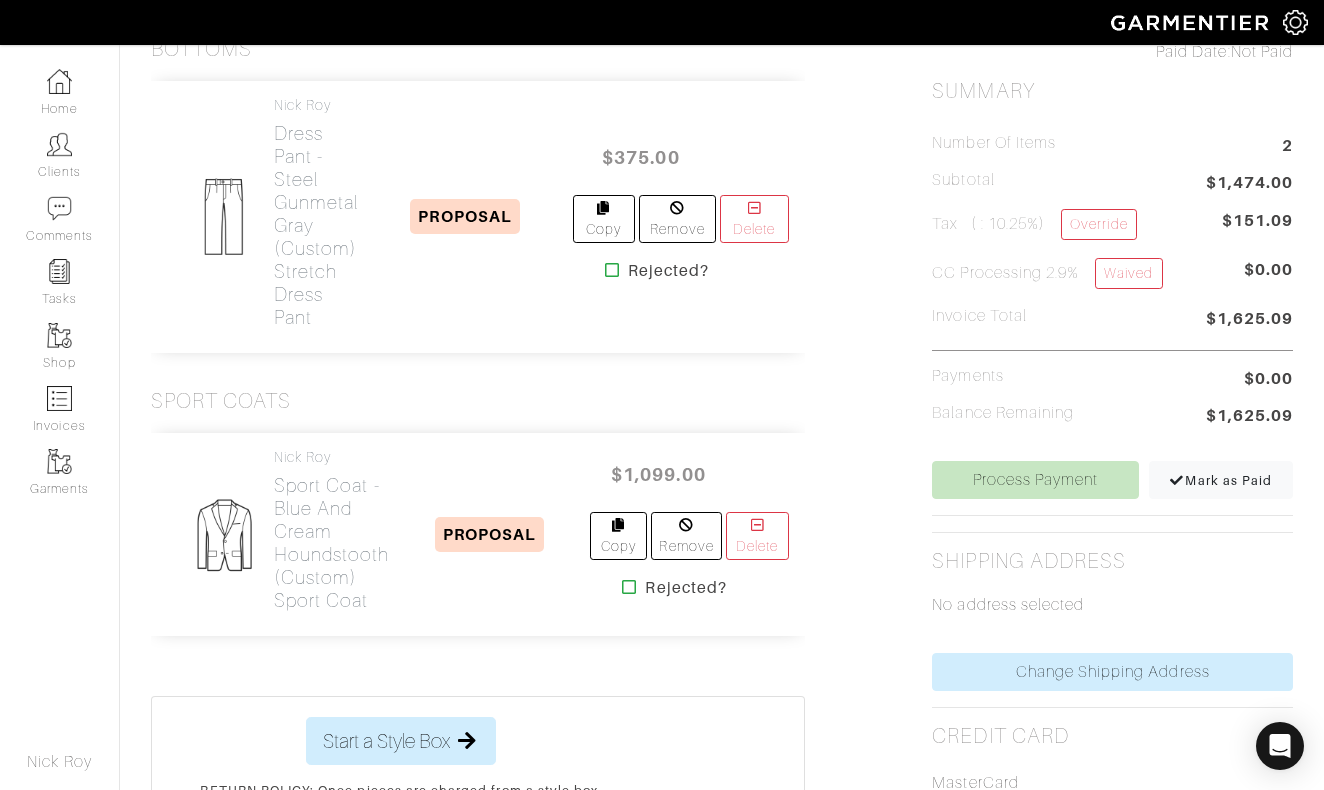 scroll, scrollTop: 350, scrollLeft: 0, axis: vertical 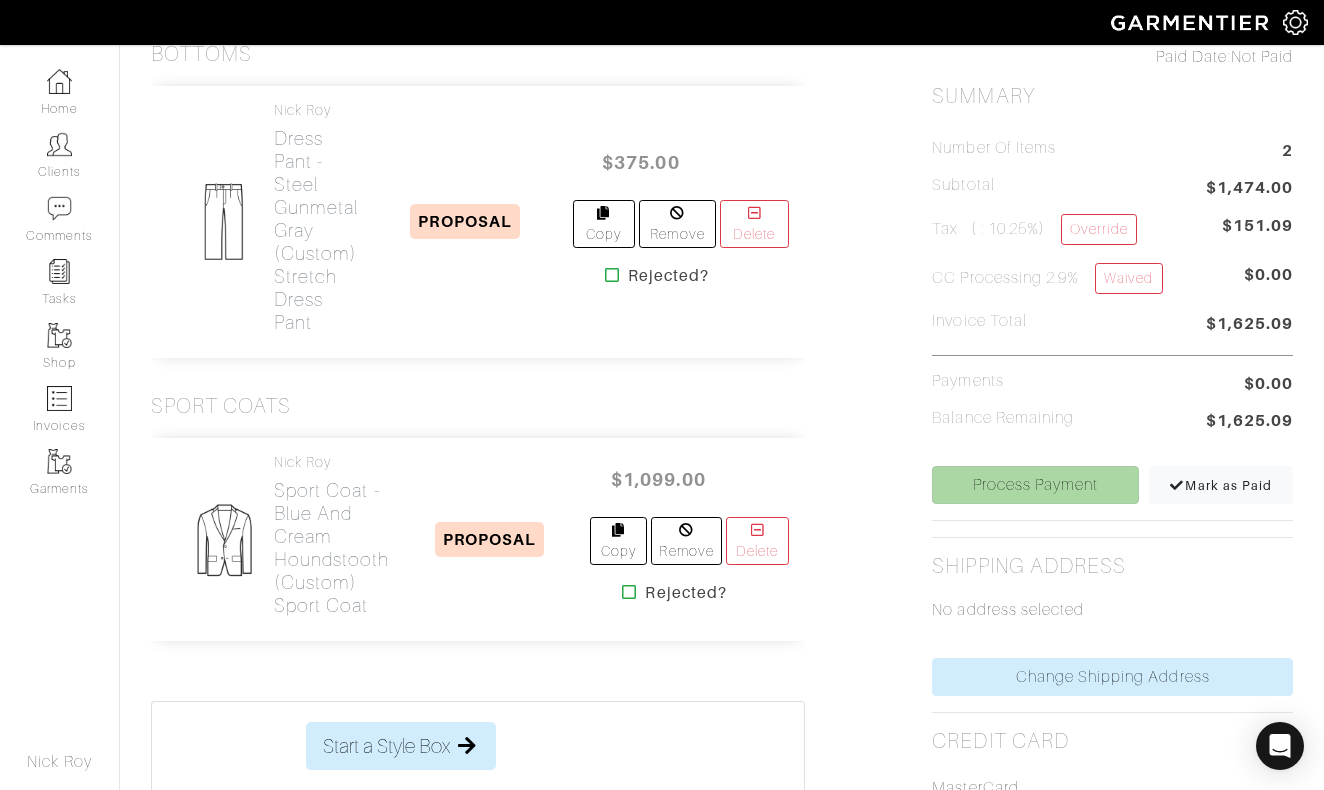click on "Process Payment" at bounding box center [1035, 485] 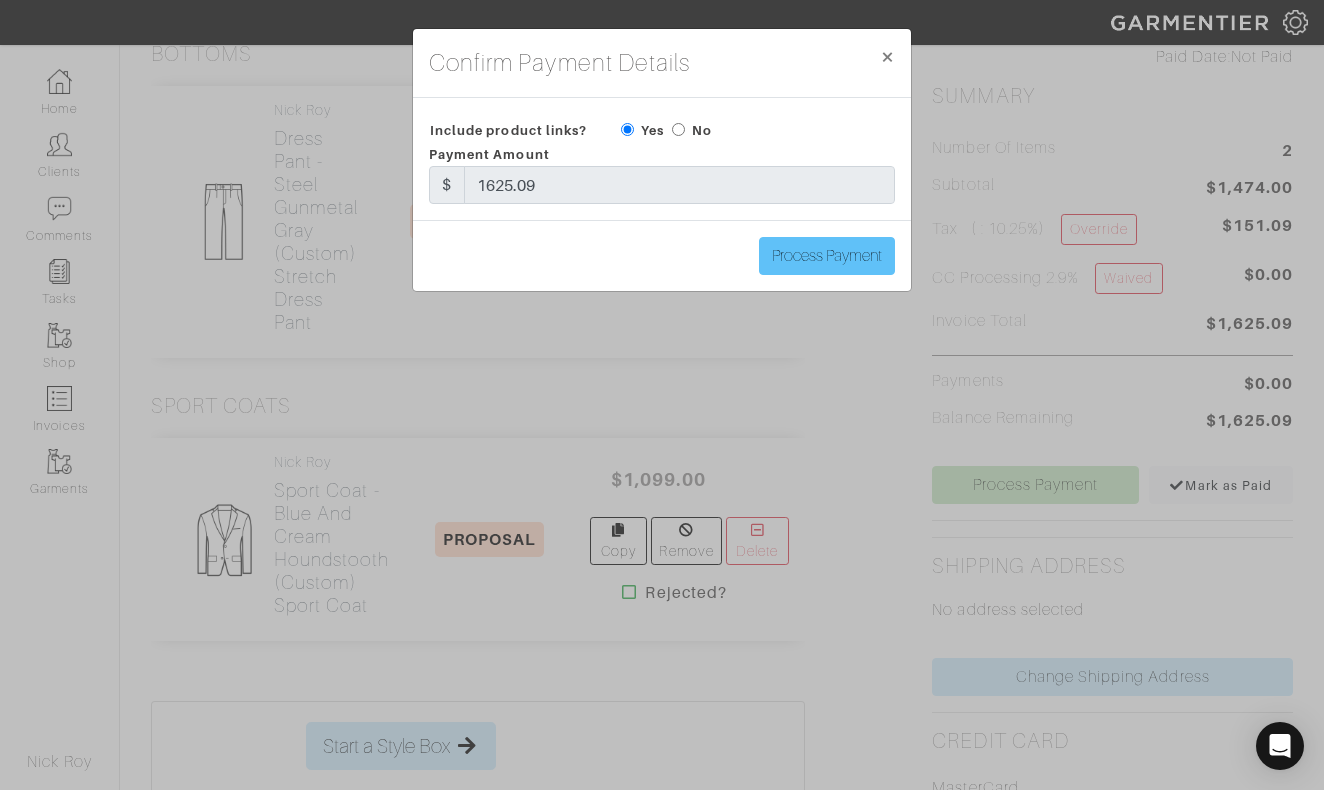 click on "Process Payment" at bounding box center [827, 256] 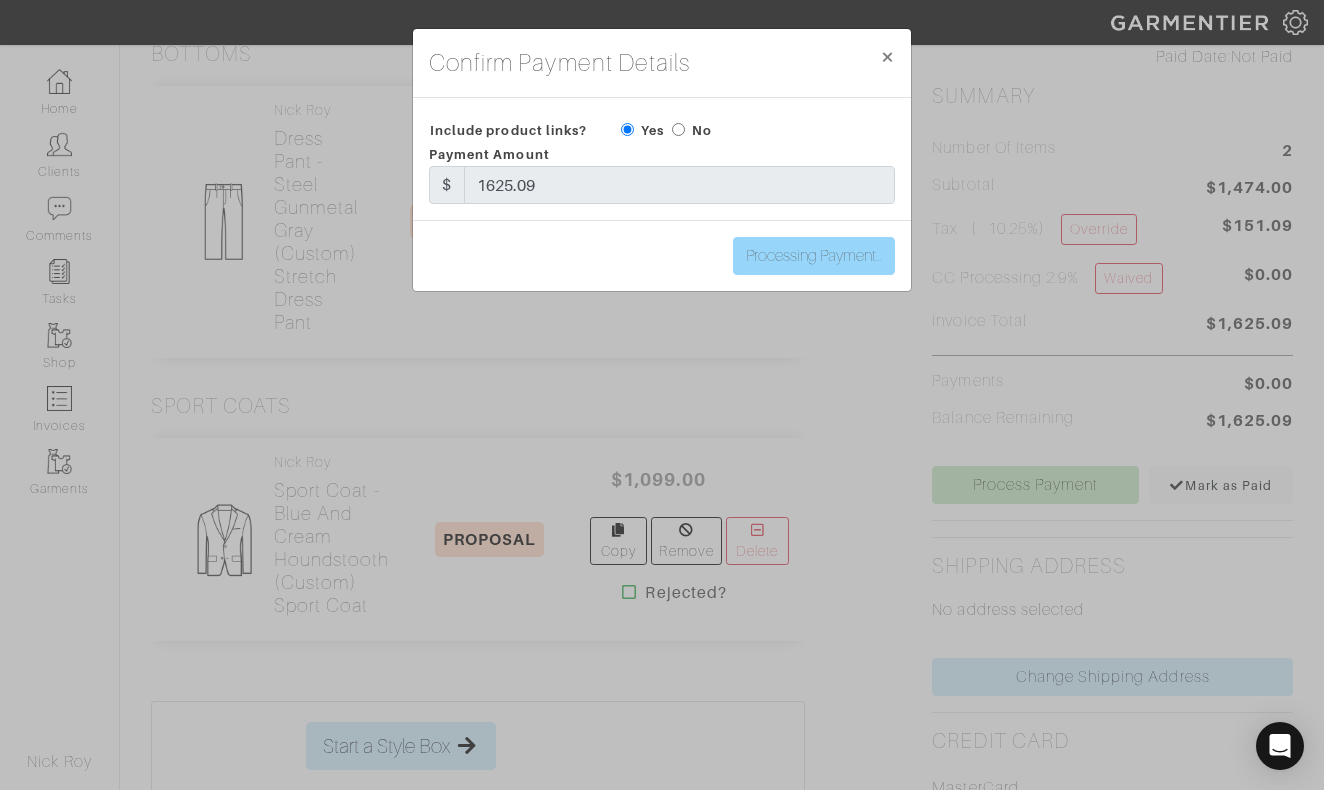 type on "Process Payment" 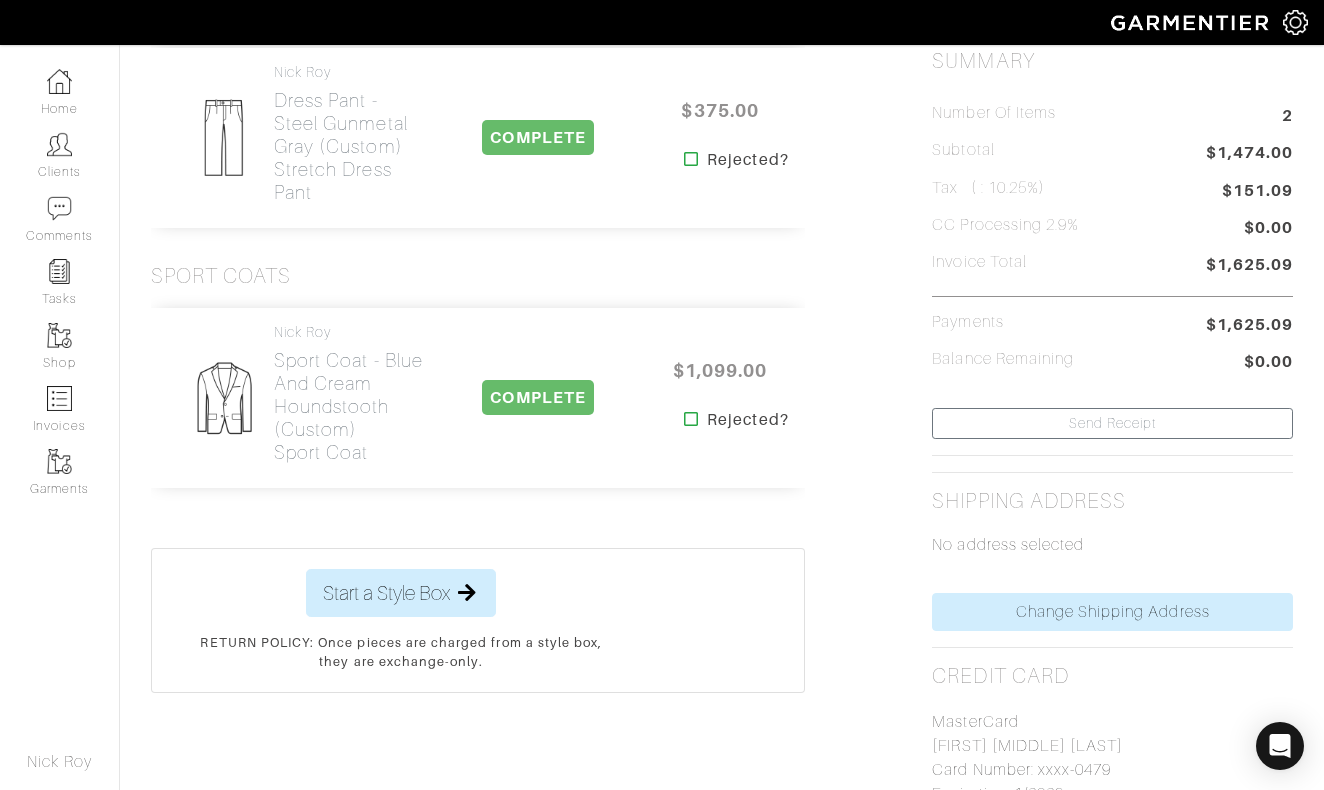 scroll, scrollTop: 0, scrollLeft: 0, axis: both 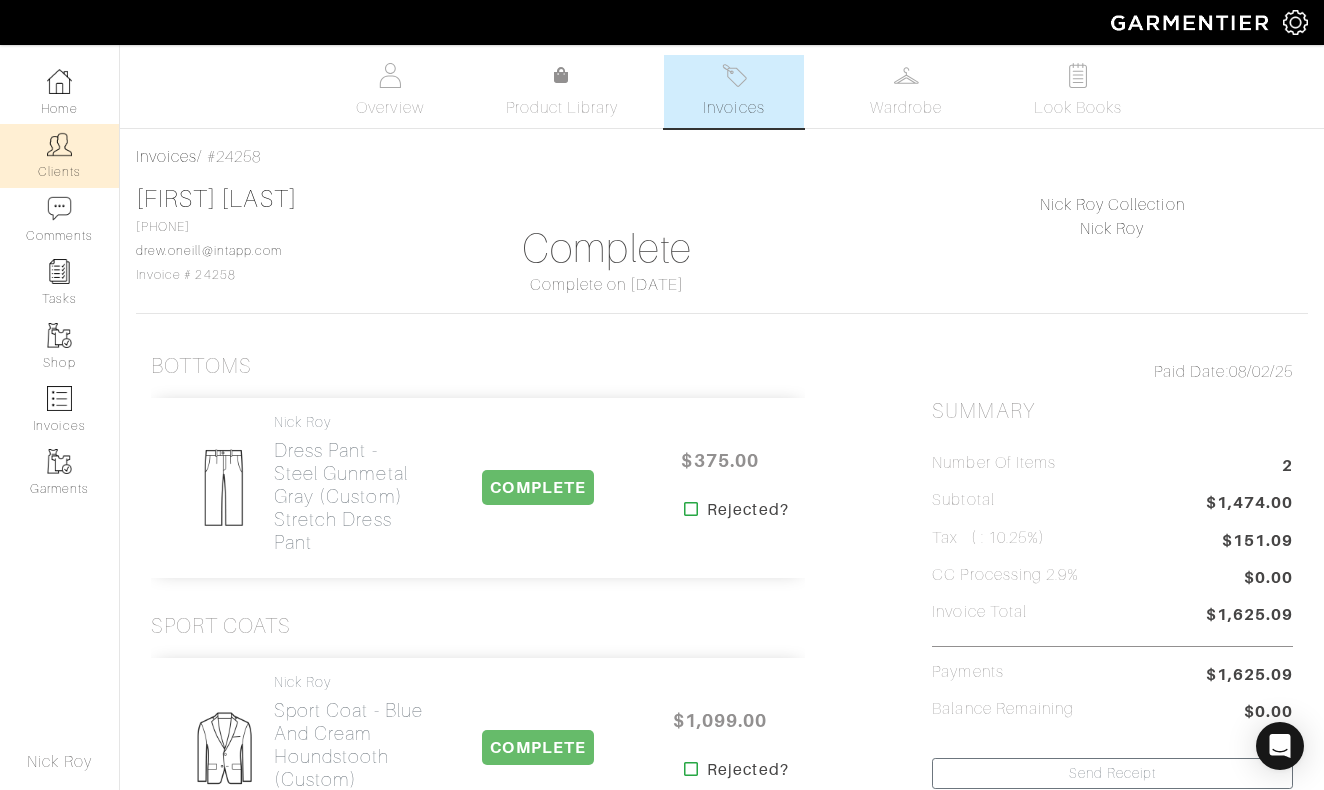 click on "Clients" at bounding box center (59, 155) 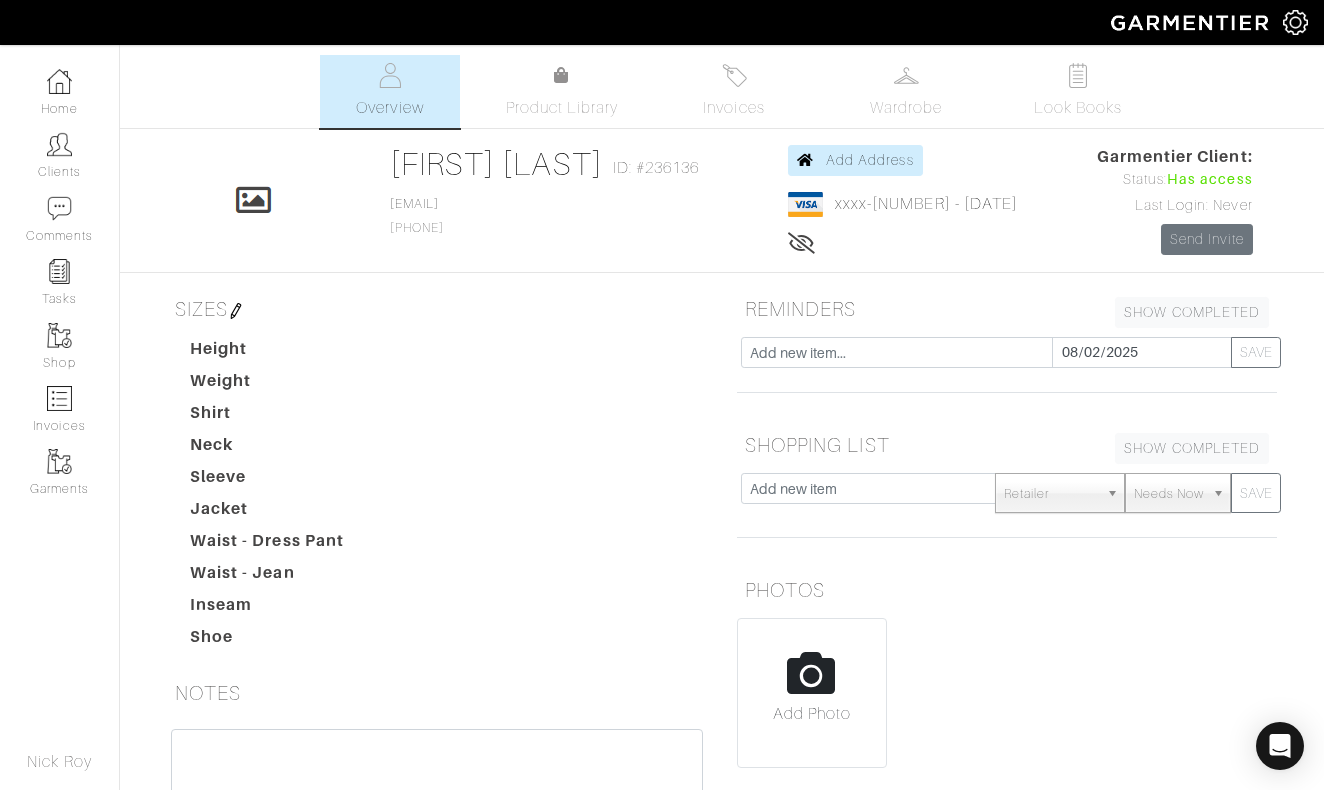 scroll, scrollTop: 0, scrollLeft: 0, axis: both 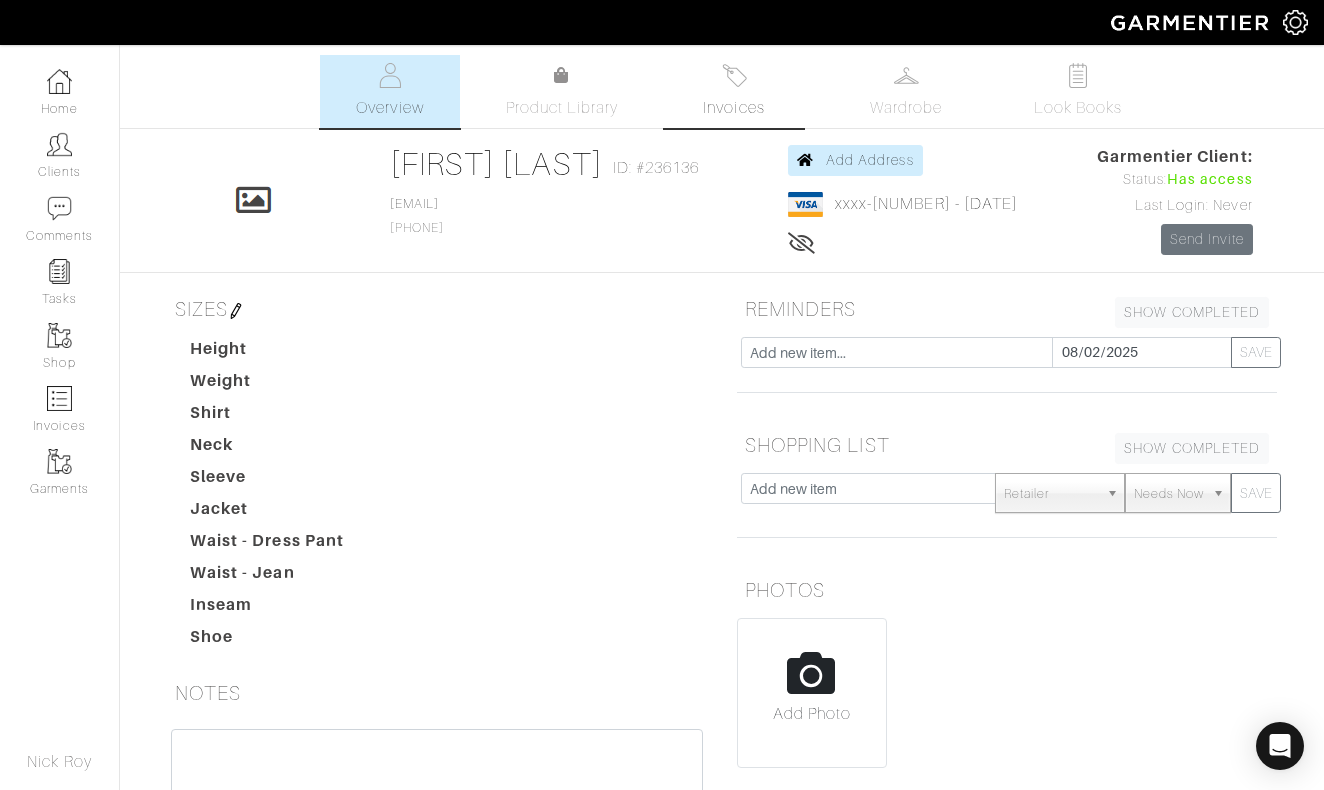 click on "Invoices" at bounding box center (734, 91) 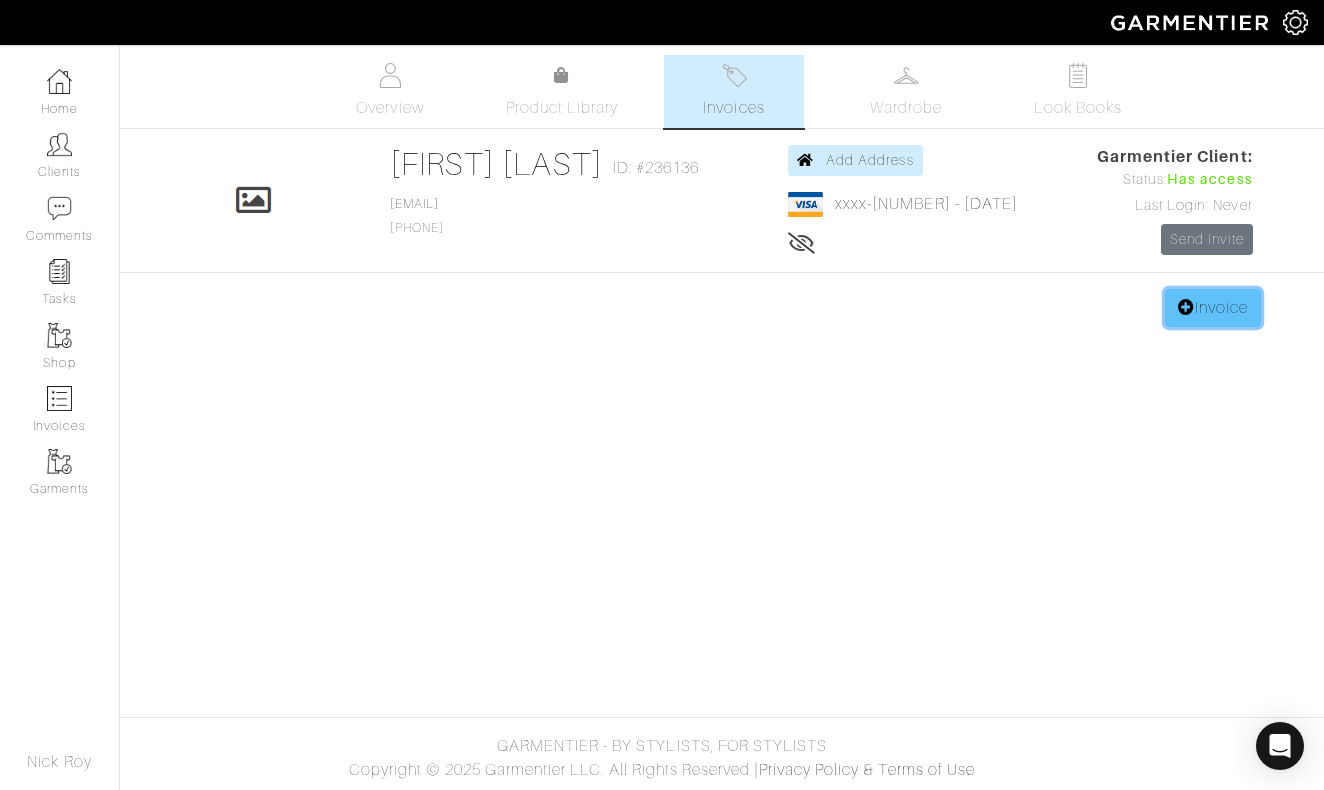 click on "Invoice" at bounding box center (1213, 308) 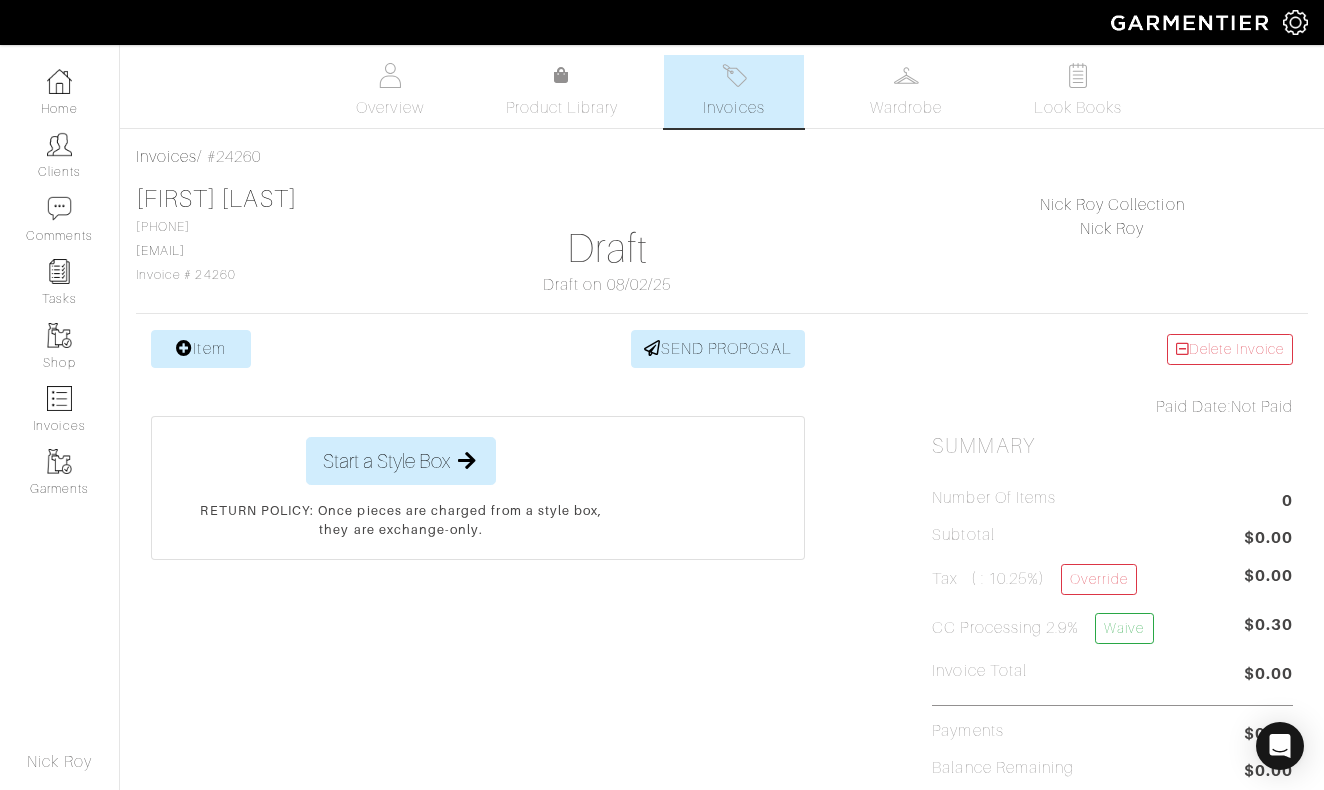 scroll, scrollTop: 0, scrollLeft: 0, axis: both 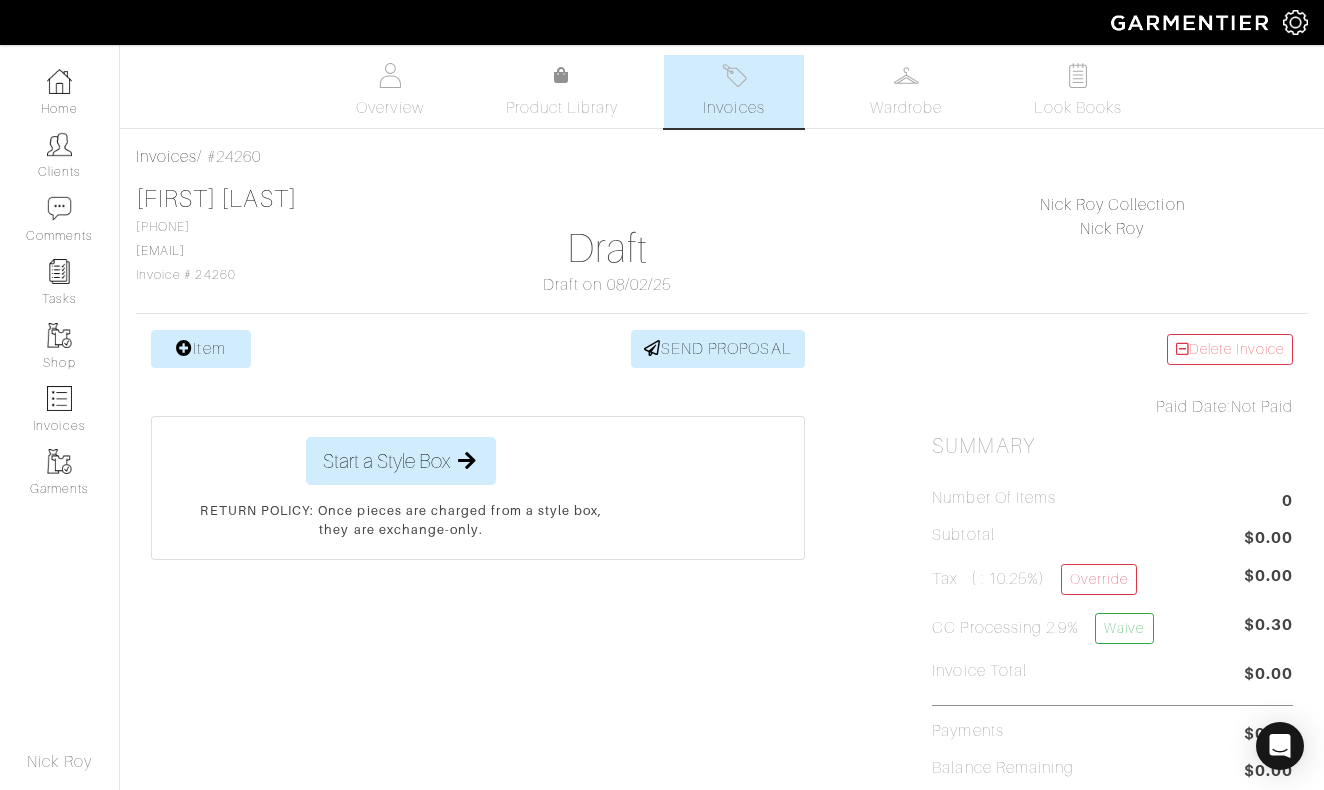 click on "Item" at bounding box center [201, 349] 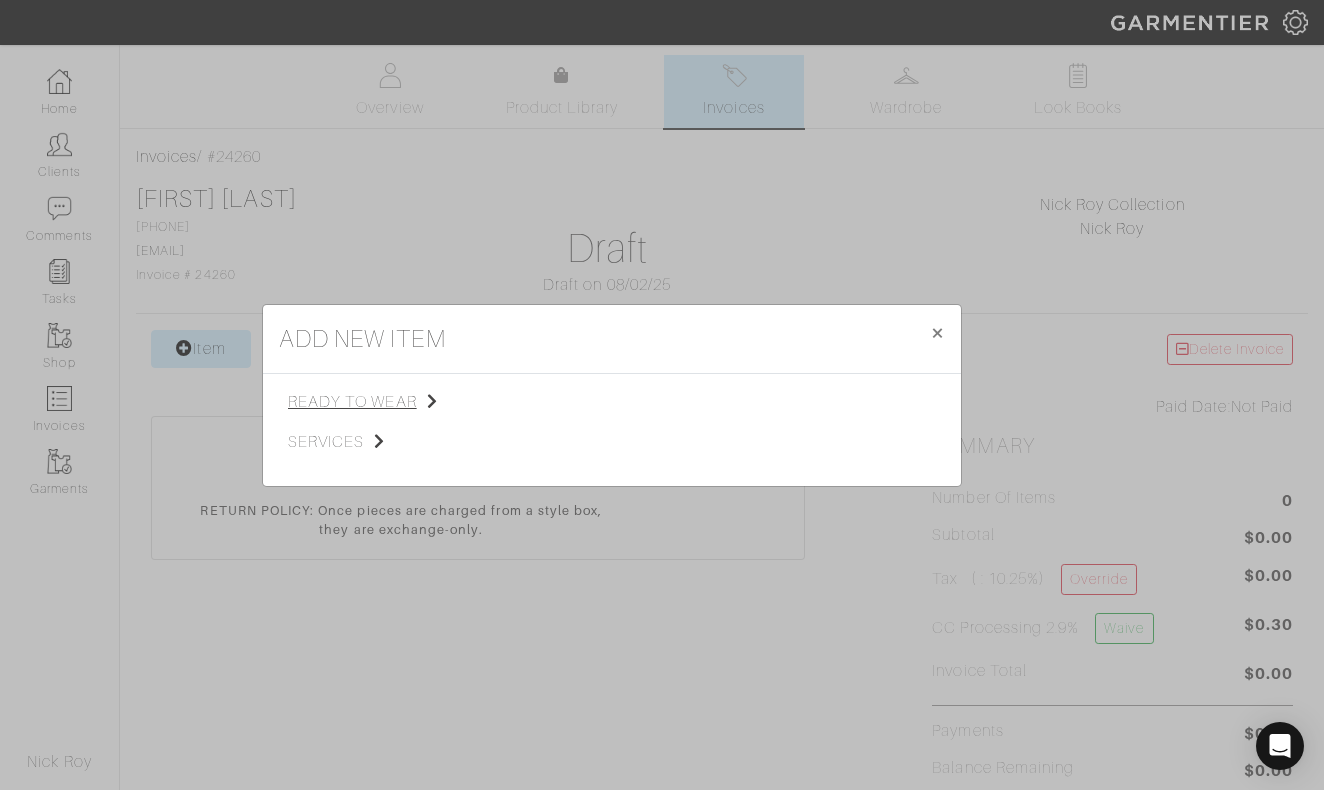 click on "ready to wear" at bounding box center (388, 402) 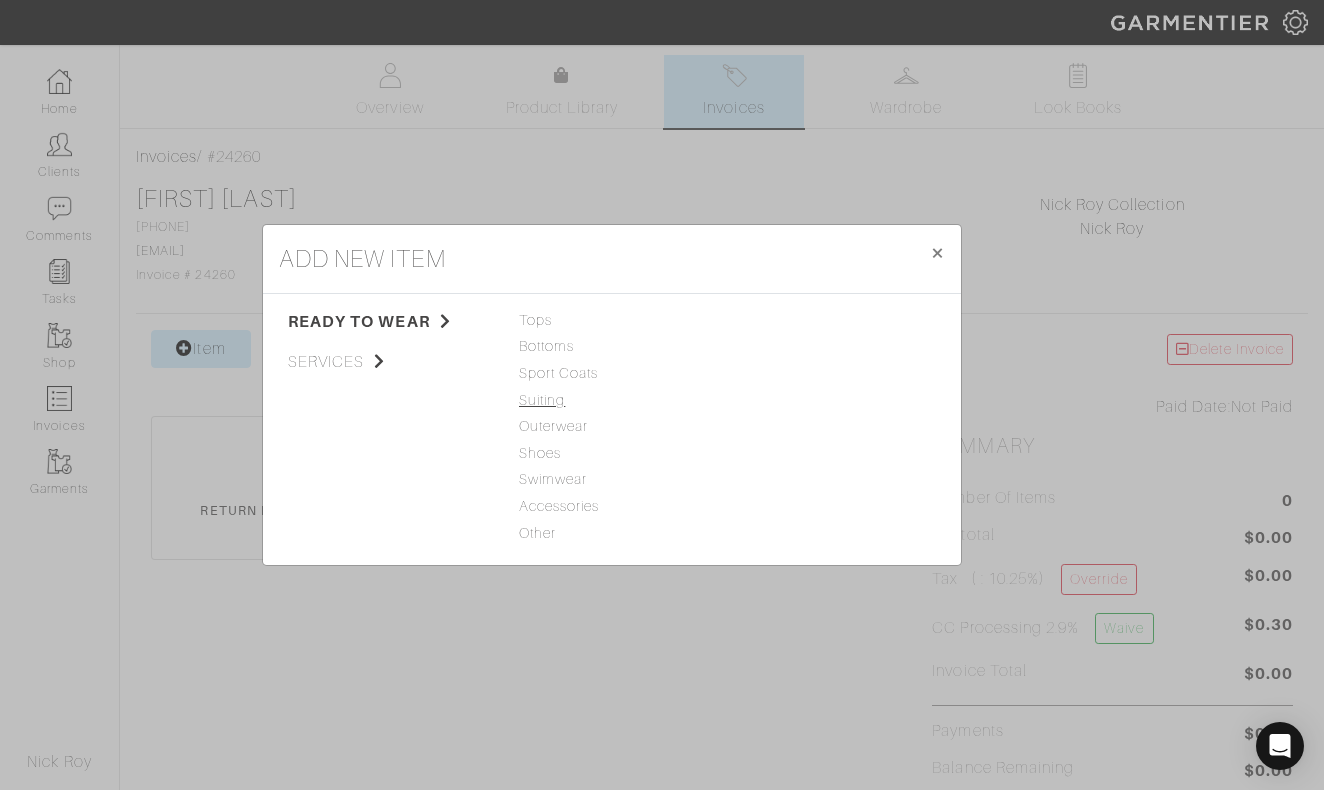 click on "Suiting" at bounding box center (612, 401) 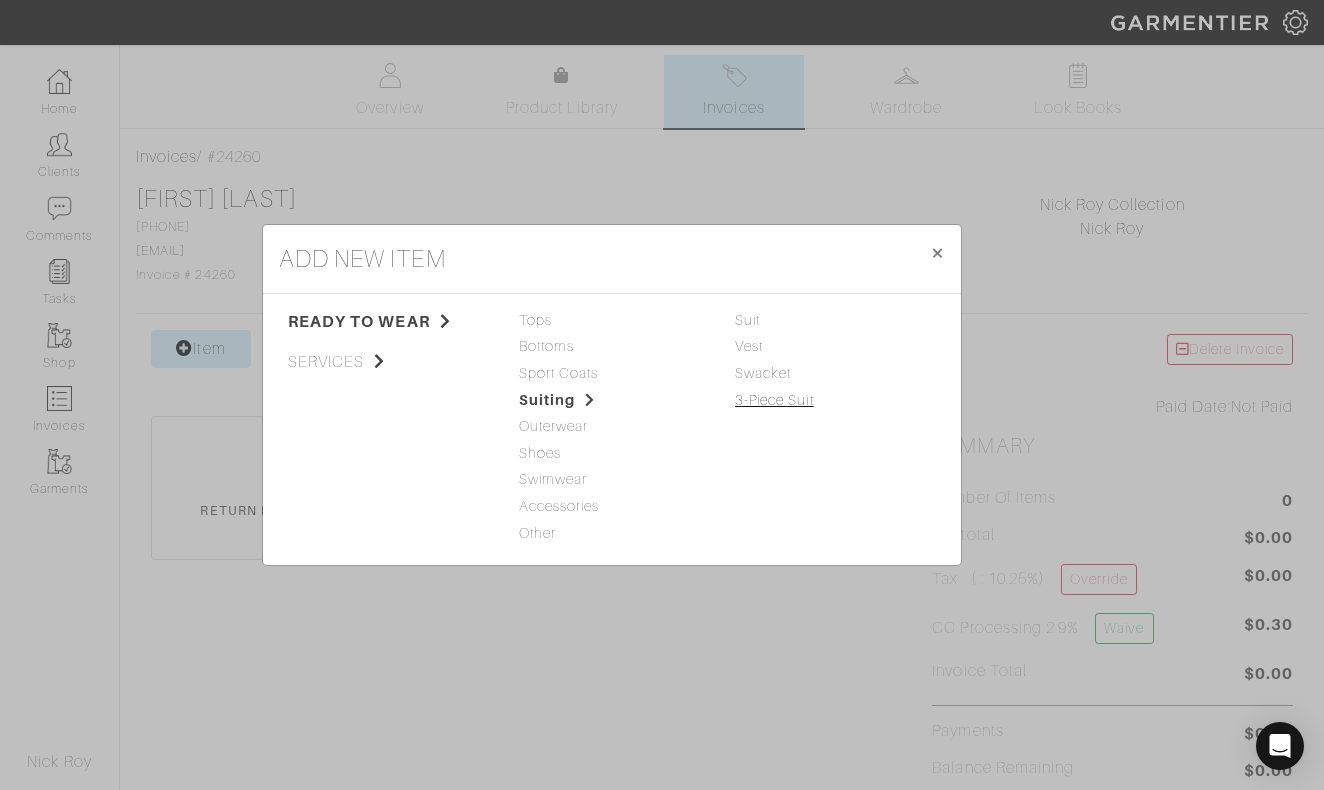 click on "3-Piece Suit" at bounding box center (774, 400) 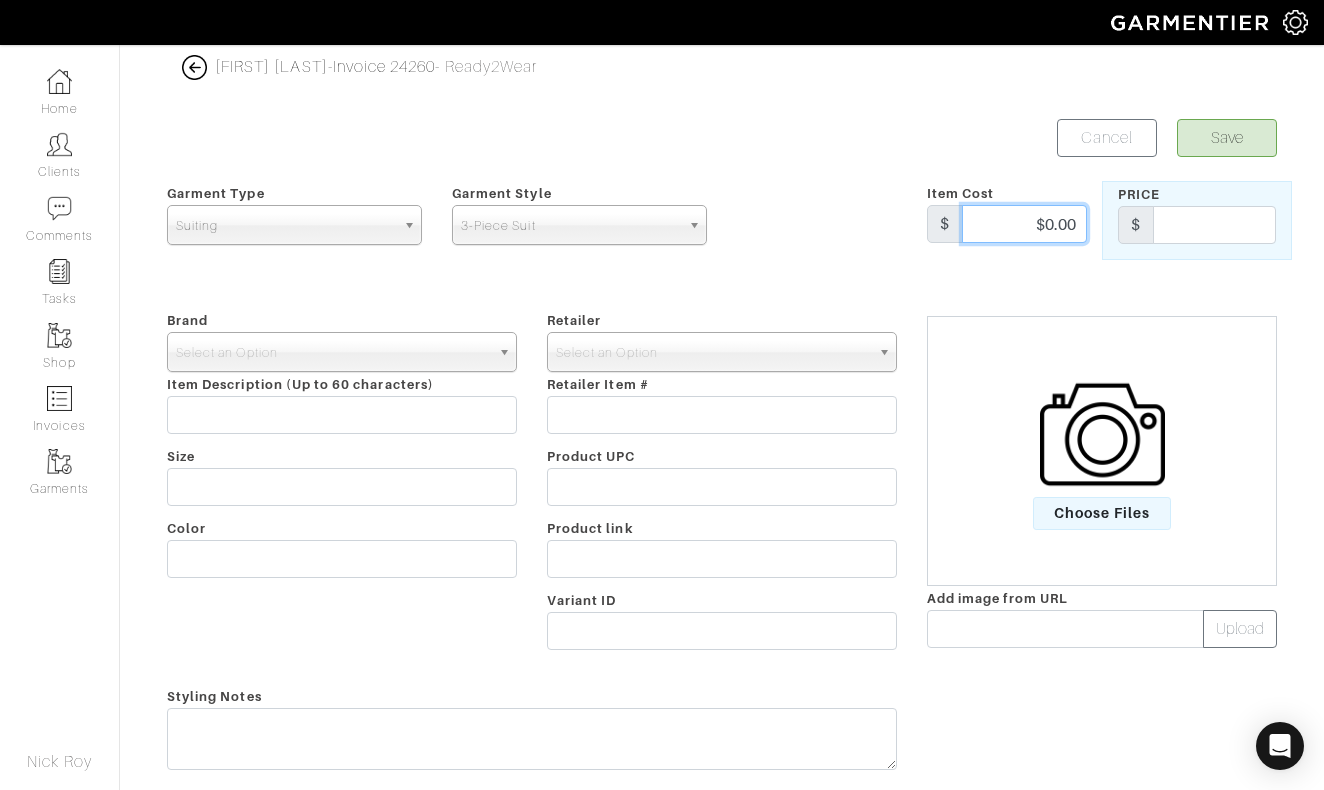 drag, startPoint x: 1024, startPoint y: 226, endPoint x: 1073, endPoint y: 225, distance: 49.010204 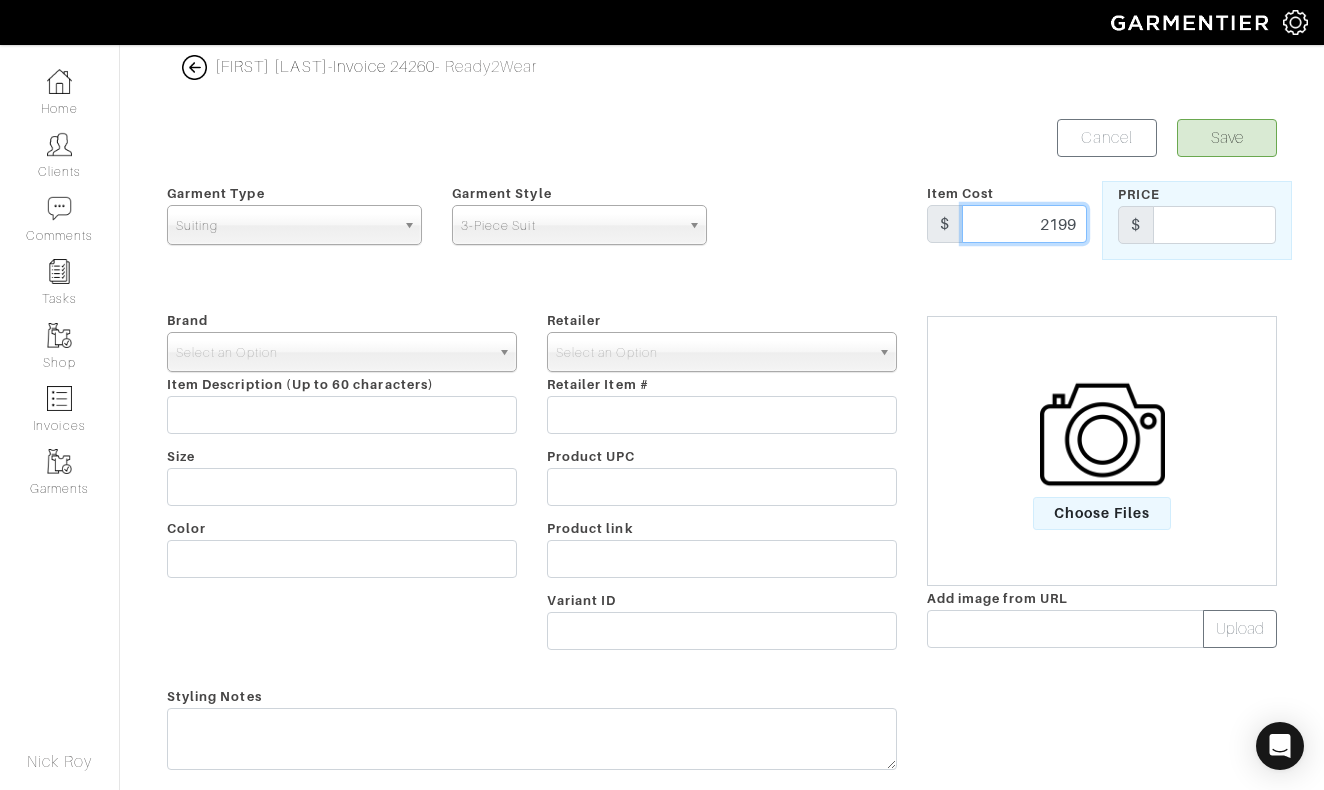 type on "2199" 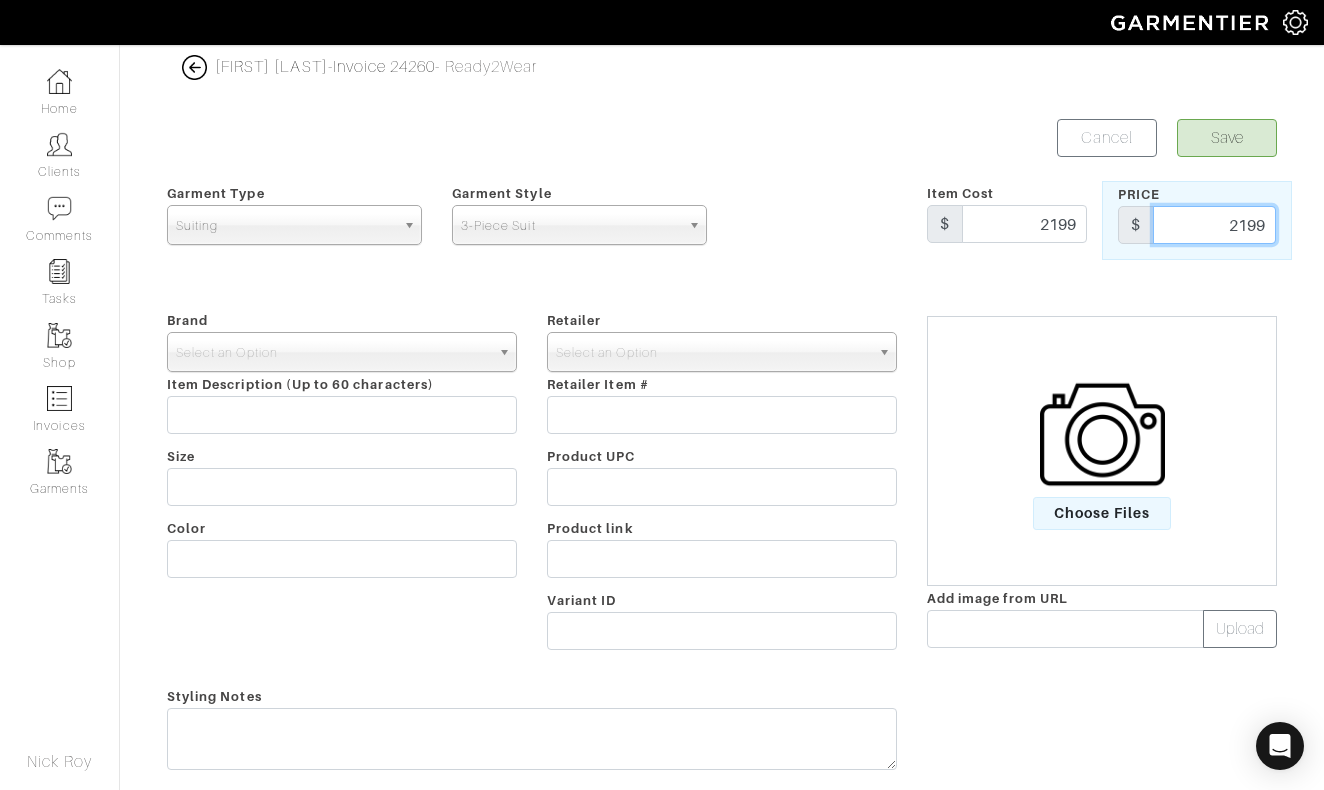 type on "2199" 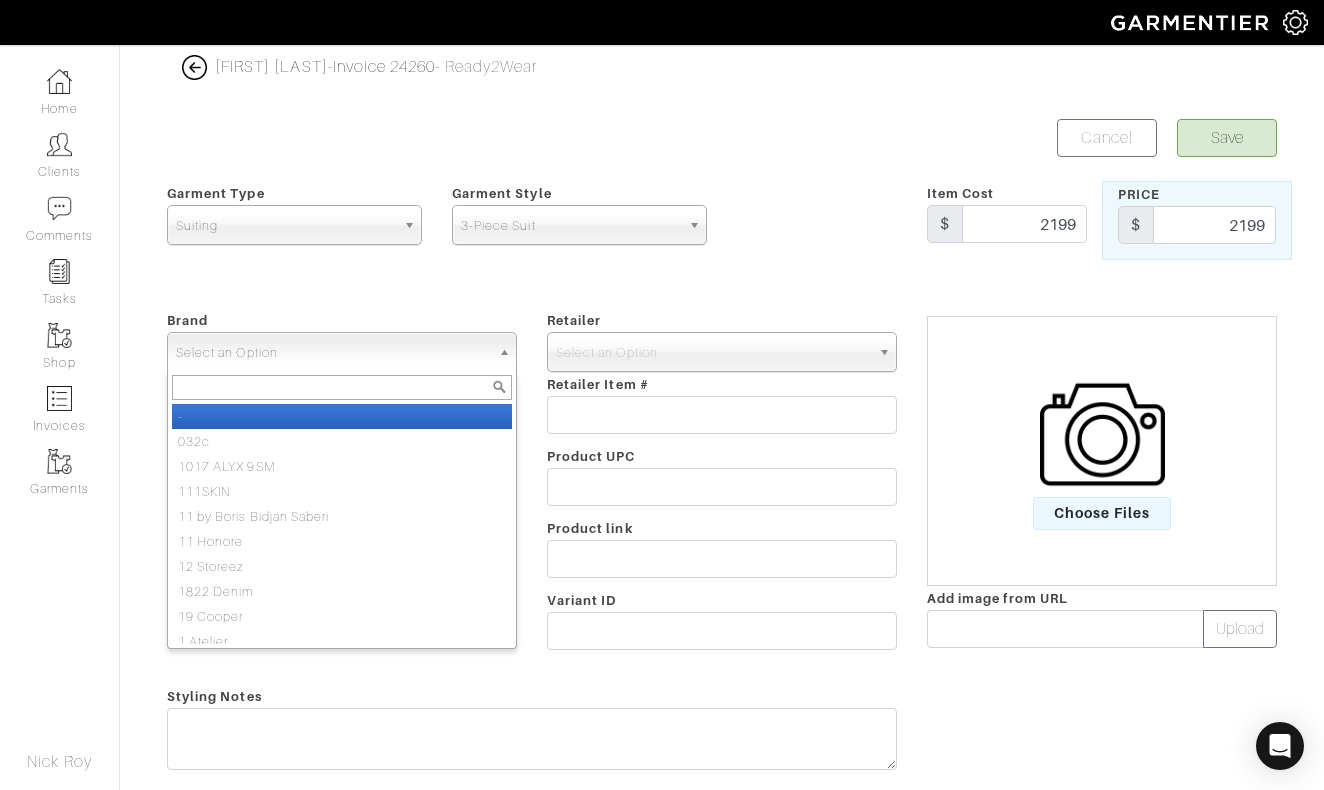 click on "Select an Option" at bounding box center (333, 353) 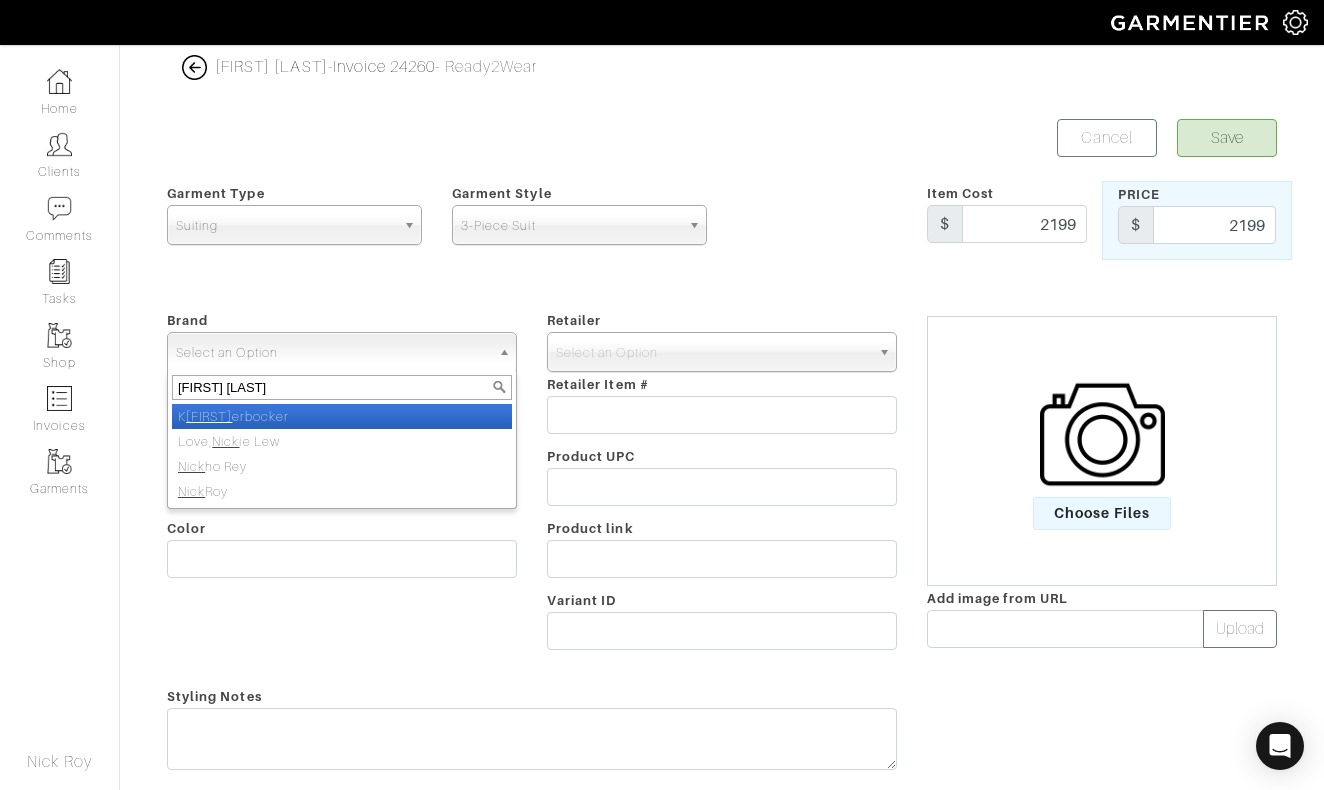 type on "nick roy" 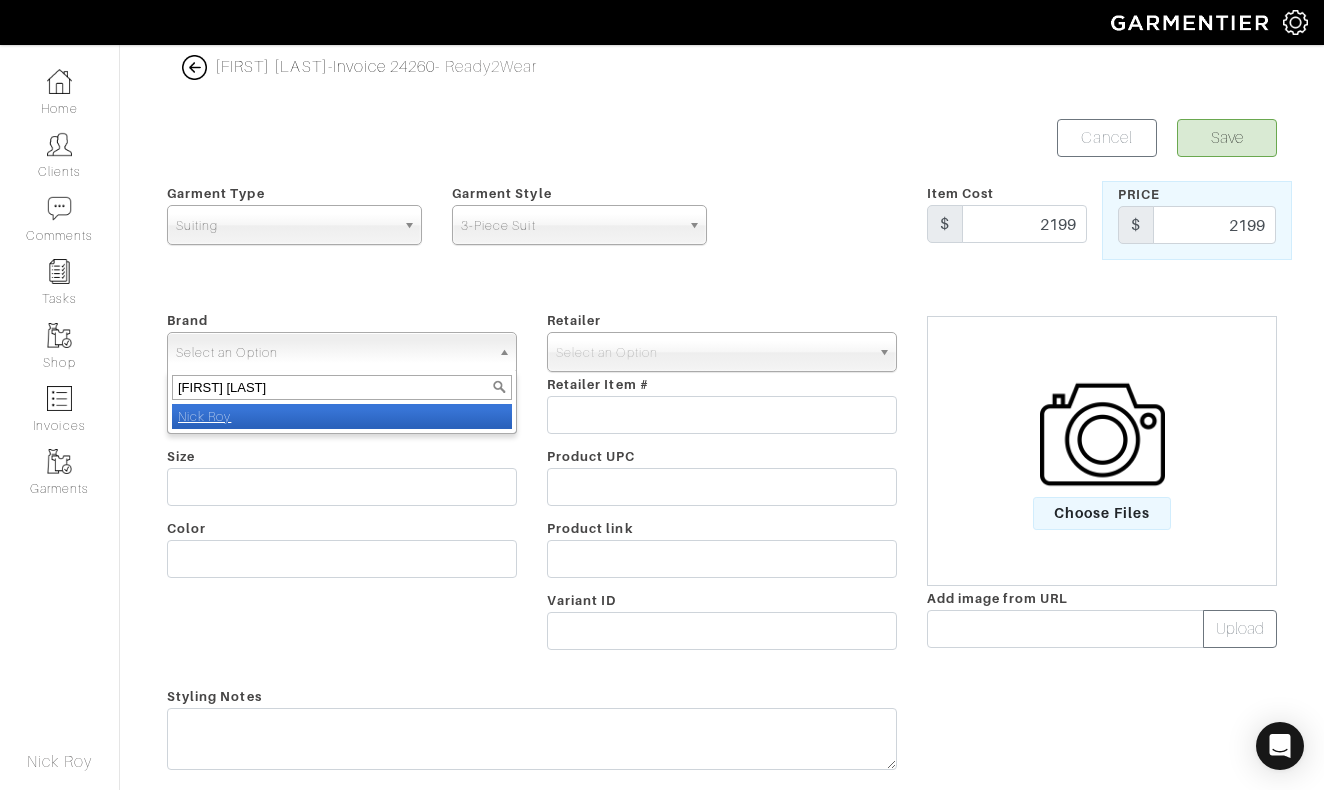 select on "Nick Roy" 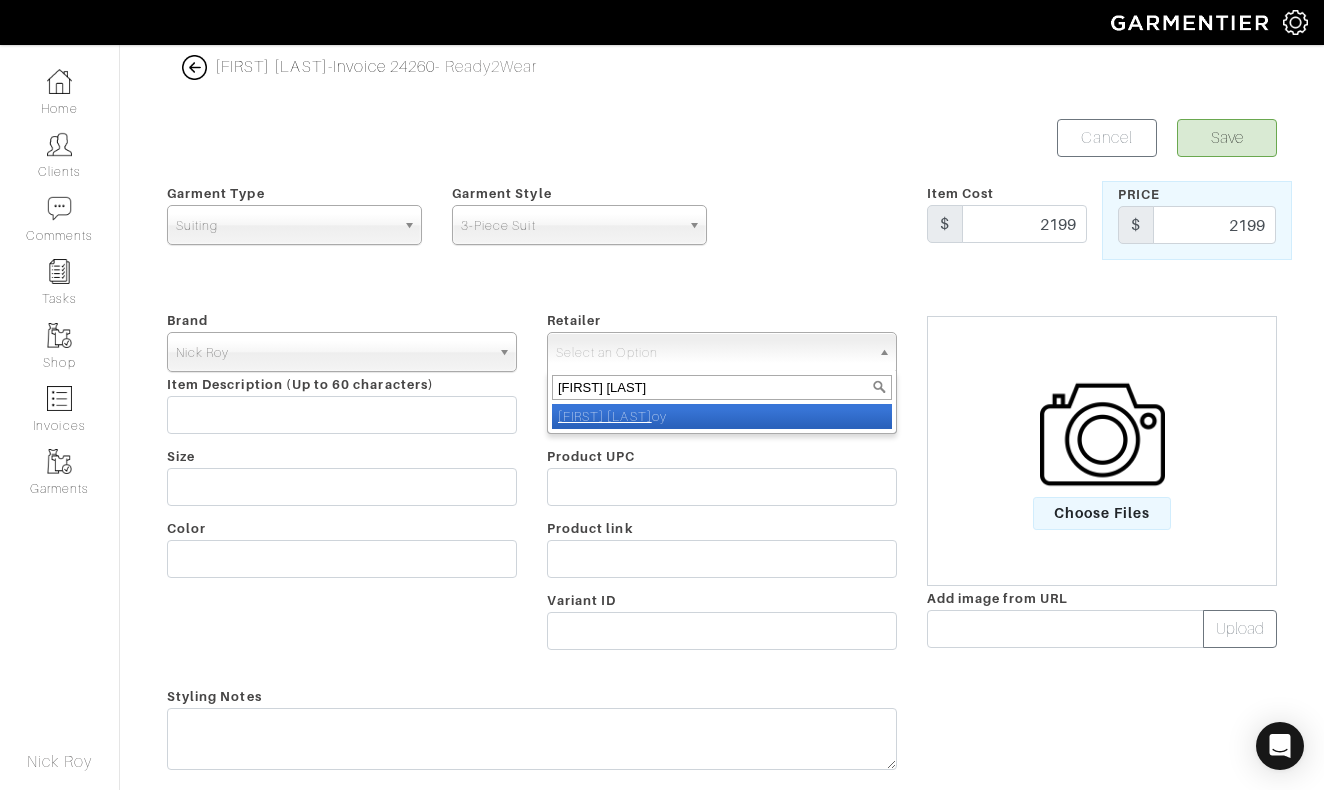 type on "nick roy" 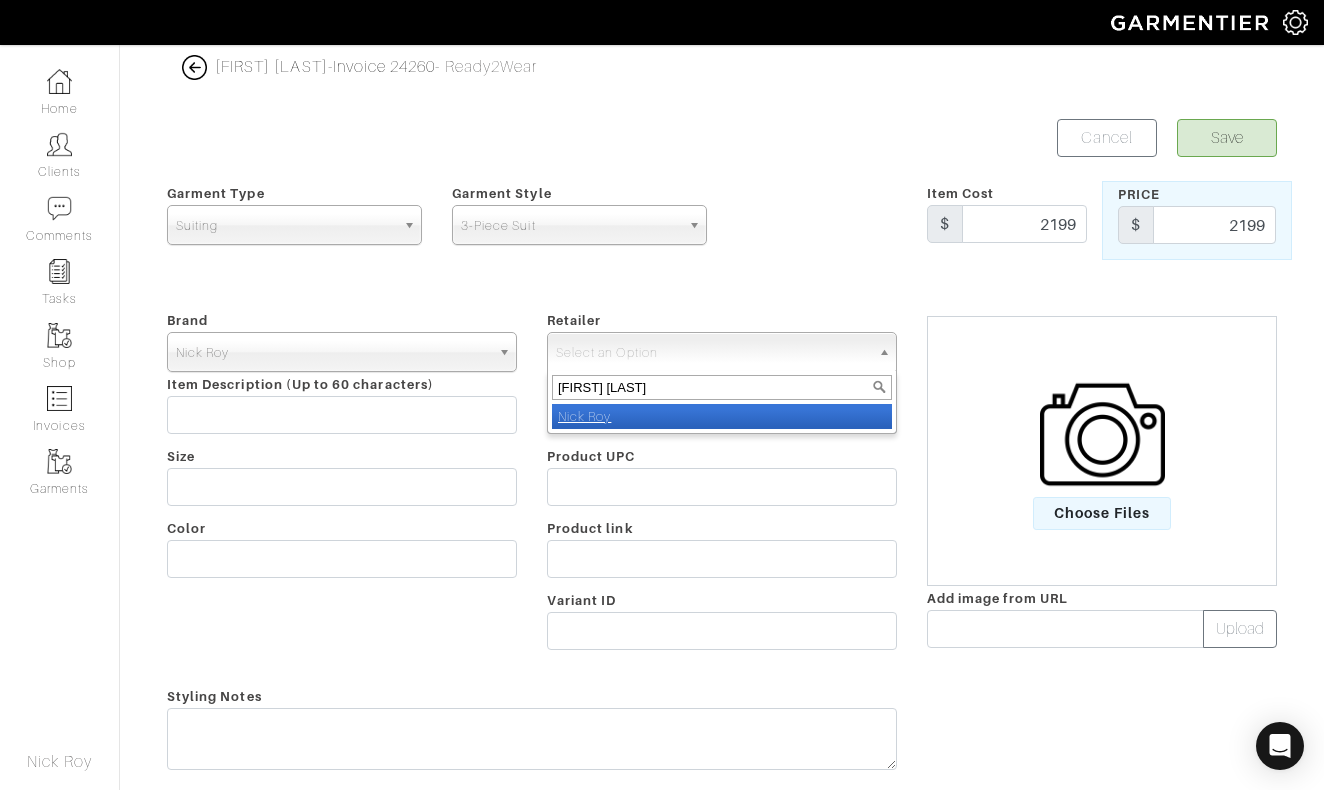 select on "5031" 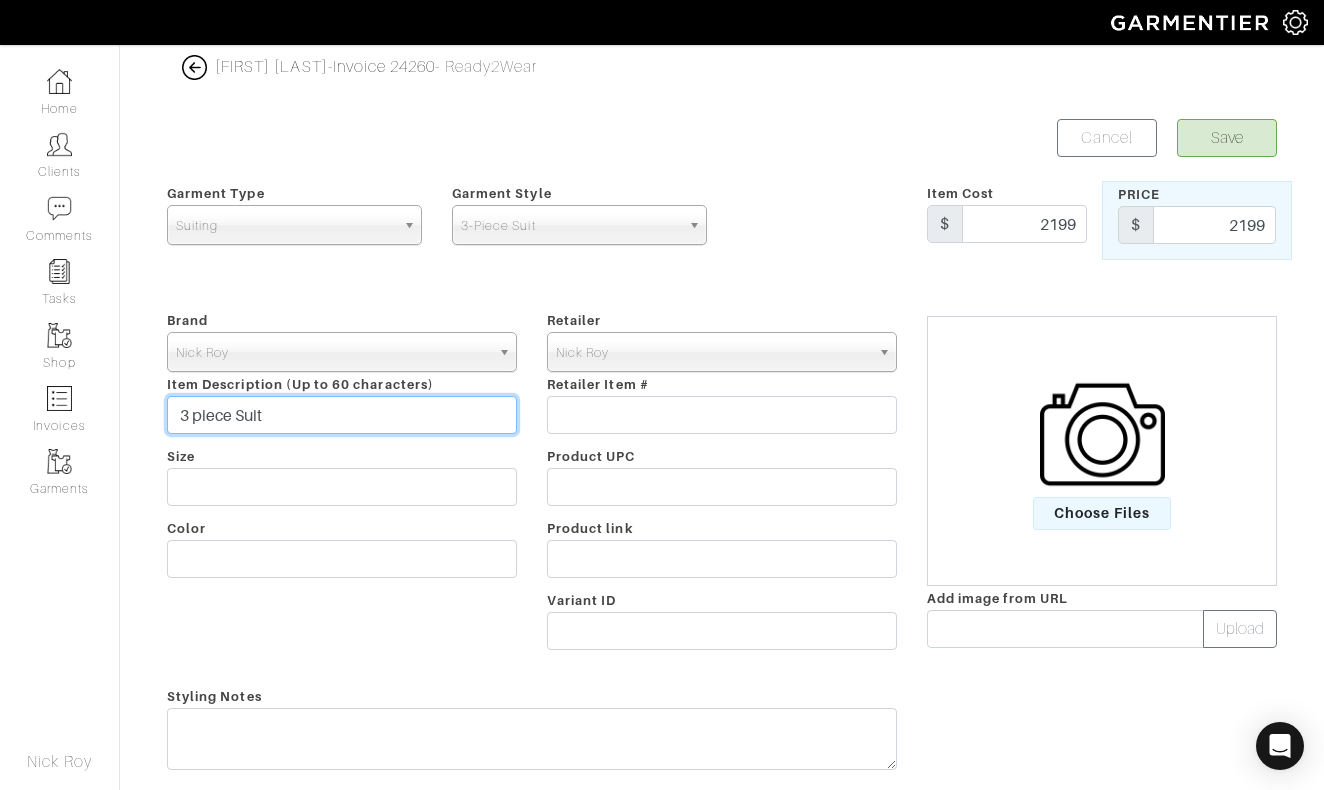 type on "3 piece Suit" 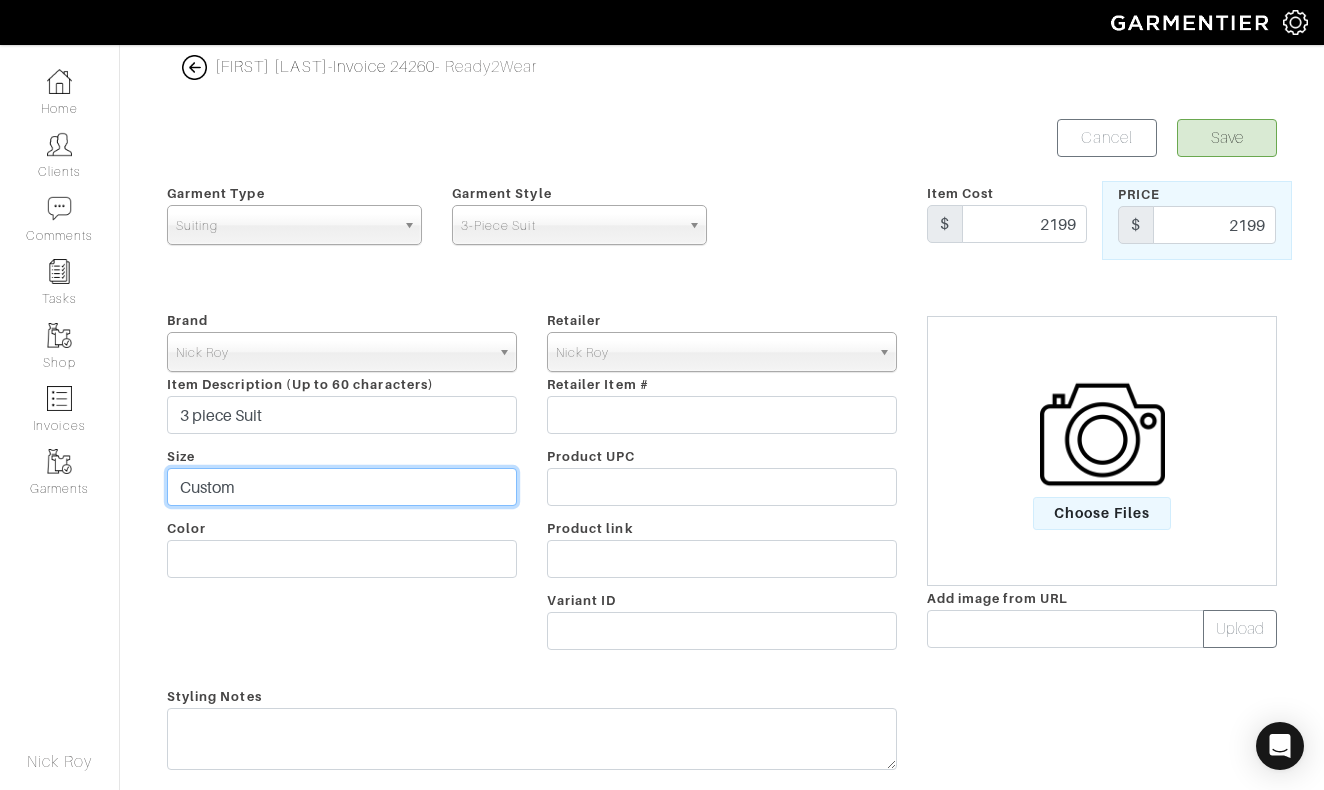 type on "Custom" 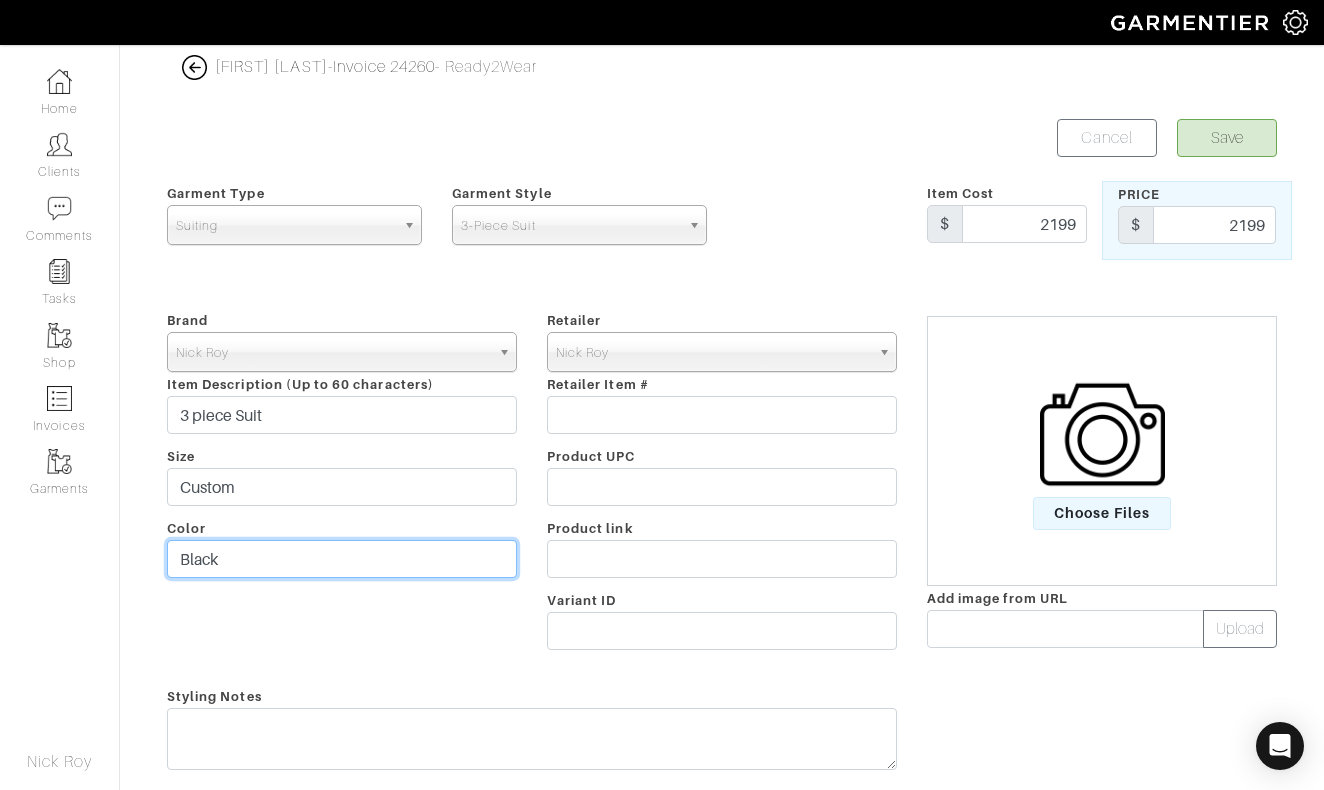 type on "Black" 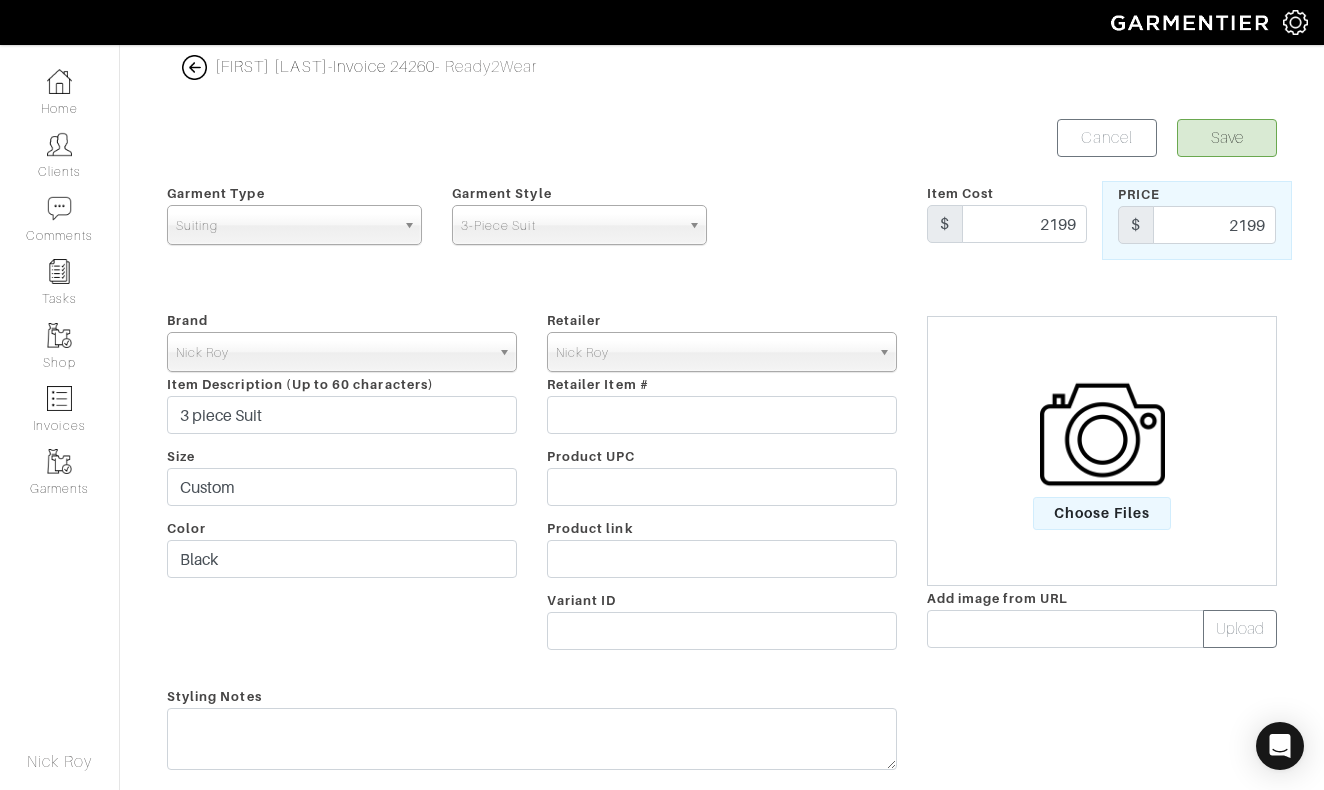 click on "Save" at bounding box center [1227, 138] 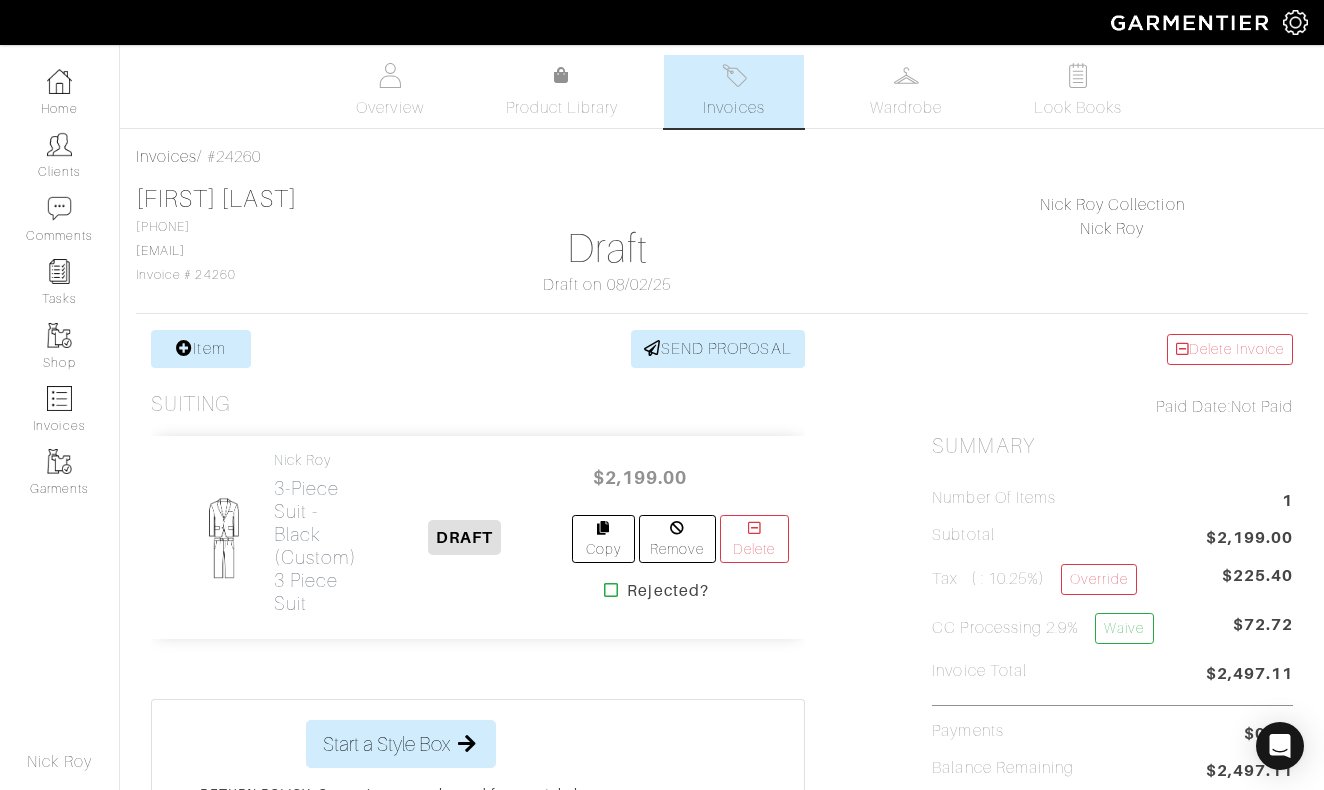 scroll, scrollTop: 0, scrollLeft: 0, axis: both 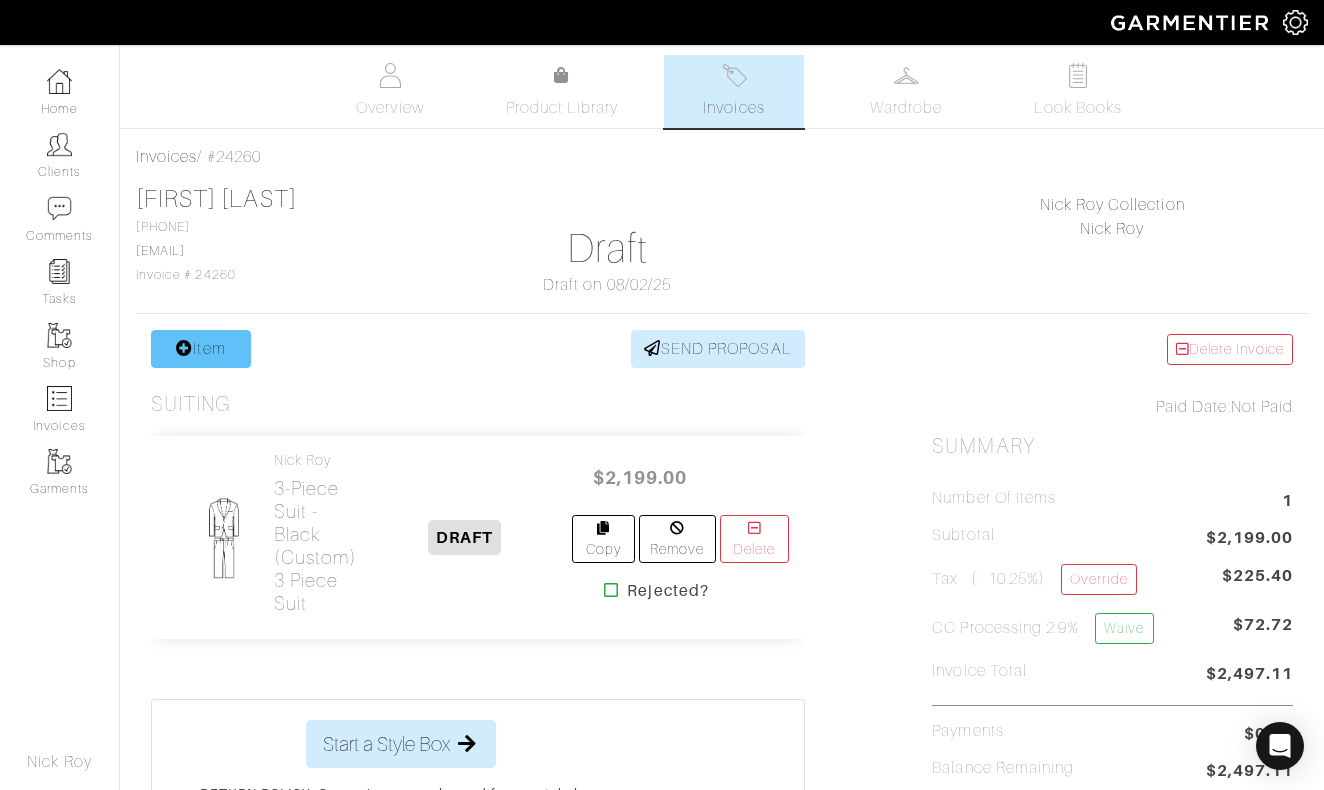 click at bounding box center [184, 348] 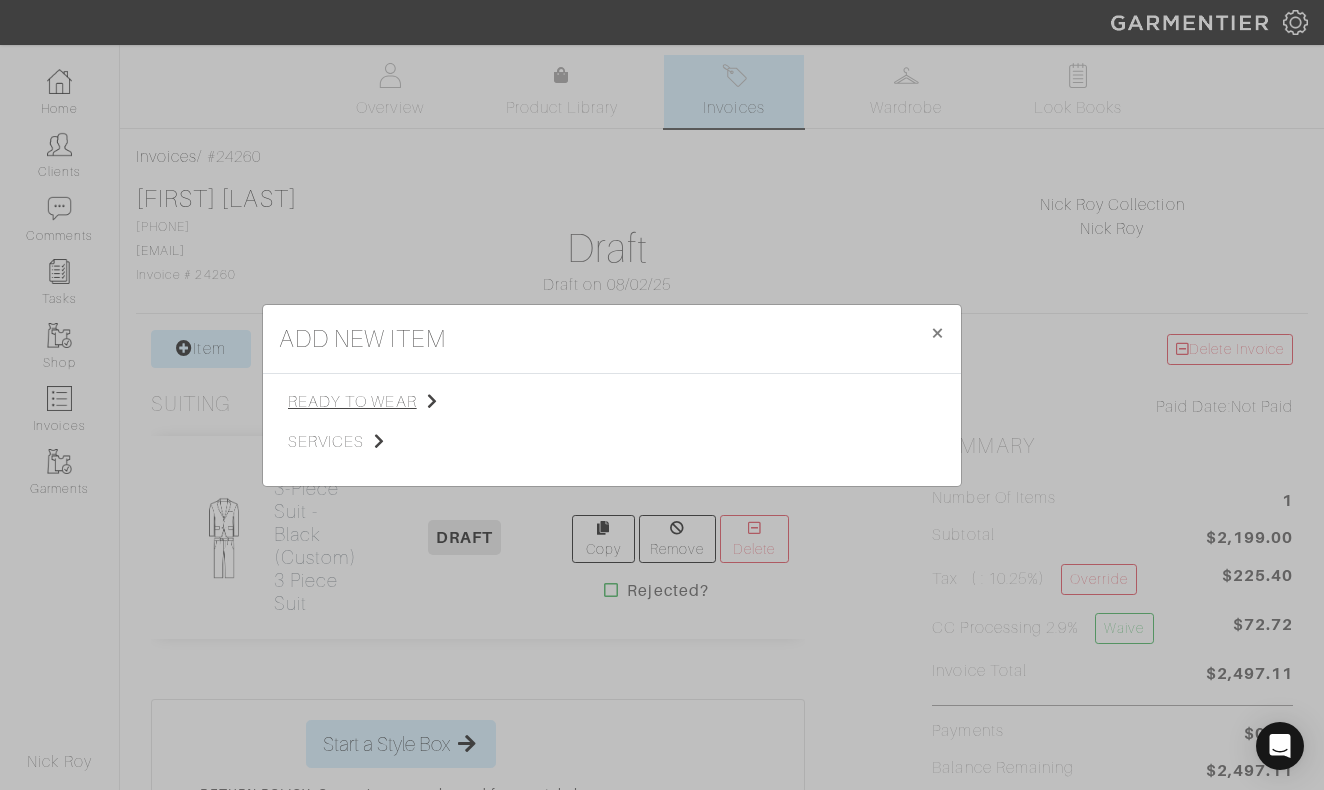 click on "ready to wear" at bounding box center [388, 402] 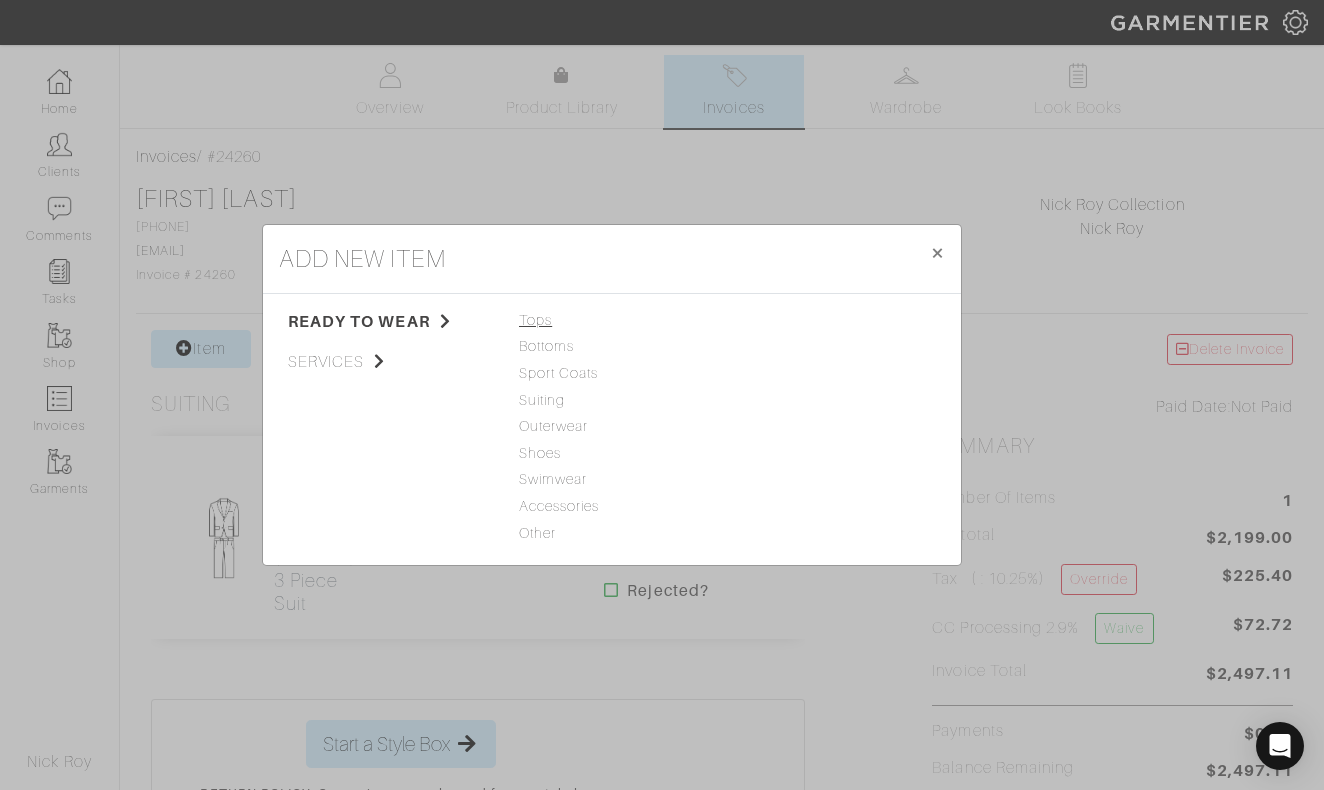 click on "Tops" at bounding box center (612, 321) 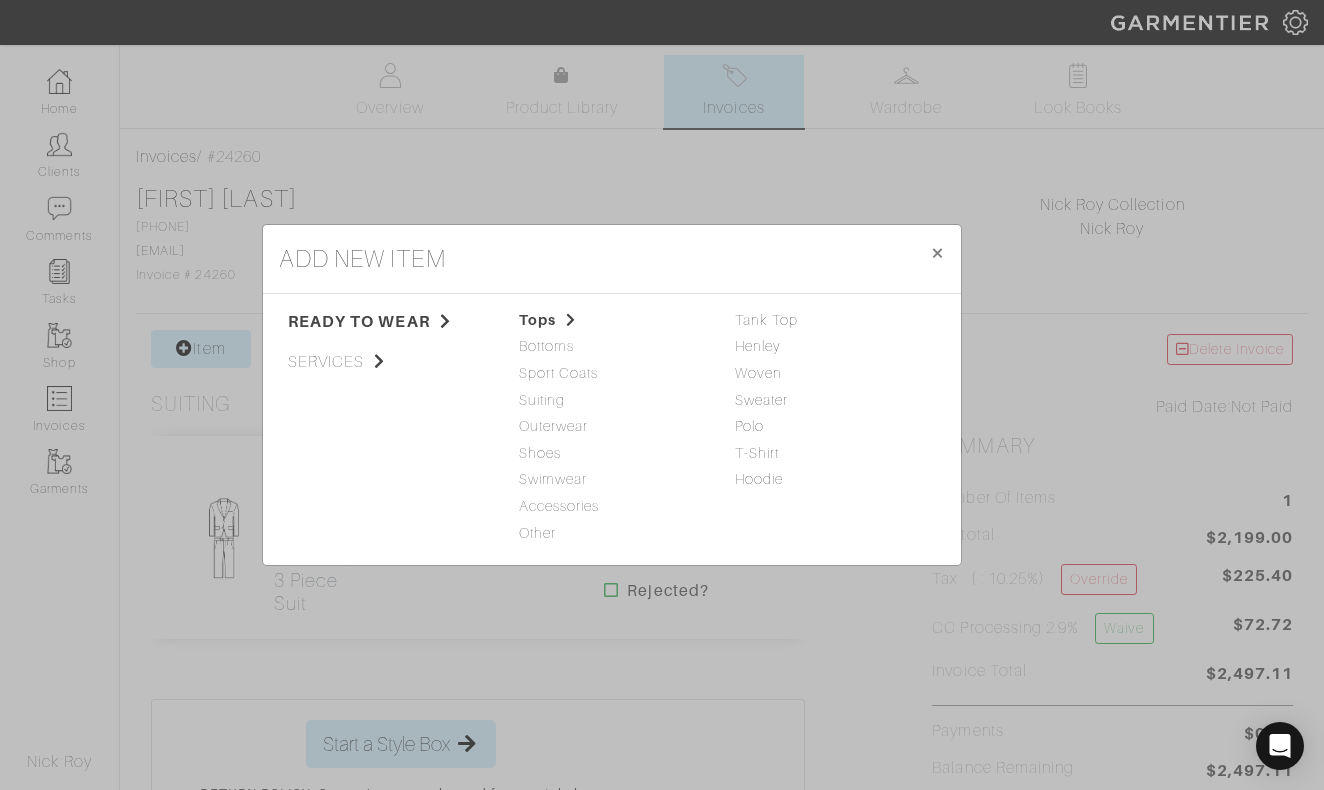 click on "Tank Top
Henley
Woven
Sweater
Polo
T-Shirt
Hoodie" at bounding box center (828, 400) 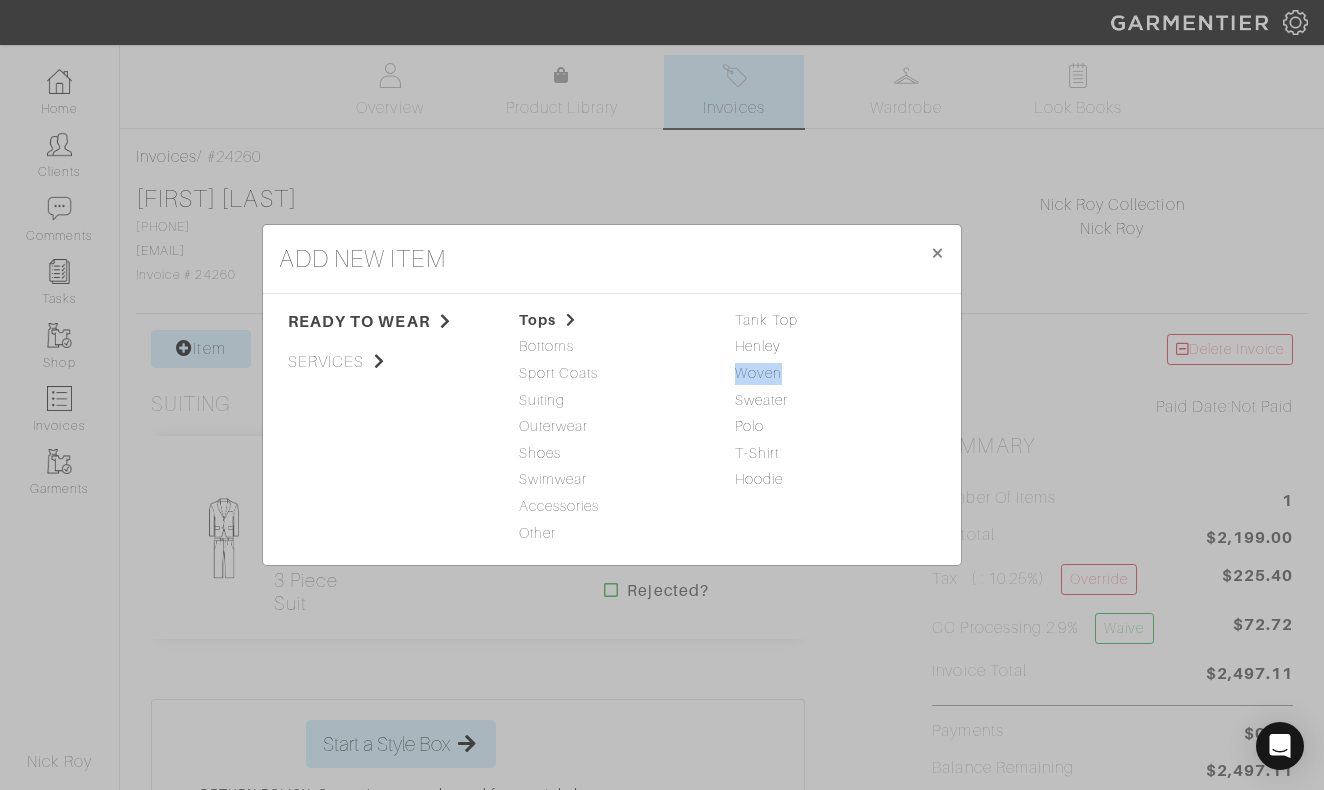 click on "Tank Top
Henley
Woven
Sweater
Polo
T-Shirt
Hoodie" at bounding box center [828, 400] 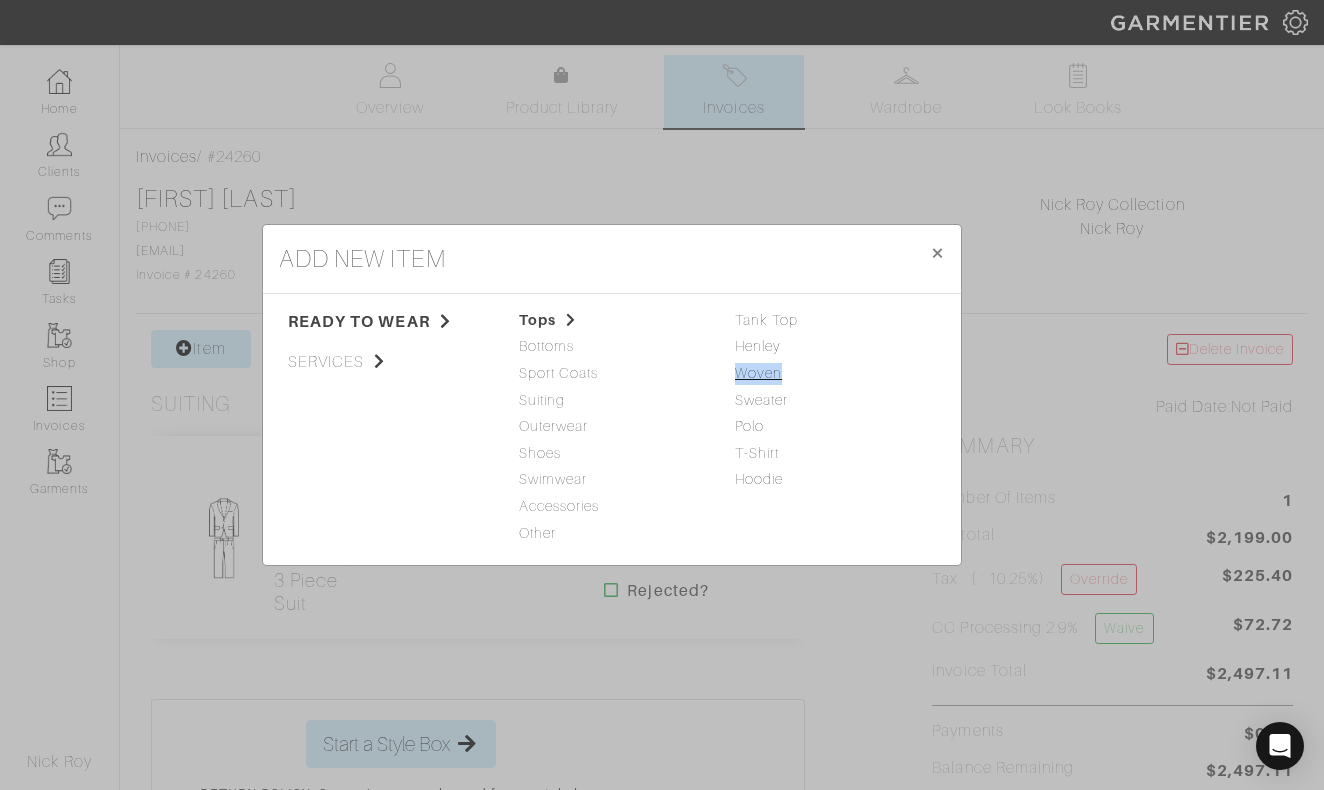 click on "Woven" at bounding box center (758, 373) 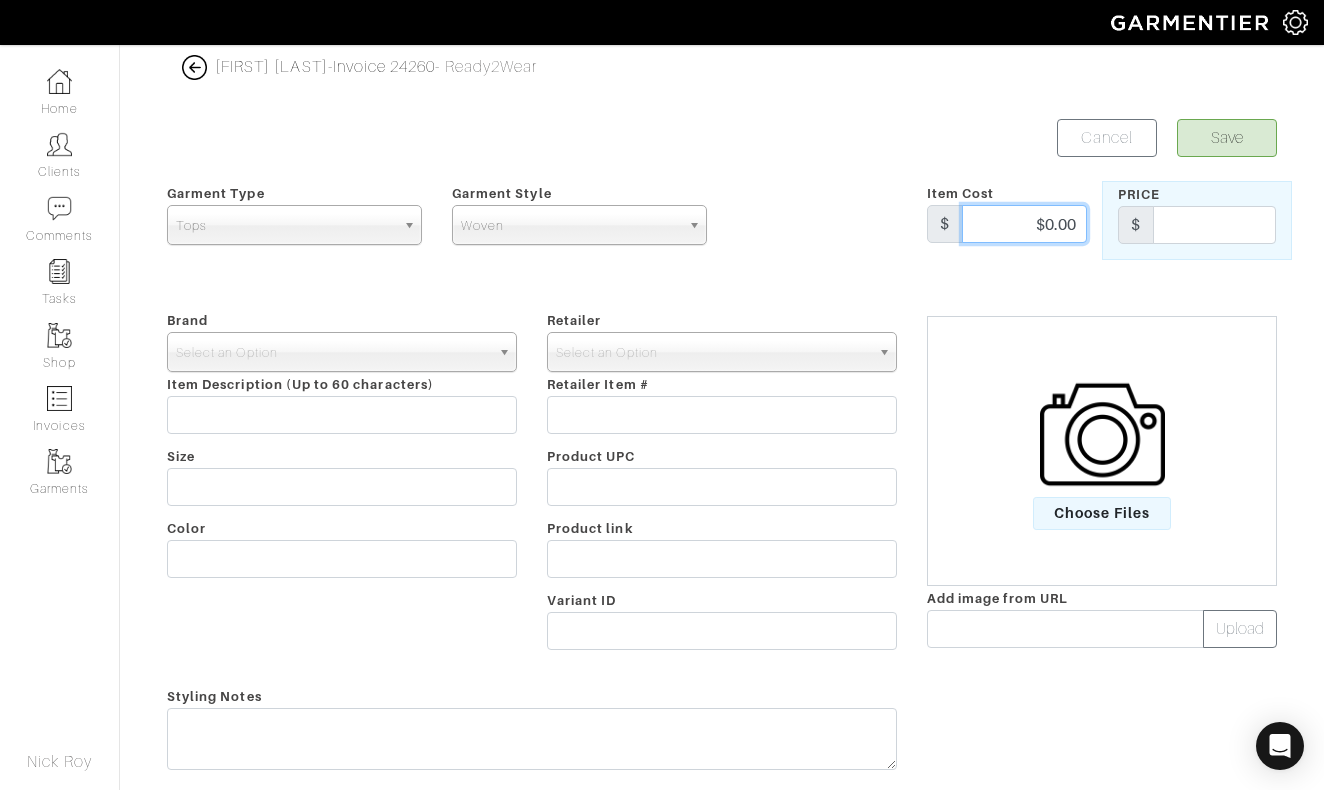 drag, startPoint x: 1026, startPoint y: 224, endPoint x: 1130, endPoint y: 224, distance: 104 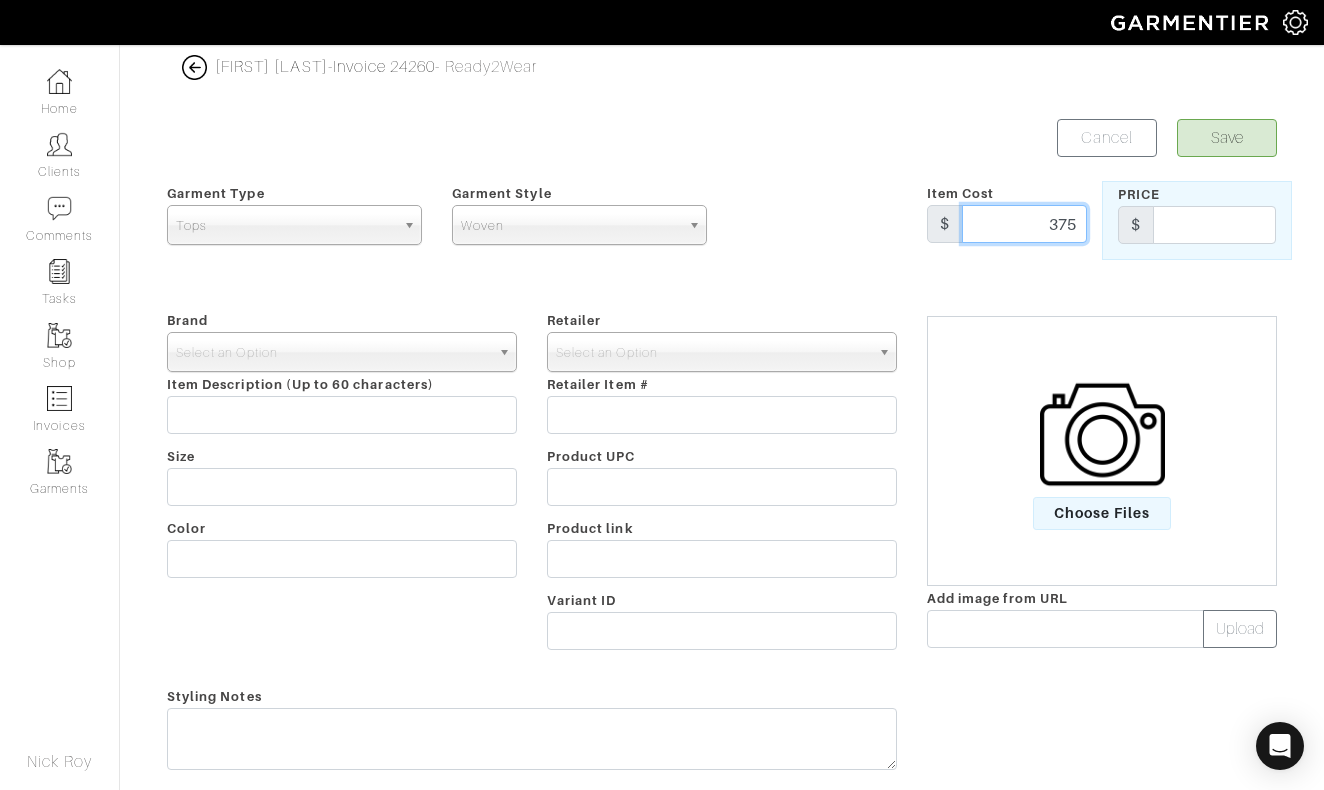 type on "375" 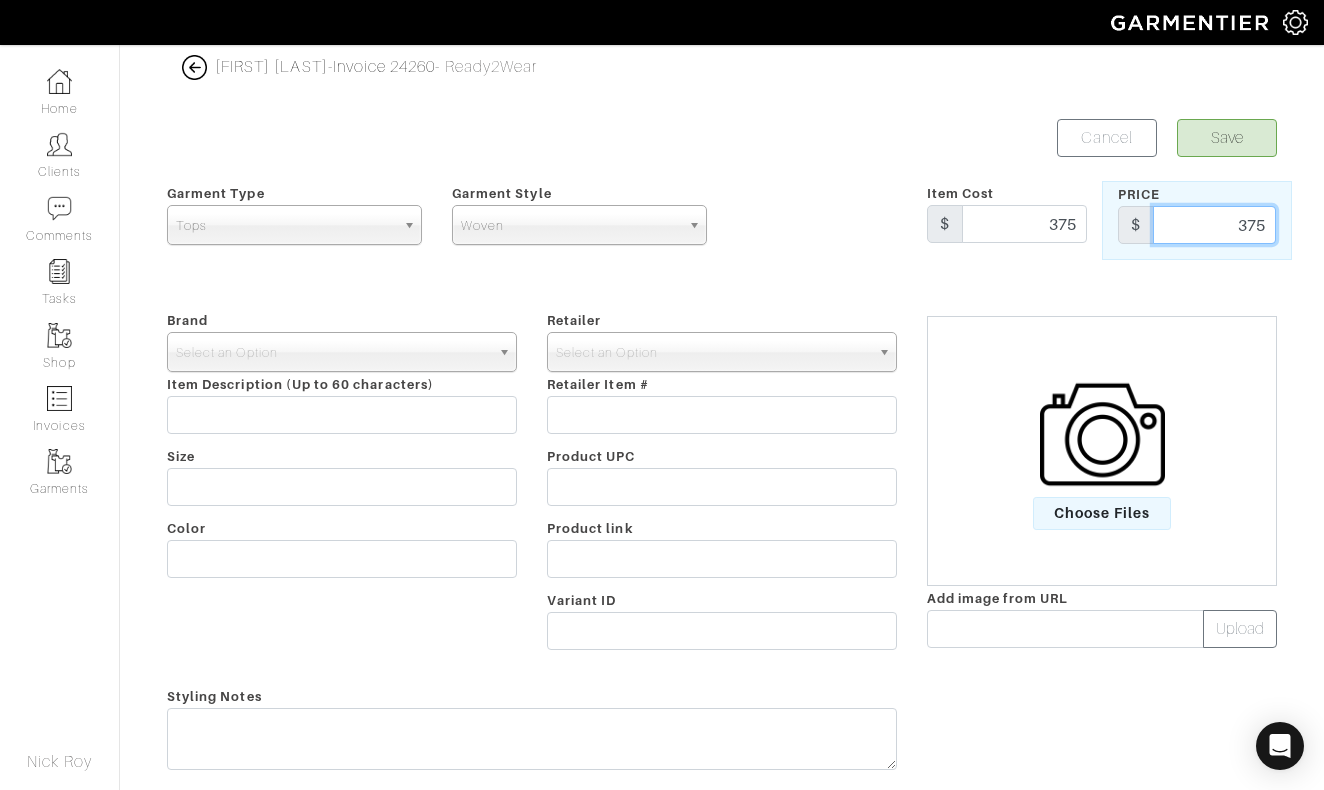 type on "375" 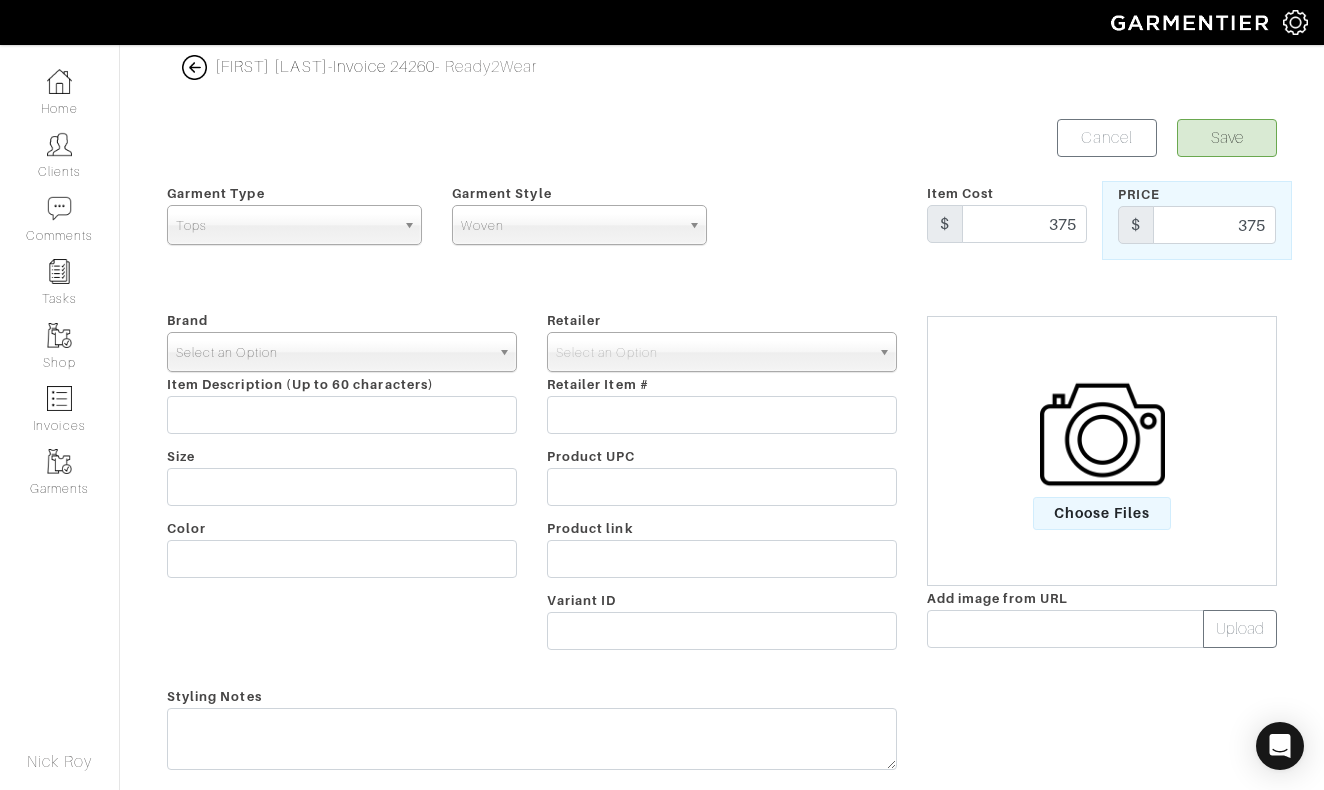click on "Select an Option" at bounding box center (333, 353) 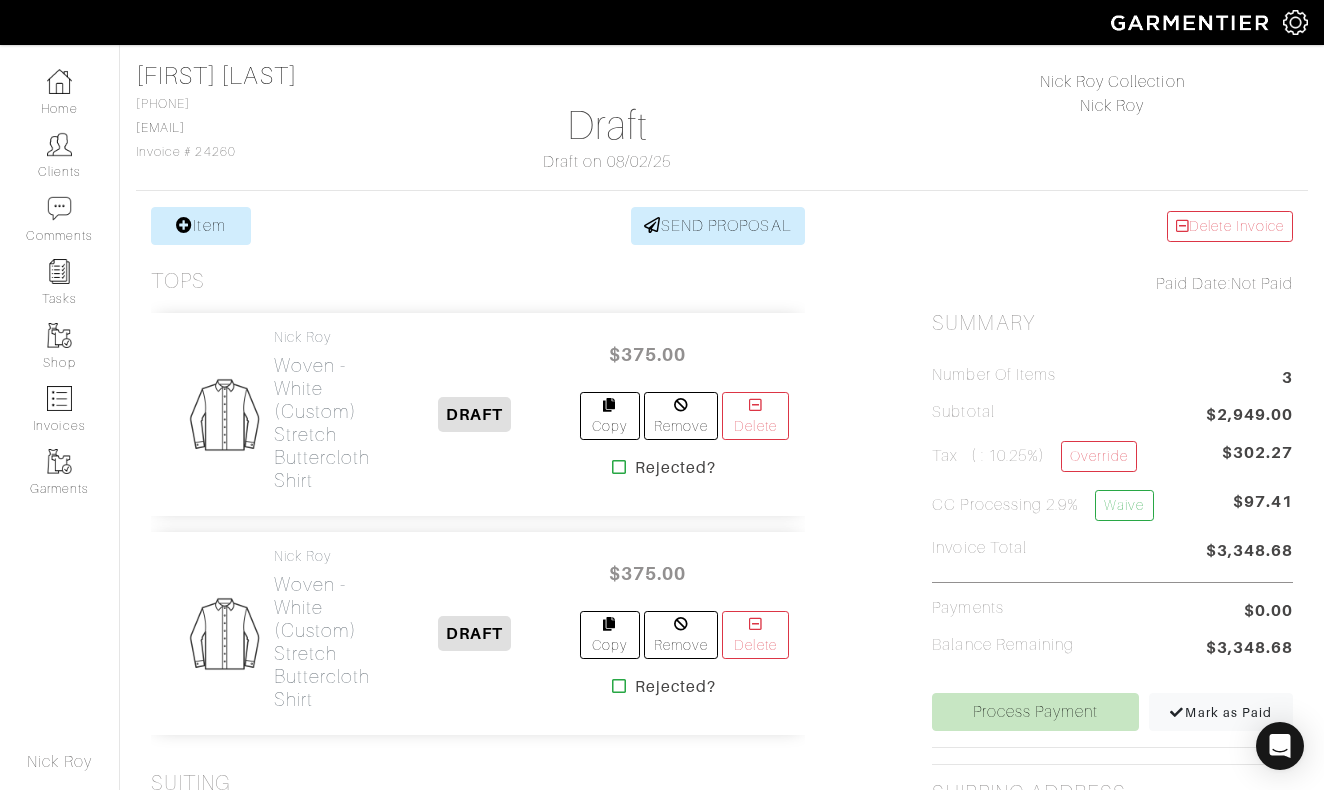 scroll, scrollTop: 176, scrollLeft: 0, axis: vertical 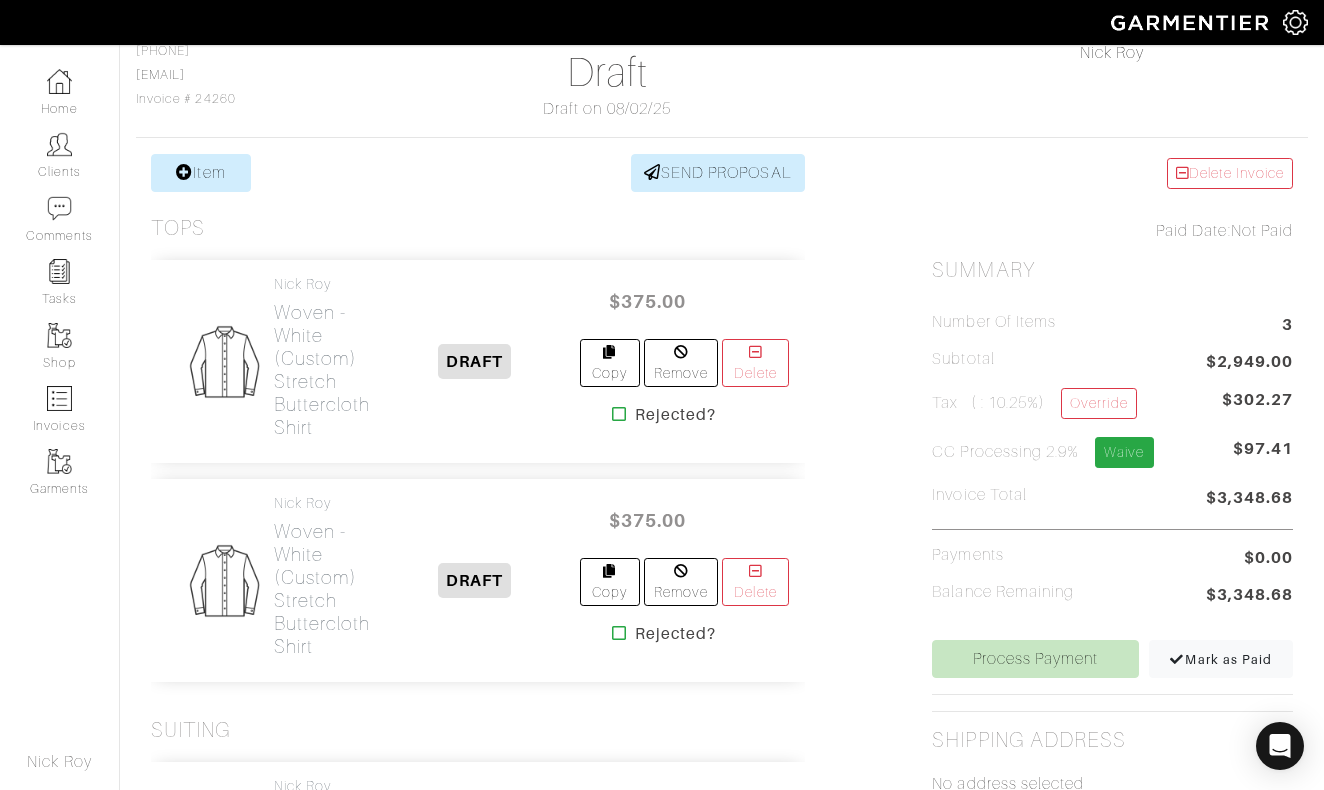 click on "Waive" at bounding box center [1124, 452] 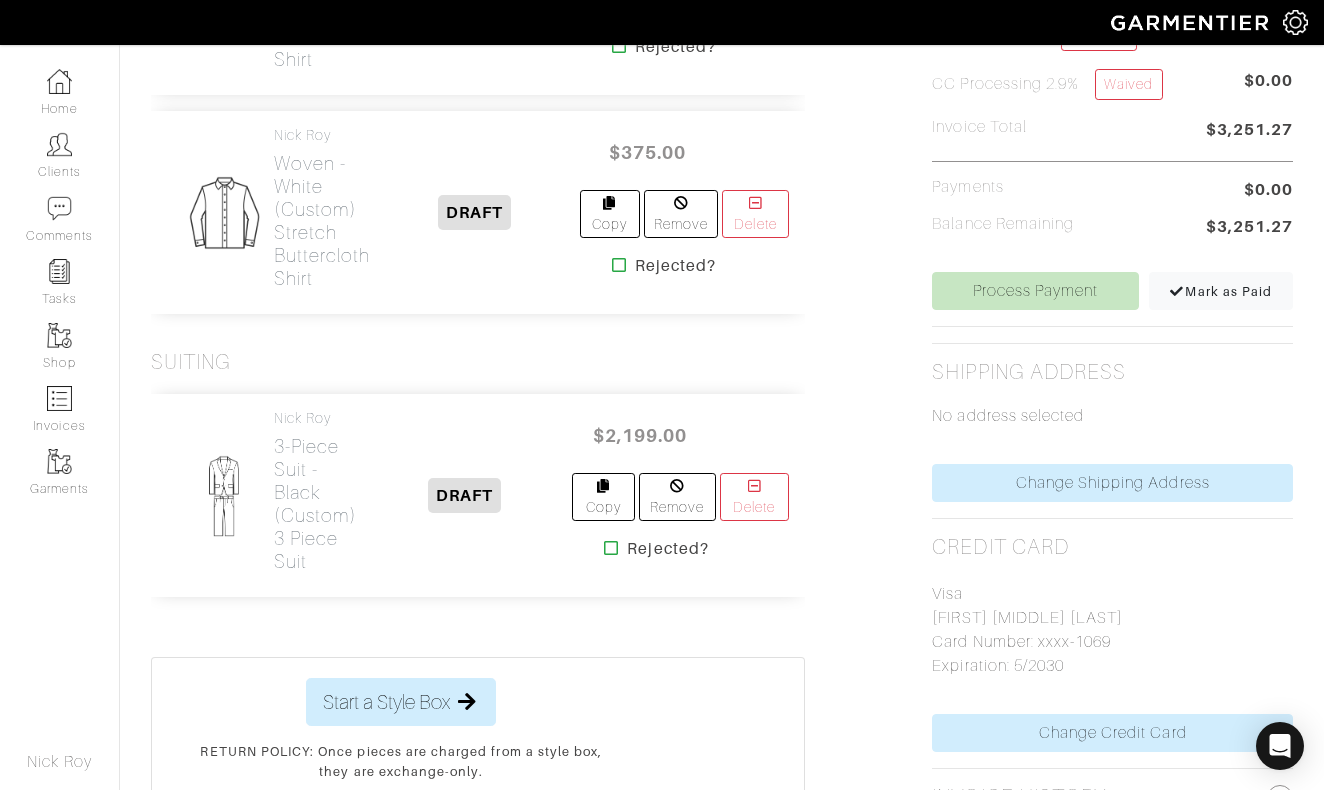 scroll, scrollTop: 124, scrollLeft: 0, axis: vertical 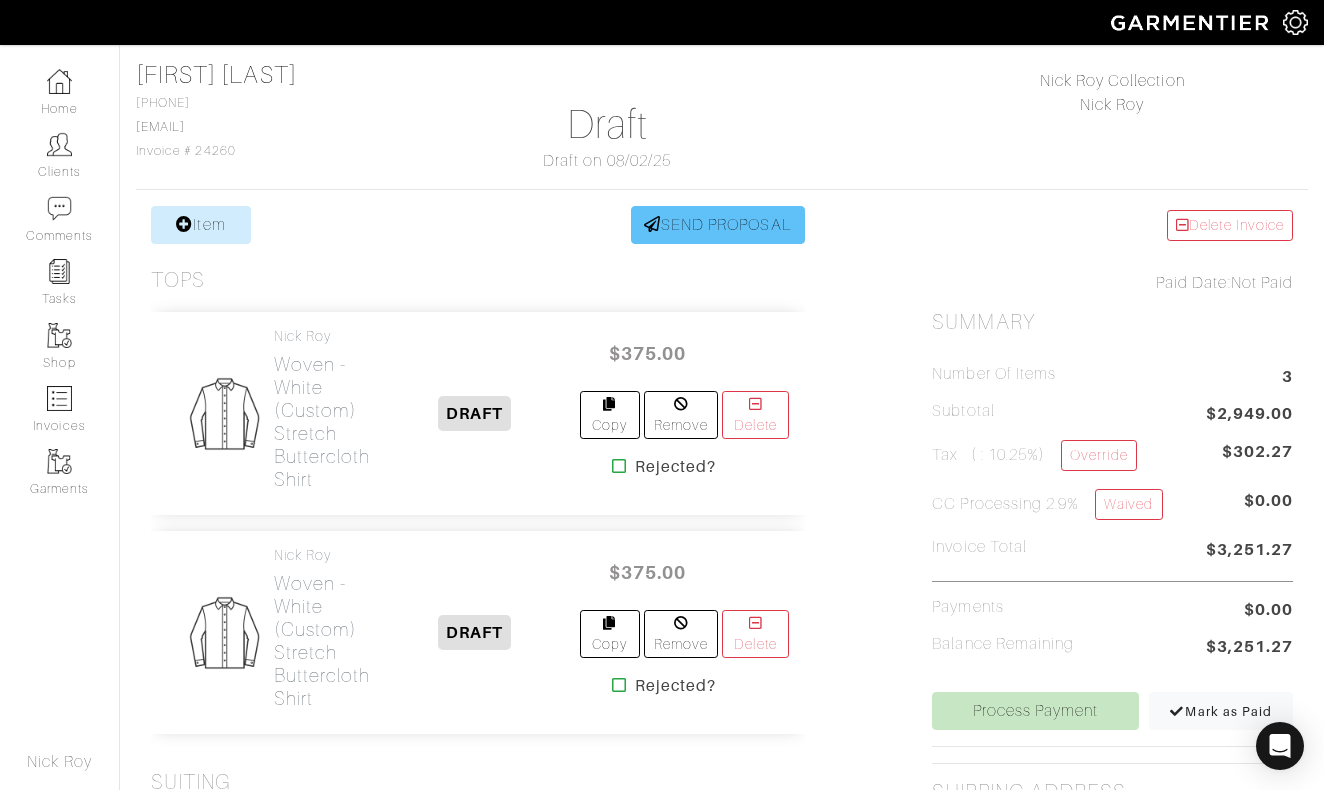 click on "SEND PROPOSAL" at bounding box center [718, 225] 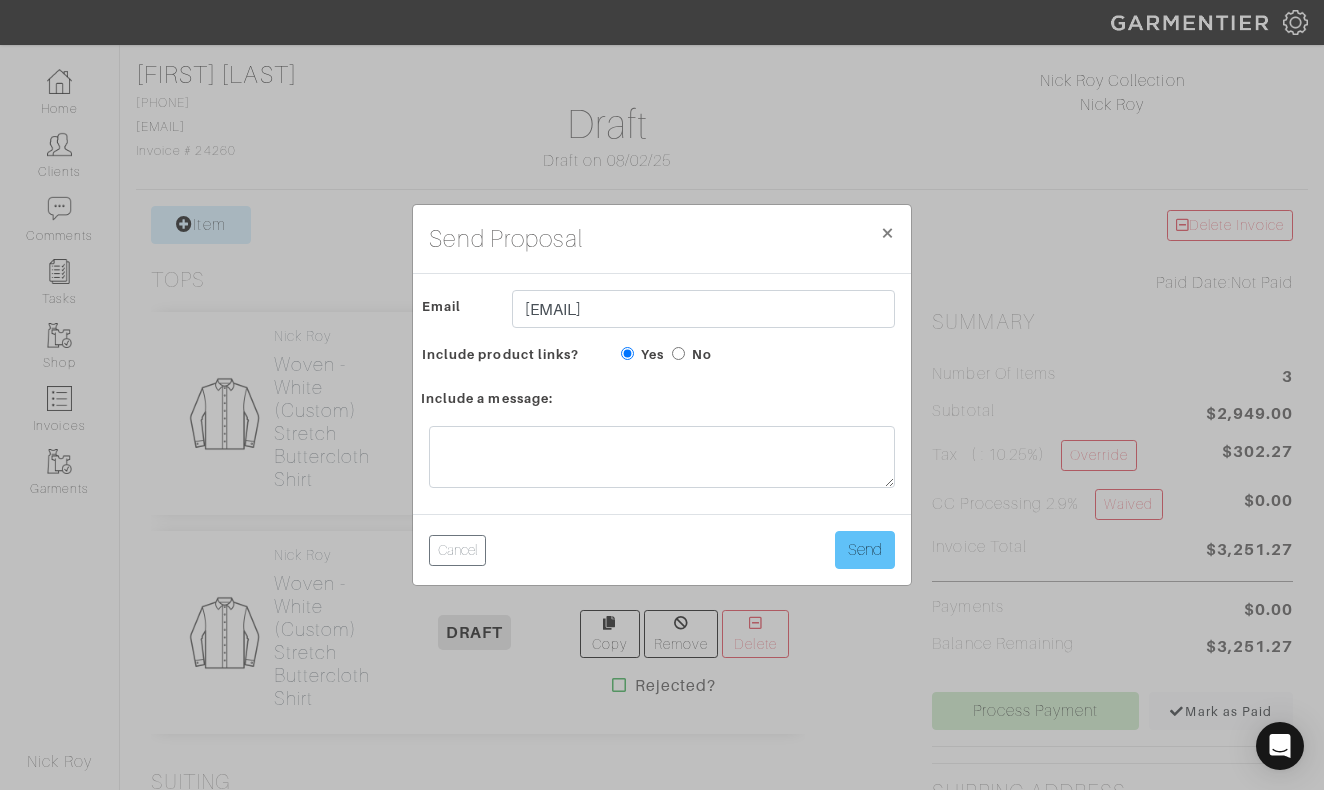 click on "Send" at bounding box center (865, 550) 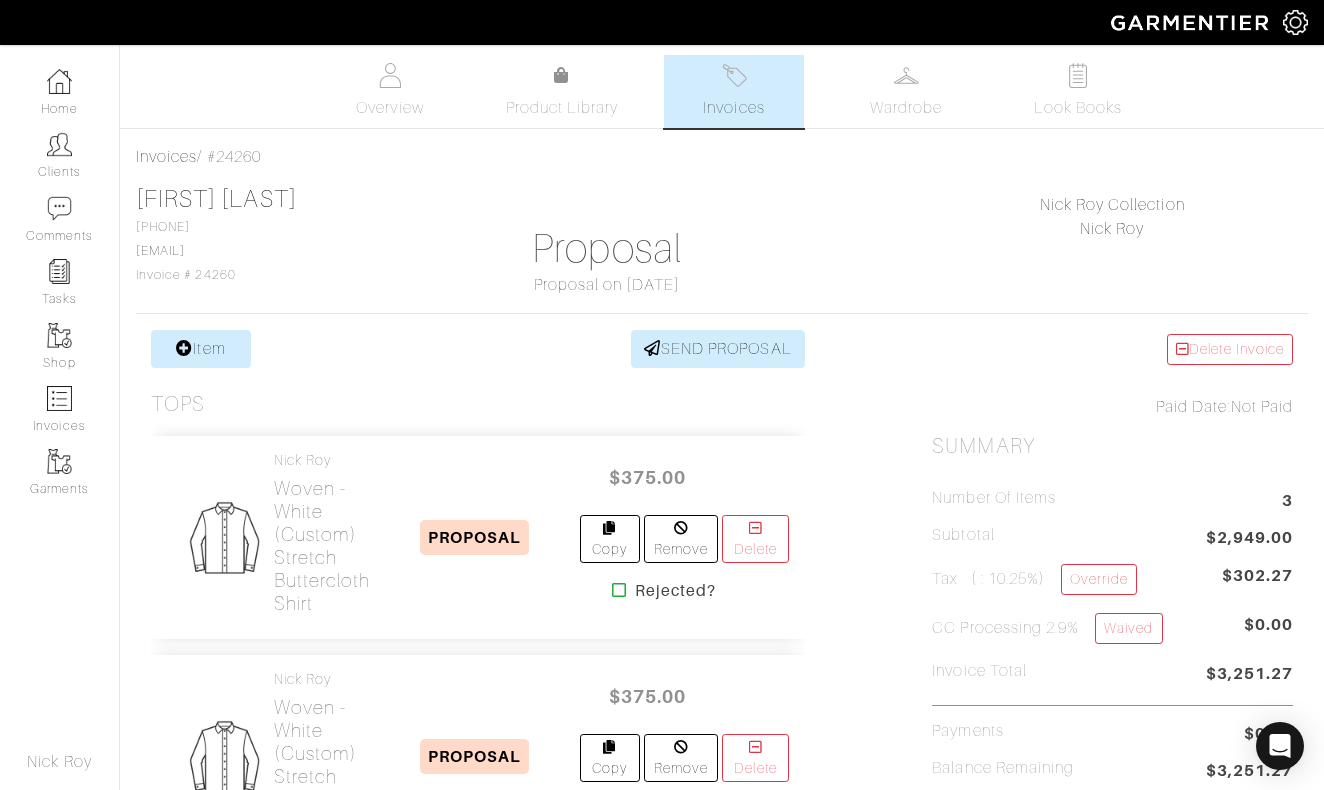 scroll, scrollTop: 0, scrollLeft: 0, axis: both 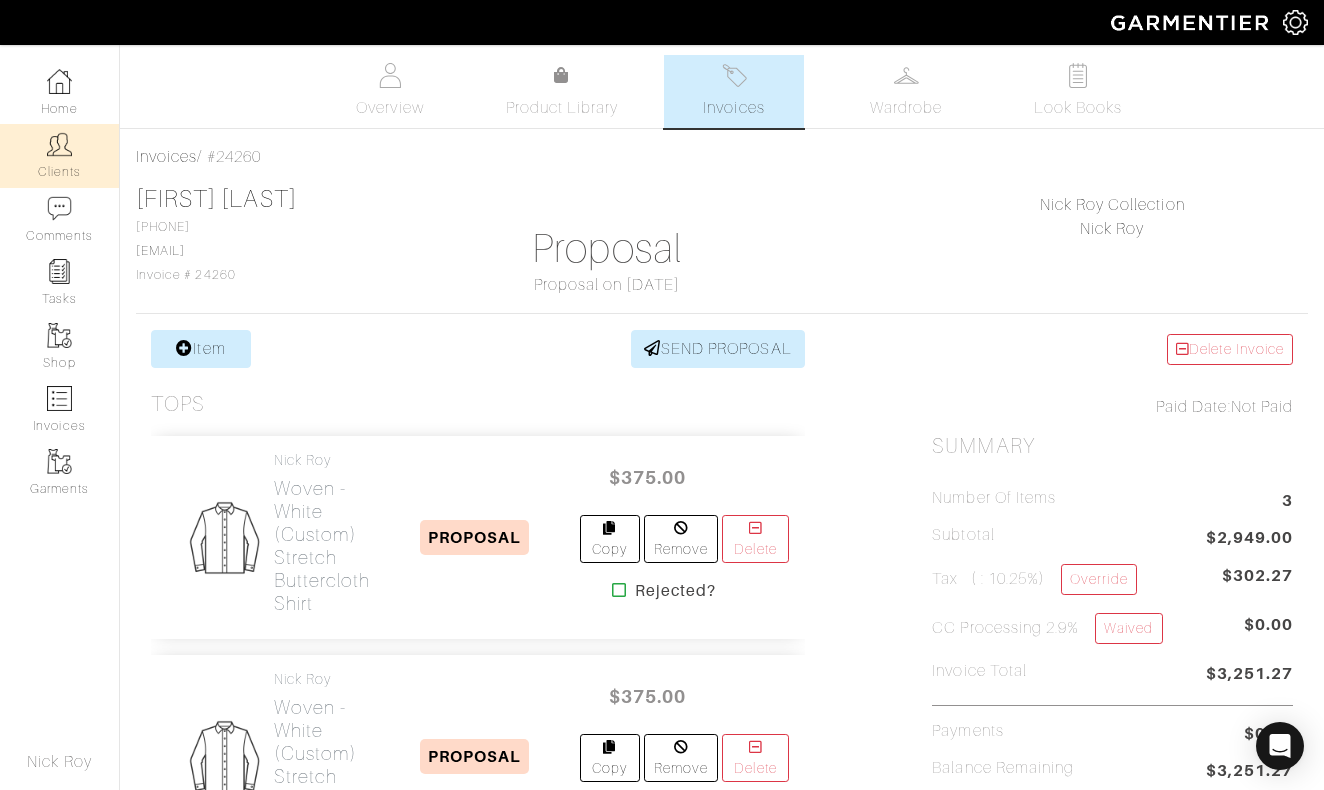 click on "Clients" at bounding box center [59, 155] 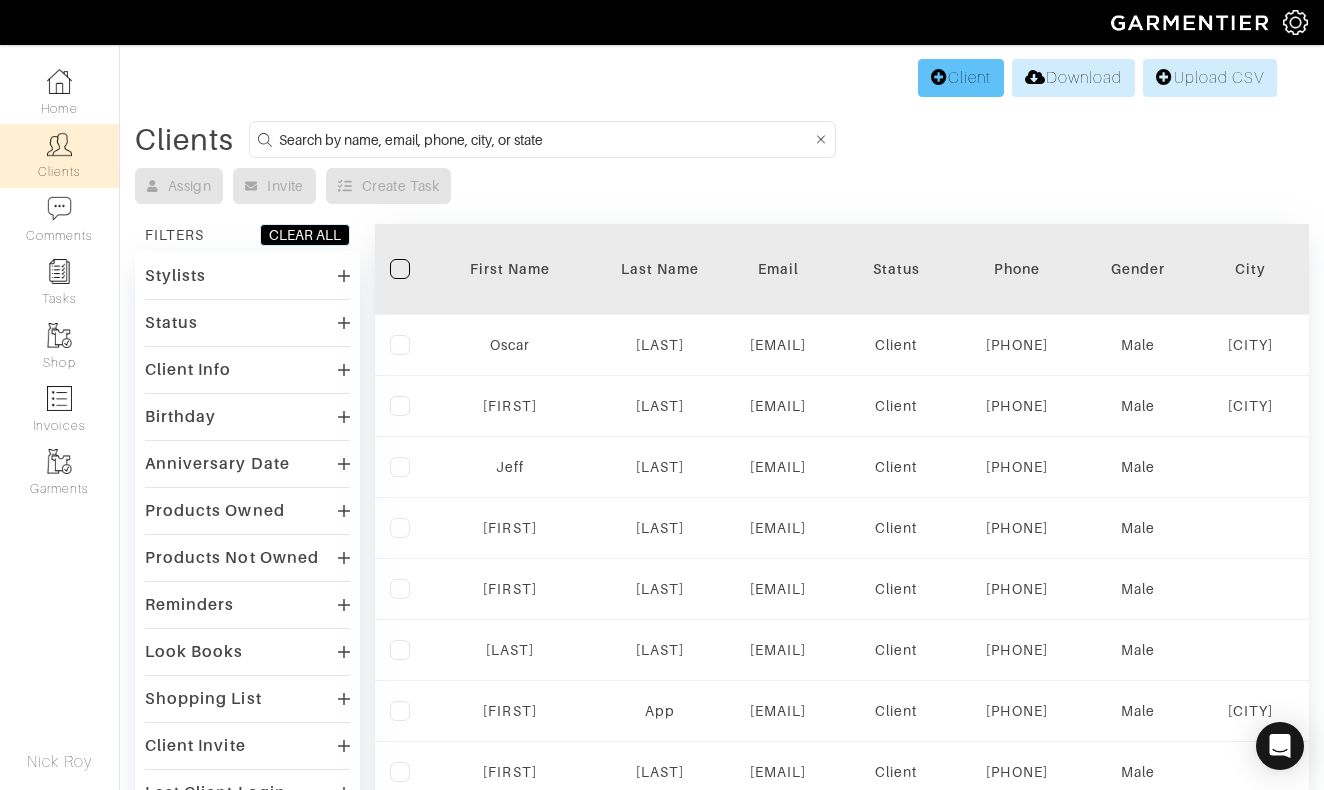 click on "Client" at bounding box center [961, 78] 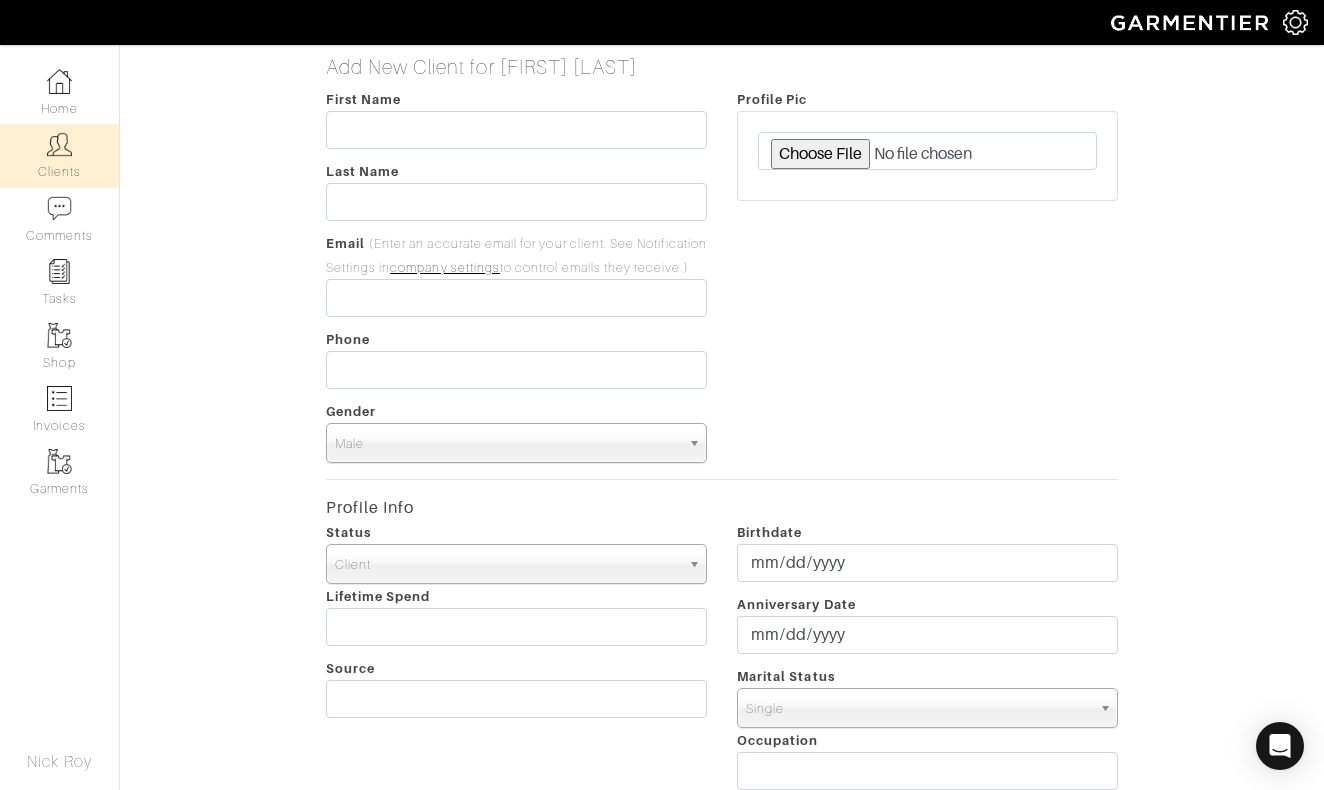 click on "Clients" at bounding box center [59, 155] 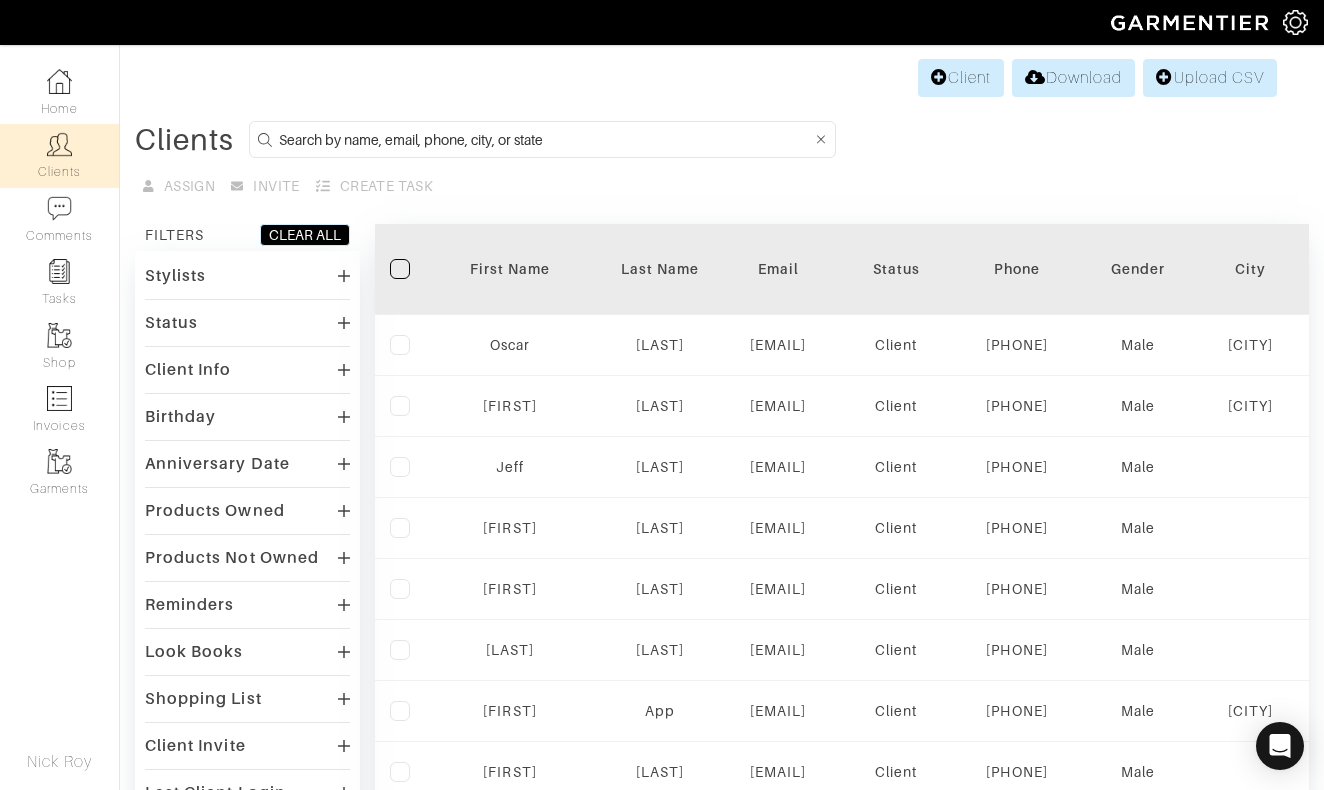 click at bounding box center (545, 139) 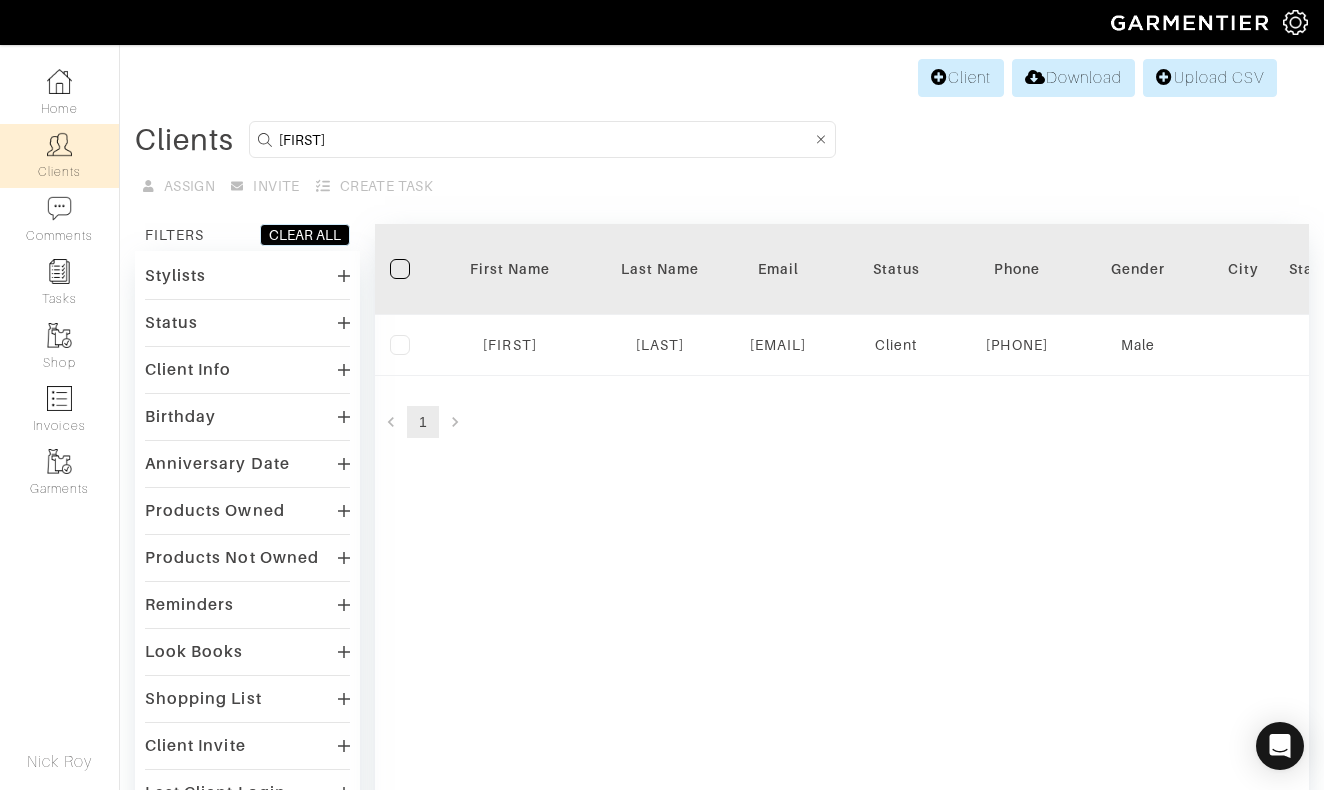 type on "Patrick" 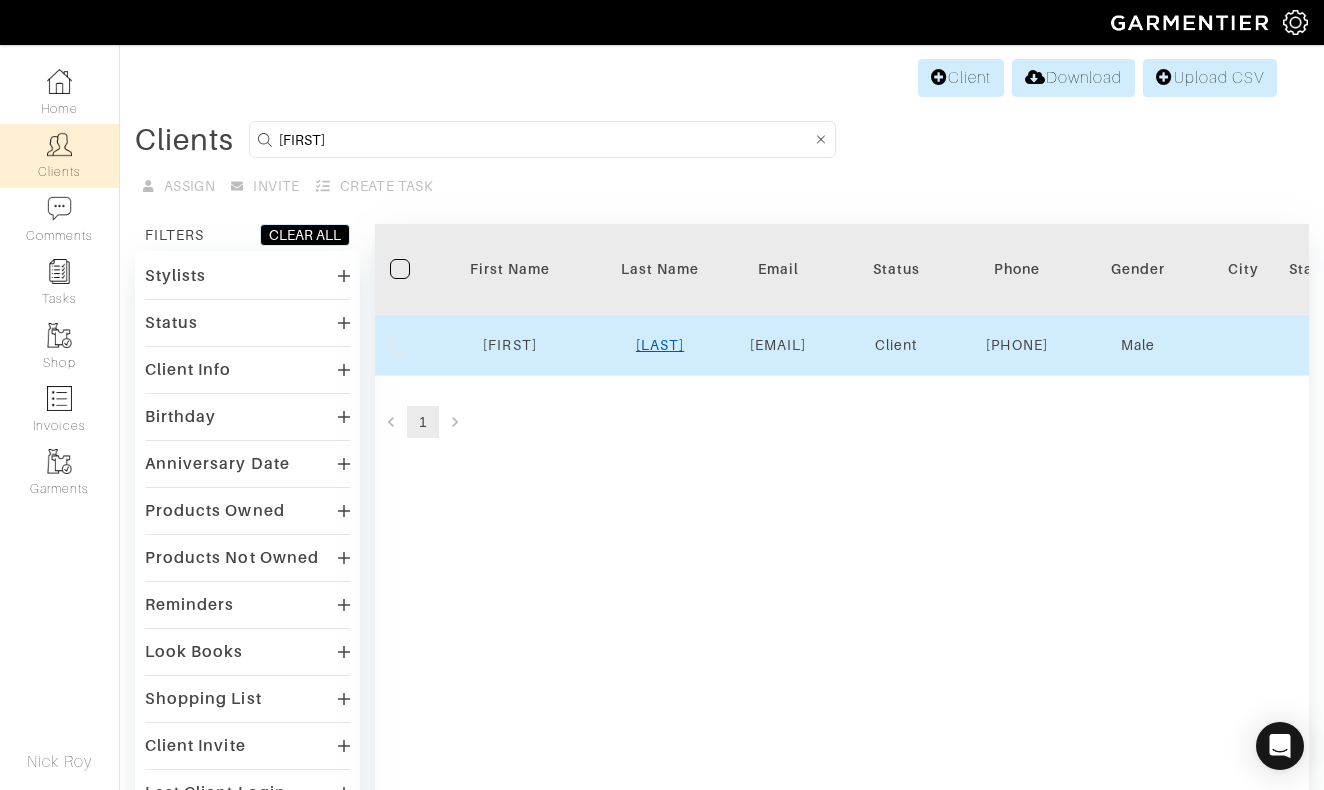 drag, startPoint x: 570, startPoint y: 145, endPoint x: 665, endPoint y: 367, distance: 241.47256 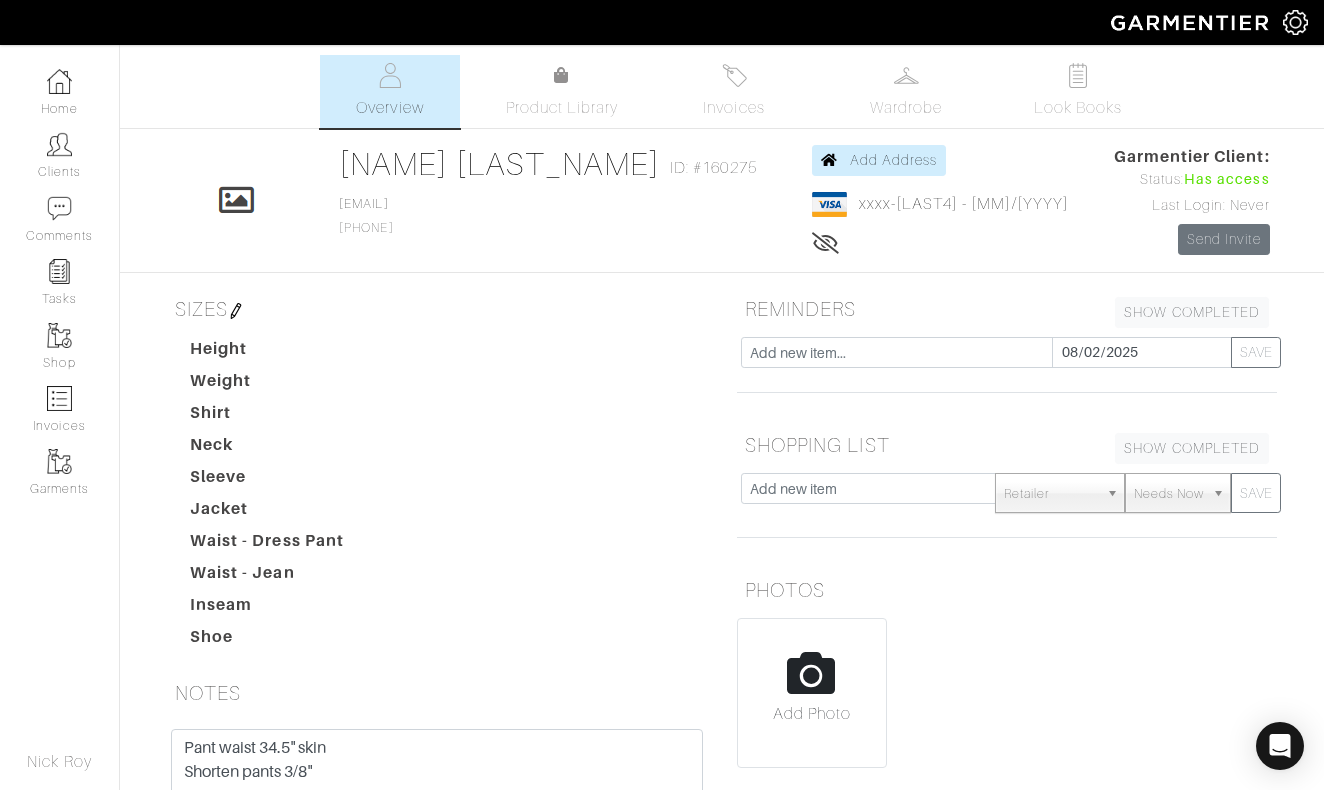 scroll, scrollTop: 0, scrollLeft: 0, axis: both 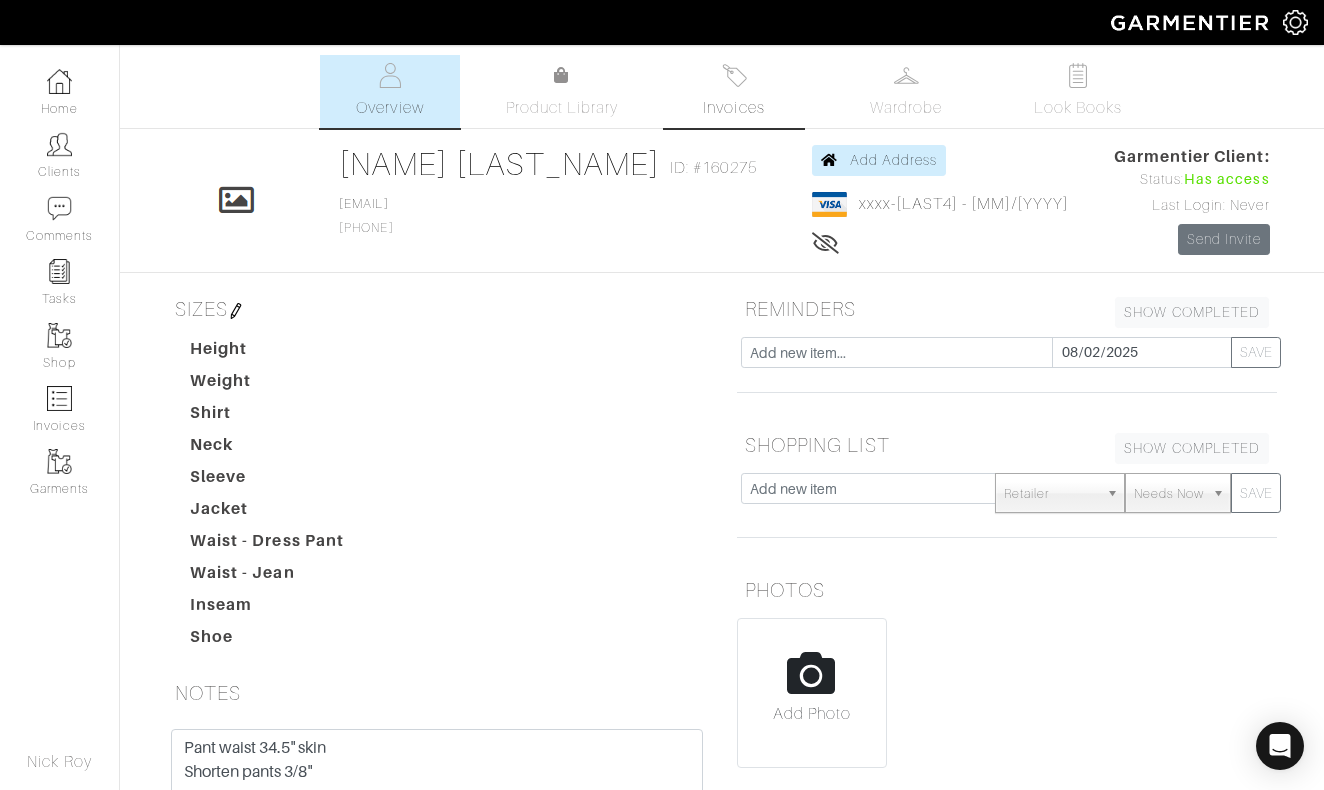 click on "Invoices" at bounding box center (734, 91) 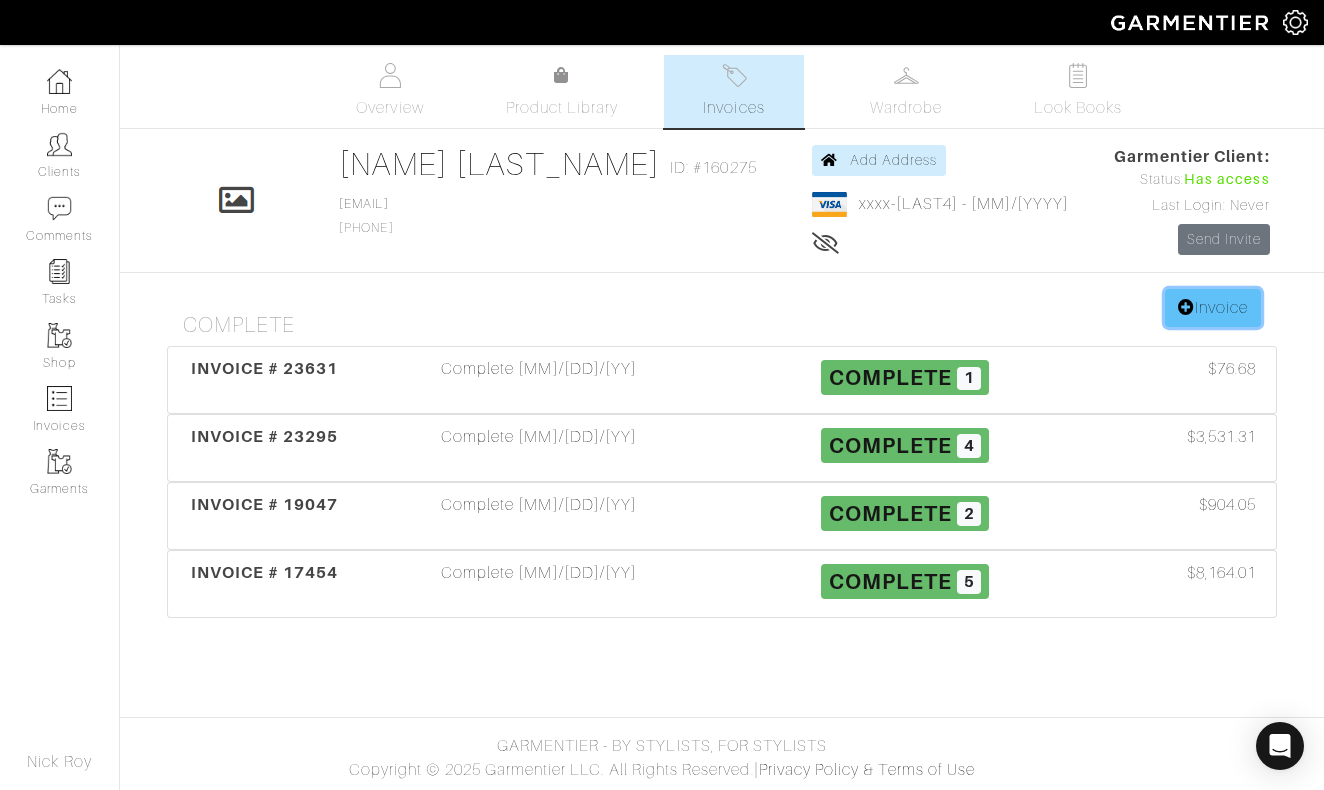 click on "Invoice" at bounding box center [1213, 308] 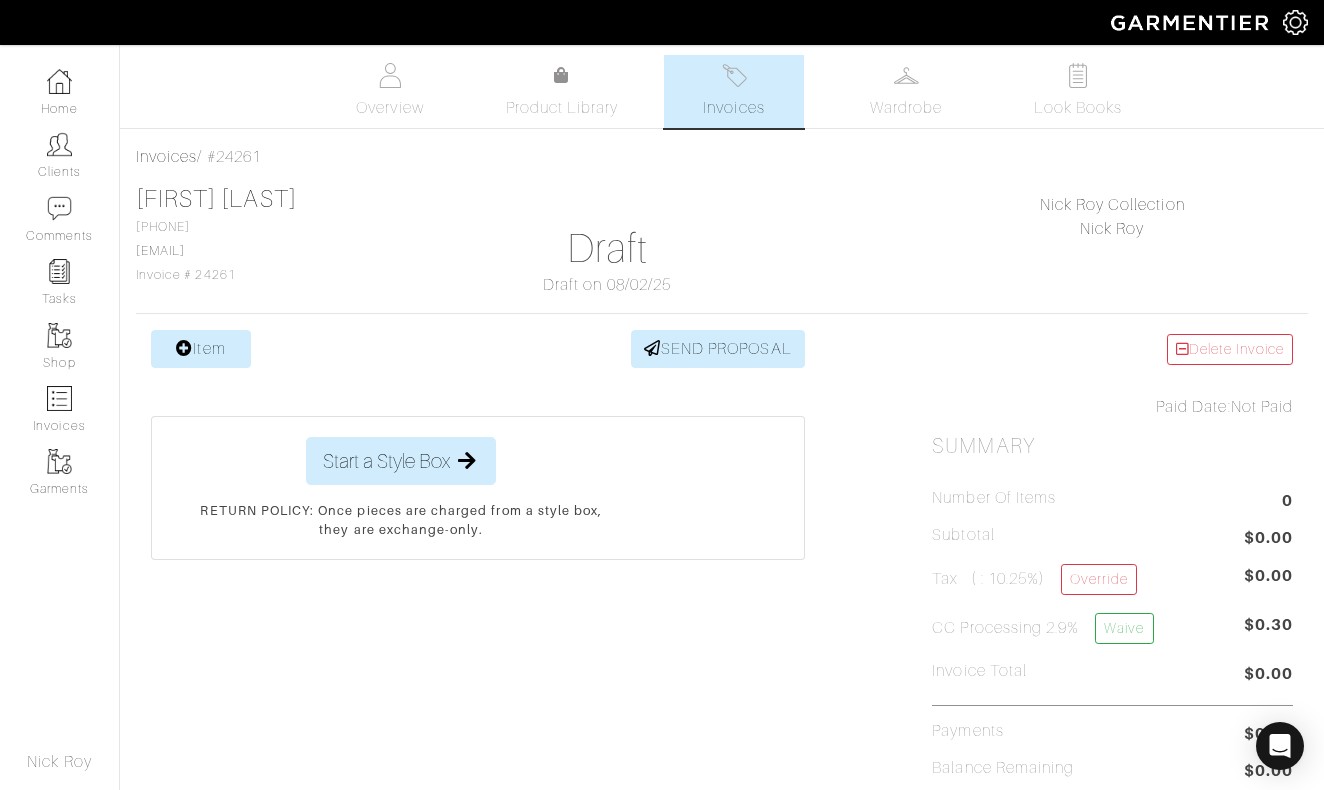 scroll, scrollTop: 0, scrollLeft: 0, axis: both 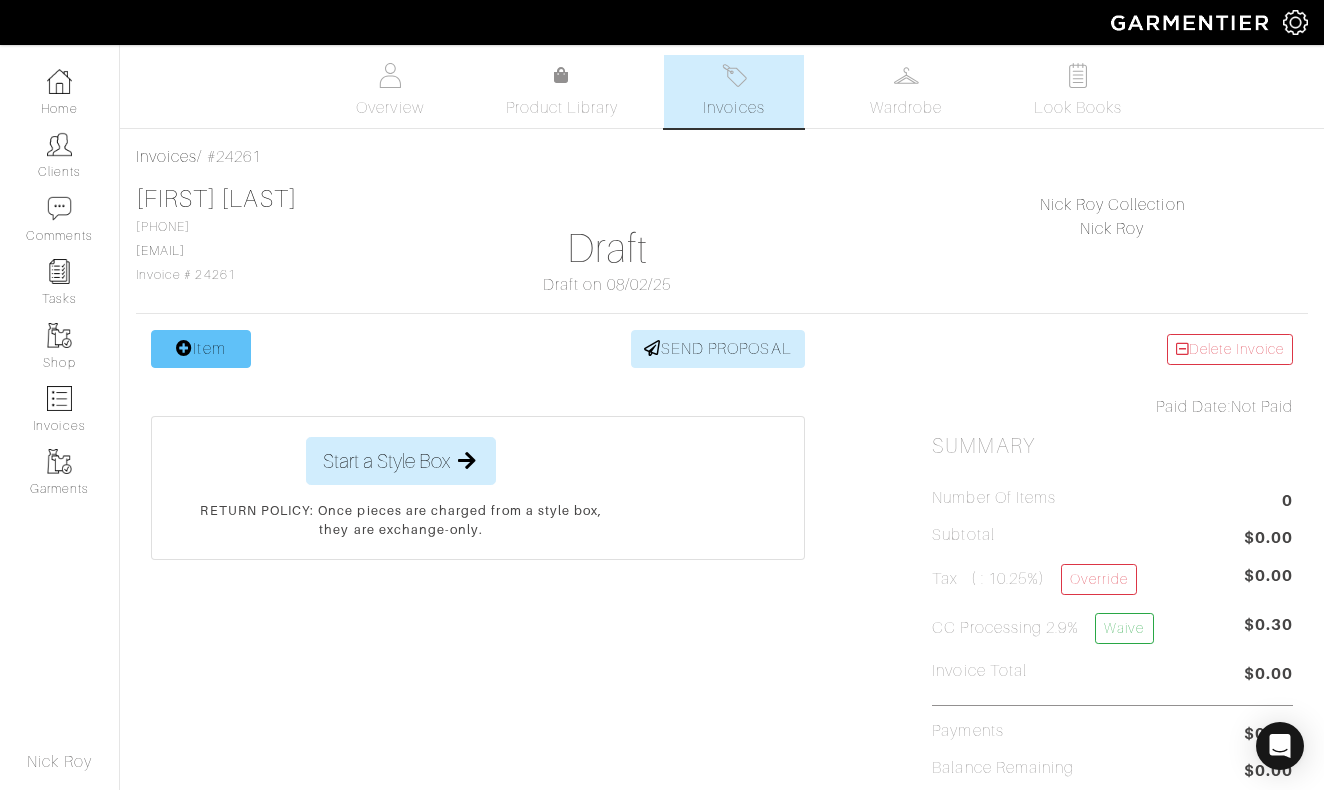 click on "Item" at bounding box center [201, 349] 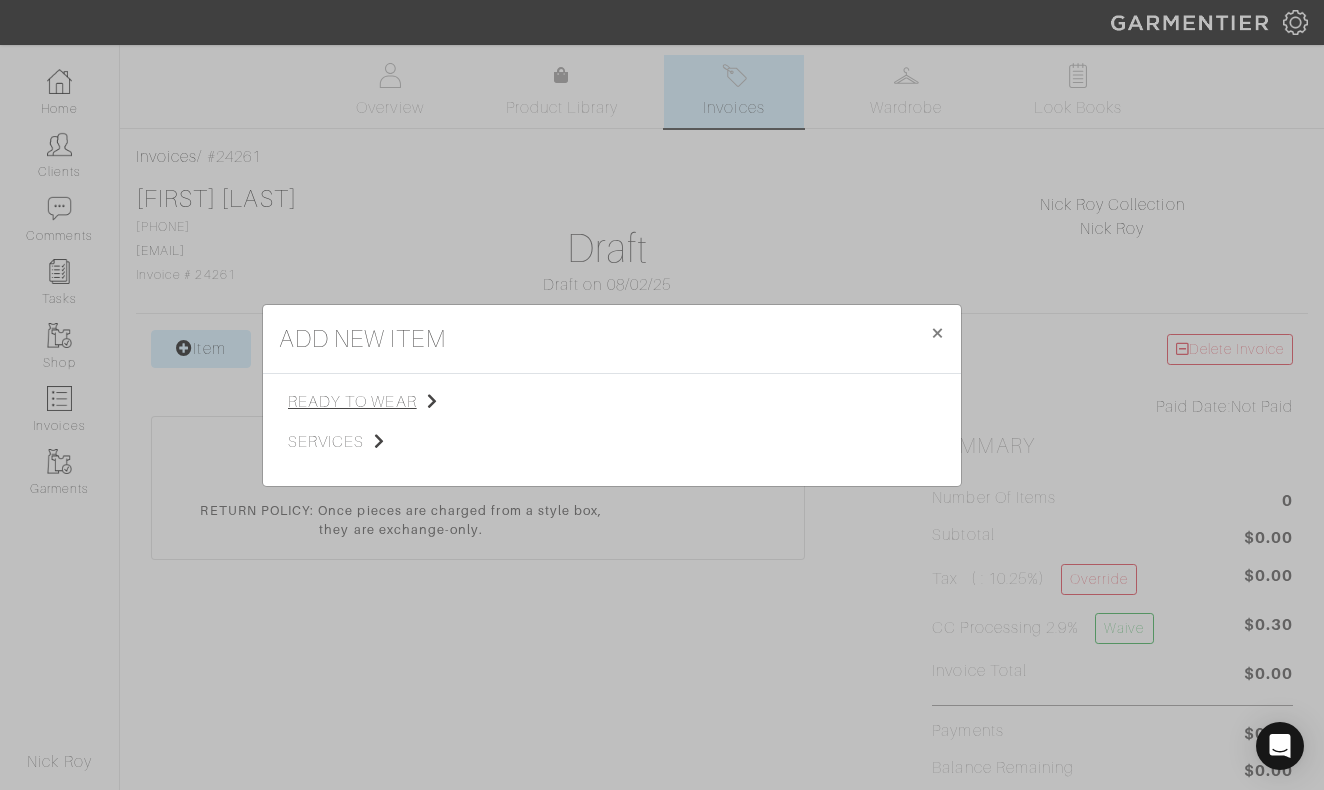 click on "ready to wear" at bounding box center [388, 402] 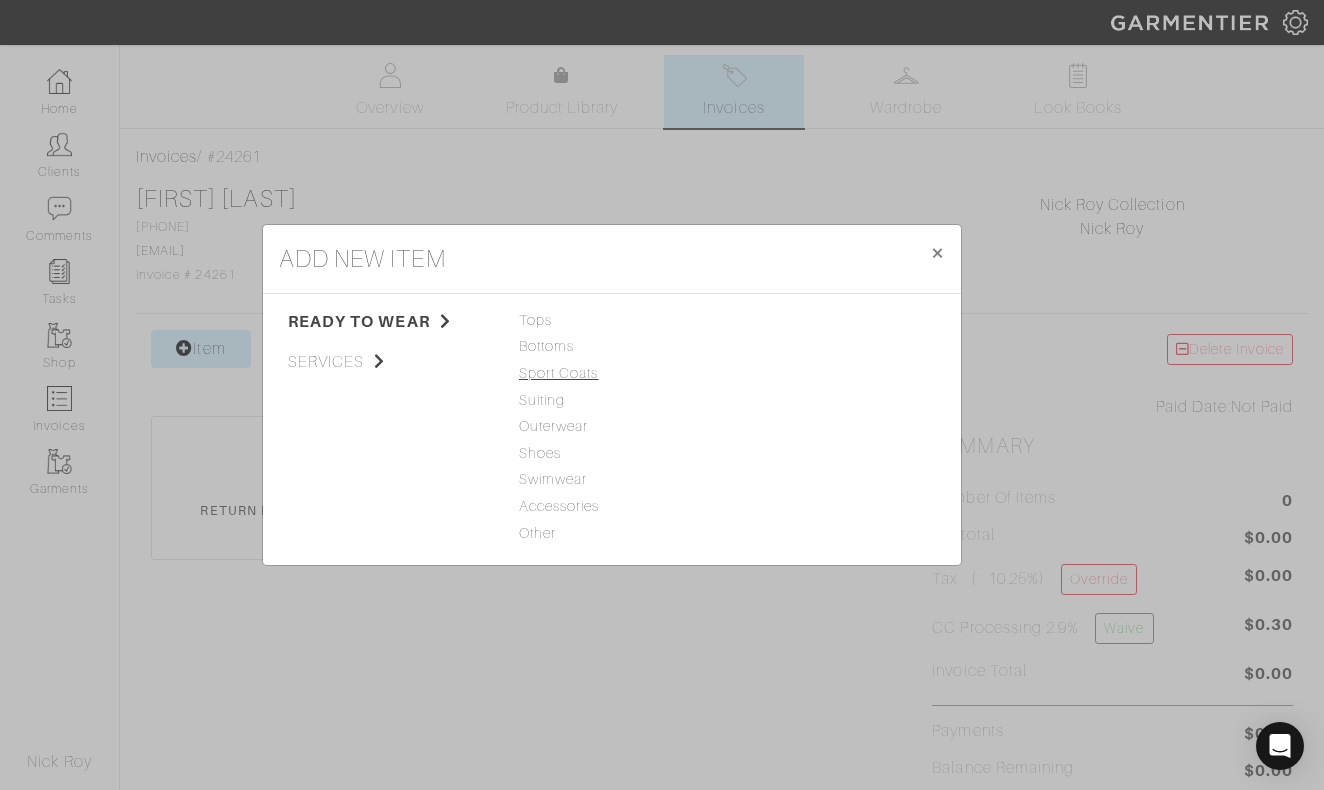 click on "Sport Coats" at bounding box center [612, 374] 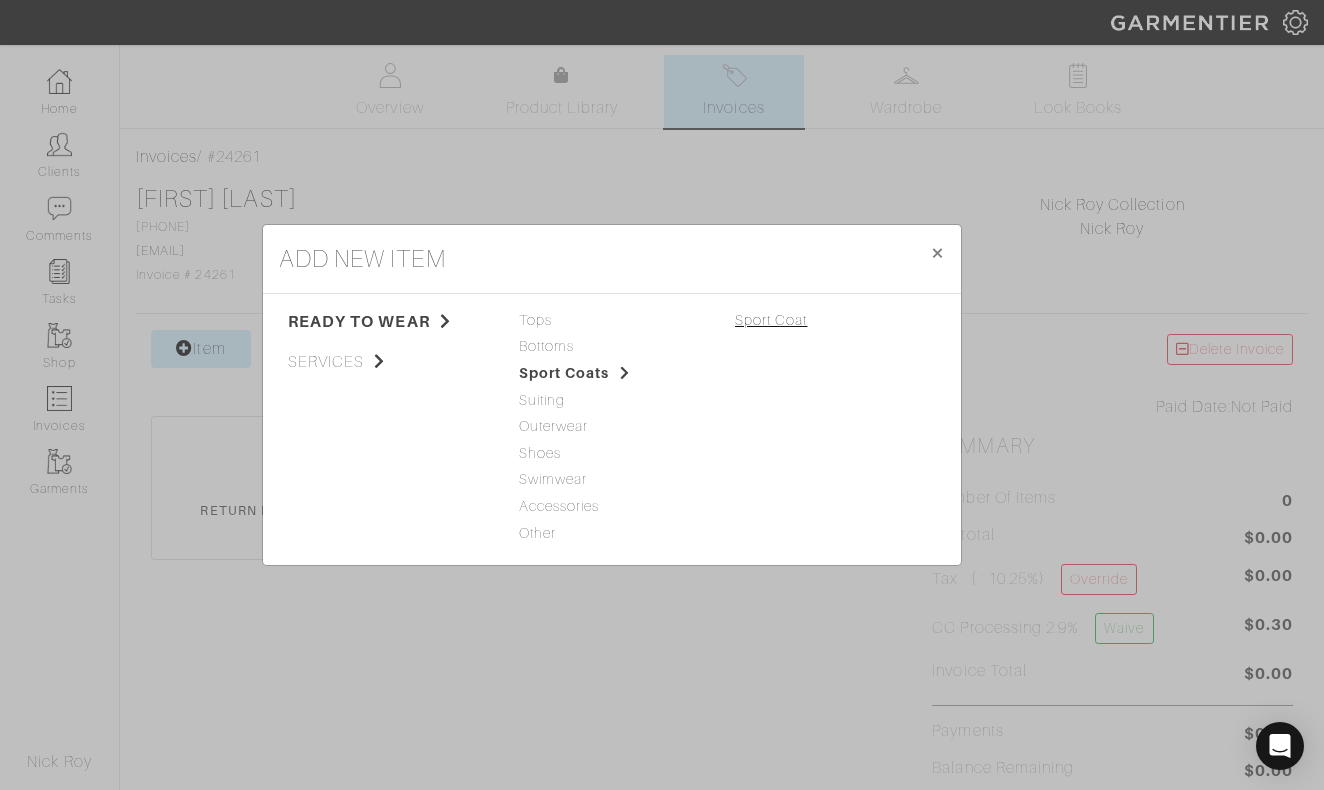 click on "Sport Coat" at bounding box center [771, 320] 